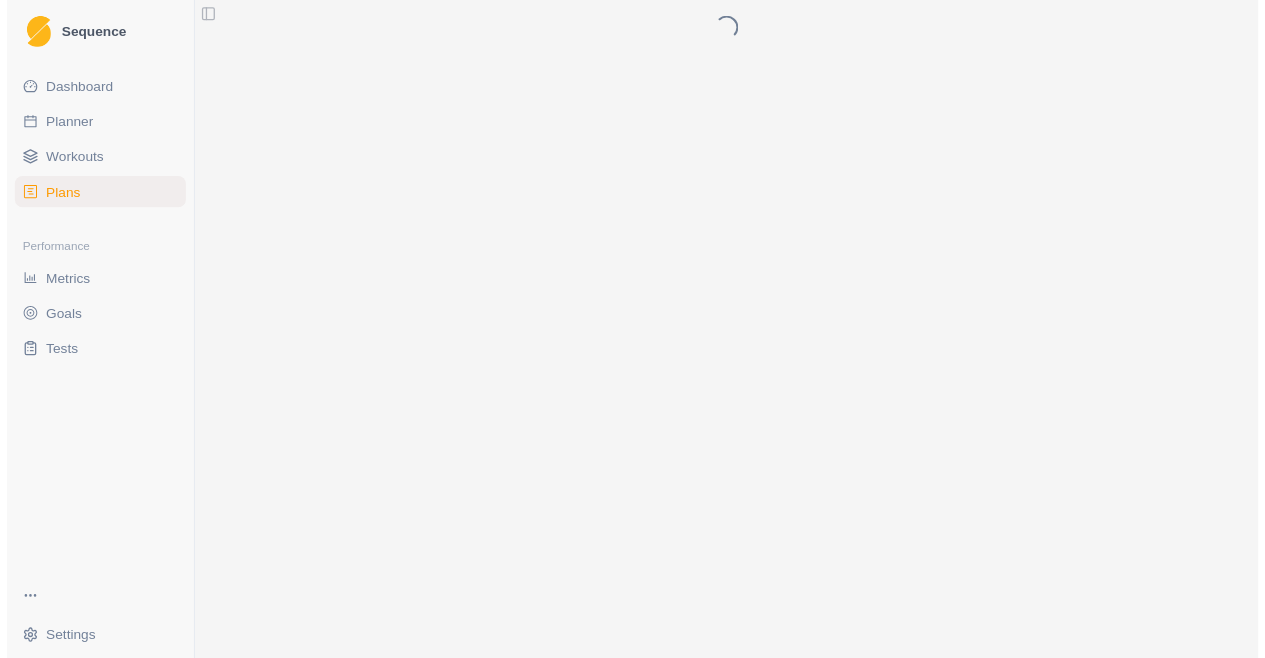 scroll, scrollTop: 0, scrollLeft: 0, axis: both 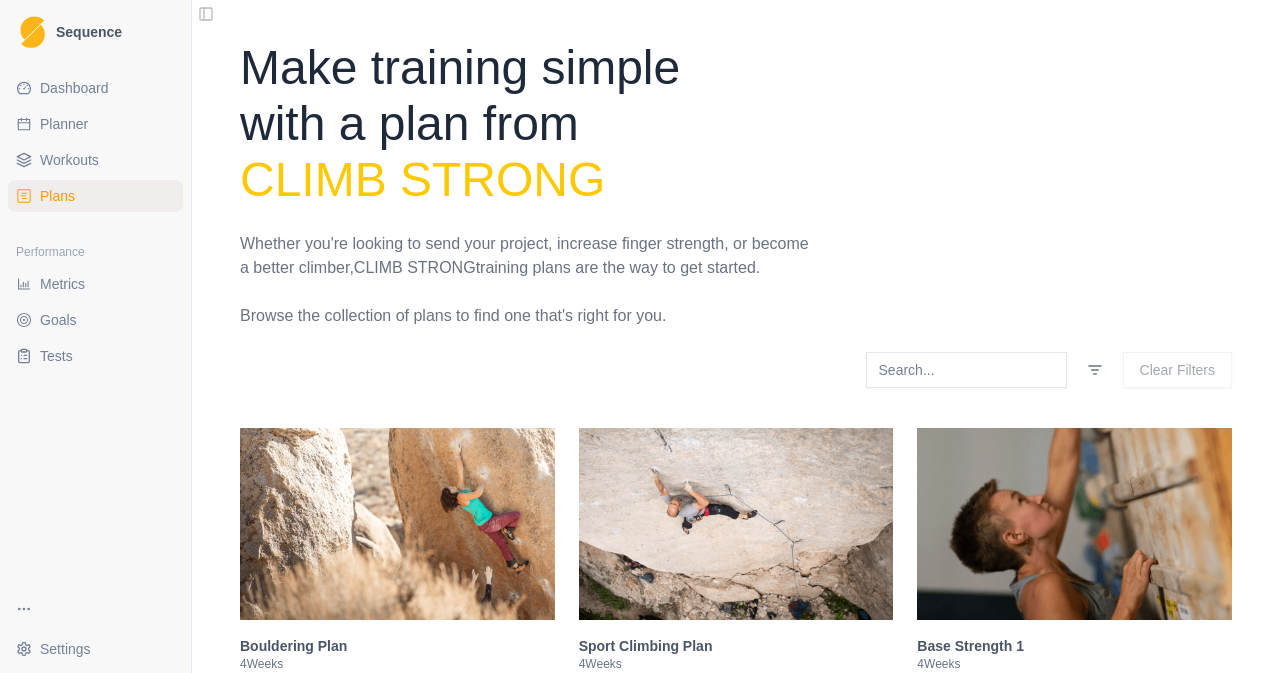 click on "Planner" at bounding box center [64, 124] 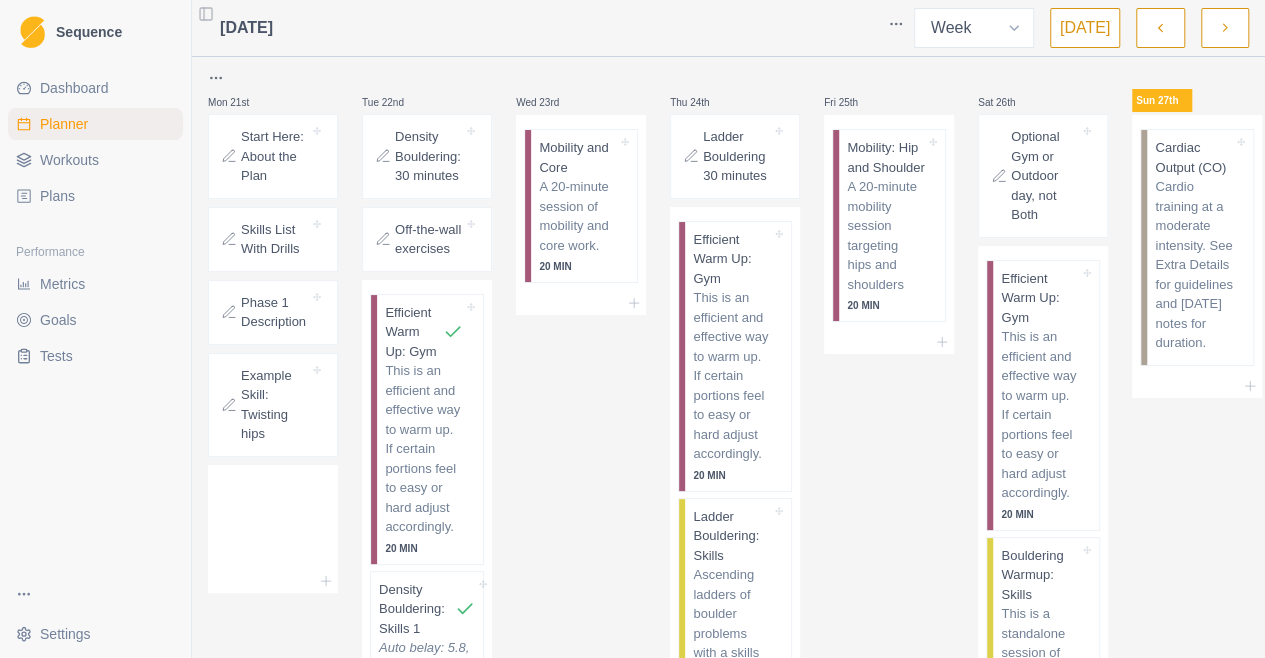 click at bounding box center (1225, 28) 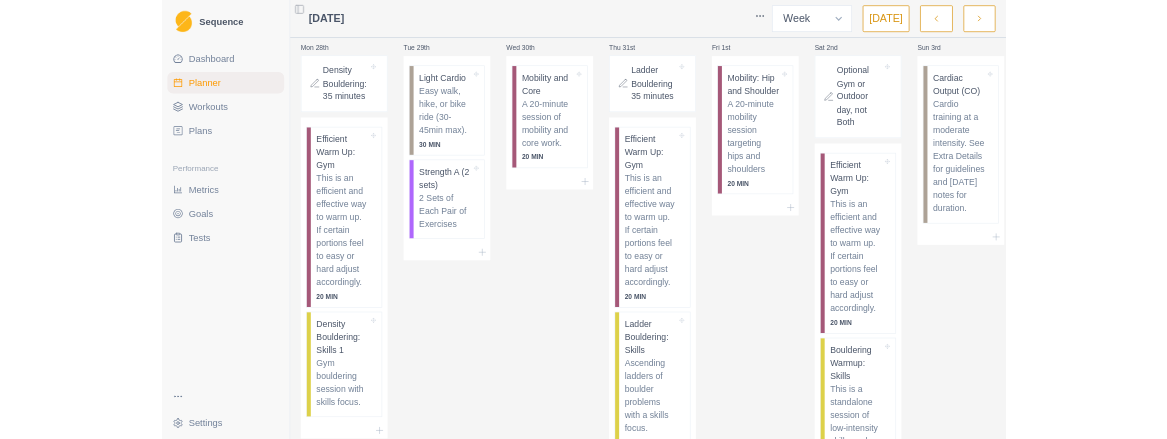 scroll, scrollTop: 0, scrollLeft: 0, axis: both 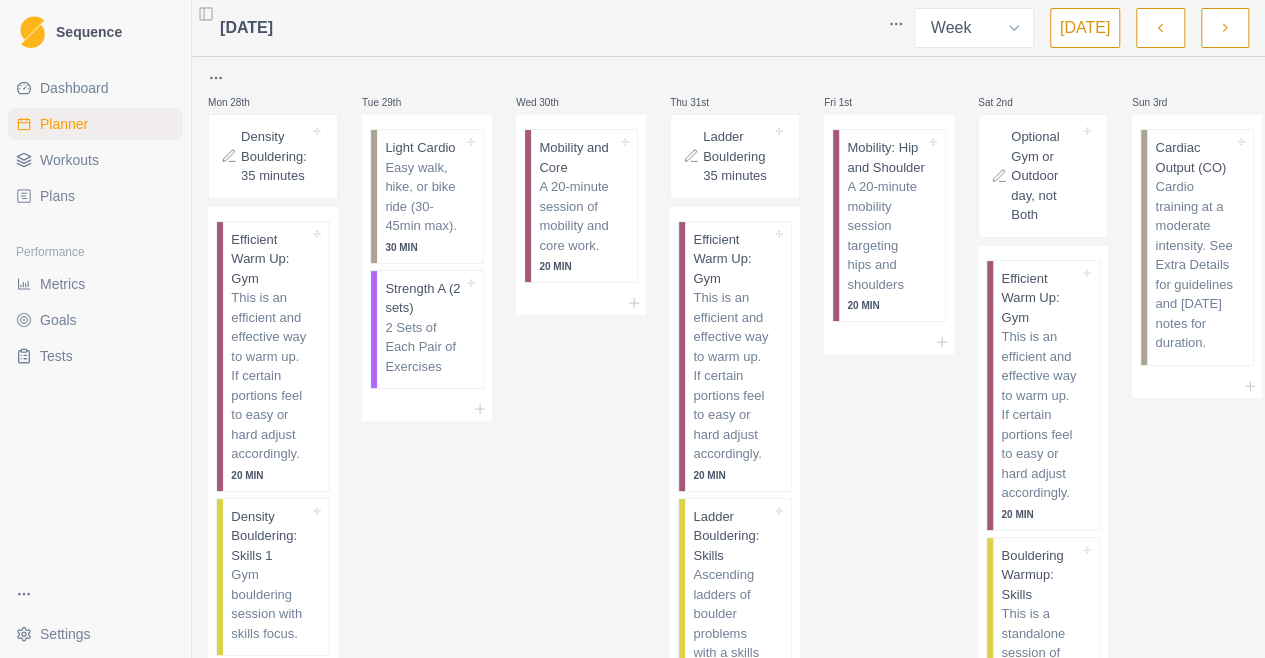 click on "Sequence Dashboard Planner Workouts Plans Performance Metrics Goals Tests Settings Toggle Sidebar [DATE] Week Month [DATE] Mon 28th Density Bouldering: 35 minutes  Efficient Warm Up: Gym This is an efficient and effective way to warm up. If certain portions feel to easy or hard adjust accordingly. 20 MIN Density Bouldering: Skills 1 Gym bouldering session with skills focus. Tue 29th Light Cardio Easy walk, hike, or bike ride (30-45min max).
30 MIN Strength A (2 sets) 2 Sets of Each Pair of Exercises Wed 30th Mobility and Core  A 20-minute session of mobility and core work. 20 MIN Thu 31st Ladder Bouldering 35 minutes Efficient Warm Up: Gym This is an efficient and effective way to warm up. If certain portions feel to easy or hard adjust accordingly. 20 MIN Ladder Bouldering: Skills Ascending ladders of boulder problems with a skills focus. Strength B (2 sets) 2 Sets of Each Pair of Exercises
Fri 1st Mobility: Hip and Shoulder A 20-minute mobility session targeting hips and shoulders 20 MIN" at bounding box center [632, 329] 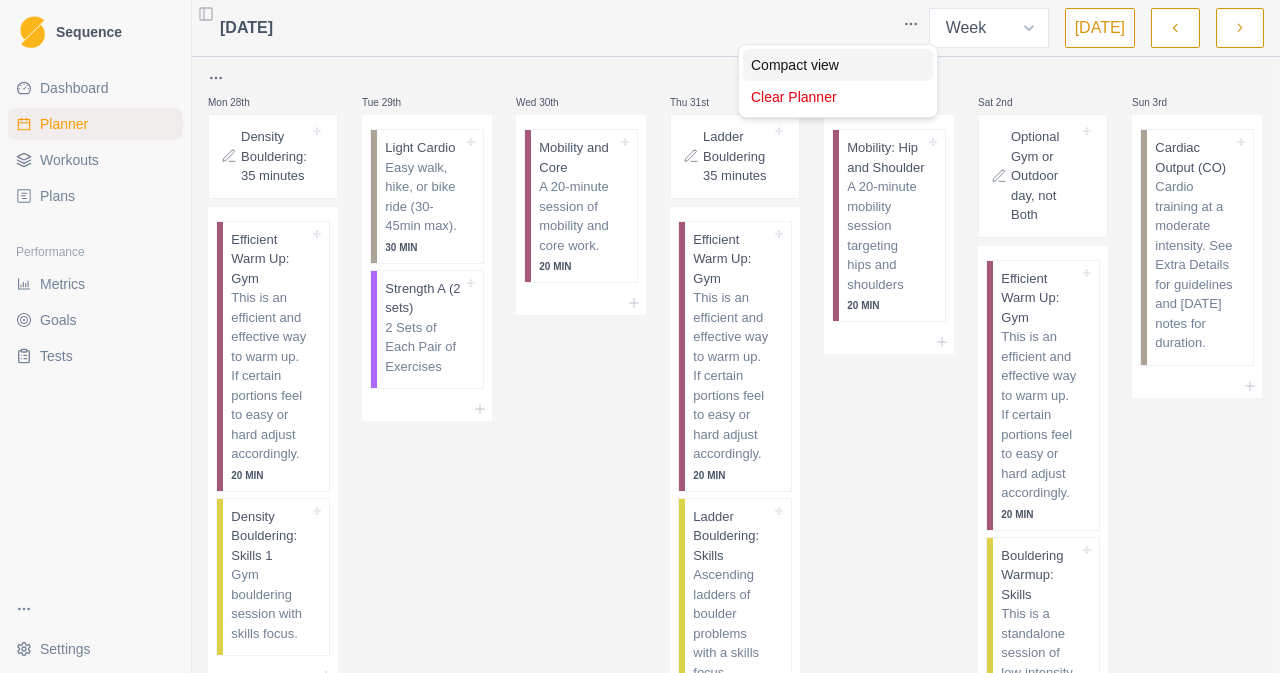 click on "Compact view" at bounding box center (838, 65) 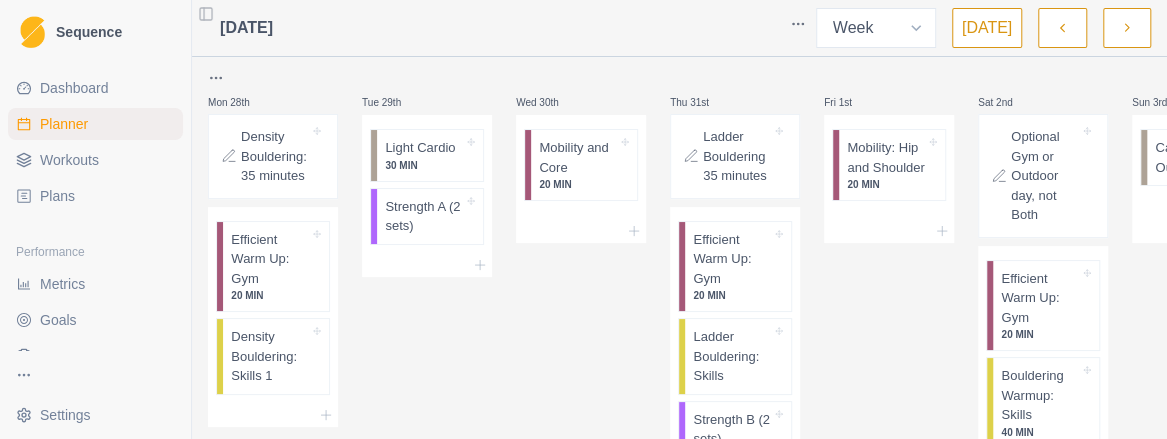 click at bounding box center (526, 28) 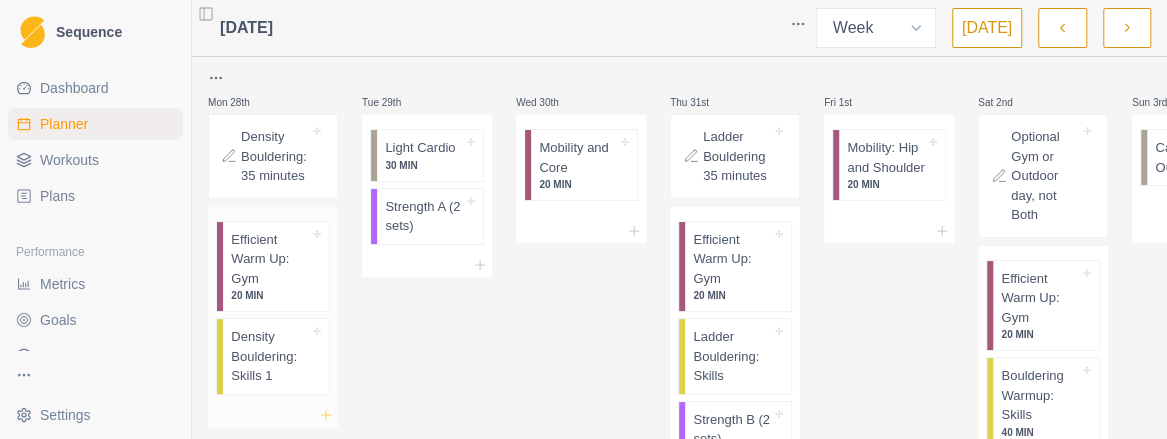 click 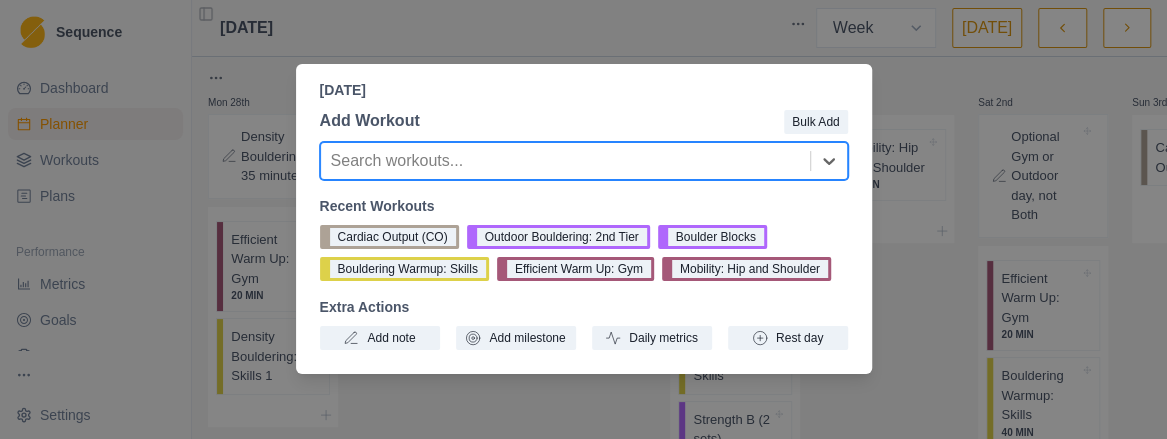 scroll, scrollTop: 0, scrollLeft: 0, axis: both 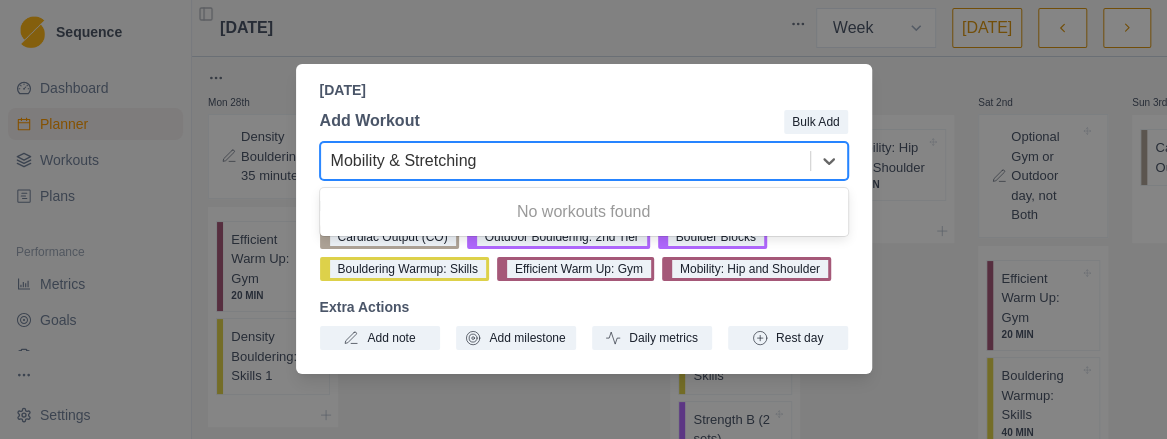 type on "Mobility & Stretching" 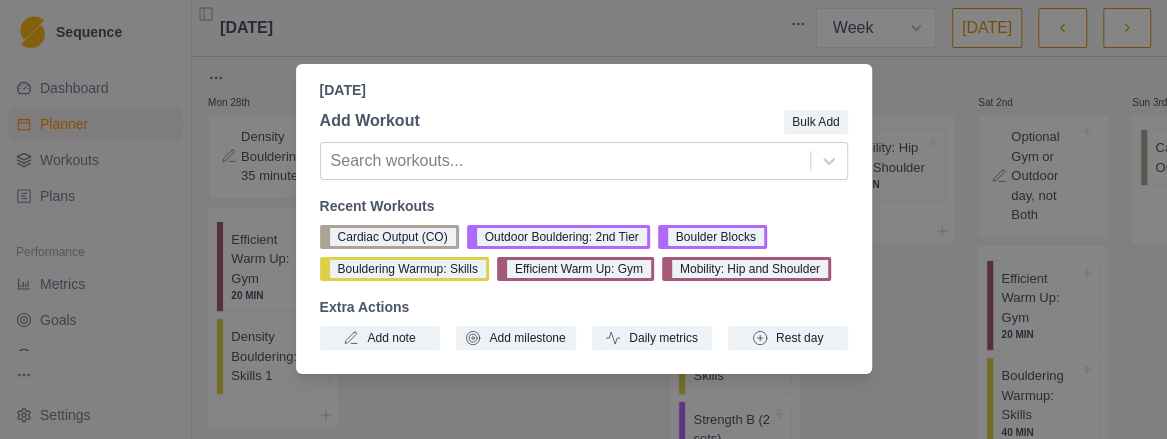 click at bounding box center (602, 121) 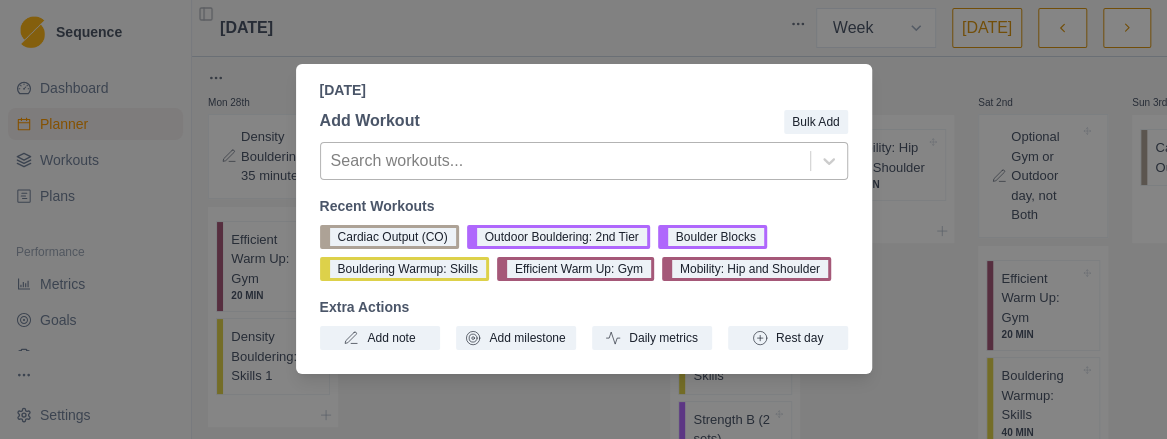 scroll, scrollTop: 0, scrollLeft: 0, axis: both 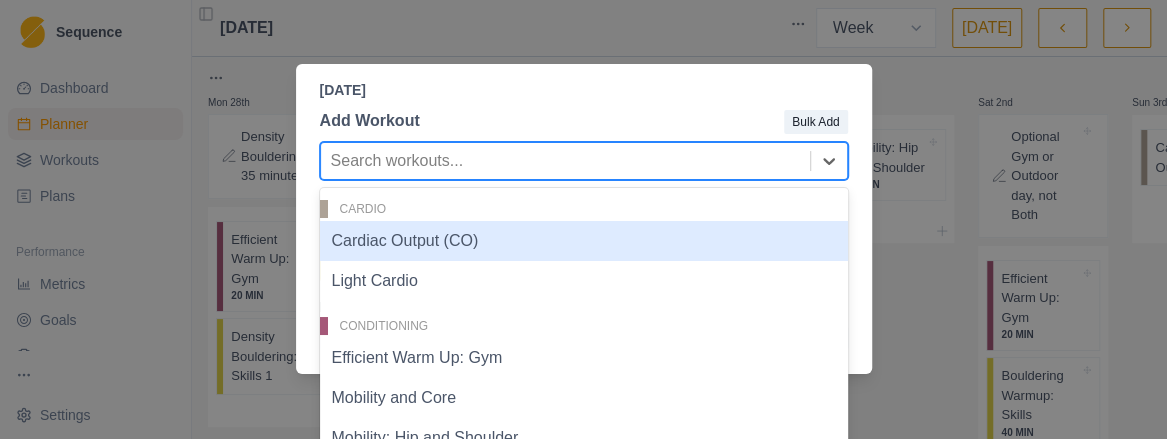 paste on "Mobility & Stretching" 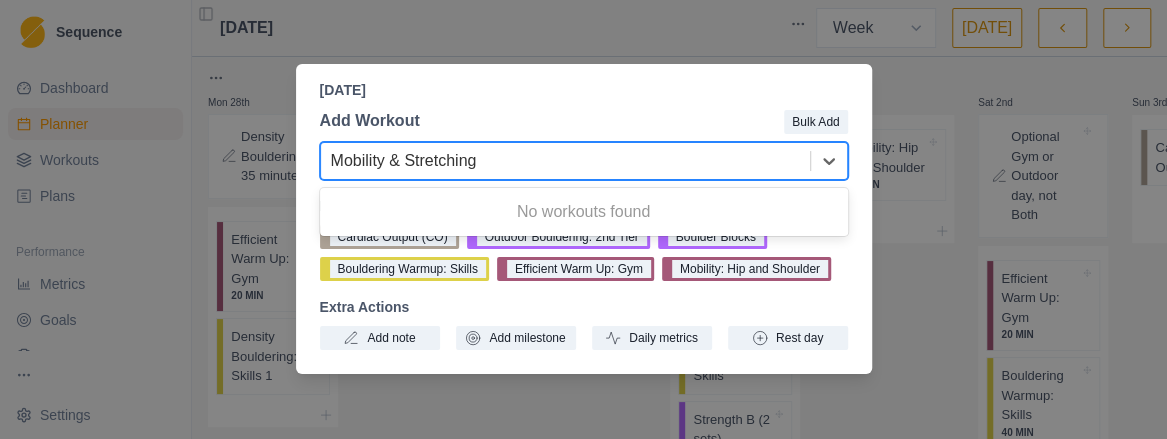 type on "Mobility & Stretching" 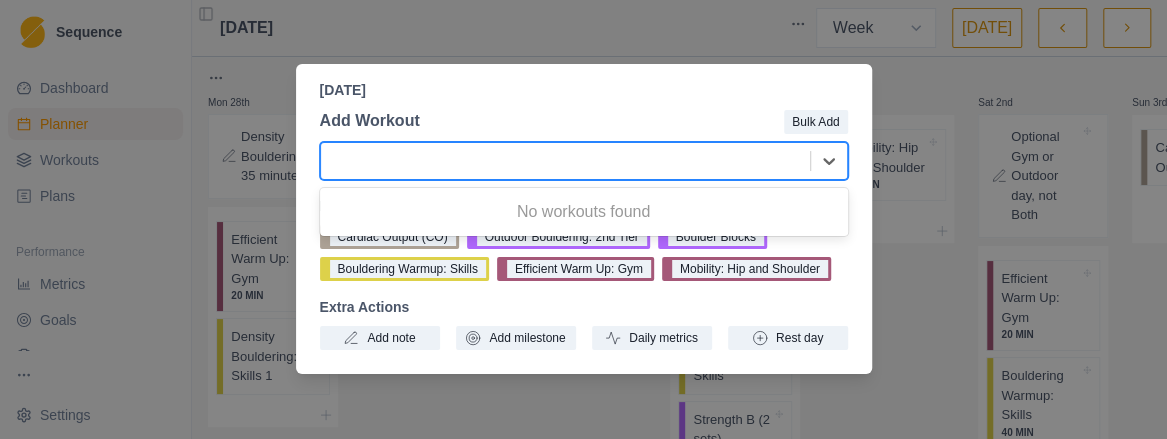 click at bounding box center [602, 121] 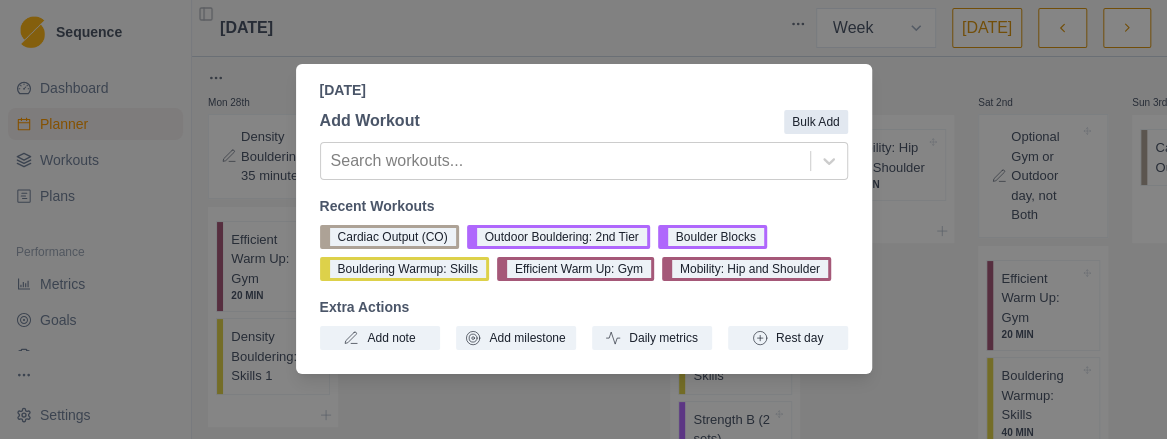 click on "Bulk Add" at bounding box center [815, 122] 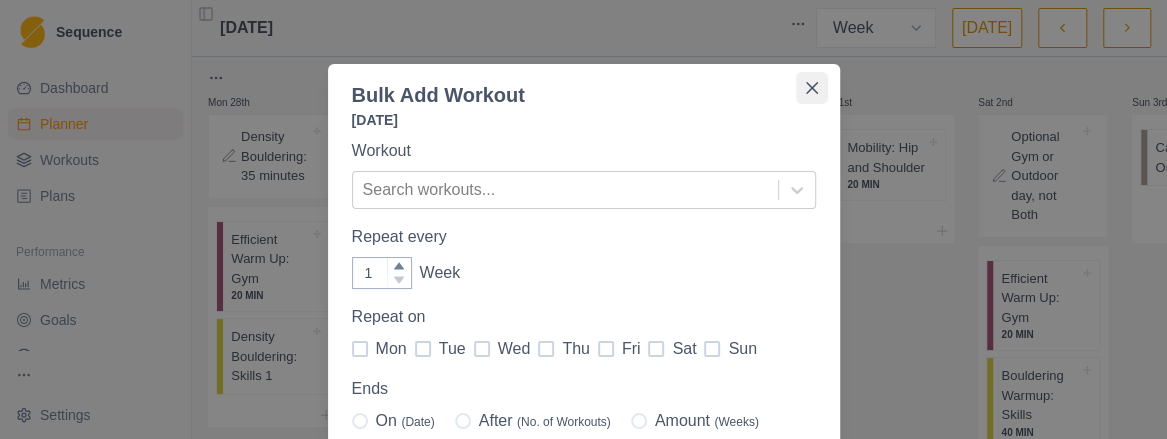 click 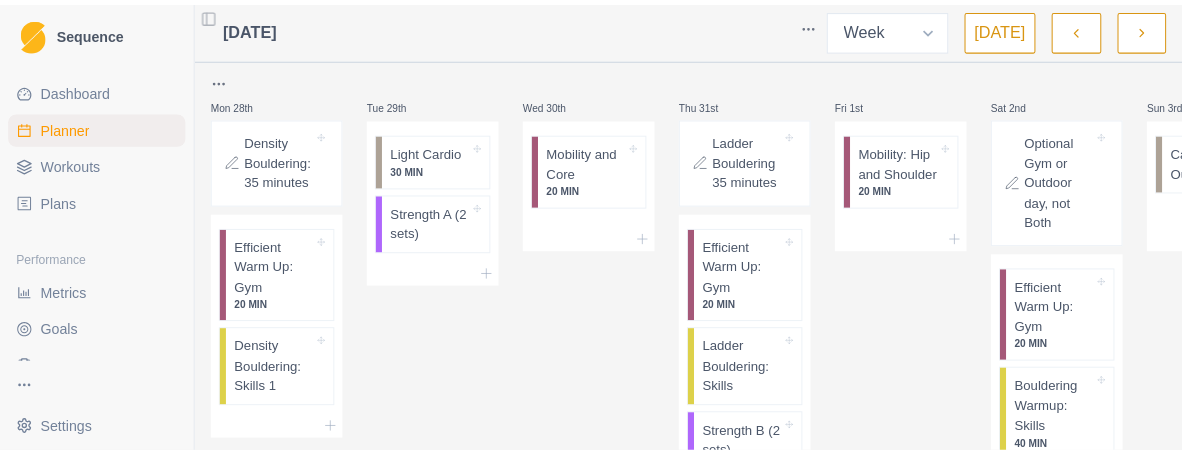 scroll, scrollTop: 100, scrollLeft: 0, axis: vertical 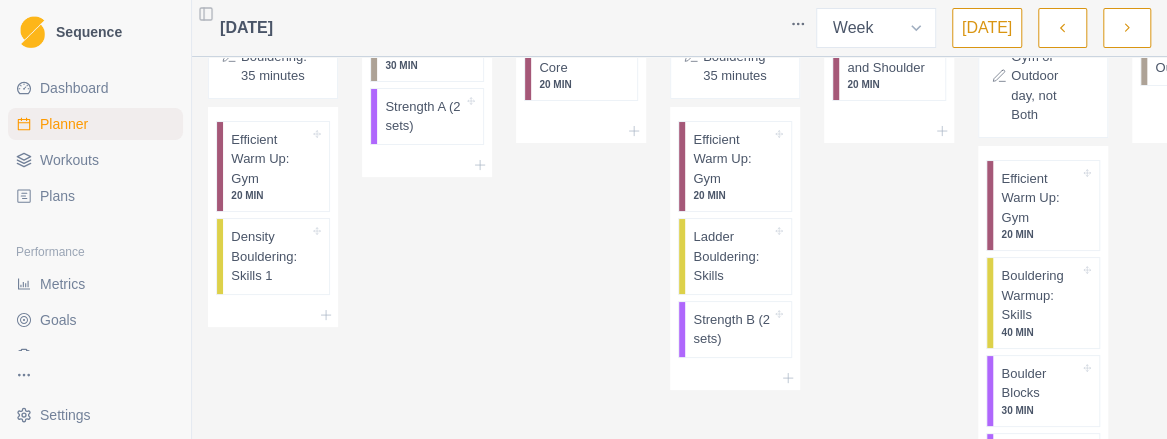 click on "Plans" at bounding box center [57, 196] 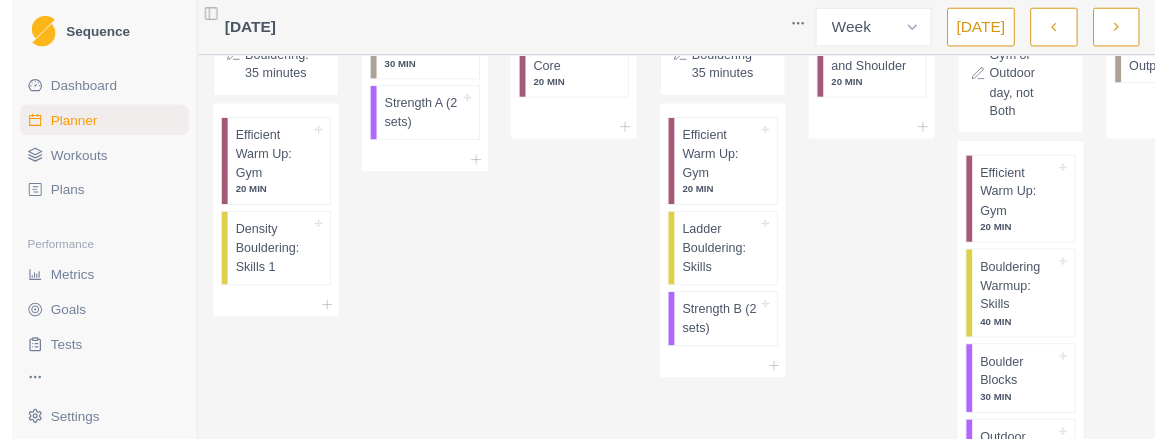 scroll, scrollTop: 0, scrollLeft: 0, axis: both 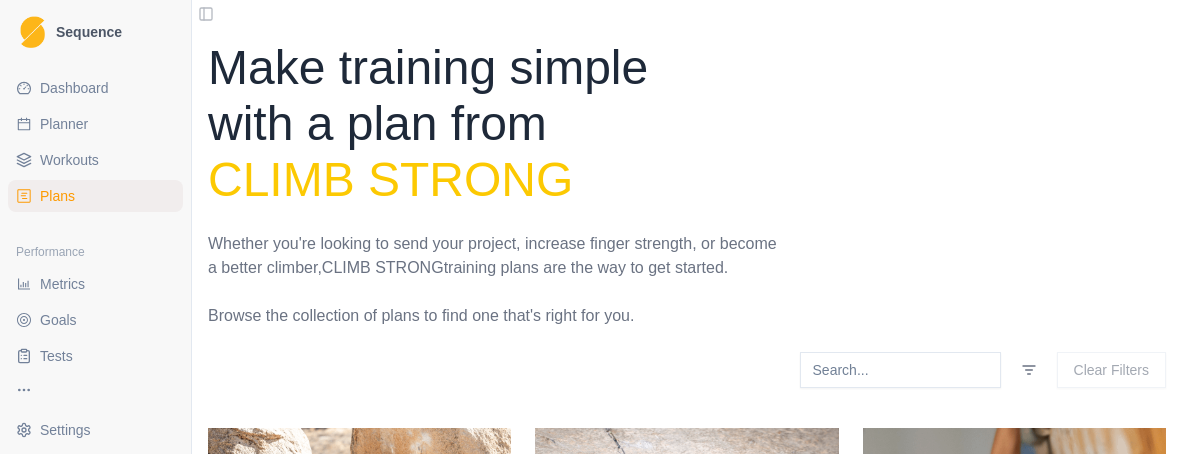 click on "Planner" at bounding box center [64, 124] 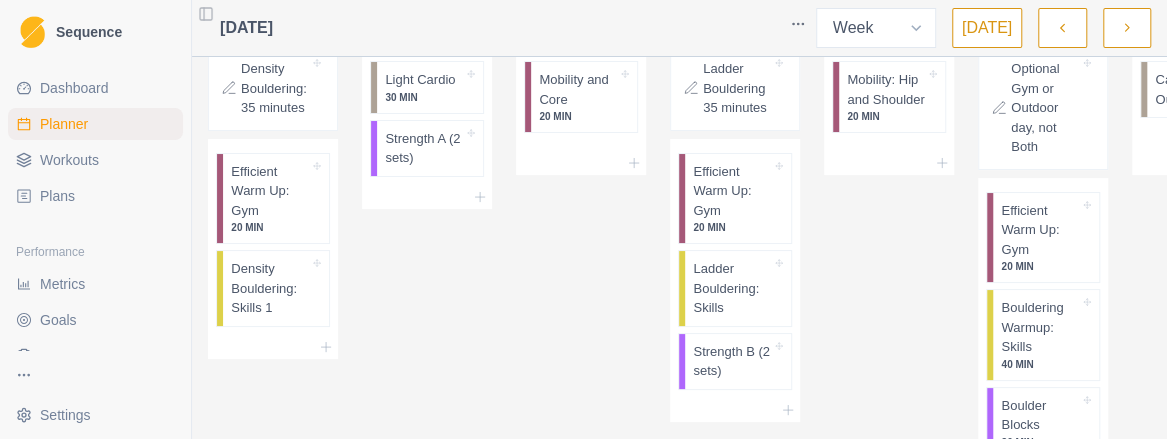scroll, scrollTop: 100, scrollLeft: 0, axis: vertical 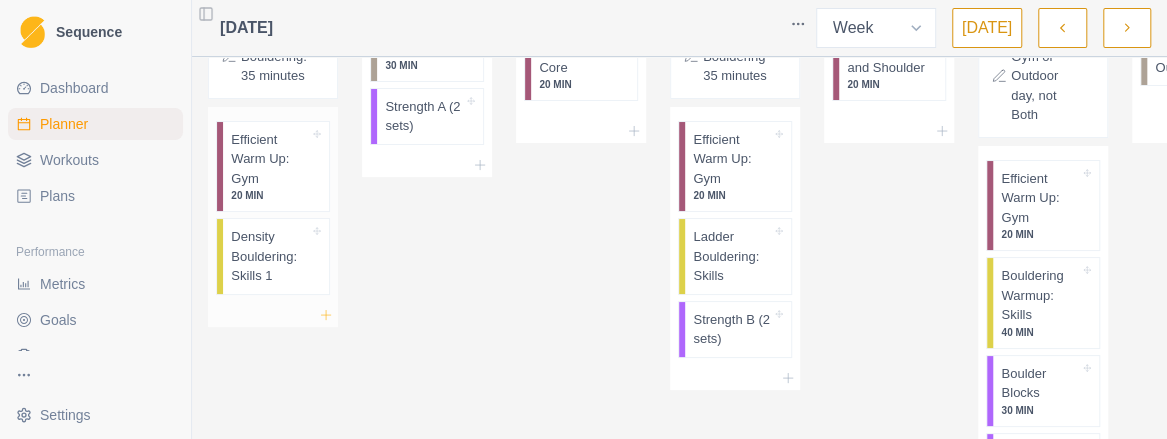 click 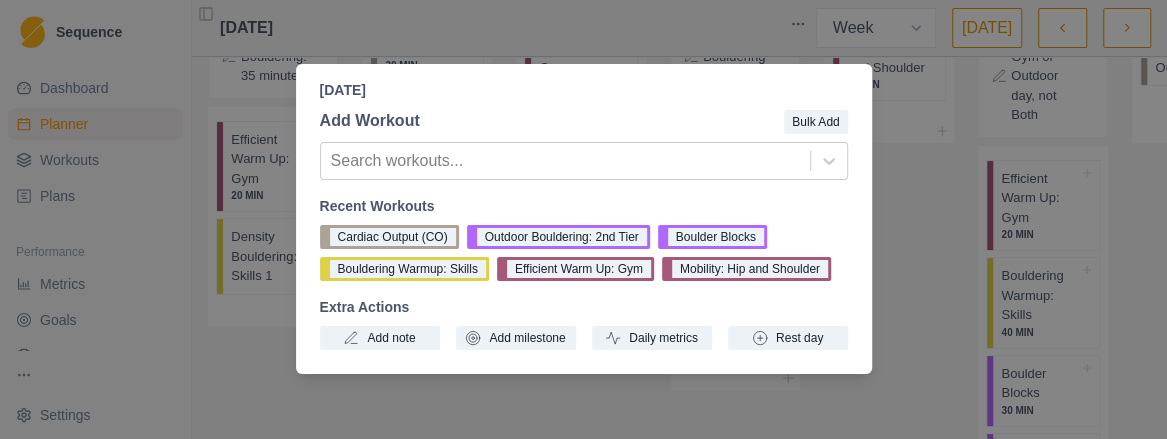 click at bounding box center [602, 121] 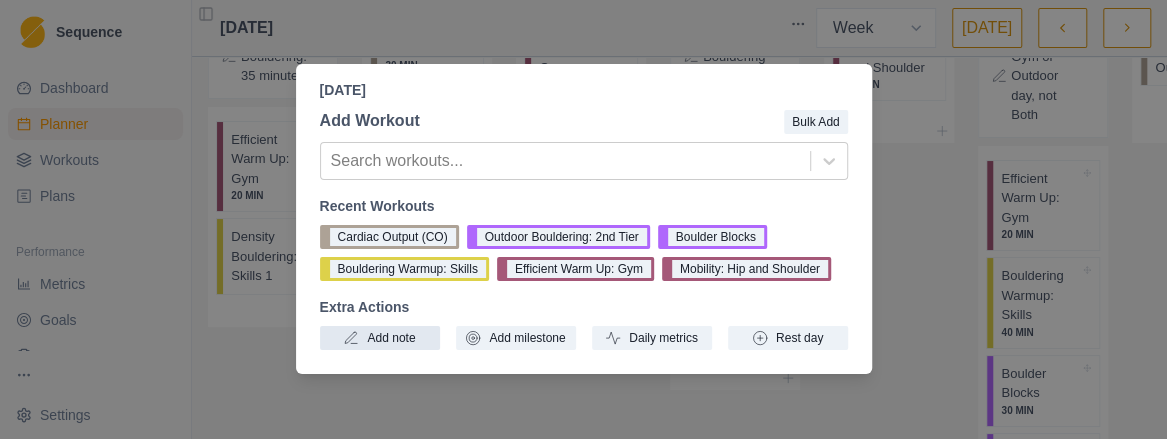 click on "Add note" at bounding box center [380, 338] 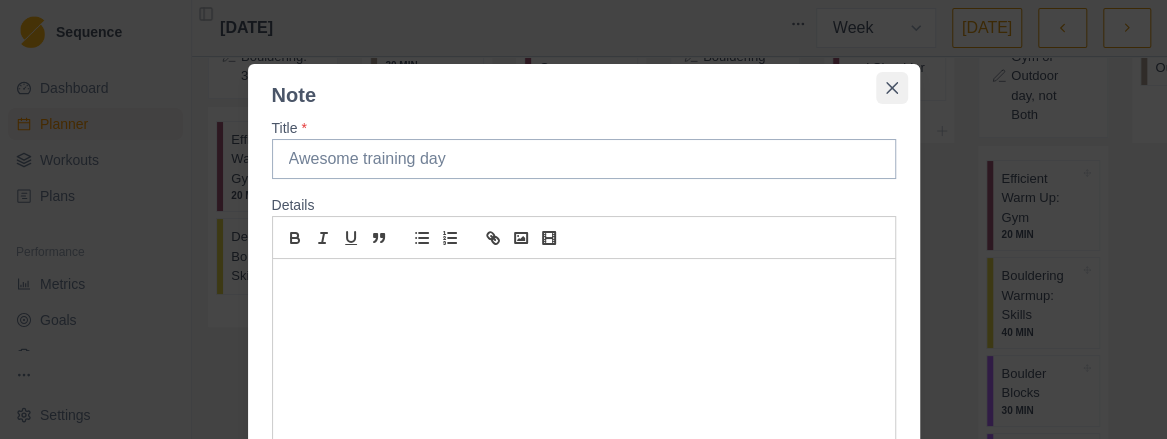 click 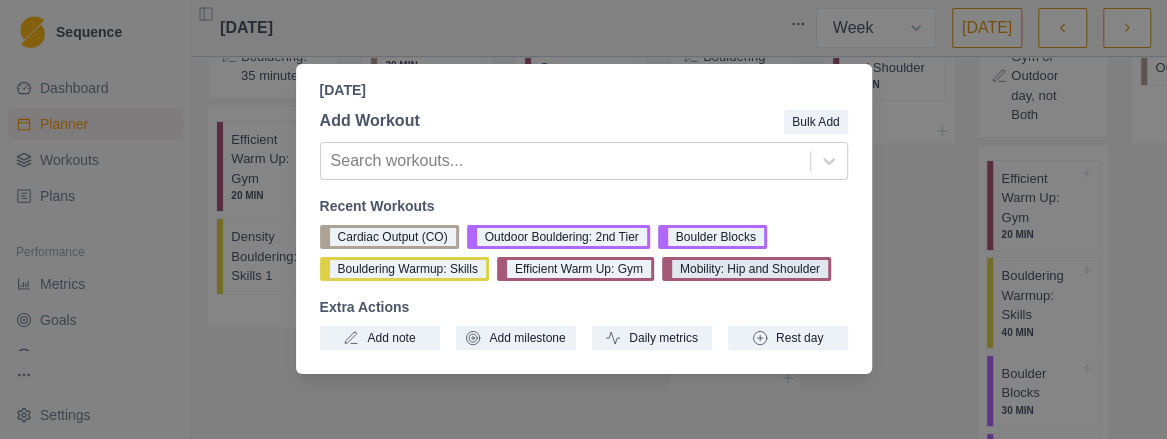 click on "Mobility: Hip and Shoulder" at bounding box center [746, 269] 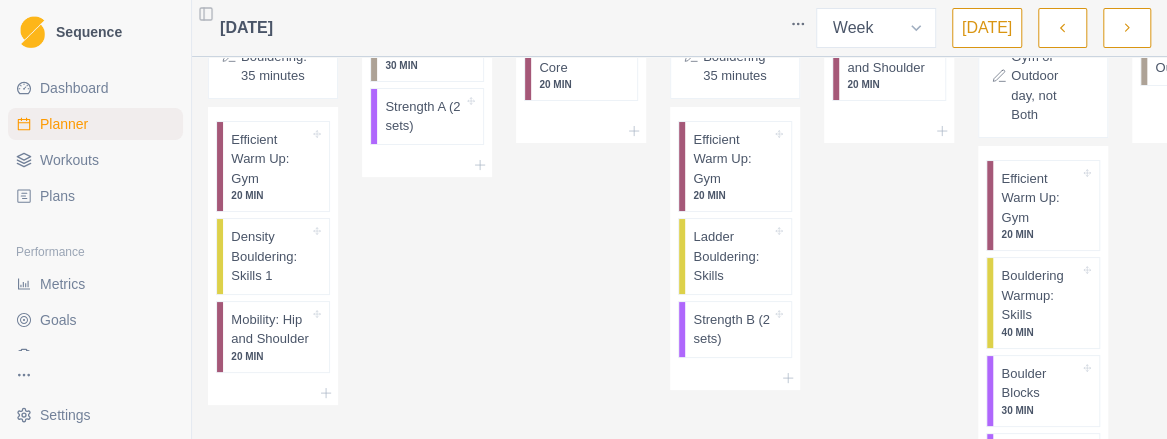 click on "Wed 30th Mobility and Core  20 MIN" at bounding box center (581, 261) 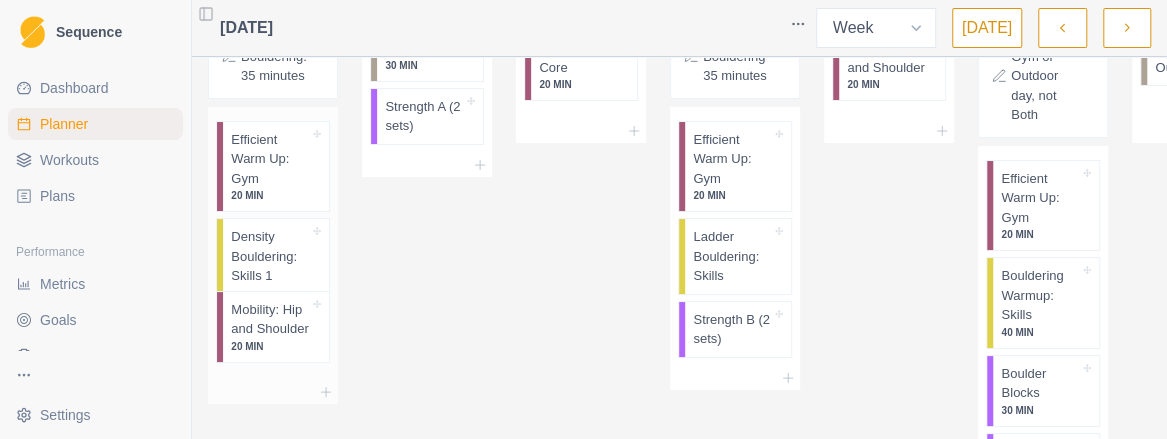 scroll, scrollTop: 1, scrollLeft: 0, axis: vertical 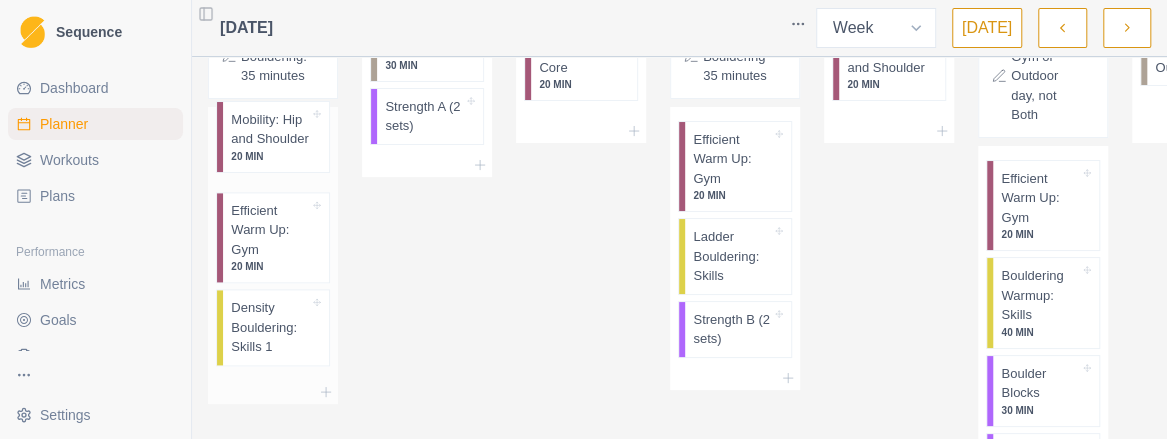 drag, startPoint x: 219, startPoint y: 347, endPoint x: 220, endPoint y: 143, distance: 204.00246 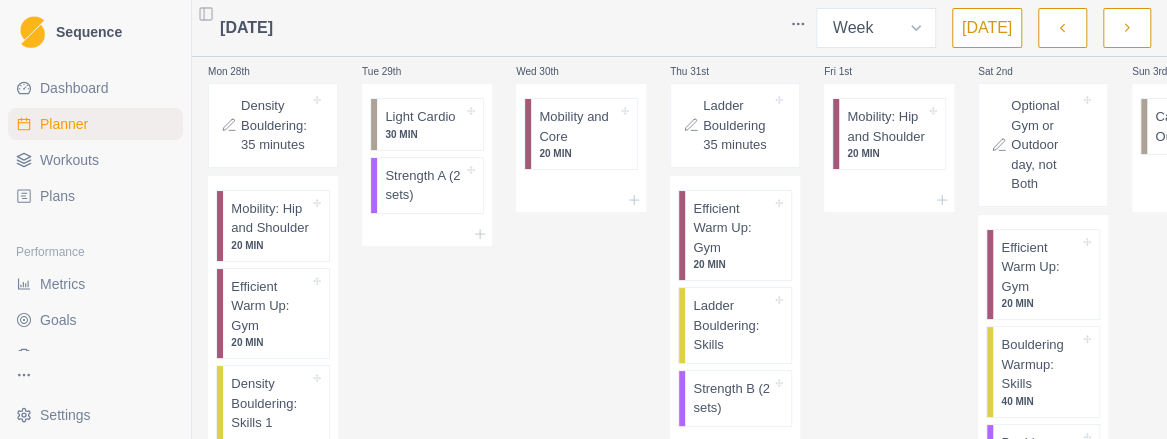 scroll, scrollTop: 0, scrollLeft: 0, axis: both 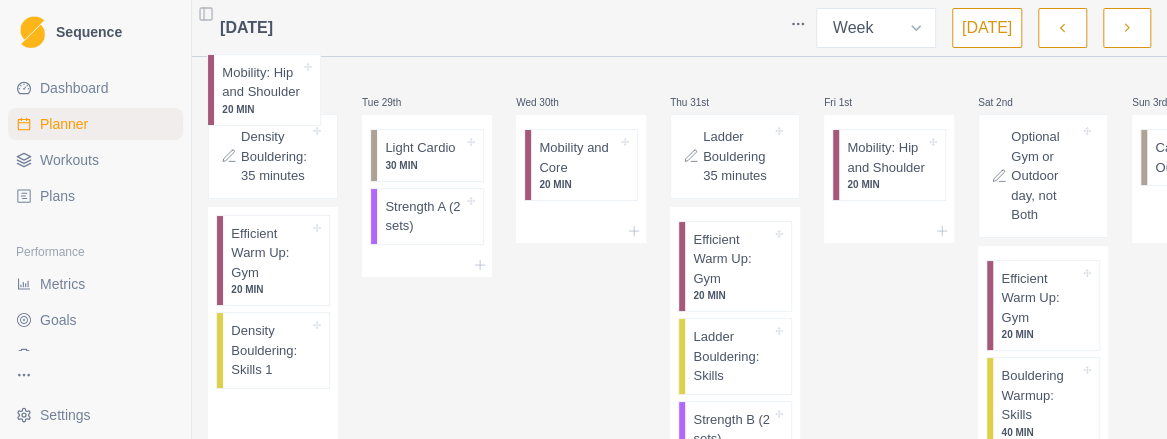 drag, startPoint x: 246, startPoint y: 257, endPoint x: 236, endPoint y: 81, distance: 176.28386 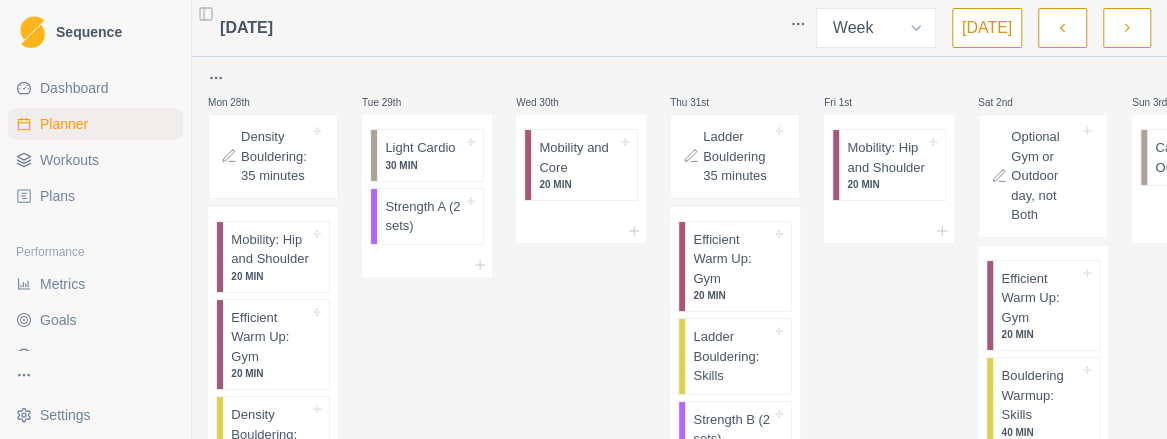 click at bounding box center (526, 28) 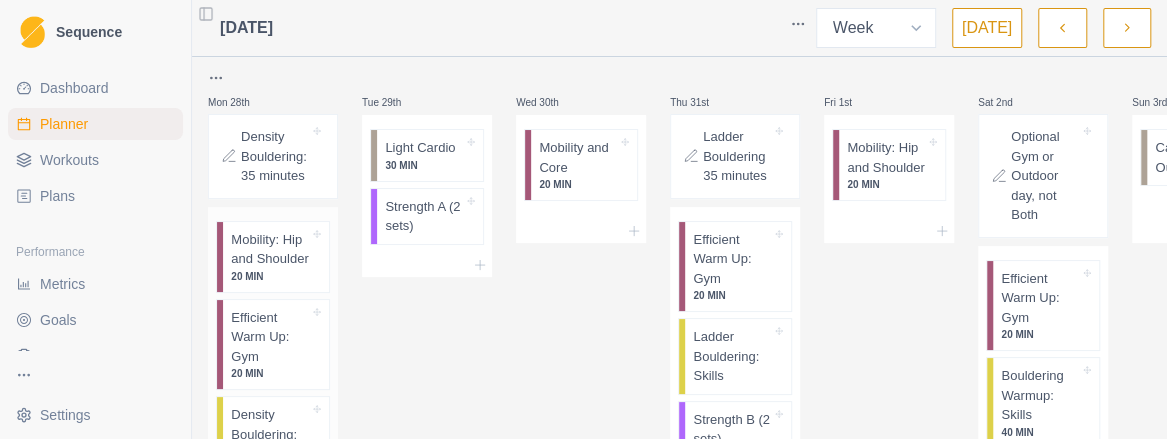 click on "Mobility: Hip and Shoulder" at bounding box center [270, 249] 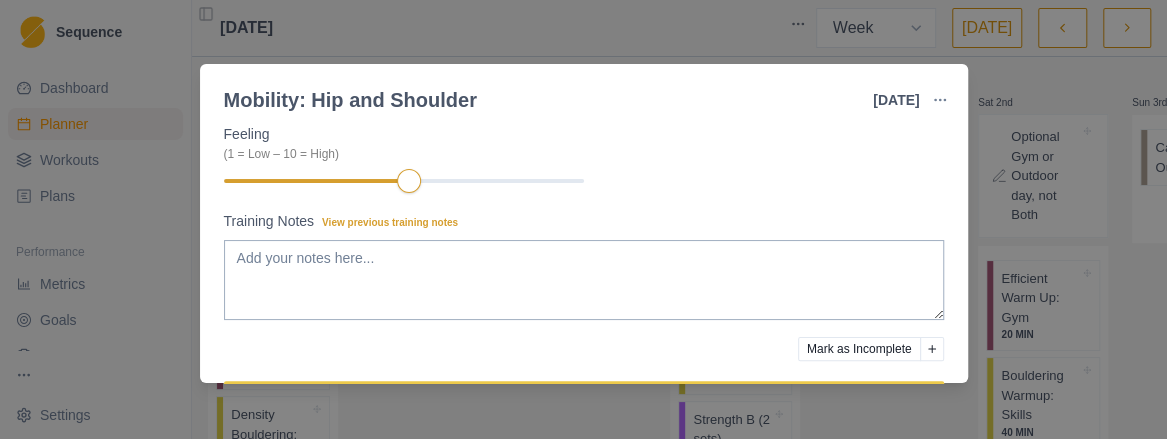 scroll, scrollTop: 252, scrollLeft: 0, axis: vertical 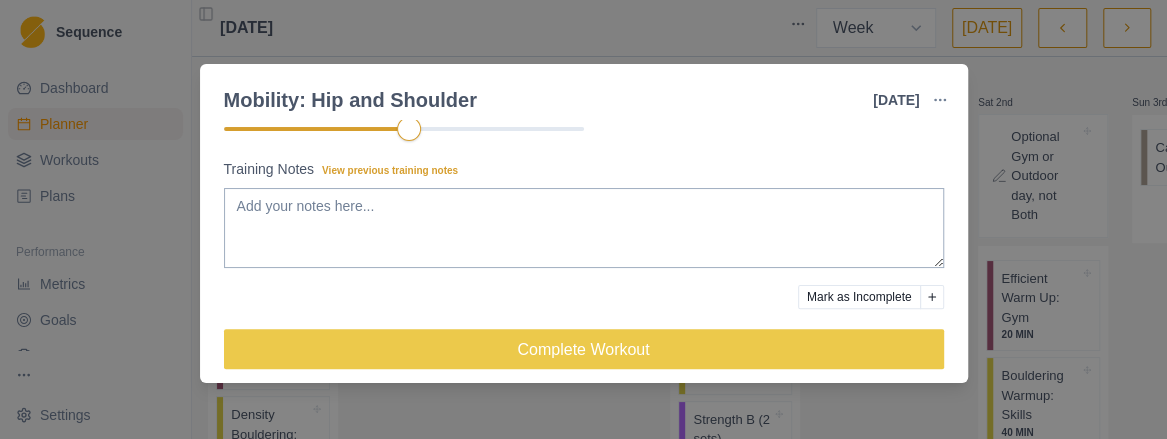 click at bounding box center [675, 100] 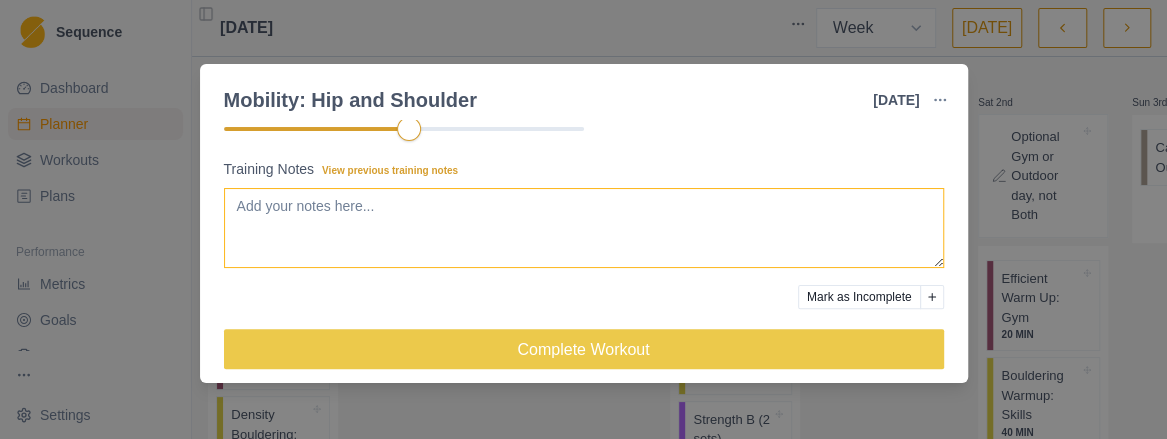 click on "Training Notes View previous training notes" at bounding box center [584, 228] 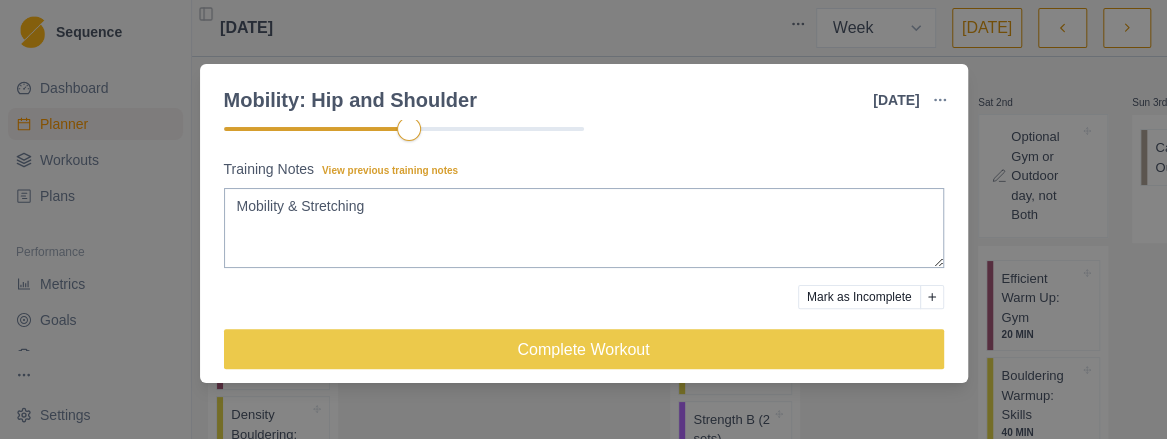 click at bounding box center [675, 100] 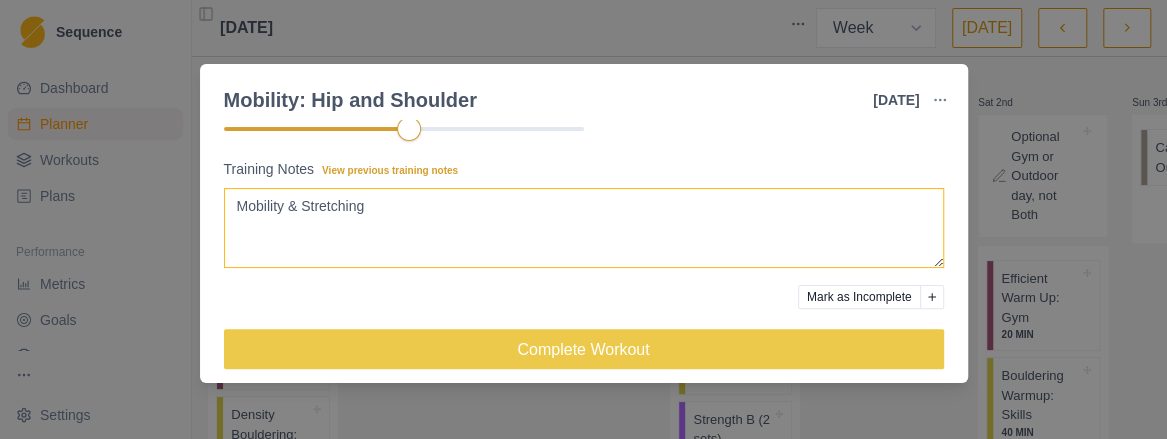 paste on "Wrists and Shoulders
•	Exercise 1: Passive Forearm Stretch
•	Exercise 2: Passive Forearm Stretch with Shoulder Rotation
•	Exercise 3: Active Forearm Stretch
•	Exercise 4: Shoulder Mobility Progression with Weight Plate
•	Exercise 5: Upper Arm Rotations
Shoulders and Spines
•	Pretzel
•	Active spine stretch
•	[MEDICAL_DATA] mobilization in internal rotation
•	[MEDICAL_DATA] stability with power band
•	Micro shoulder rotations with power band
Hips and Ankles
•	Pancake Stretch
•	Pigeon Pose
•	Forward Lunge
•	Butterfly (with weighted contraction progression)
•	Deep overhead squat
•	Split into a cossack squat
•	Bear sit into twisted position
•	Deep overhead squat
•	Split into a cossack squat
•	Bear sit into twisted position" 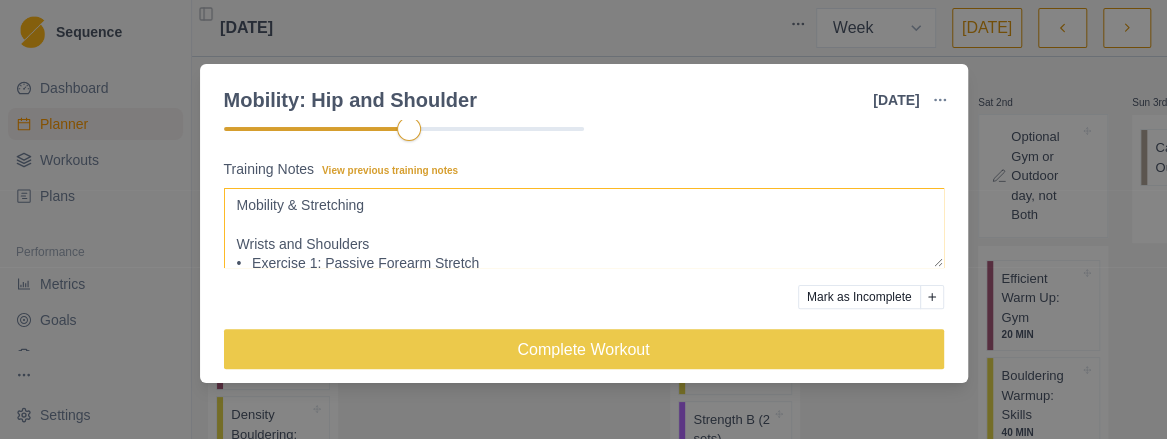 scroll, scrollTop: 100, scrollLeft: 0, axis: vertical 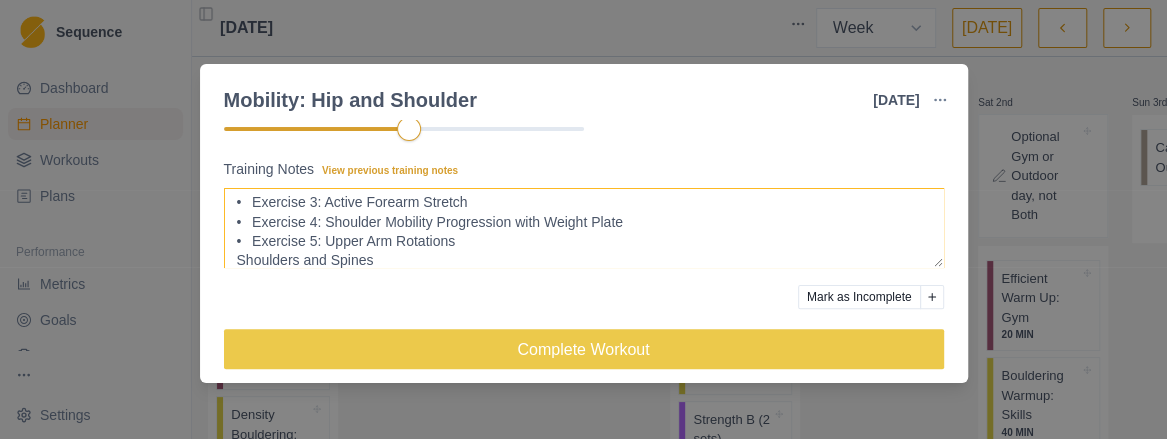 click on "Mobility & Stretching" at bounding box center (584, 228) 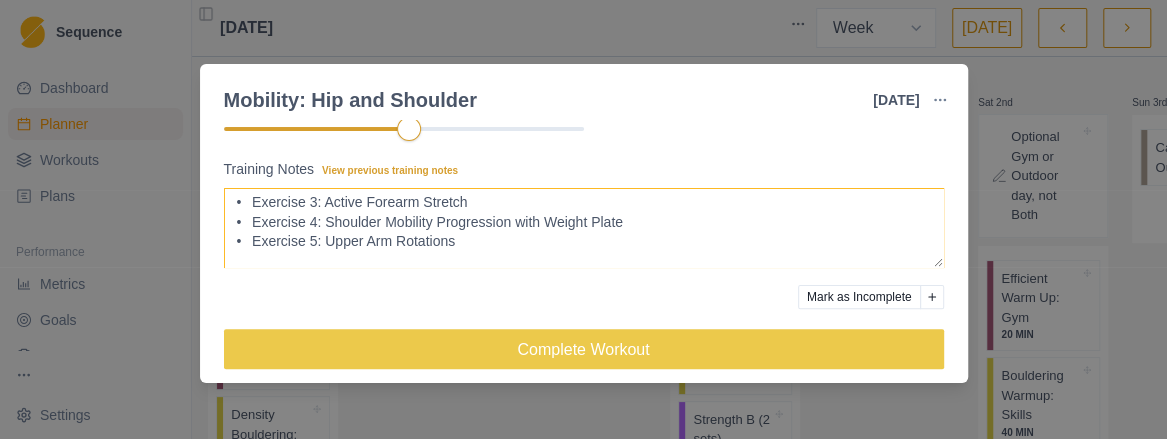 scroll, scrollTop: 102, scrollLeft: 0, axis: vertical 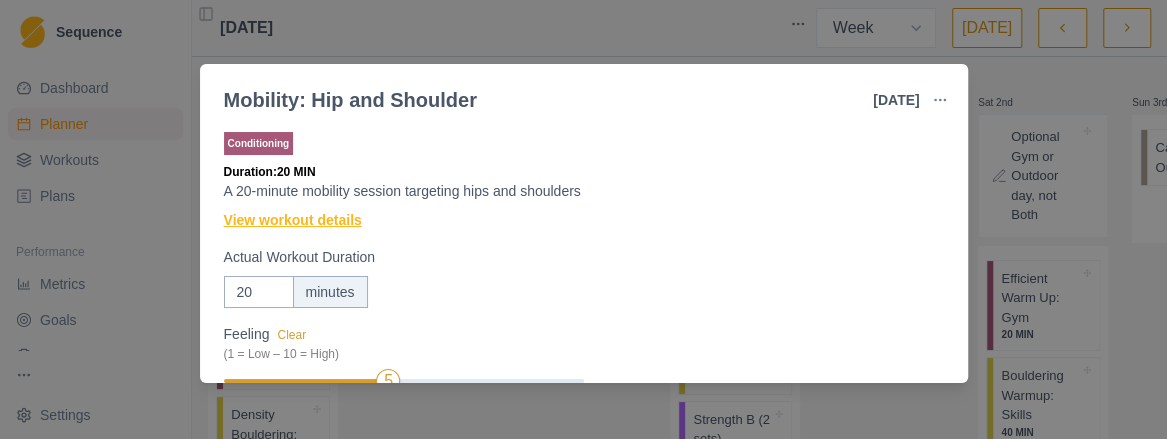 type on "Mobility & Stretching
Wrists and Shoulders
•	Exercise 1: Passive Forearm Stretch
•	Exercise 2: Passive Forearm Stretch with Shoulder Rotation
•	Exercise 3: Active Forearm Stretch
•	Exercise 4: Shoulder Mobility Progression with Weight Plate
•	Exercise 5: Upper Arm Rotations
Shoulders and Spines
•	Pretzel
•	Active spine stretch
•	[MEDICAL_DATA] mobilization in internal rotation
•	[MEDICAL_DATA] stability with power band
•	Micro shoulder rotations with power band
Hips and Ankles
•	Pancake Stretch
•	Pigeon Pose
•	Forward Lunge
•	Butterfly (with weighted contraction progression)
•	Deep overhead squat
•	Split into a cossack squat
•	Bear sit into twisted position
•	Deep overhead squat
•	Split into a cossack squat
•	Bear sit into twisted position" 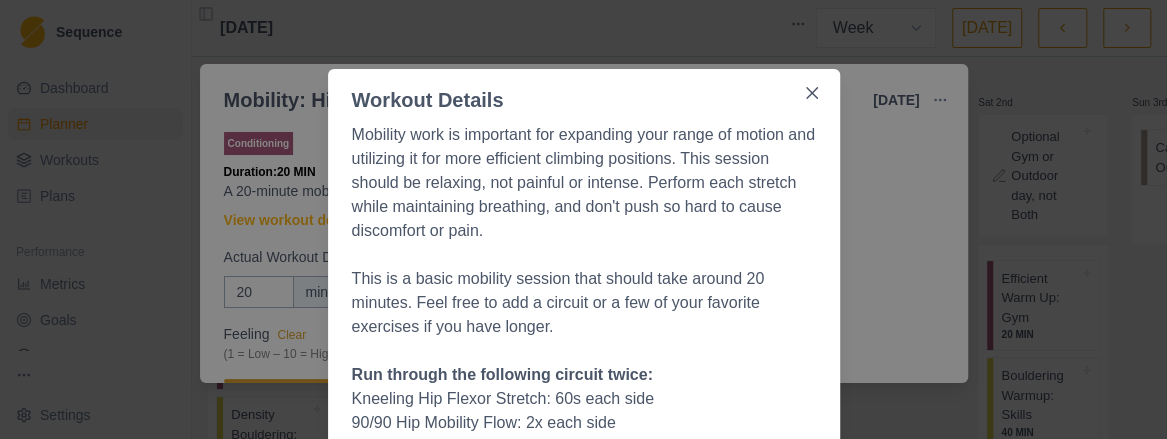 scroll, scrollTop: 0, scrollLeft: 0, axis: both 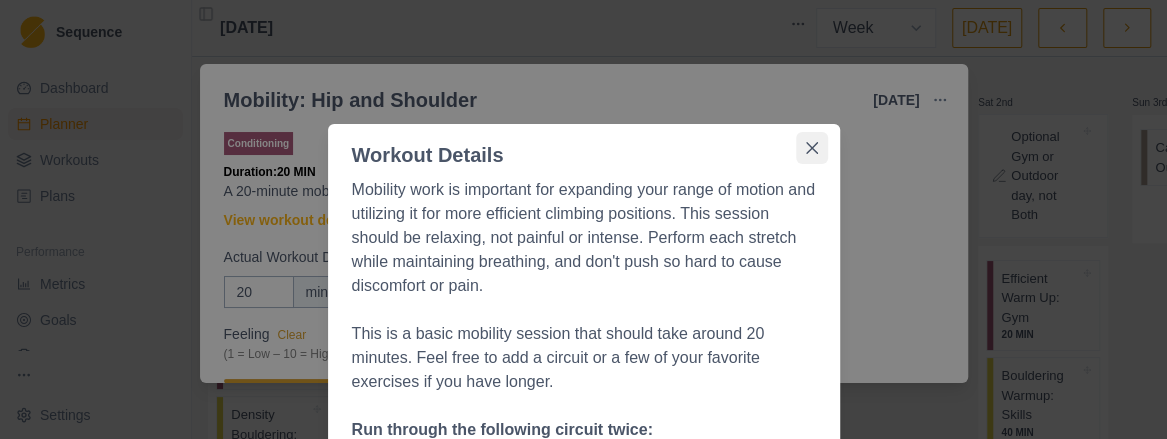 click 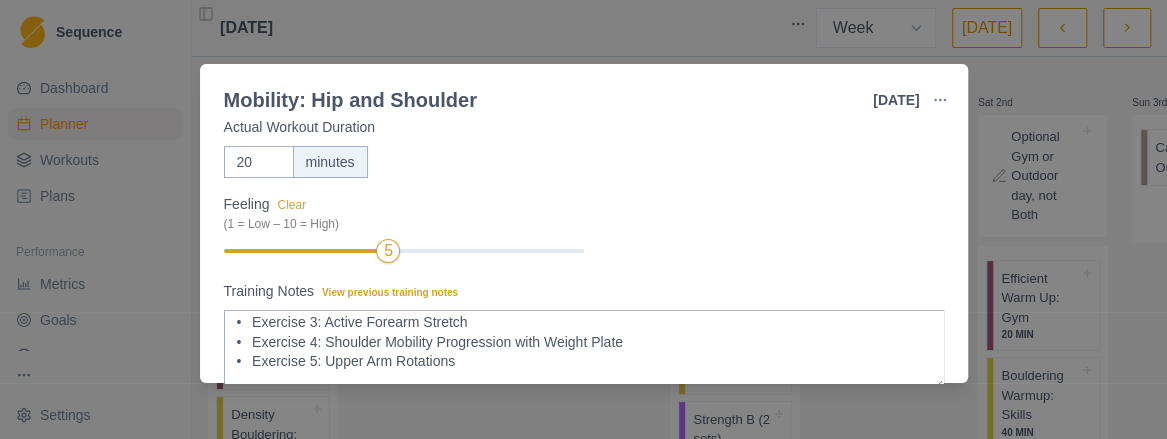 scroll, scrollTop: 200, scrollLeft: 0, axis: vertical 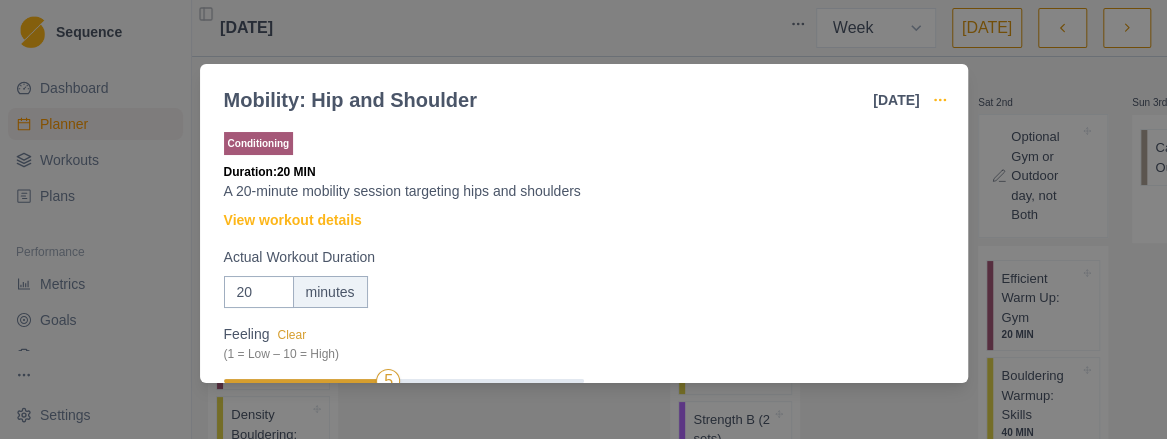 click 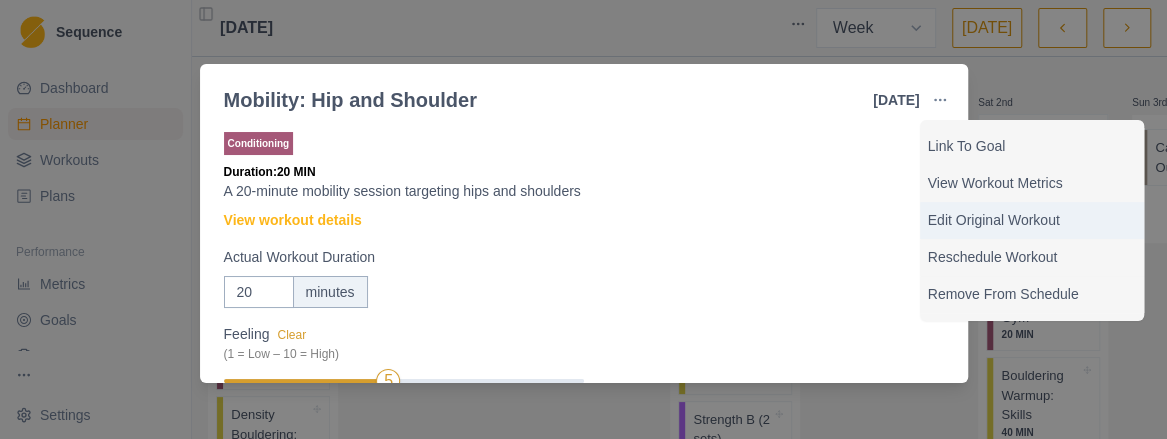 click on "Edit Original Workout" at bounding box center (1032, 220) 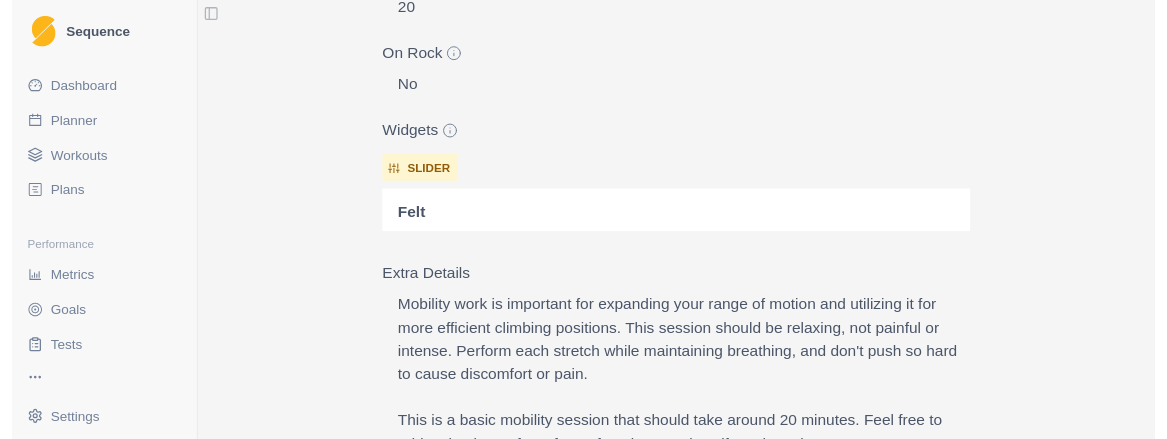 scroll, scrollTop: 0, scrollLeft: 0, axis: both 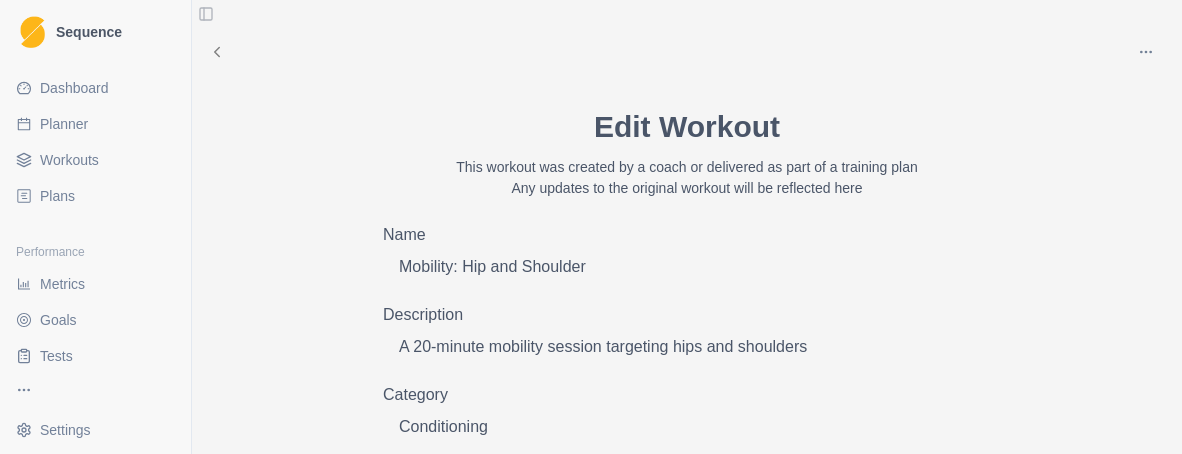 click 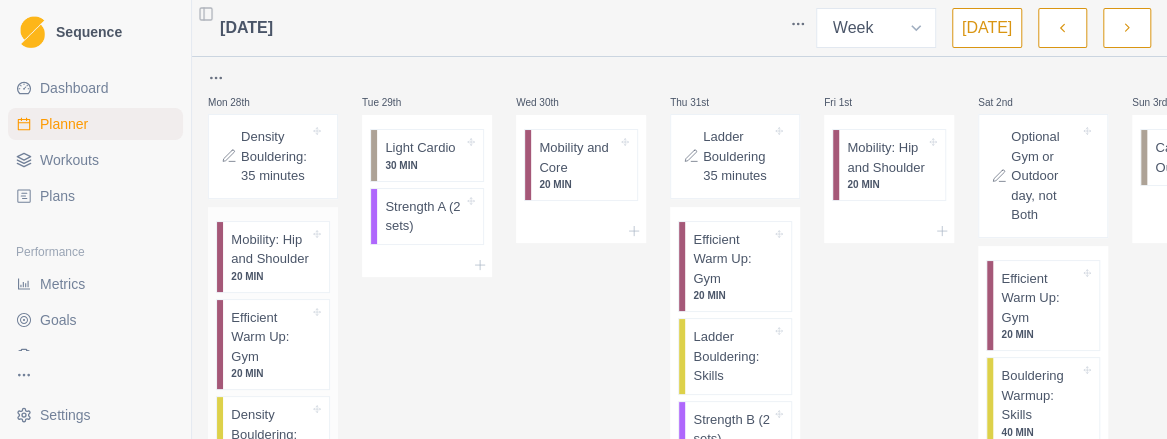 click on "20 MIN" at bounding box center [270, 276] 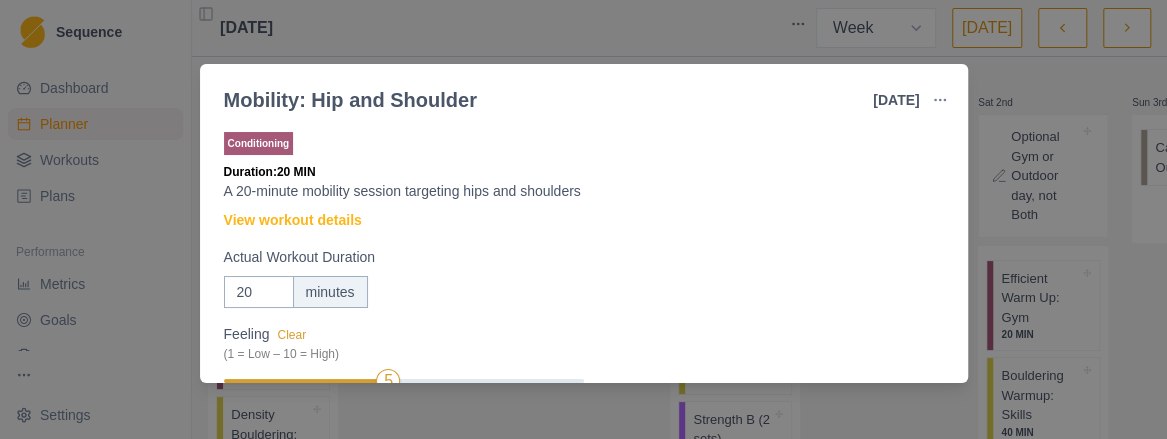scroll, scrollTop: 252, scrollLeft: 0, axis: vertical 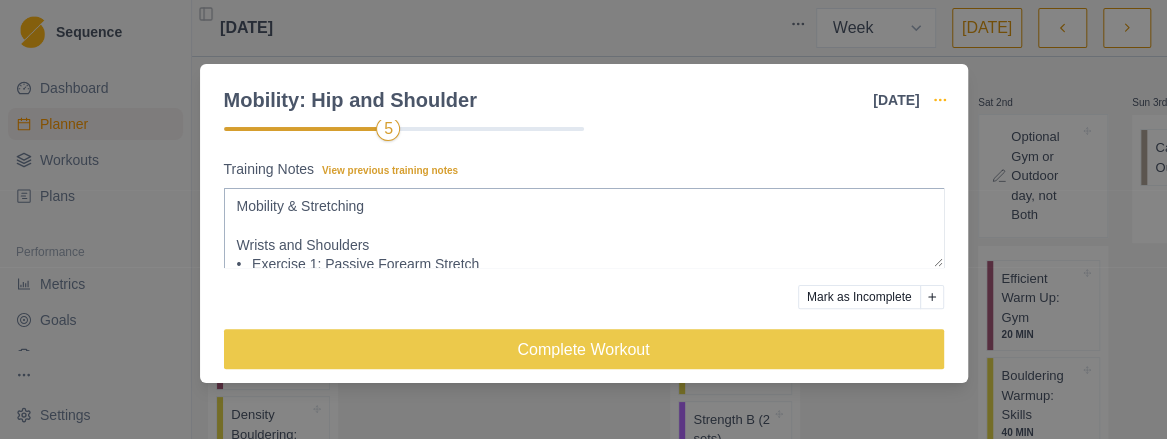 click 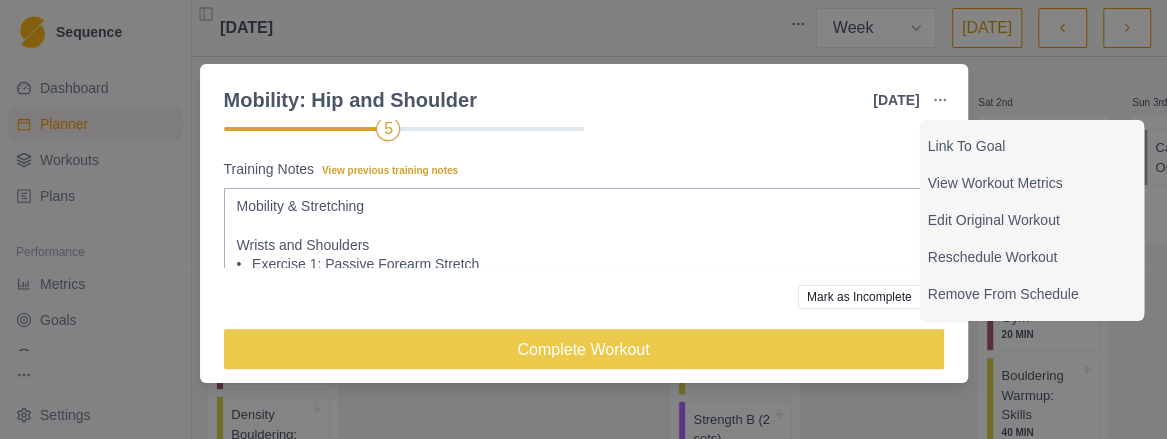 click on "Mobility: Hip and Shoulder [DATE] Link To Goal View Workout Metrics Edit Original Workout Reschedule Workout Remove From Schedule Conditioning Duration:  20 MIN A 20-minute mobility session targeting hips and shoulders View workout details Actual Workout Duration 20 minutes Feeling Clear (1 = Low – 10 = High) 5 Training Notes View previous training notes Mark as Incomplete Complete Workout" at bounding box center [583, 219] 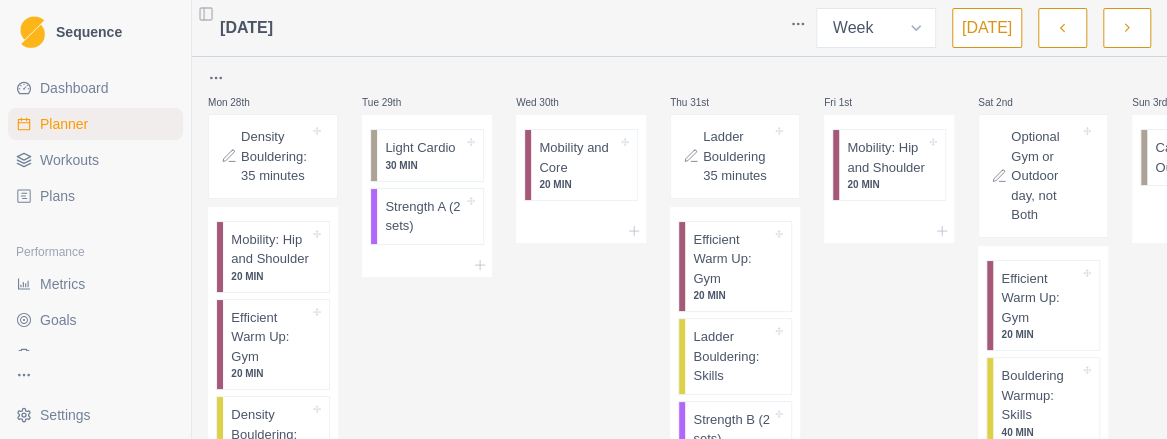 click on "Workouts" at bounding box center (69, 160) 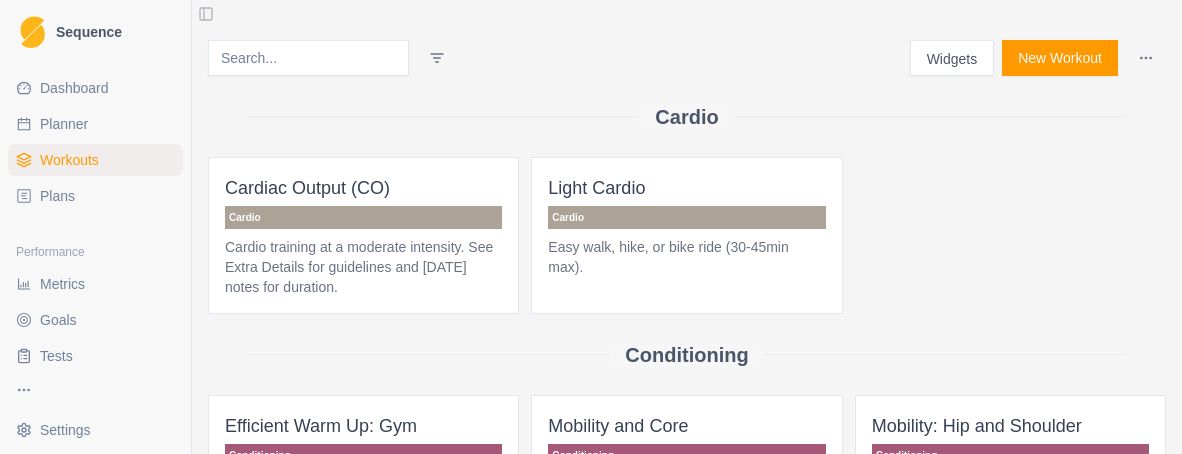 click on "New Workout" at bounding box center [1060, 58] 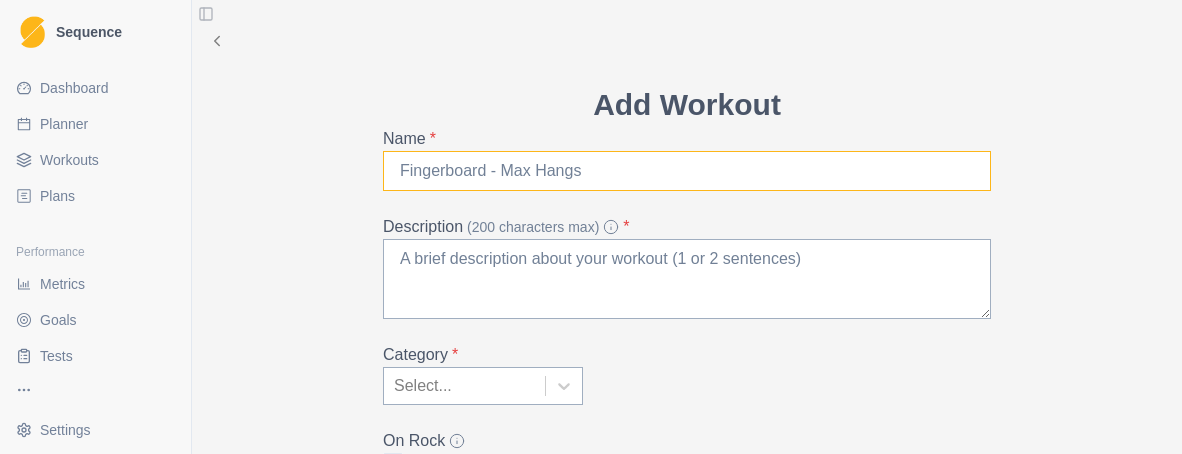 click on "Name *" at bounding box center (687, 171) 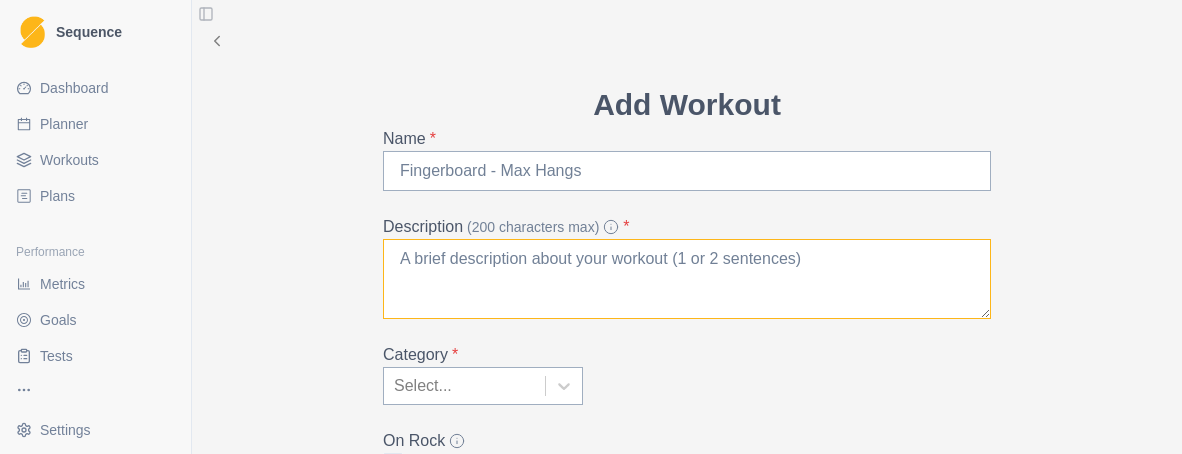 click on "Description   (200 characters max) *" at bounding box center [687, 279] 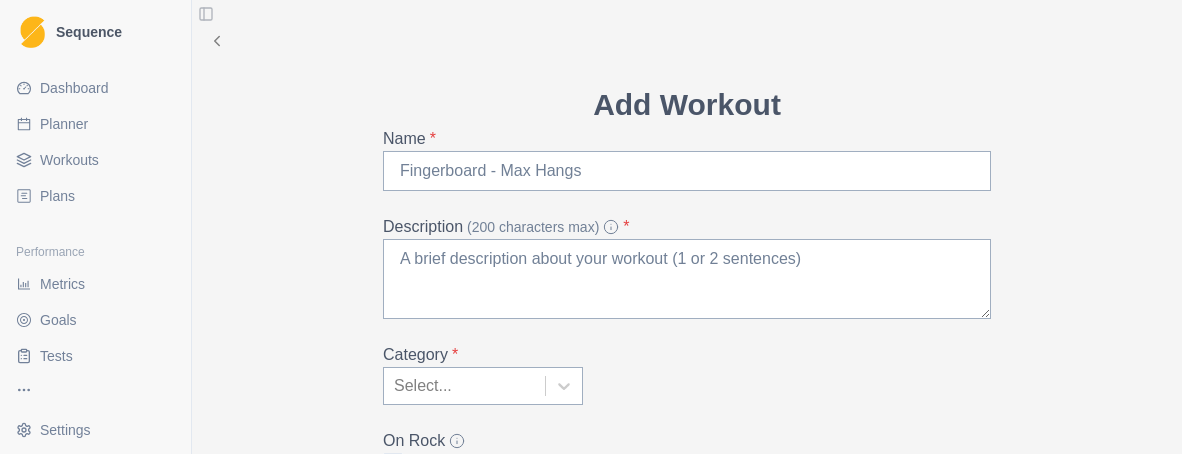 click on "Planner" at bounding box center [64, 124] 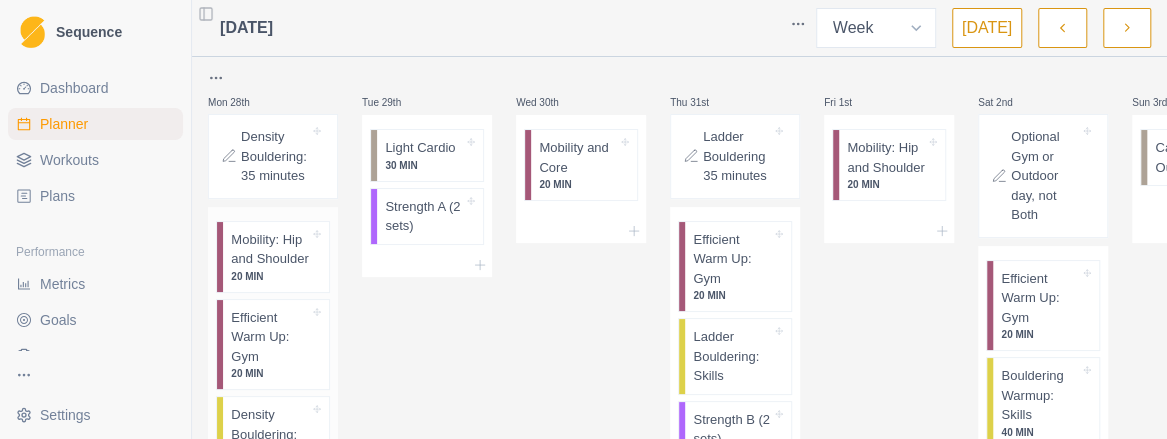 click on "Mobility: Hip and Shoulder" at bounding box center (270, 249) 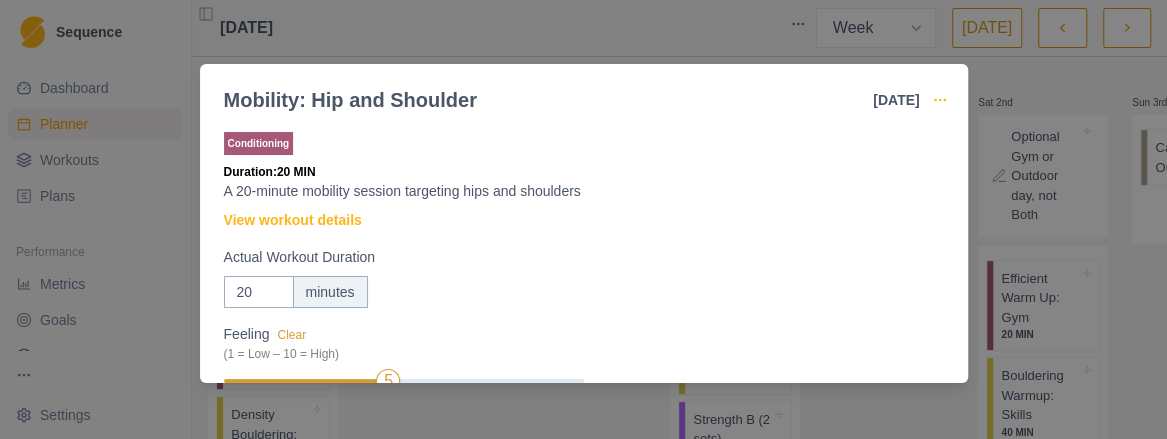 click 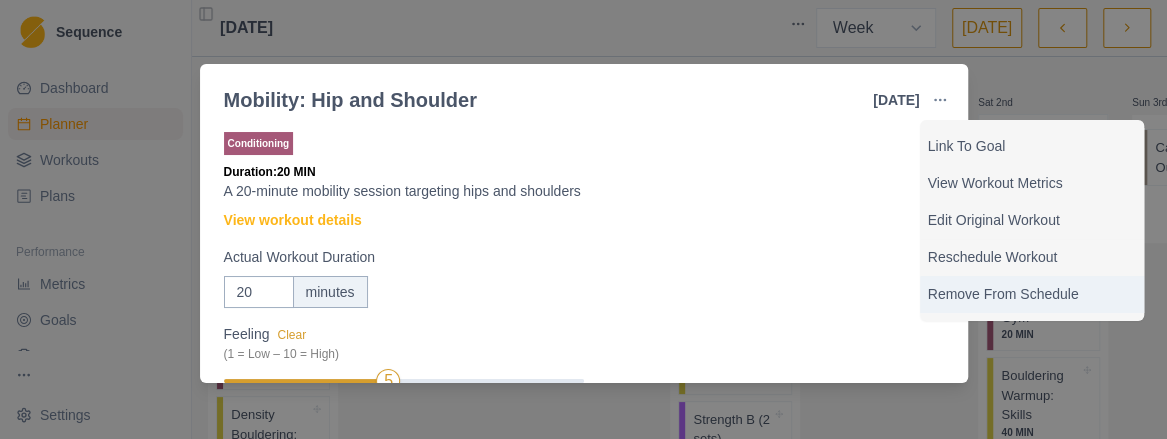 click on "Remove From Schedule" at bounding box center (1032, 294) 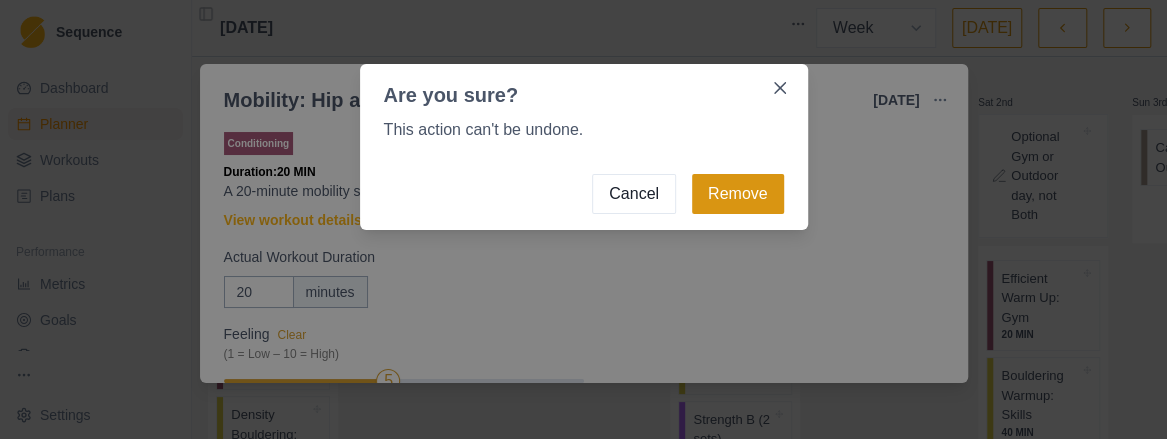 click on "Remove" at bounding box center (738, 194) 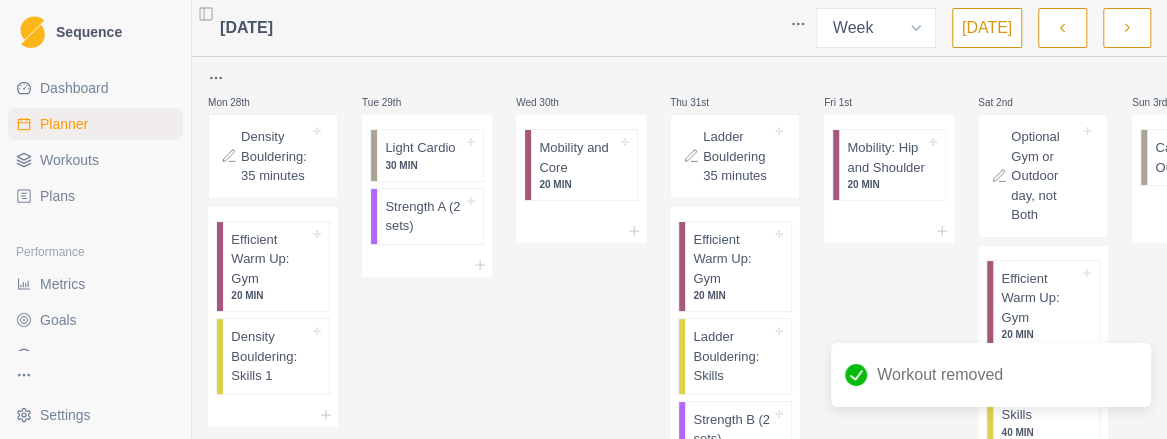 click on "Workouts" at bounding box center [69, 160] 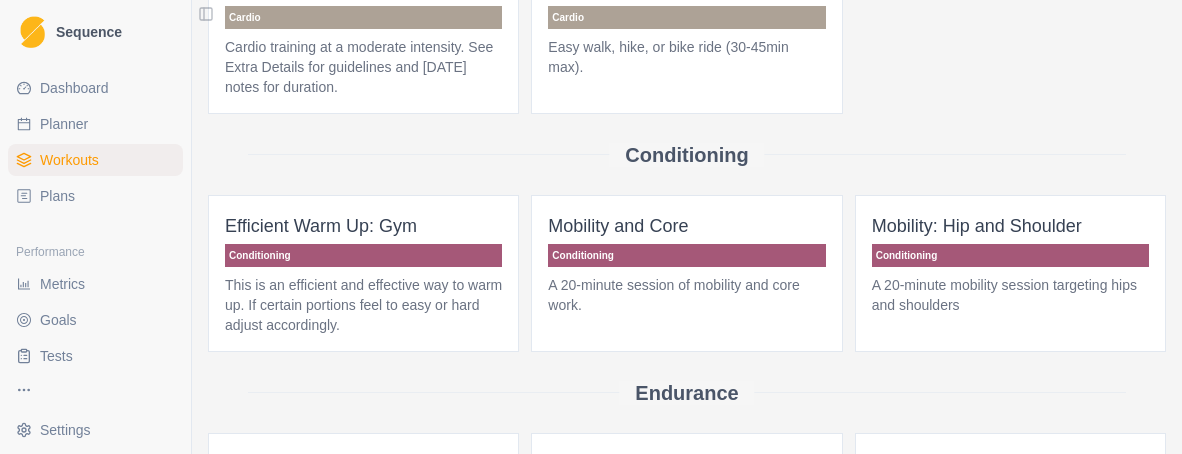 scroll, scrollTop: 0, scrollLeft: 0, axis: both 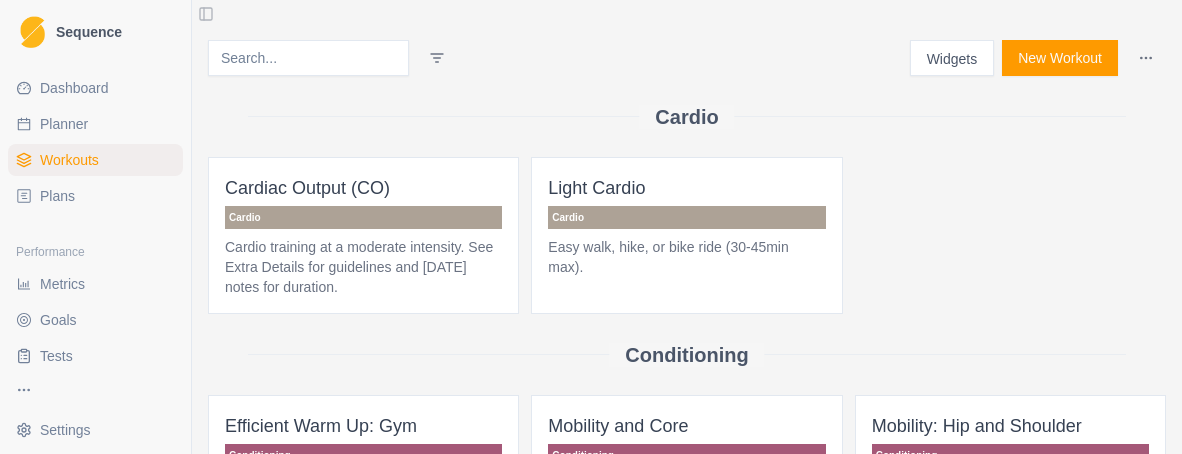 click on "Sequence Dashboard Planner Workouts Plans Performance Metrics Goals Tests Settings Toggle Sidebar Widgets New Workout Cardio Cardiac Output (CO) Cardio Cardio training at a moderate intensity.  See Extra Details for guidelines and [DATE] notes for duration. Light Cardio Cardio Easy walk, hike, or bike ride (30-45min max).
Conditioning Efficient Warm Up: Gym Conditioning This is an efficient and effective way to warm up. If certain portions feel to easy or hard adjust accordingly. Mobility and Core  Conditioning A 20-minute session of mobility and core work. Mobility: Hip and Shoulder Conditioning A 20-minute mobility session targeting hips and shoulders Endurance Bouldering Warmup: Skills Endurance This is a standalone session of low-intensity skills work.   Density Bouldering: Skills 1 Endurance Gym bouldering session with skills focus. Ladder Bouldering: Skills Endurance Ascending ladders of boulder problems with a skills focus. Strength / Power Boulder Blocks Strength / Power" at bounding box center (591, 227) 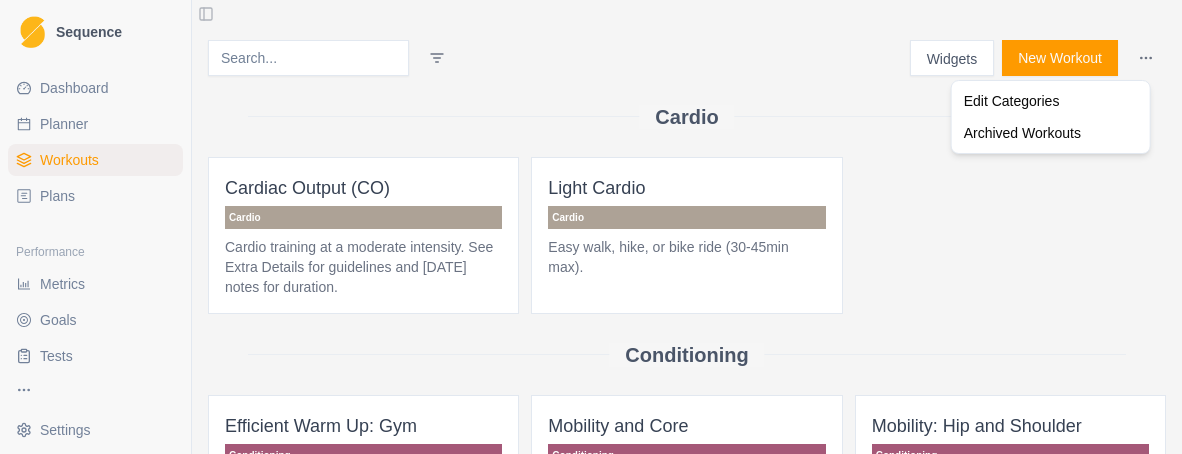 click on "Sequence Dashboard Planner Workouts Plans Performance Metrics Goals Tests Settings Toggle Sidebar Widgets New Workout Cardio Cardiac Output (CO) Cardio Cardio training at a moderate intensity.  See Extra Details for guidelines and [DATE] notes for duration. Light Cardio Cardio Easy walk, hike, or bike ride (30-45min max).
Conditioning Efficient Warm Up: Gym Conditioning This is an efficient and effective way to warm up. If certain portions feel to easy or hard adjust accordingly. Mobility and Core  Conditioning A 20-minute session of mobility and core work. Mobility: Hip and Shoulder Conditioning A 20-minute mobility session targeting hips and shoulders Endurance Bouldering Warmup: Skills Endurance This is a standalone session of low-intensity skills work.   Density Bouldering: Skills 1 Endurance Gym bouldering session with skills focus. Ladder Bouldering: Skills Endurance Ascending ladders of boulder problems with a skills focus. Strength / Power Boulder Blocks Strength / Power" at bounding box center [591, 227] 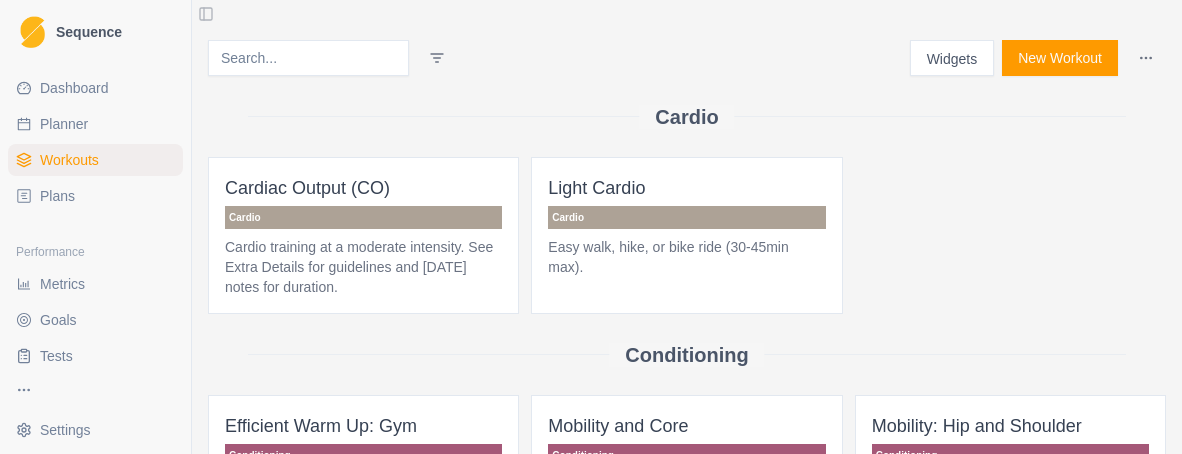 click on "New Workout" at bounding box center (1060, 58) 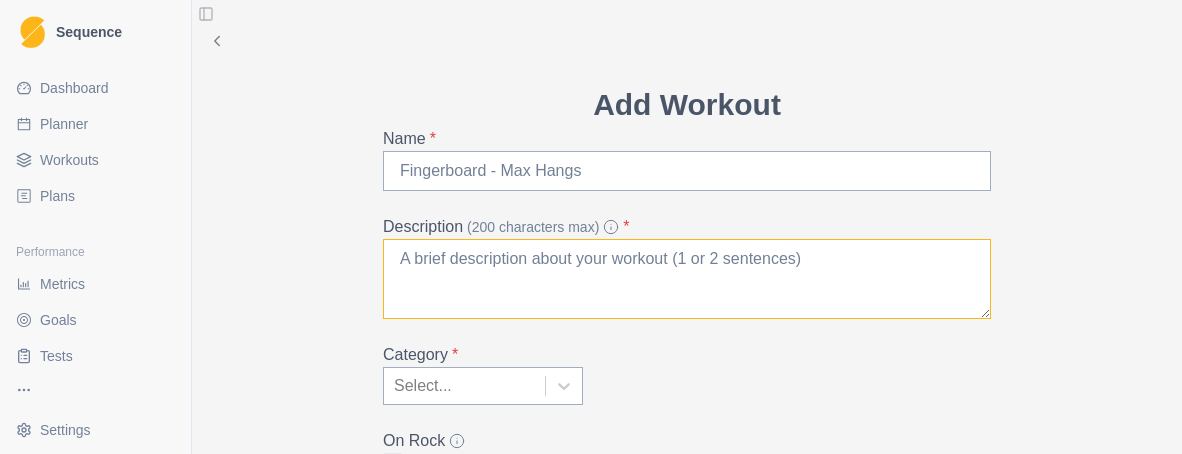 scroll, scrollTop: 100, scrollLeft: 0, axis: vertical 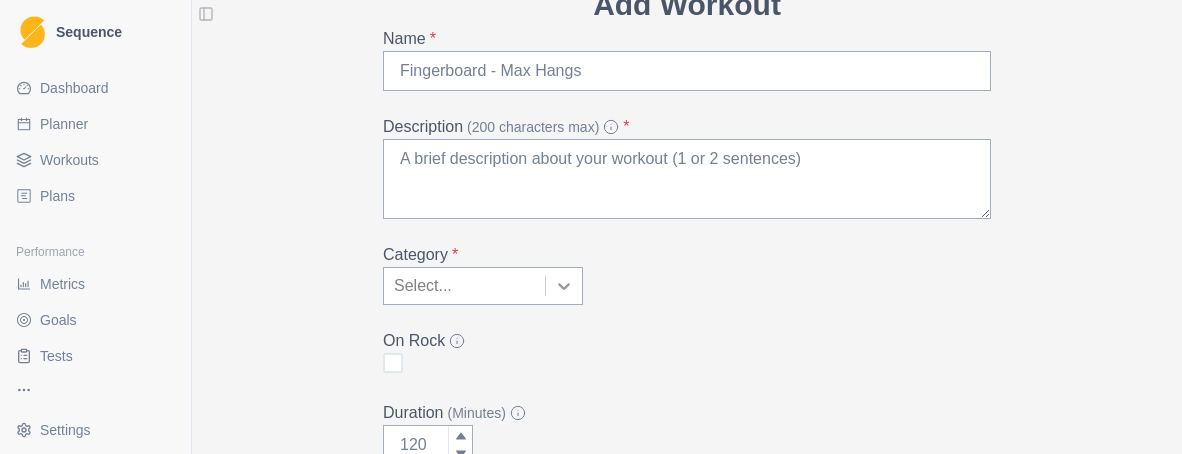 click 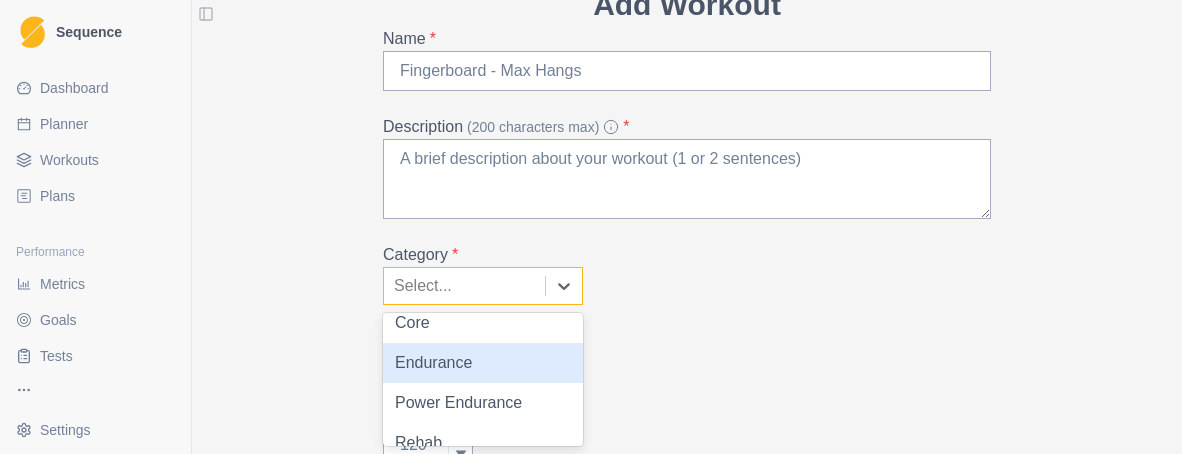 scroll, scrollTop: 0, scrollLeft: 0, axis: both 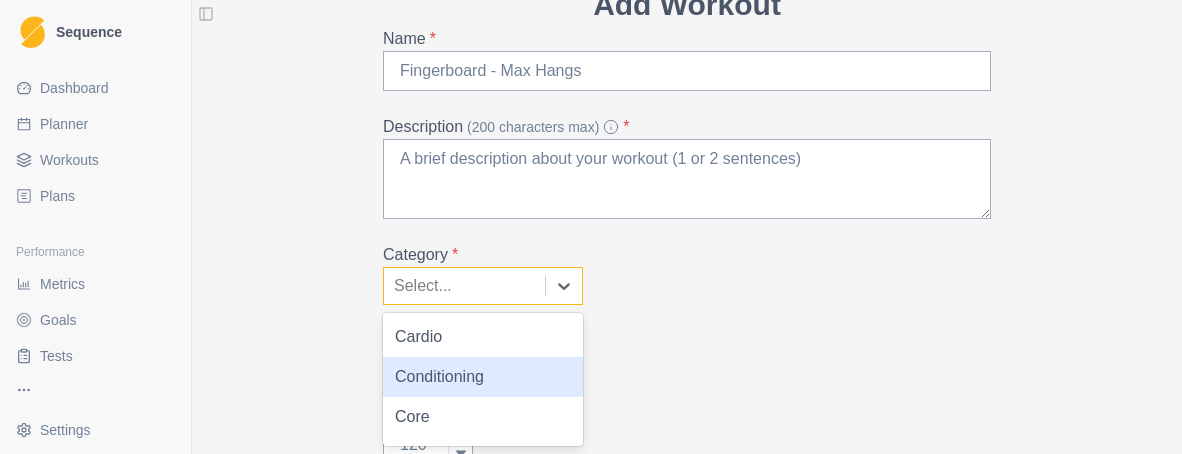 click on "Conditioning" at bounding box center [483, 377] 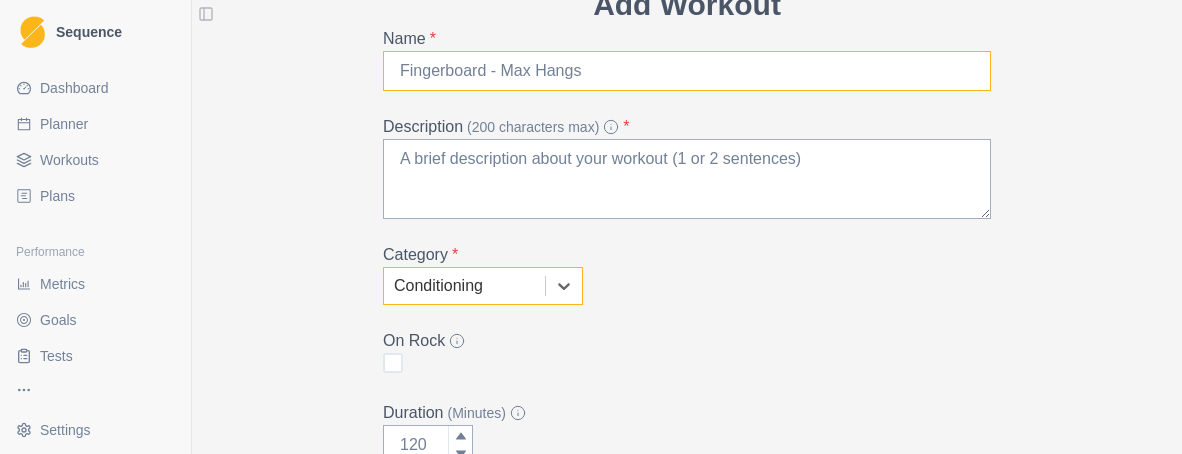 click on "Name *" at bounding box center [687, 71] 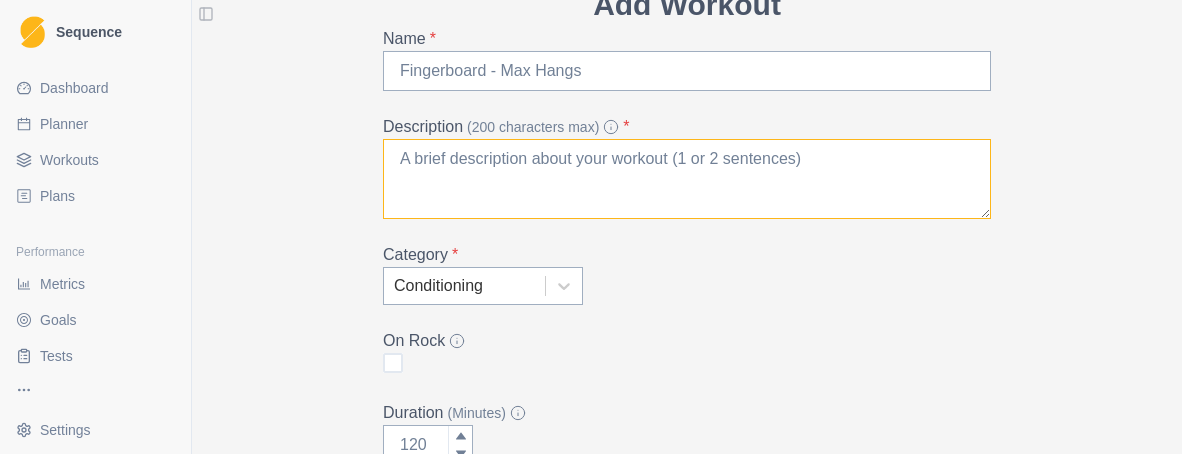 click on "Description   (200 characters max) *" at bounding box center [687, 179] 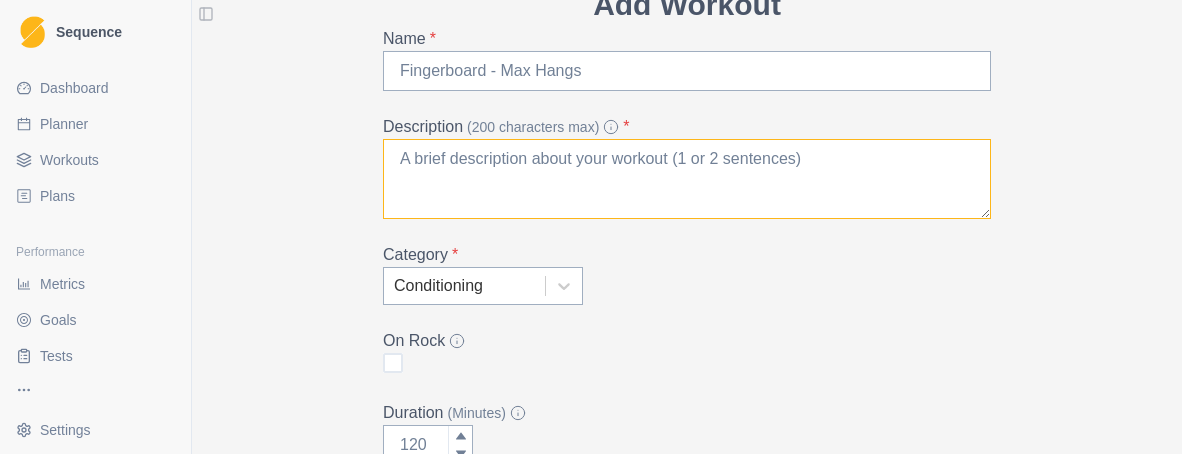 paste on "Wrists and Shoulders
•	Exercise 1: Passive Forearm Stretch
•	Exercise 2: Passive Forearm Stretch with Shoulder Rotation
•	Exercise 3: Active Forearm Stretch
•	Exercise 4: Shoulder Mobility Progression with Weight Plate
•	Exercise 5: Upper Arm Rotations
Shoulders and Spines
•	Pretzel
•	Active spine stretch
•	[MEDICAL_DATA] mobilization in internal rotation
•	[MEDICAL_DATA] stability with power band
•	Micro shoulder rotations with power band
Hips and Ankles
•	Pancake Stretch
•	Pigeon Pose
•	Forward Lunge
•	Butterfly (with weighted contraction progression)
•	Deep overhead squat
•	Split into a cossack squat
•	Bear sit into twisted position
•	Deep overhead squat
•	Split into a cossack squat
•	Bear sit into twisted position" 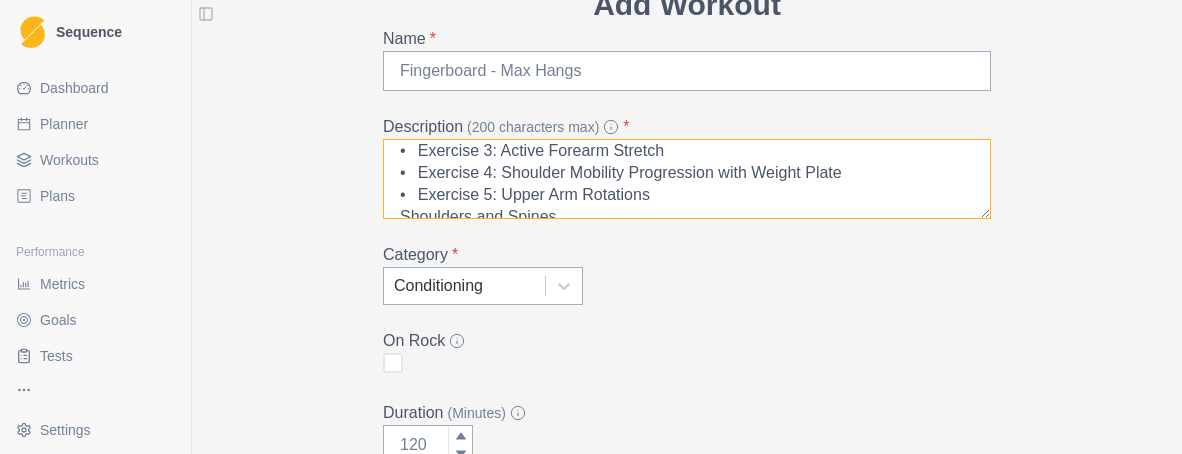 scroll, scrollTop: 100, scrollLeft: 0, axis: vertical 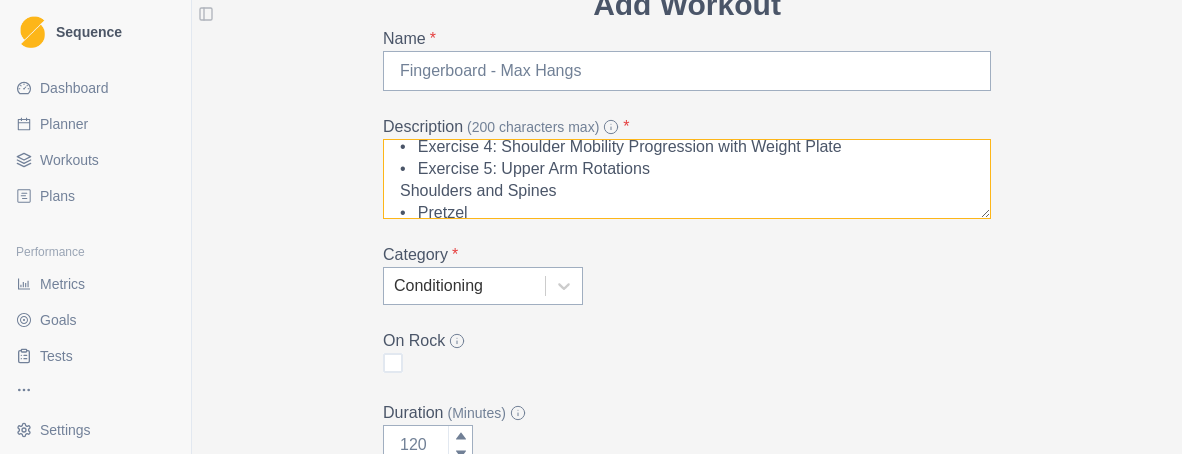 click on "Wrists and Shoulders
•	Exercise 1: Passive Forearm Stretch
•	Exercise 2: Passive Forearm Stretch with Shoulder Rotation
•	Exercise 3: Active Forearm Stretch
•	Exercise 4: Shoulder Mobility Progression with Weight Plate
•	Exercise 5: Upper Arm Rotations
Shoulders and Spines
•	Pretzel
•	Active spine stretch
•	[MEDICAL_DATA] mobilization in internal rotation
•	[MEDICAL_DATA] stability with power band
•	Micro shoulder rotations with power band
Hips and Ankles
•	Pancake Stretch
•	Pigeon Pose
•	Forward Lunge
•	Butterfly (with weighted contraction progression)
•	Deep overhead squat
•	Split into a cossack squat
•	Bear sit into twisted position
•	Deep overhead squat
•	Split into a cossack squat
•	Bear sit into twisted position" at bounding box center (687, 179) 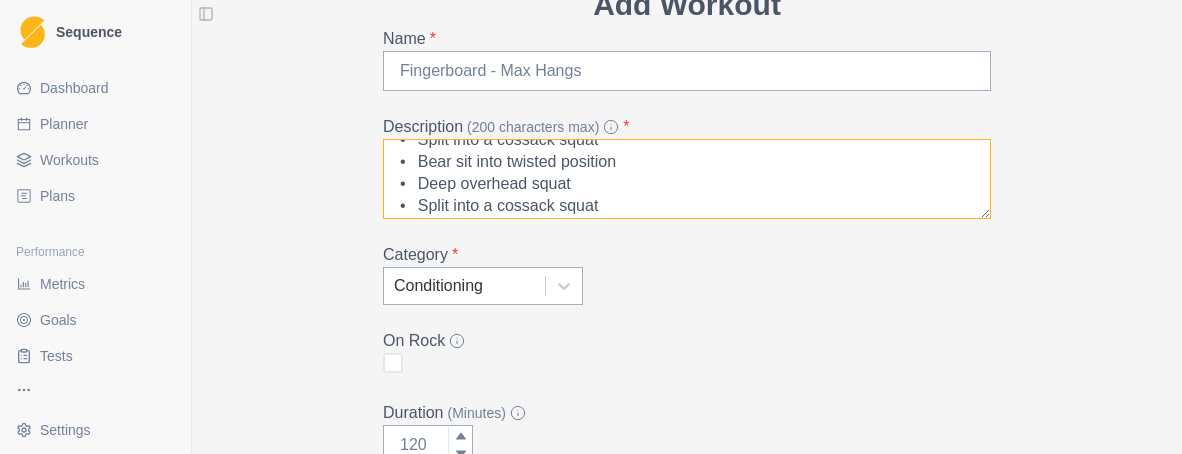 scroll, scrollTop: 487, scrollLeft: 0, axis: vertical 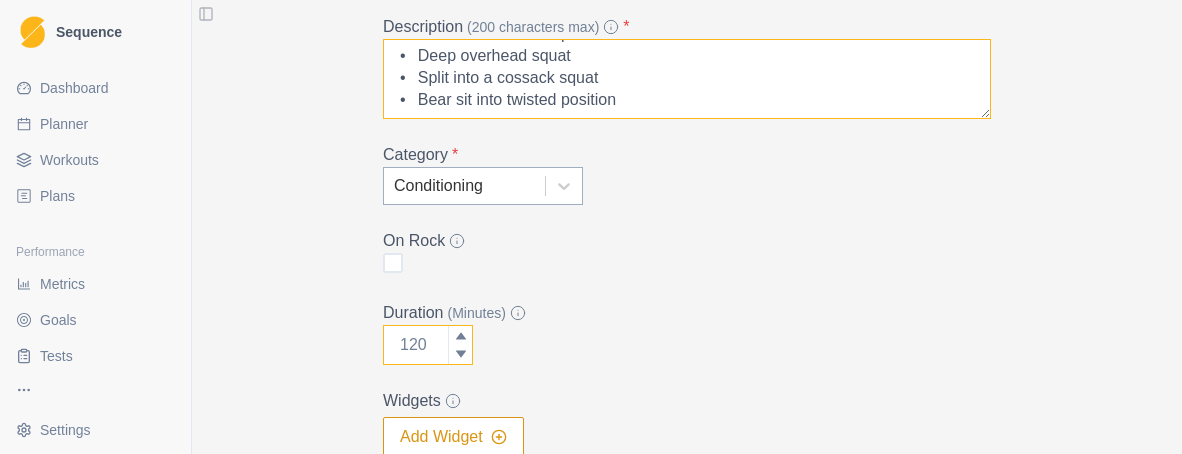 type on "Wrists and Shoulders
•	Exercise 1: Passive Forearm Stretch
•	Exercise 2: Passive Forearm Stretch with Shoulder Rotation
•	Exercise 3: Active Forearm Stretch
•	Exercise 4: Shoulder Mobility Progression with Weight Plate
•	Exercise 5: Upper Arm Rotations
Shoulders and Spines
•	Pretzel
•	Active spine stretch
•	[MEDICAL_DATA] mobilization in internal rotation
•	[MEDICAL_DATA] stability with power band
•	Micro shoulder rotations with power band
Hips and Ankles
•	Pancake Stretch
•	Pigeon Pose
•	Forward Lunge
•	Butterfly (with weighted contraction progression)
•	Deep overhead squat
•	Split into a cossack squat
•	Bear sit into twisted position
•	Deep overhead squat
•	Split into a cossack squat
•	Bear sit into twisted position" 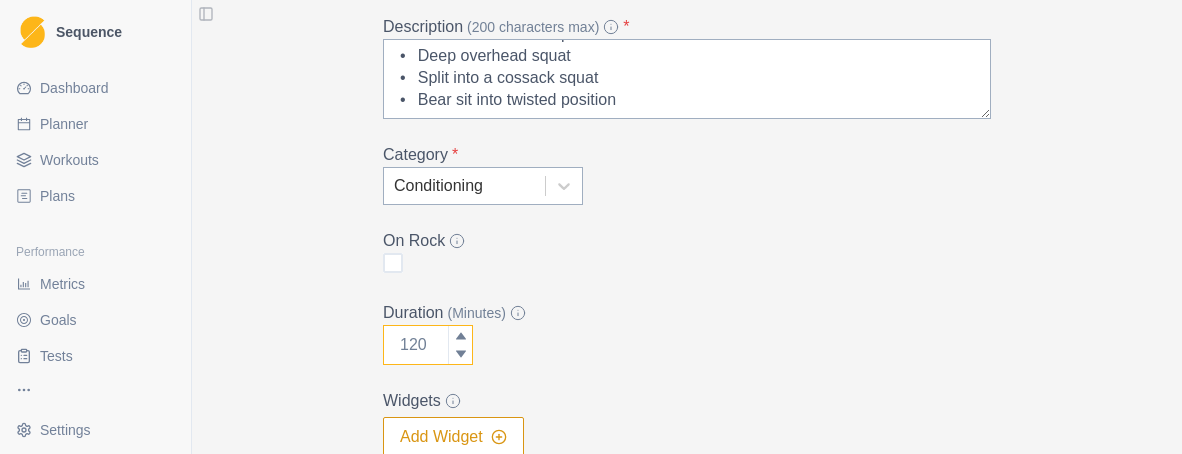 drag, startPoint x: 420, startPoint y: 347, endPoint x: 340, endPoint y: 347, distance: 80 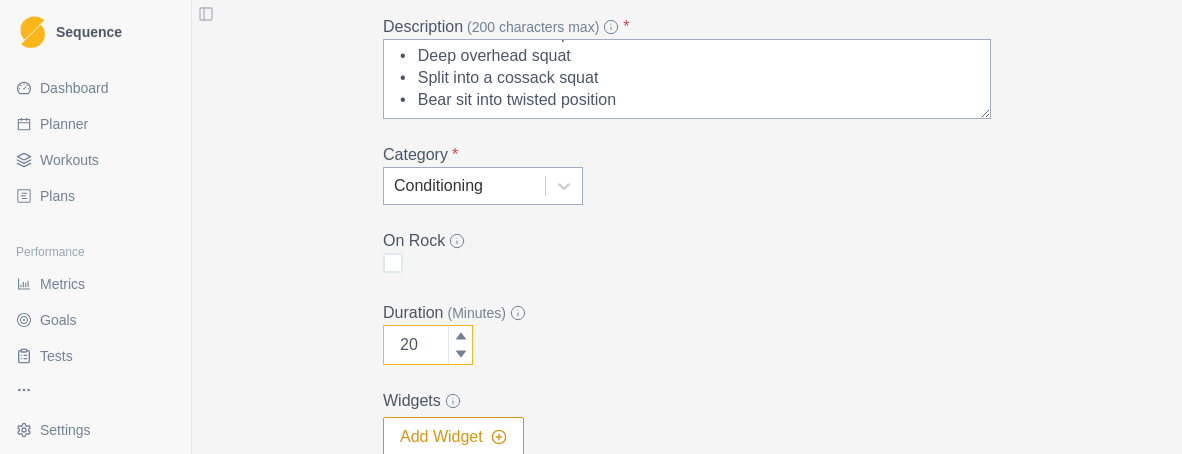 type on "20" 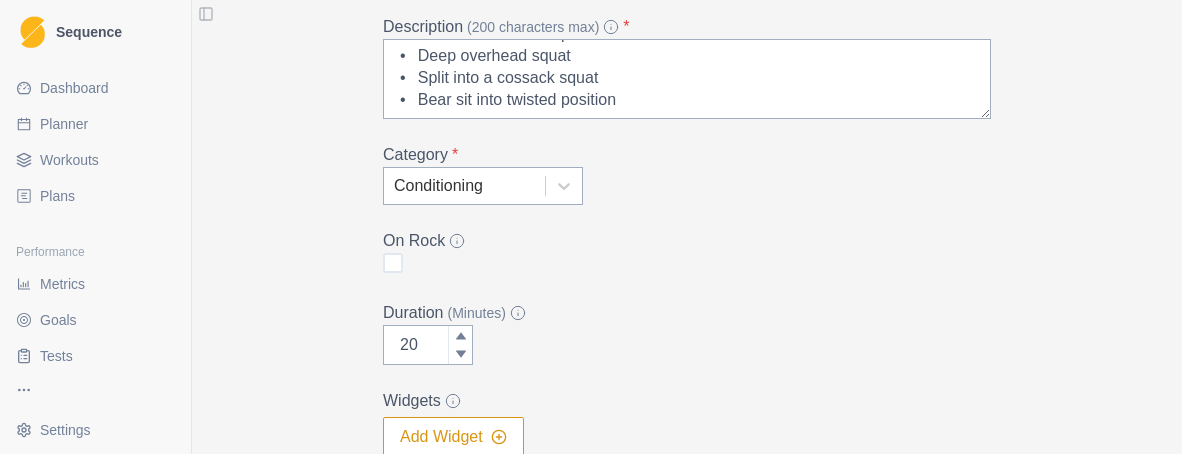 click on "Duration   (Minutes)" at bounding box center (681, 313) 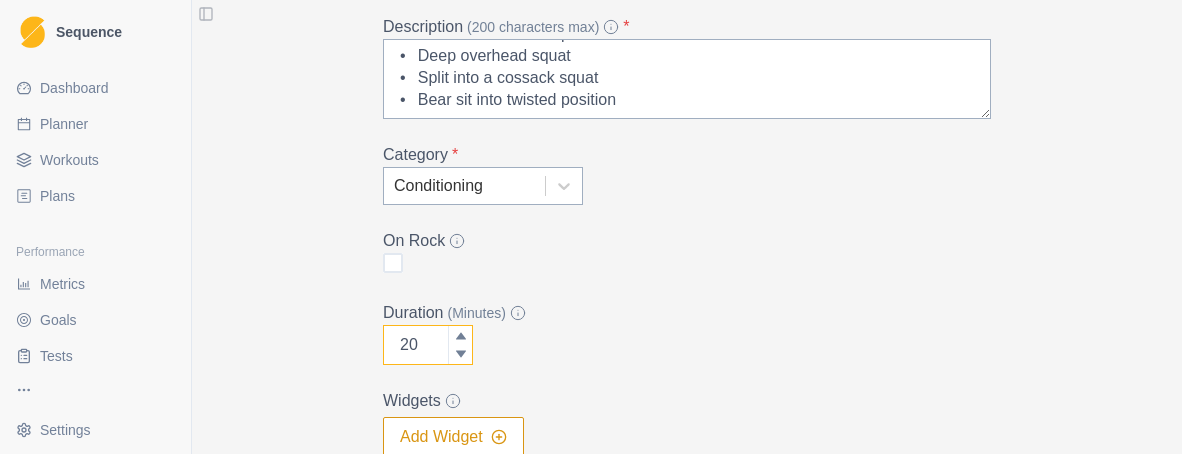 click on "20" at bounding box center [428, 345] 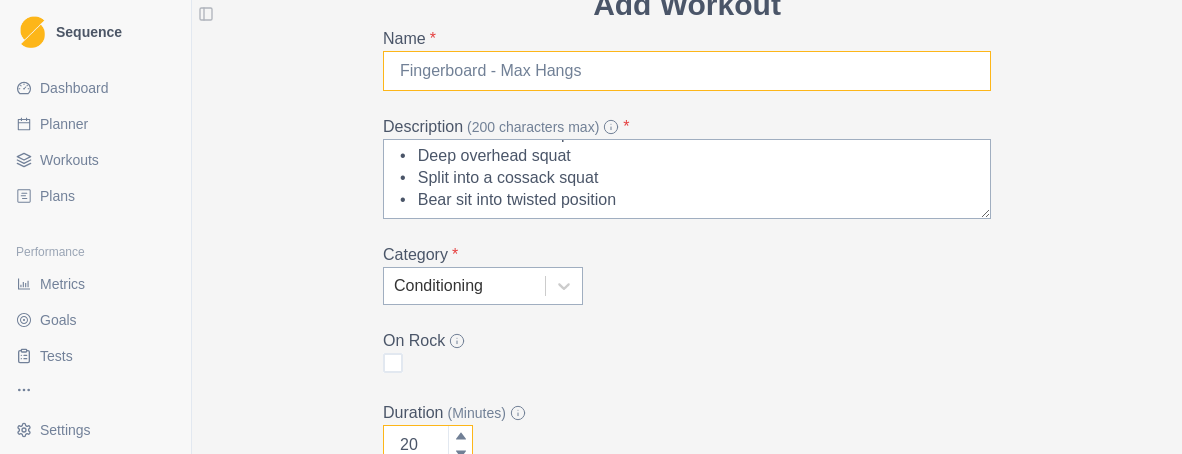 scroll, scrollTop: 0, scrollLeft: 0, axis: both 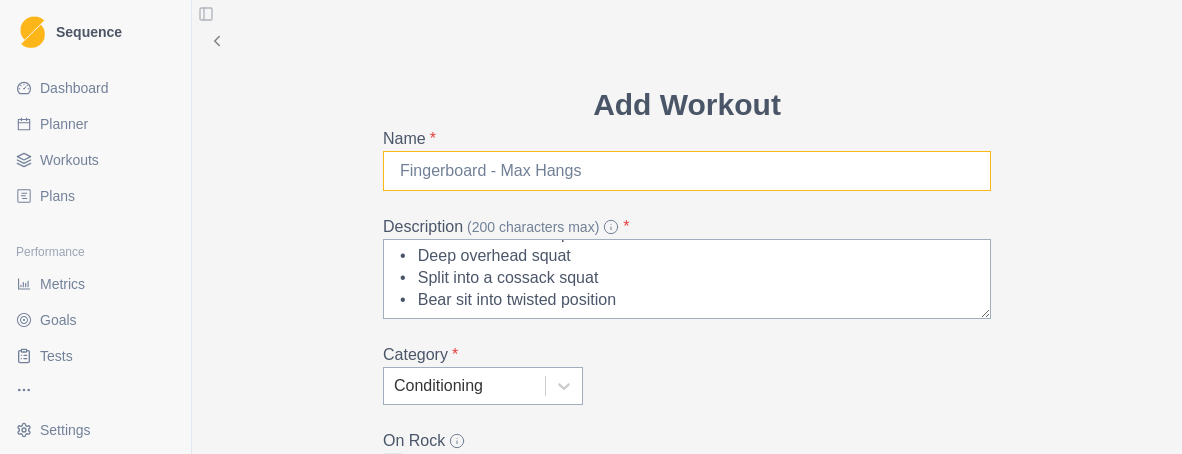 click on "Name *" at bounding box center (687, 171) 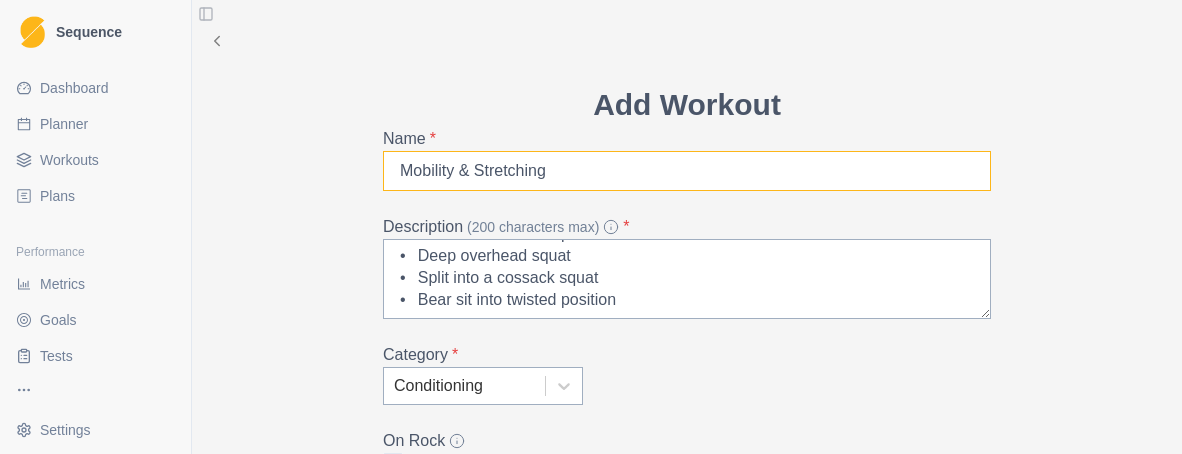 type on "Mobility & Stretching" 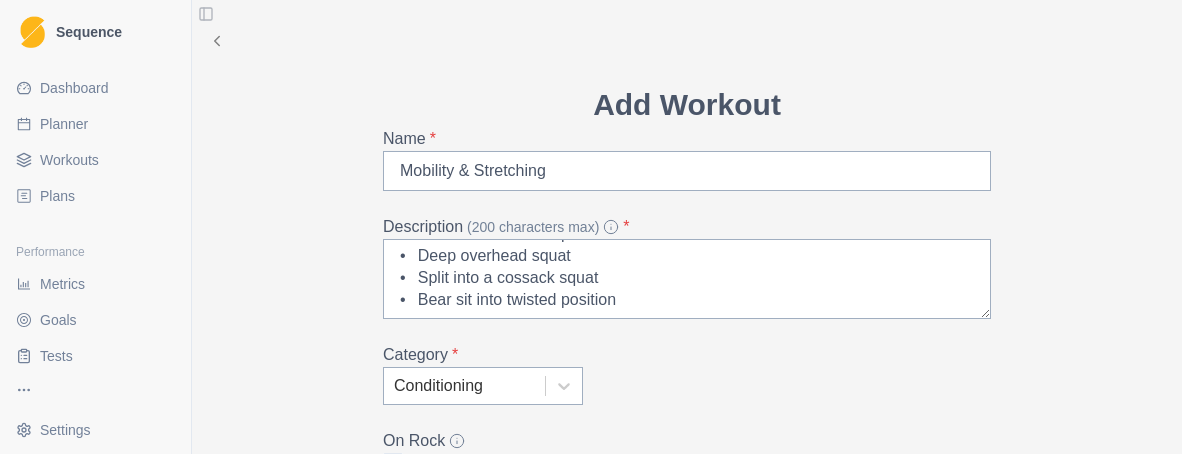 click on "Add Workout Name * Mobility & Stretching Description   (200 characters max) * Wrists and Shoulders
•	Exercise 1: Passive Forearm Stretch
•	Exercise 2: Passive Forearm Stretch with Shoulder Rotation
•	Exercise 3: Active Forearm Stretch
•	Exercise 4: Shoulder Mobility Progression with Weight Plate
•	Exercise 5: Upper Arm Rotations
Shoulders and Spines
•	Pretzel
•	Active spine stretch
•	[MEDICAL_DATA] mobilization in internal rotation
•	[MEDICAL_DATA] stability with power band
•	Micro shoulder rotations with power band
Hips and Ankles
•	Pancake Stretch
•	Pigeon Pose
•	Forward Lunge
•	Butterfly (with weighted contraction progression)
•	Deep overhead squat
•	Split into a cossack squat
•	Bear sit into twisted position
•	Deep overhead squat
•	Split into a cossack squat
•	Bear sit into twisted position Category * Conditioning On Rock Duration   (Minutes) 20 Widgets Add Widget Extra Details (detailed instructions, add videos, images, etc) Cancel Create" at bounding box center [687, 392] 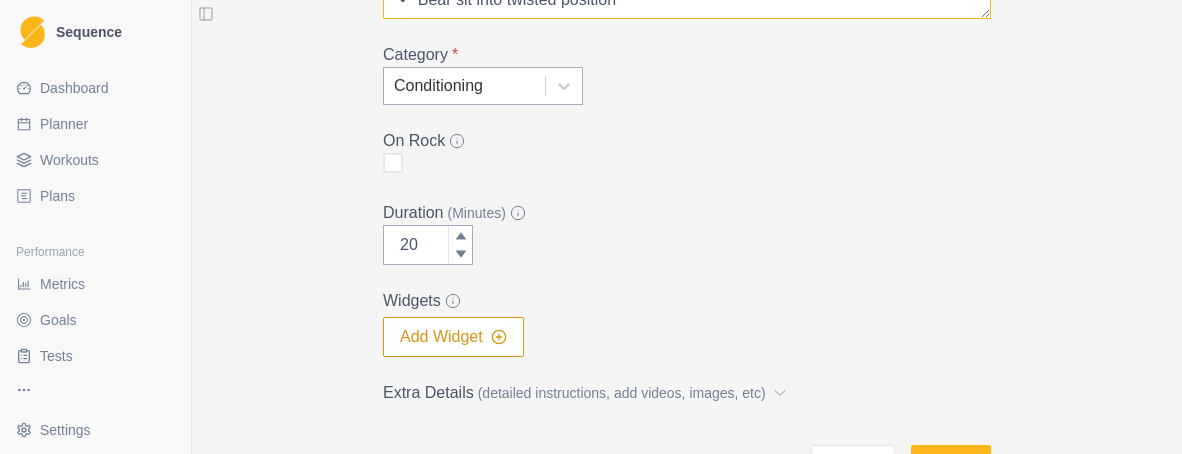 scroll, scrollTop: 400, scrollLeft: 0, axis: vertical 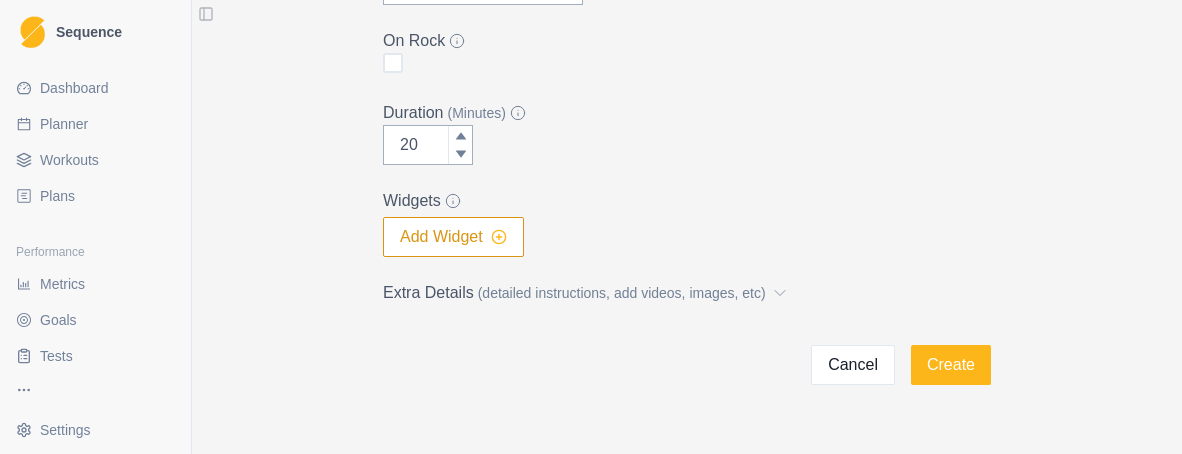 click 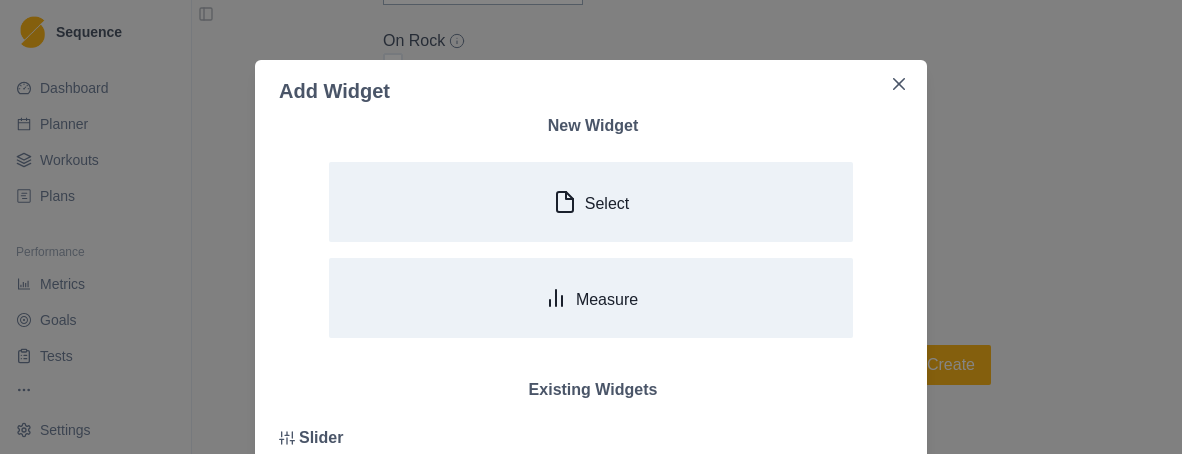 scroll, scrollTop: 0, scrollLeft: 0, axis: both 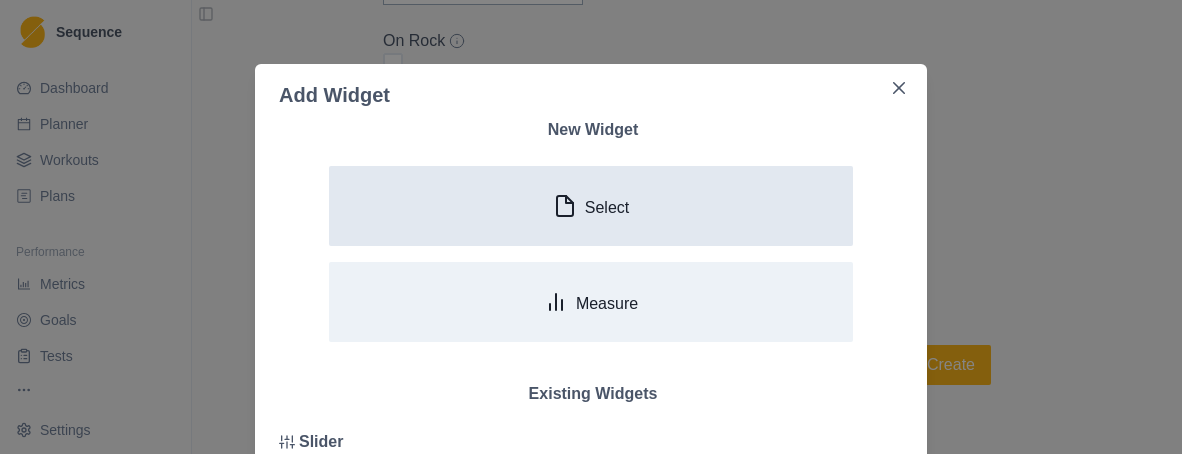 click on "Select" at bounding box center [591, 206] 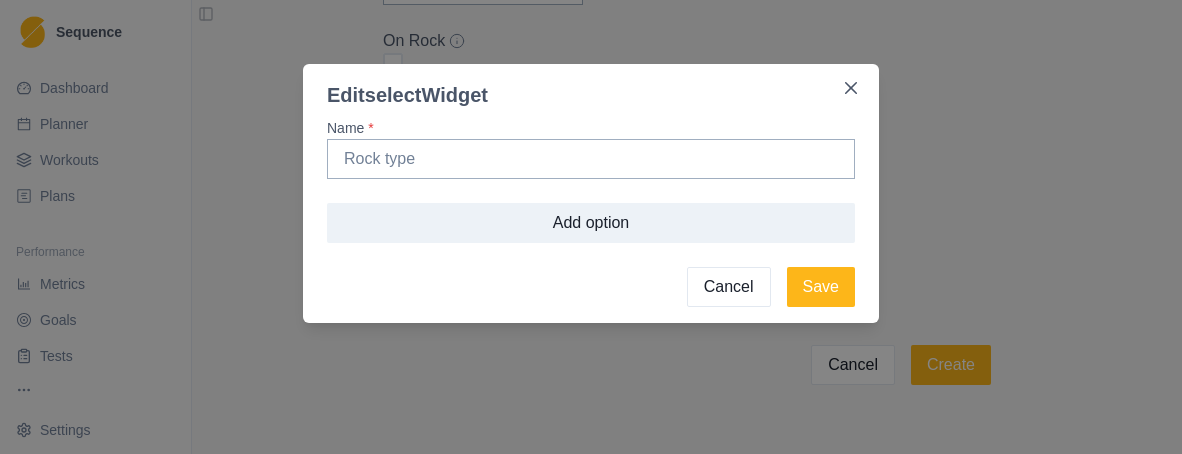 click on "Cancel" at bounding box center (729, 287) 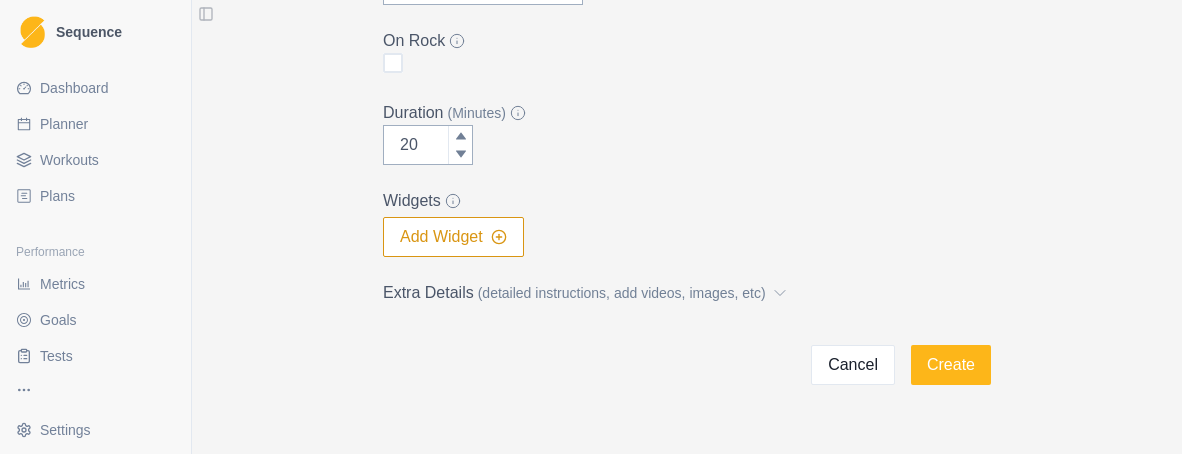 click on "(detailed instructions, add videos, images, etc)" at bounding box center [622, 293] 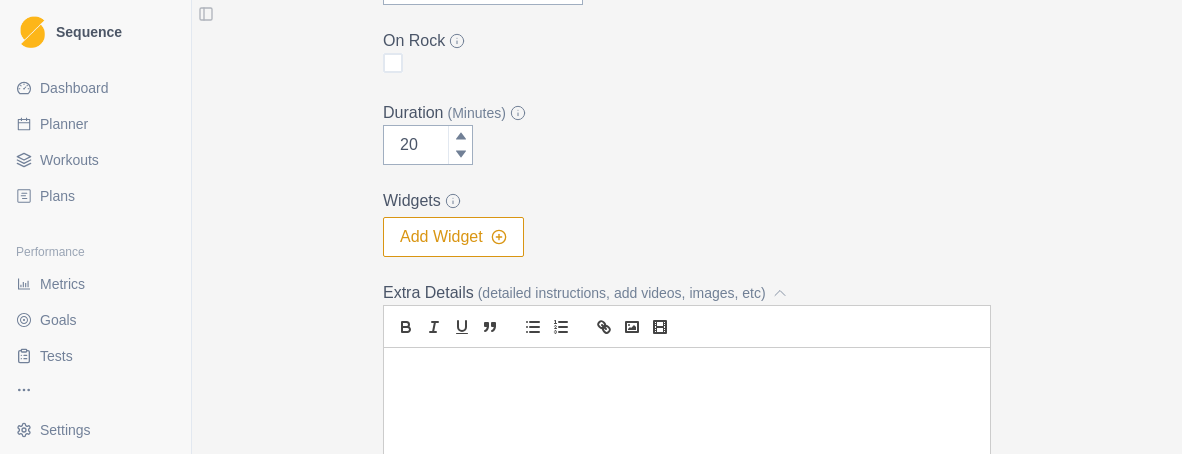 click on "Widgets" at bounding box center [681, 201] 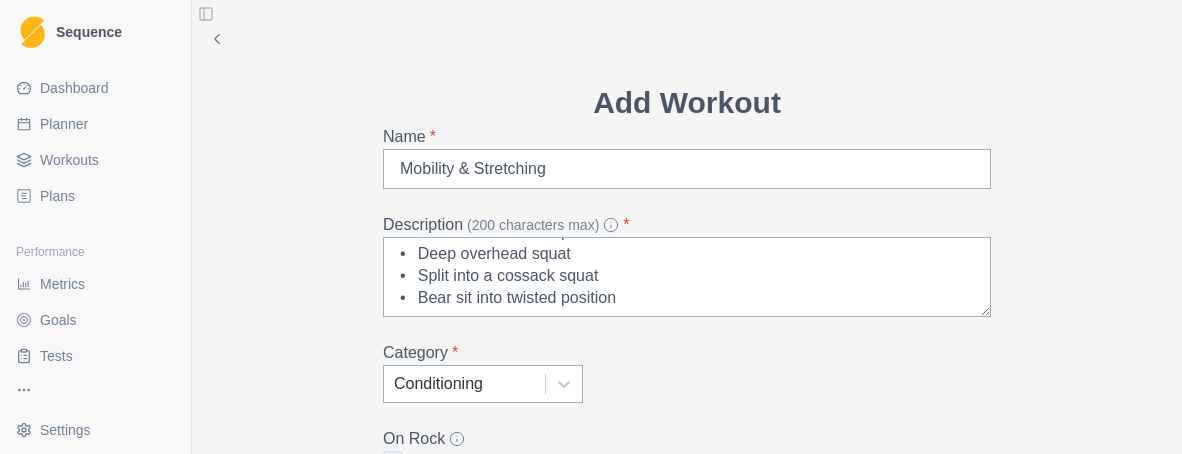 scroll, scrollTop: 0, scrollLeft: 0, axis: both 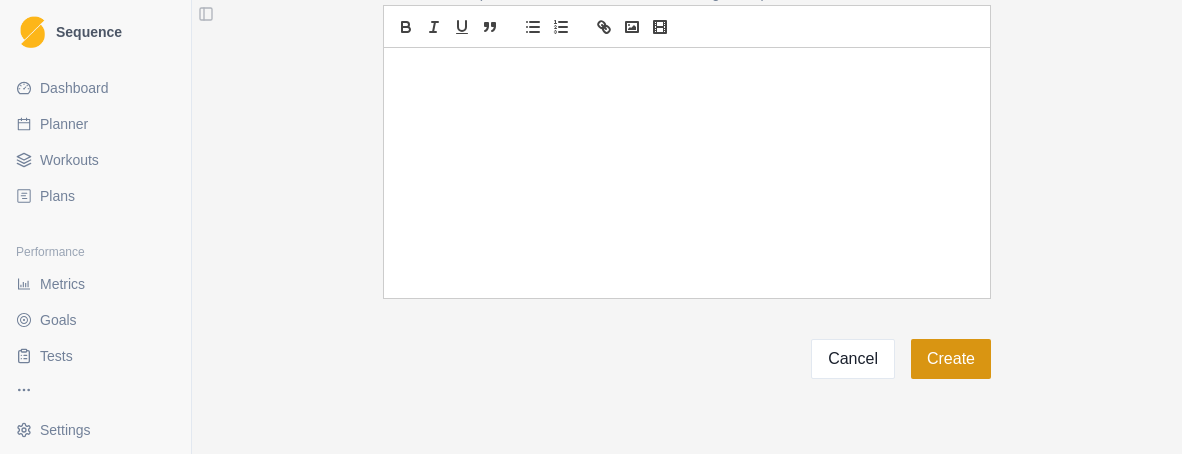 click on "Create" at bounding box center [951, 359] 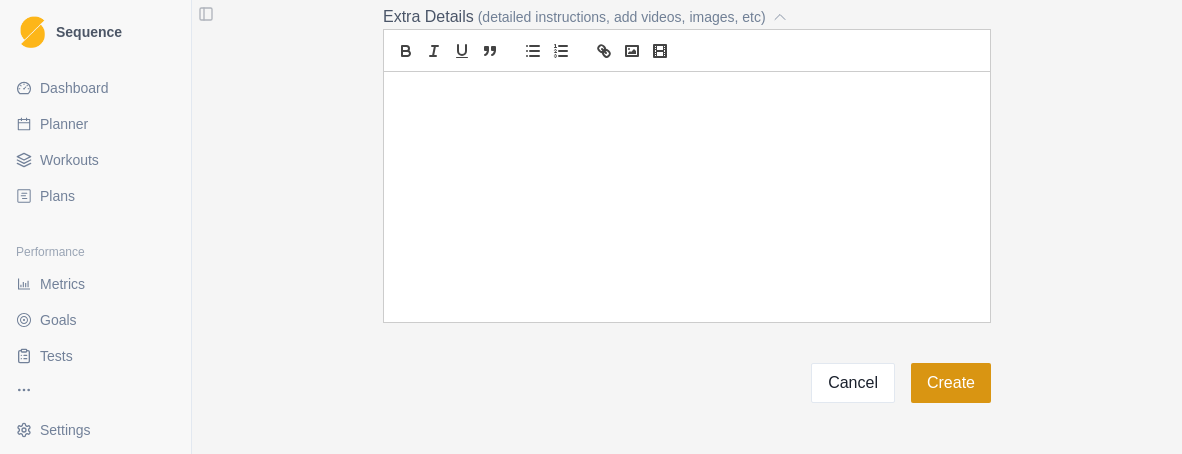 scroll, scrollTop: 111, scrollLeft: 0, axis: vertical 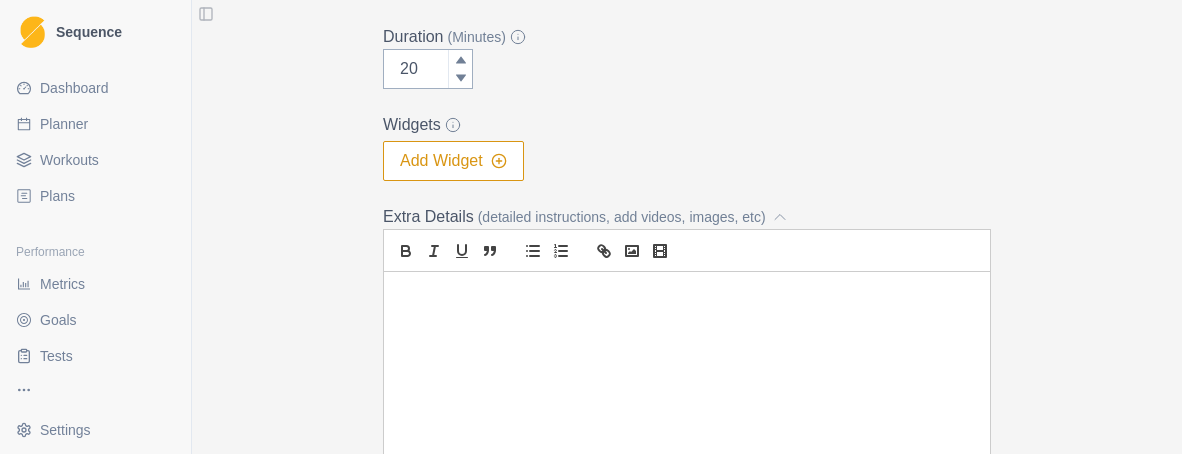 click at bounding box center [687, 397] 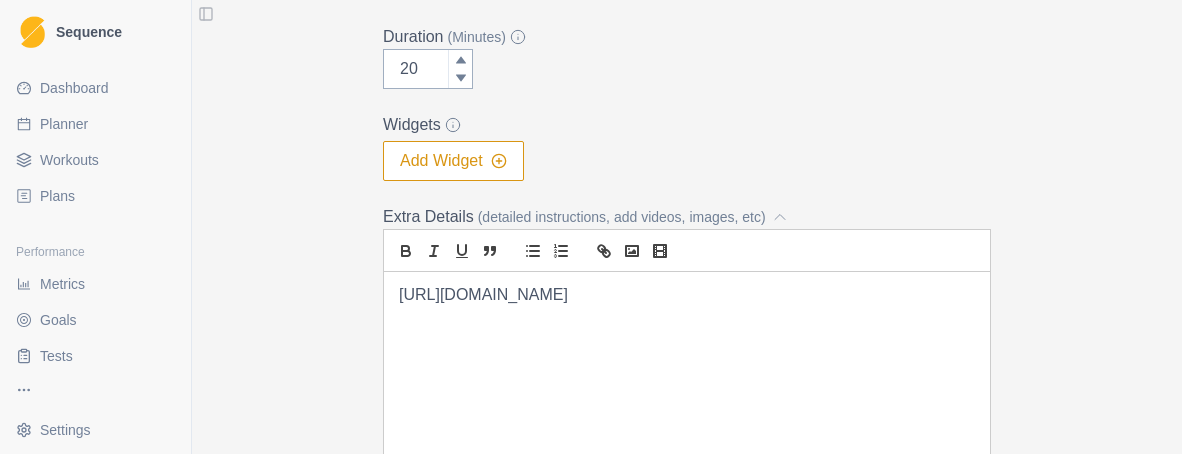 click on "Add Workout Name * Mobility & Stretching Description   (200 characters max) * Wrists and Shoulders
•	Exercise 1: Passive Forearm Stretch
•	Exercise 2: Passive Forearm Stretch with Shoulder Rotation
•	Exercise 3: Active Forearm Stretch
•	Exercise 4: Shoulder Mobility Progression with Weight Plate
•	Exercise 5: Upper Arm Rotations
Shoulders and Spines
•	Pretzel
•	Active spine stretch
•	[MEDICAL_DATA] mobilization in internal rotation
•	[MEDICAL_DATA] stability with power band
•	Micro shoulder rotations with power band
Hips and Ankles
•	Pancake Stretch
•	Pigeon Pose
•	Forward Lunge
•	Butterfly (with weighted contraction progression)
•	Deep overhead squat
•	Split into a cossack squat
•	Bear sit into twisted position
•	Deep overhead squat
•	Split into a cossack squat
•	Bear sit into twisted position 200 characters max Category * Conditioning On Rock Duration   (Minutes) 20 Widgets Add Widget Extra Details (detailed instructions, add videos, images, etc) Cancel Create" at bounding box center (687, 51) 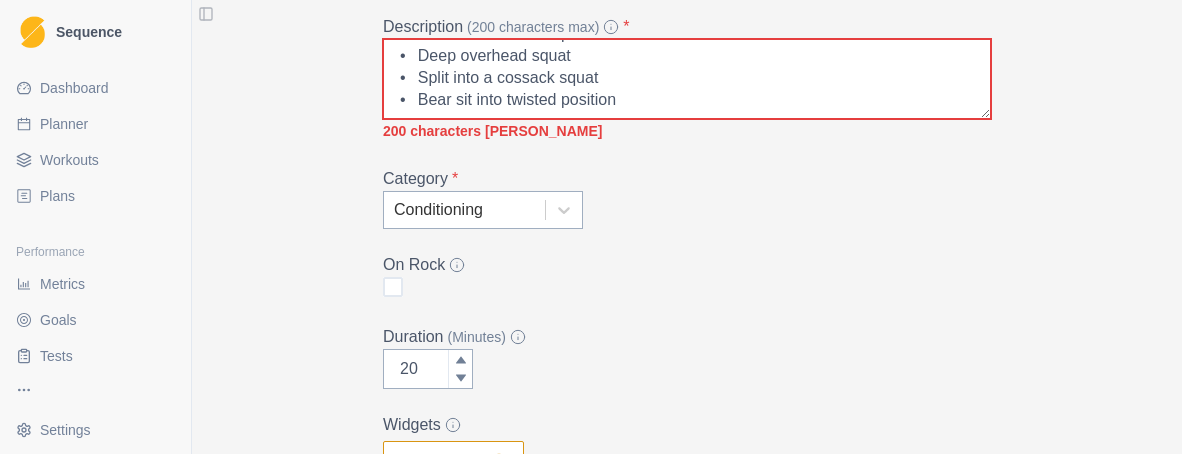 scroll, scrollTop: 100, scrollLeft: 0, axis: vertical 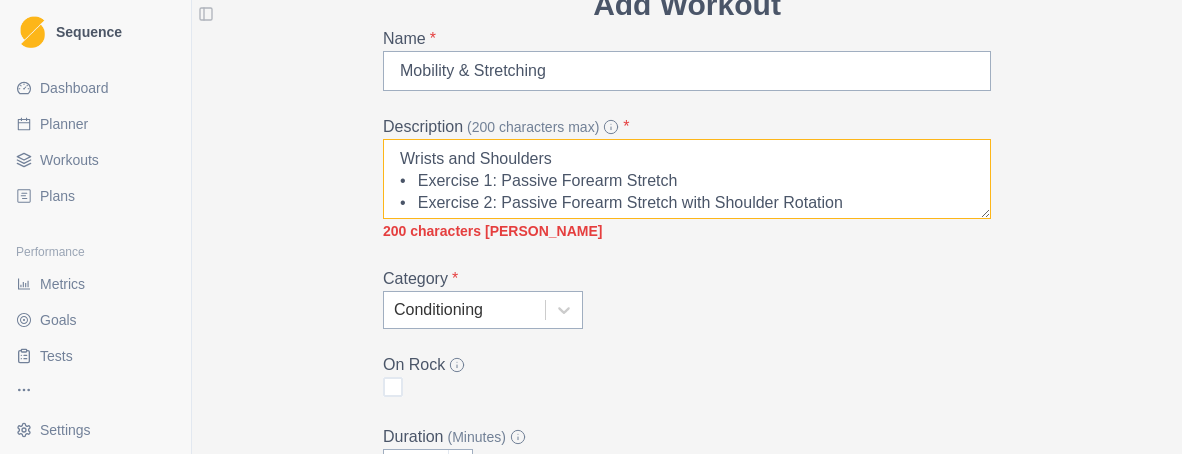 drag, startPoint x: 488, startPoint y: 187, endPoint x: 408, endPoint y: 189, distance: 80.024994 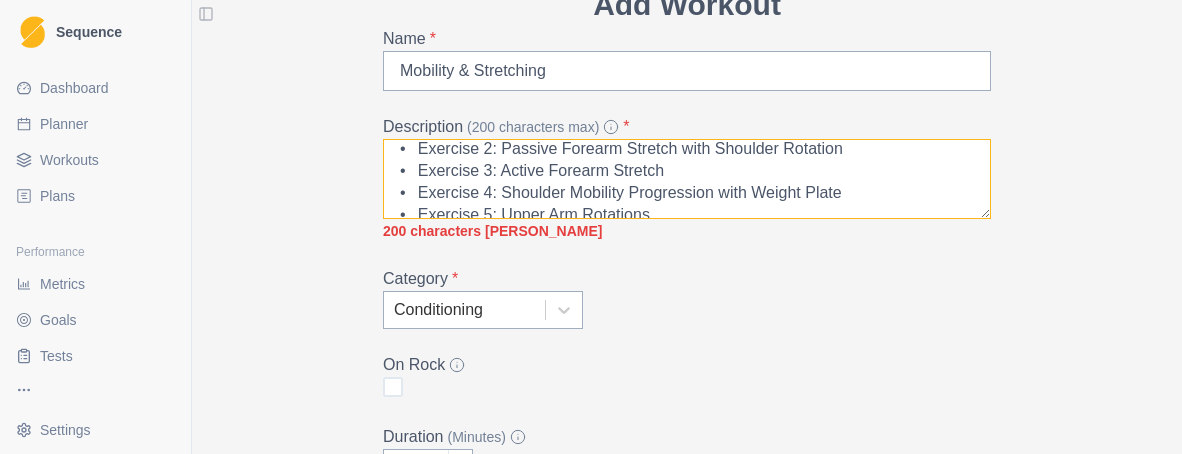 drag, startPoint x: 488, startPoint y: 205, endPoint x: 404, endPoint y: 151, distance: 99.8599 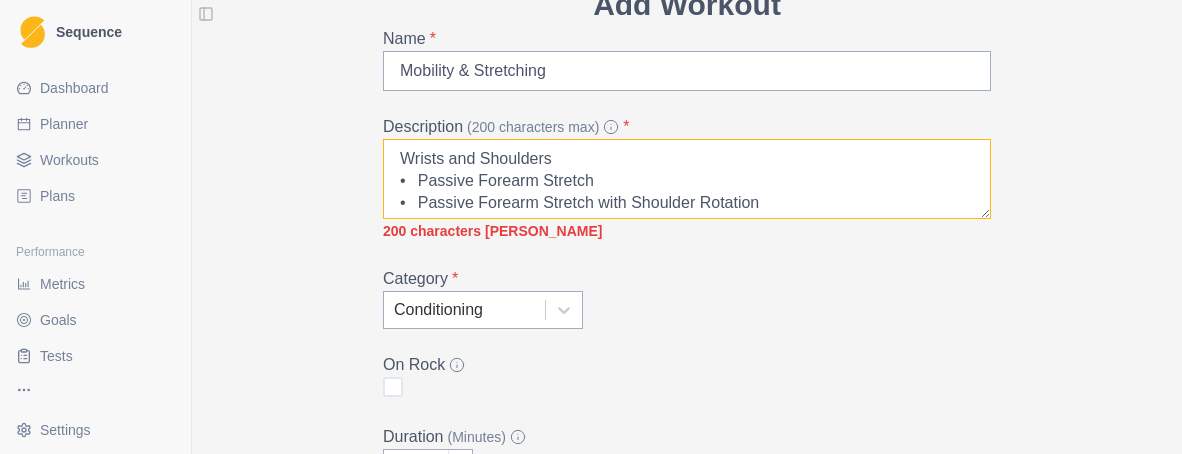 scroll, scrollTop: 100, scrollLeft: 0, axis: vertical 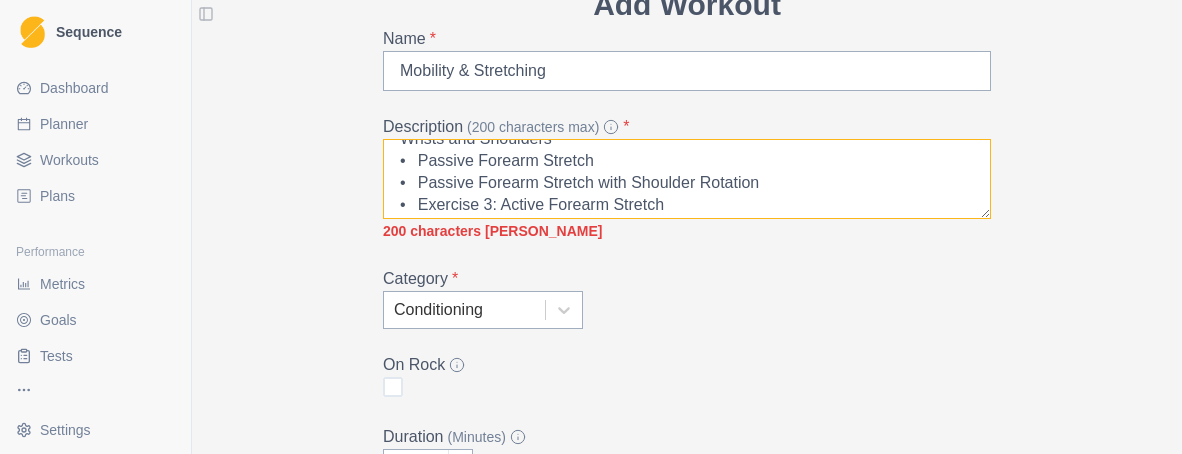 drag, startPoint x: 486, startPoint y: 203, endPoint x: 412, endPoint y: 203, distance: 74 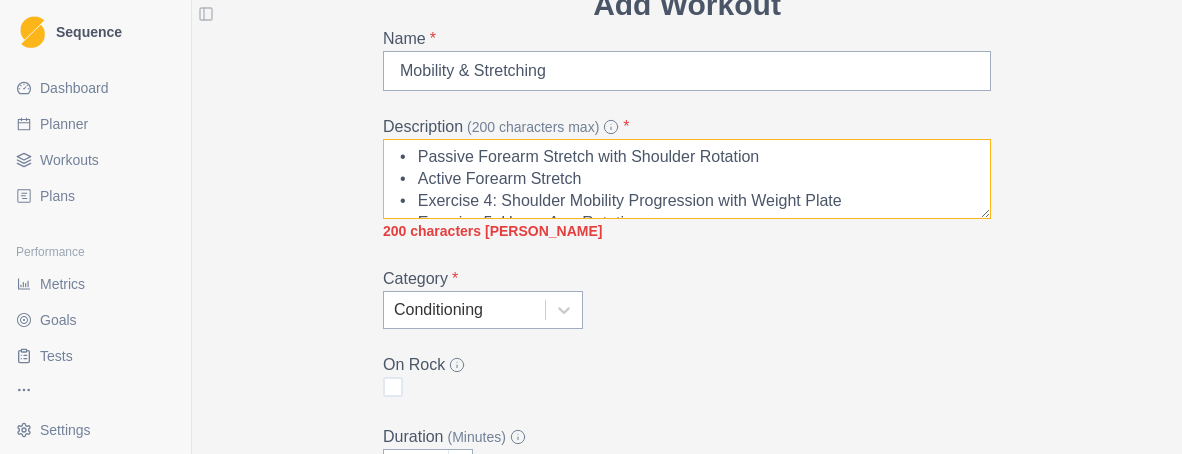 scroll, scrollTop: 60, scrollLeft: 0, axis: vertical 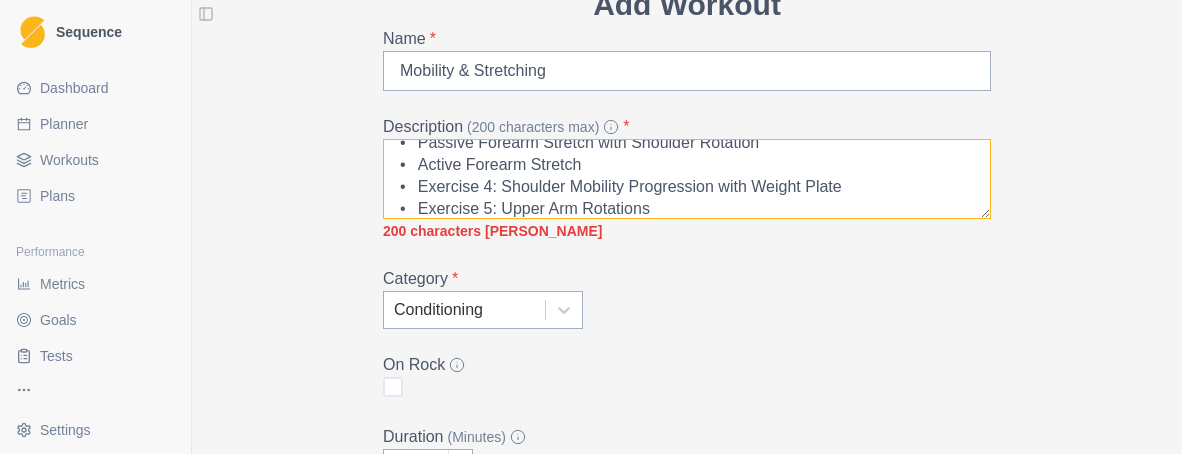 drag, startPoint x: 487, startPoint y: 191, endPoint x: 412, endPoint y: 191, distance: 75 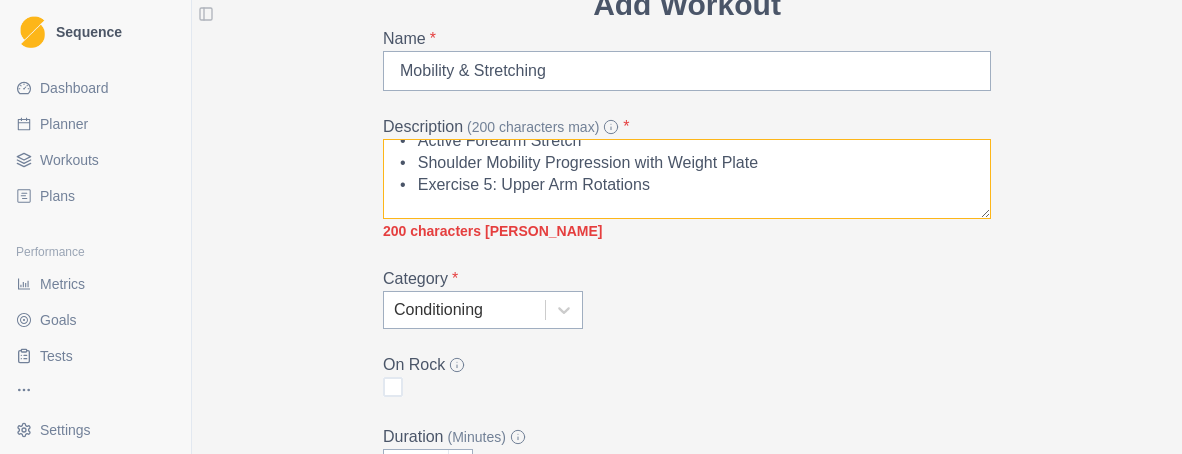 scroll, scrollTop: 98, scrollLeft: 0, axis: vertical 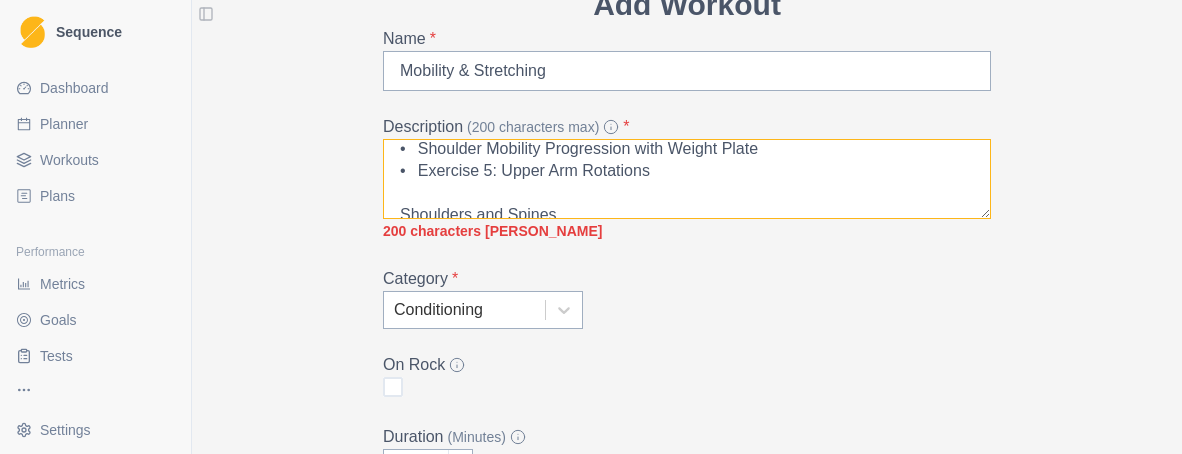 drag, startPoint x: 487, startPoint y: 205, endPoint x: 408, endPoint y: 172, distance: 85.61542 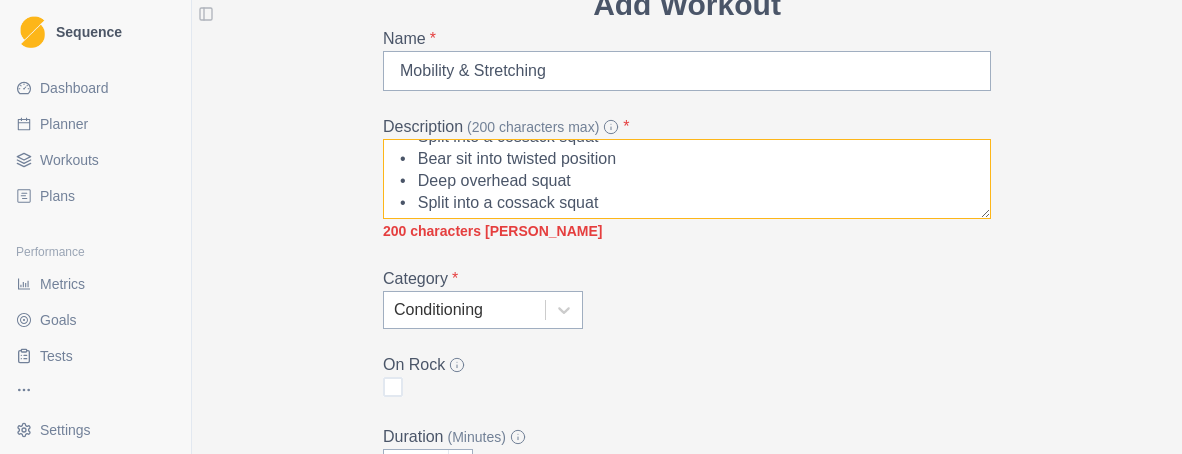 scroll, scrollTop: 487, scrollLeft: 0, axis: vertical 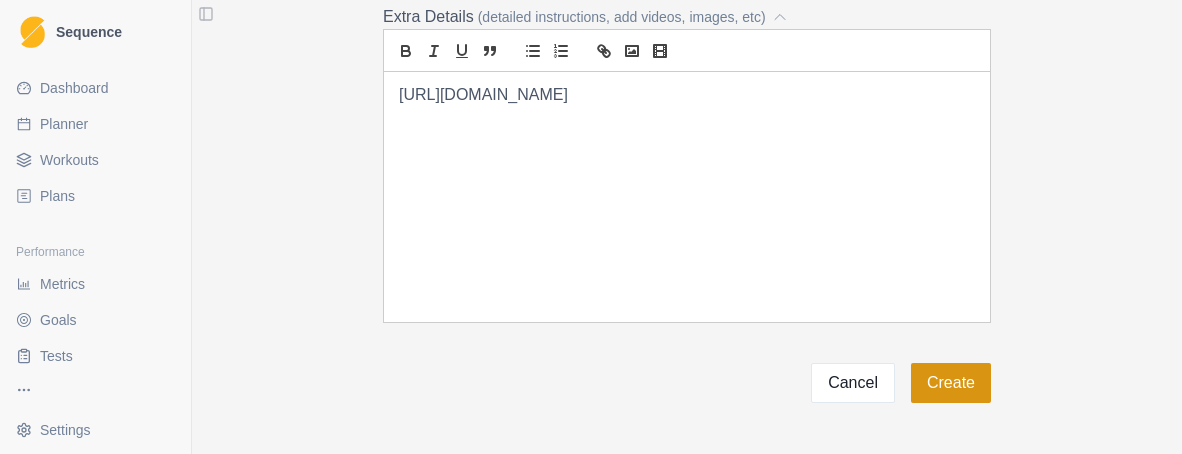 click on "Create" at bounding box center [951, 383] 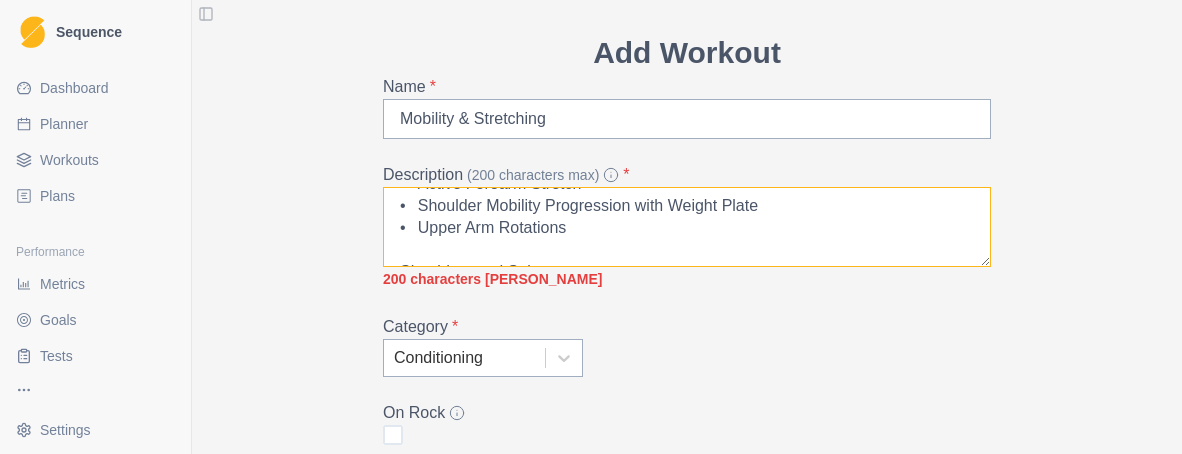 click on "Wrists and Shoulders
•	Passive Forearm Stretch
•	Passive Forearm Stretch with Shoulder Rotation
•	Active Forearm Stretch
•	Shoulder Mobility Progression with Weight Plate
•	Upper Arm Rotations
Shoulders and Spines
•	Pretzel
•	Active spine stretch
•	[MEDICAL_DATA] mobilization in internal rotation
•	[MEDICAL_DATA] stability with power band
•	Micro shoulder rotations with power band
Hips and Ankles
•	Pancake Stretch
•	Pigeon Pose
•	Forward Lunge
•	Butterfly (with weighted contraction progression)
•	Deep overhead squat
•	Split into a cossack squat
•	Bear sit into twisted position
•	Deep overhead squat
•	Split into a cossack squat
•	Bear sit into twisted position" at bounding box center (687, 227) 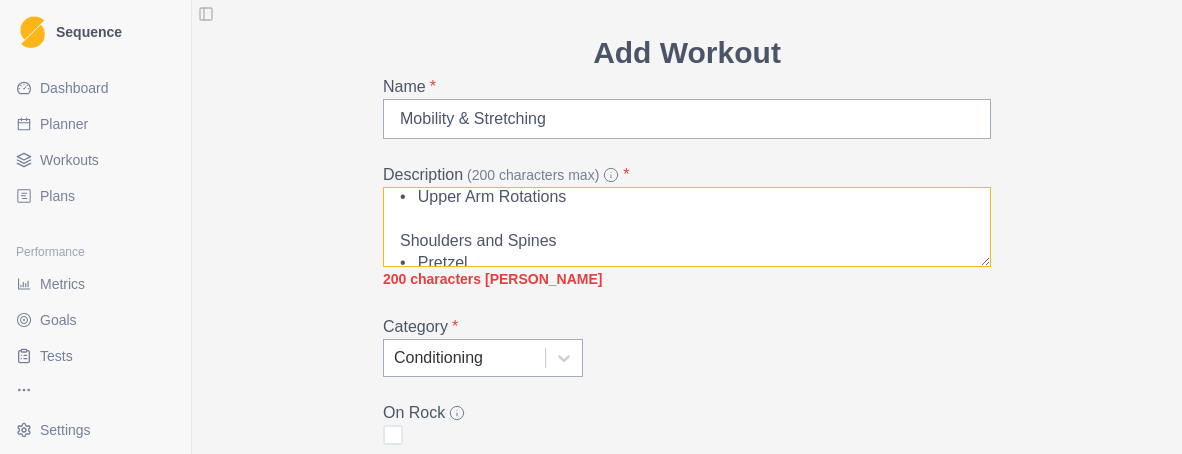 scroll, scrollTop: 160, scrollLeft: 0, axis: vertical 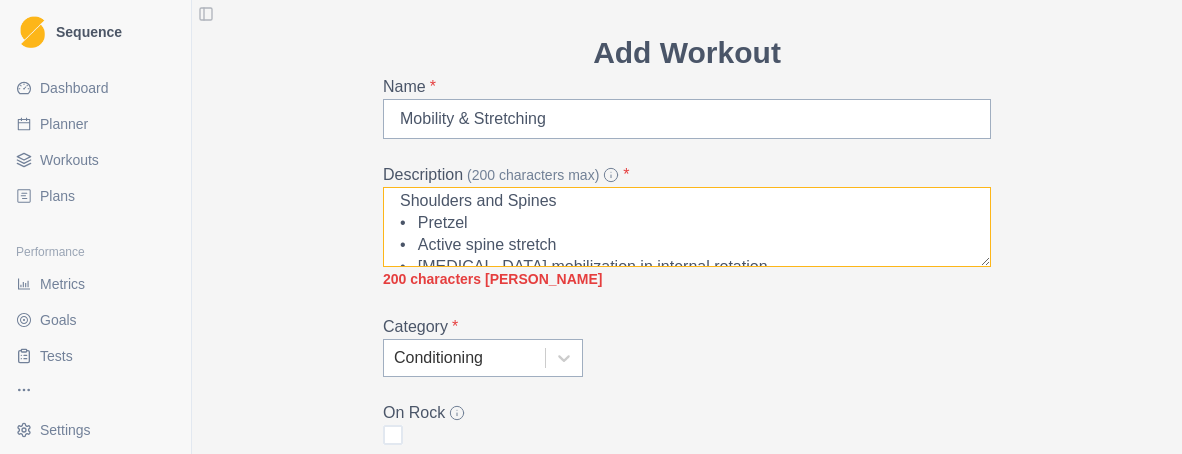 click on "Wrists and Shoulders
•	Passive Forearm Stretch
•	Passive Forearm Stretch with Shoulder Rotation
•	Active Forearm Stretch
•	Shoulder Mobility Progression with Weight Plate
•	Upper Arm Rotations
Shoulders and Spines
•	Pretzel
•	Active spine stretch
•	[MEDICAL_DATA] mobilization in internal rotation
•	[MEDICAL_DATA] stability with power band
•	Micro shoulder rotations with power band
Hips and Ankles
•	Pancake Stretch
•	Pigeon Pose
•	Forward Lunge
•	Butterfly (with weighted contraction progression)
•	Deep overhead squat
•	Split into a cossack squat
•	Bear sit into twisted position
•	Deep overhead squat
•	Split into a cossack squat
•	Bear sit into twisted position" at bounding box center (687, 227) 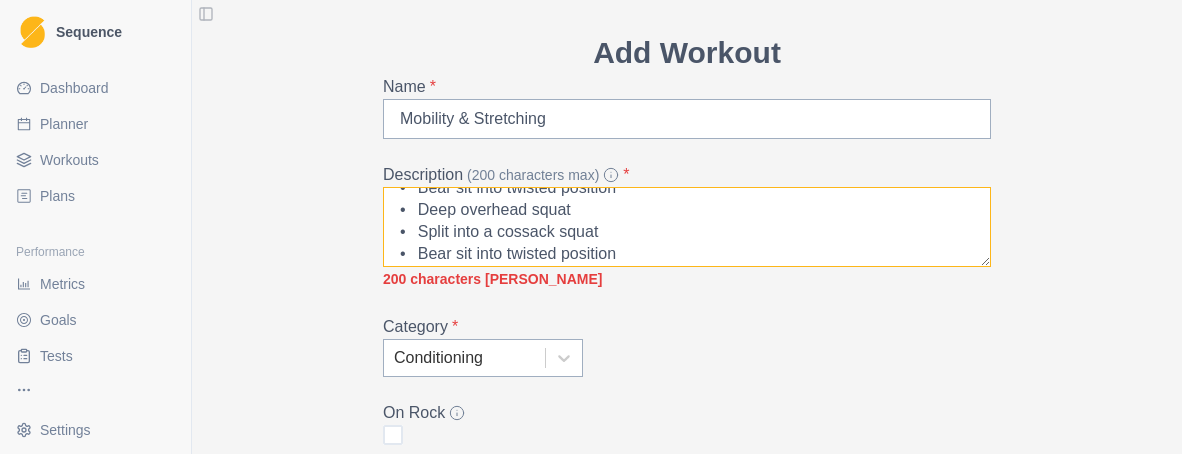 scroll, scrollTop: 487, scrollLeft: 0, axis: vertical 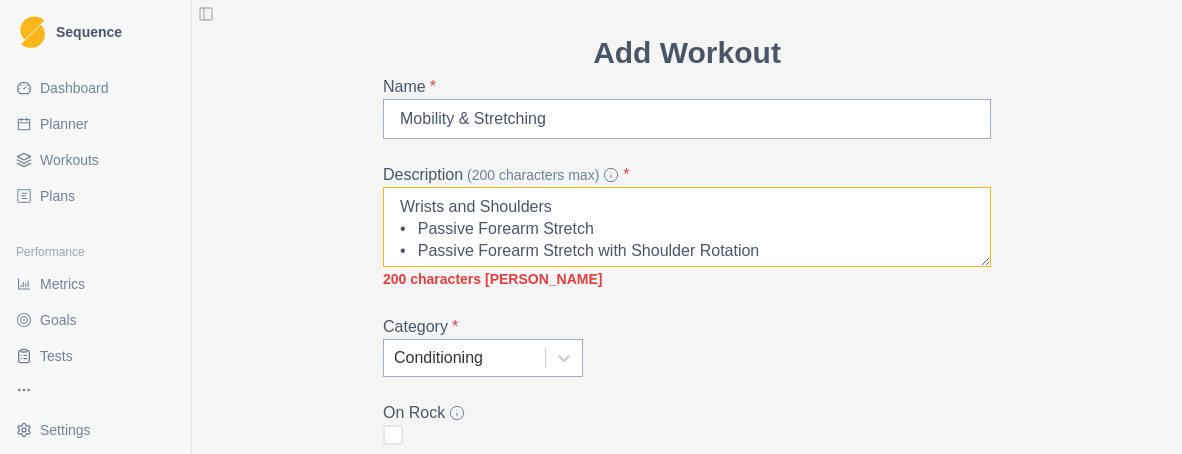 drag, startPoint x: 579, startPoint y: 251, endPoint x: 593, endPoint y: 234, distance: 22.022715 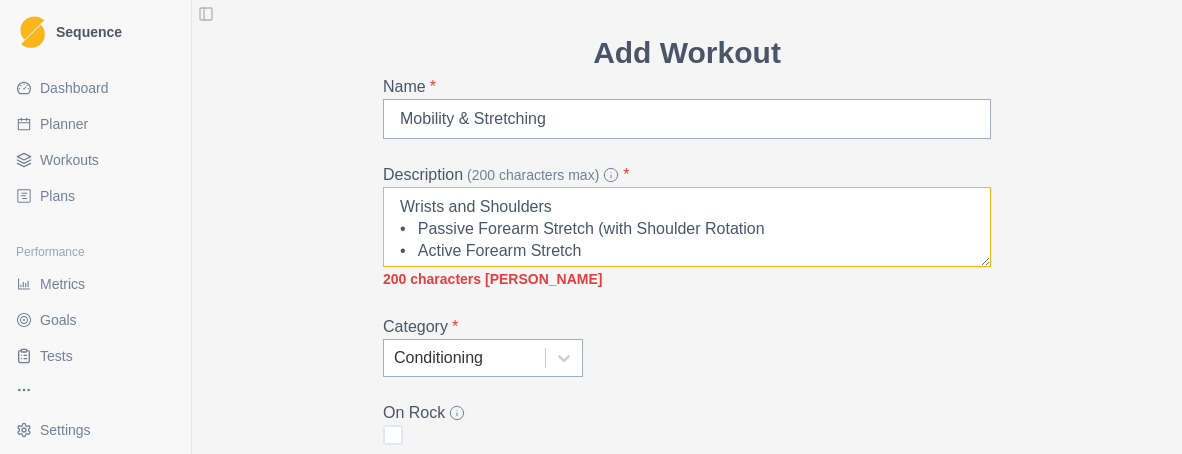 drag, startPoint x: 618, startPoint y: 225, endPoint x: 596, endPoint y: 232, distance: 23.086792 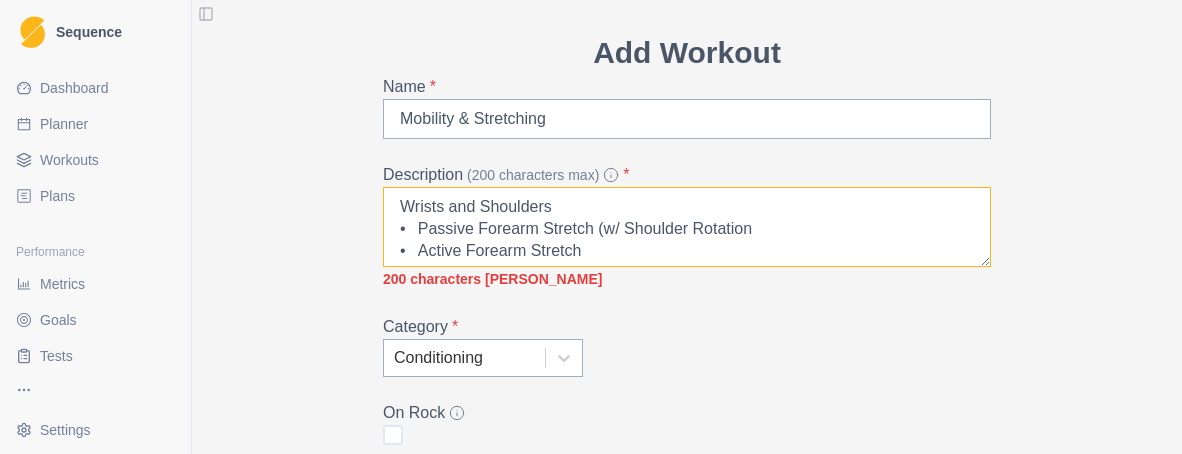 click on "Wrists and Shoulders
•	Passive Forearm Stretch (w/ Shoulder Rotation
•	Active Forearm Stretch
•	Shoulder Mobility Progression with Weight Plate
•	Upper Arm Rotations
Shoulders and Spines
•	Pretzel
•	Active spine stretch
•	[MEDICAL_DATA] mobilization in internal rotation
•	[MEDICAL_DATA] stability with power band
•	Micro shoulder rotations with power band
Hips and Ankles
•	Pancake Stretch
•	Pigeon Pose
•	Forward Lunge
•	Butterfly (with weighted contraction progression)
•	Deep overhead squat
•	Split into a cossack squat
•	Bear sit into twisted position
•	Deep overhead squat
•	Split into a cossack squat
•	Bear sit into twisted position" at bounding box center (687, 227) 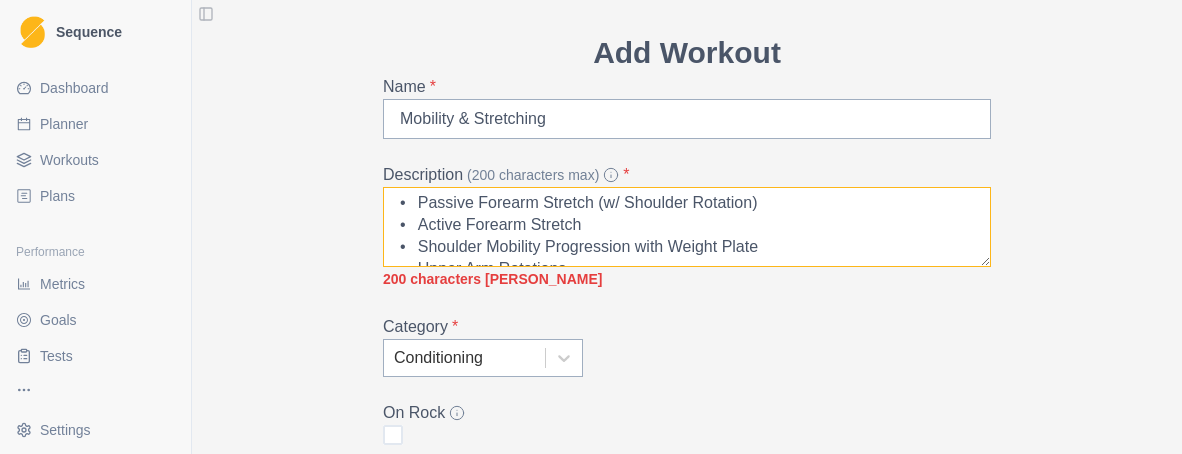 scroll, scrollTop: 40, scrollLeft: 0, axis: vertical 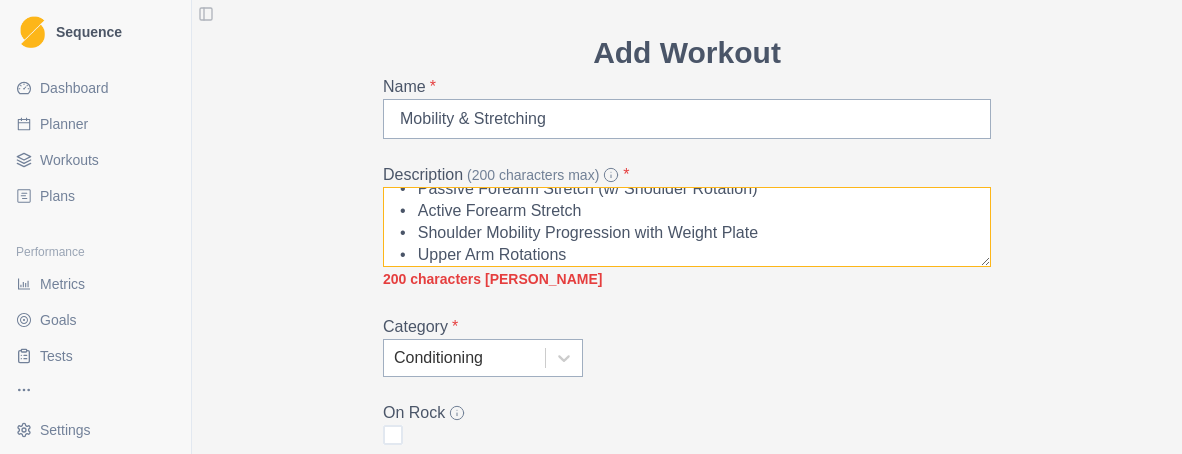 drag, startPoint x: 765, startPoint y: 233, endPoint x: 542, endPoint y: 235, distance: 223.00897 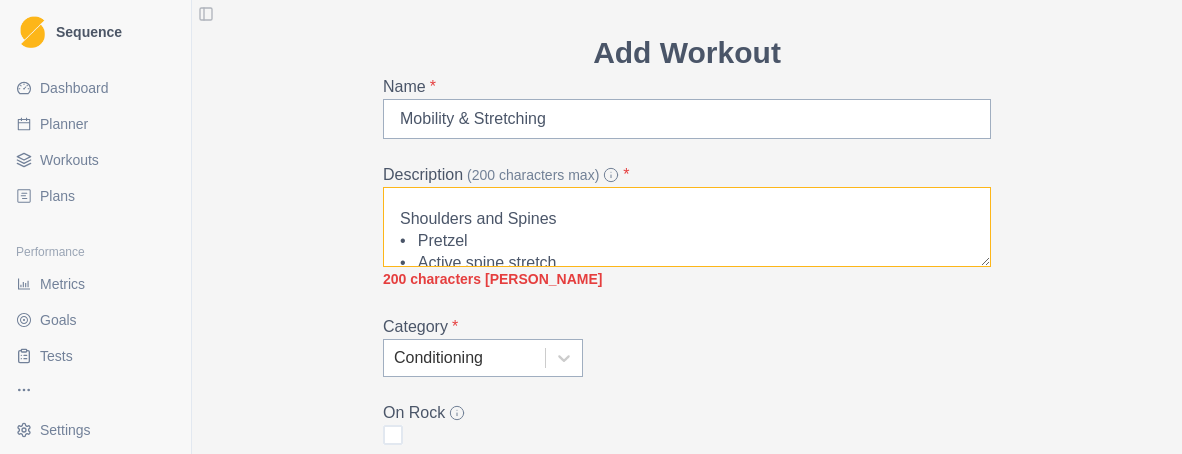 scroll, scrollTop: 160, scrollLeft: 0, axis: vertical 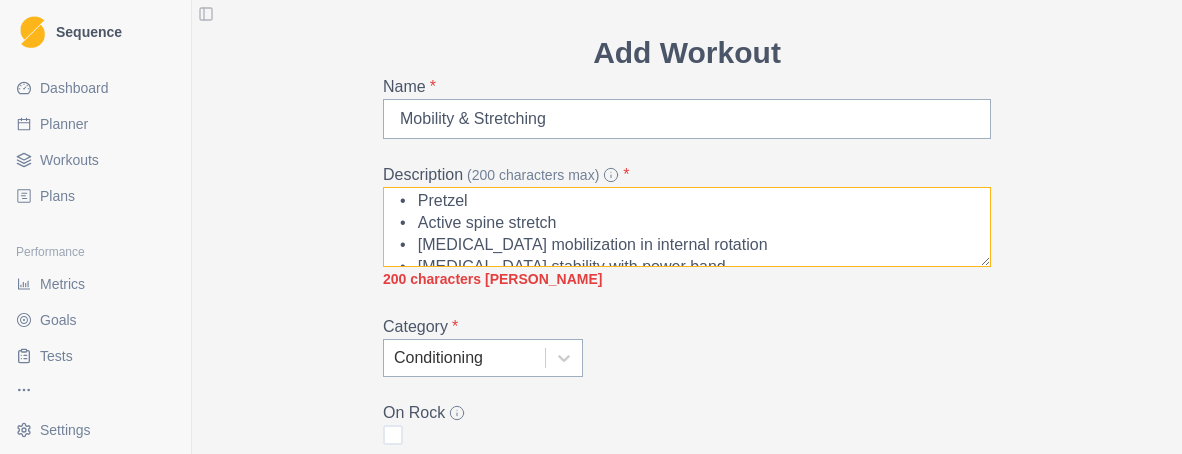 click on "Wrists and Shoulders
•	Passive Forearm Stretch (w/ Shoulder Rotation)
•	Active Forearm Stretch
•	Shoulder Mobility
•	Upper Arm Rotations
Shoulders and Spines
•	Pretzel
•	Active spine stretch
•	[MEDICAL_DATA] mobilization in internal rotation
•	[MEDICAL_DATA] stability with power band
•	Micro shoulder rotations with power band
Hips and Ankles
•	Pancake Stretch
•	Pigeon Pose
•	Forward Lunge
•	Butterfly (with weighted contraction progression)
•	Deep overhead squat
•	Split into a cossack squat
•	Bear sit into twisted position
•	Deep overhead squat
•	Split into a cossack squat
•	Bear sit into twisted position" at bounding box center (687, 227) 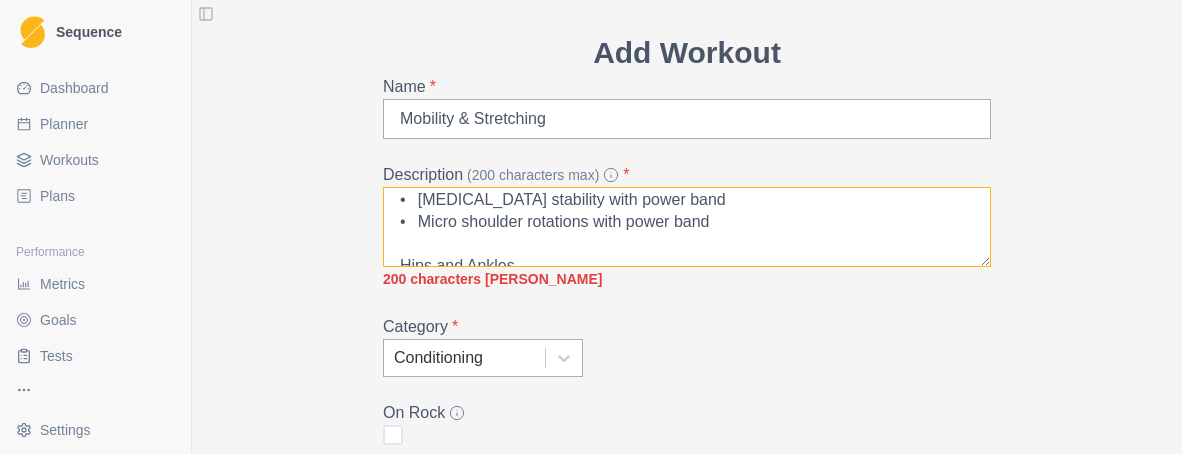 scroll, scrollTop: 240, scrollLeft: 0, axis: vertical 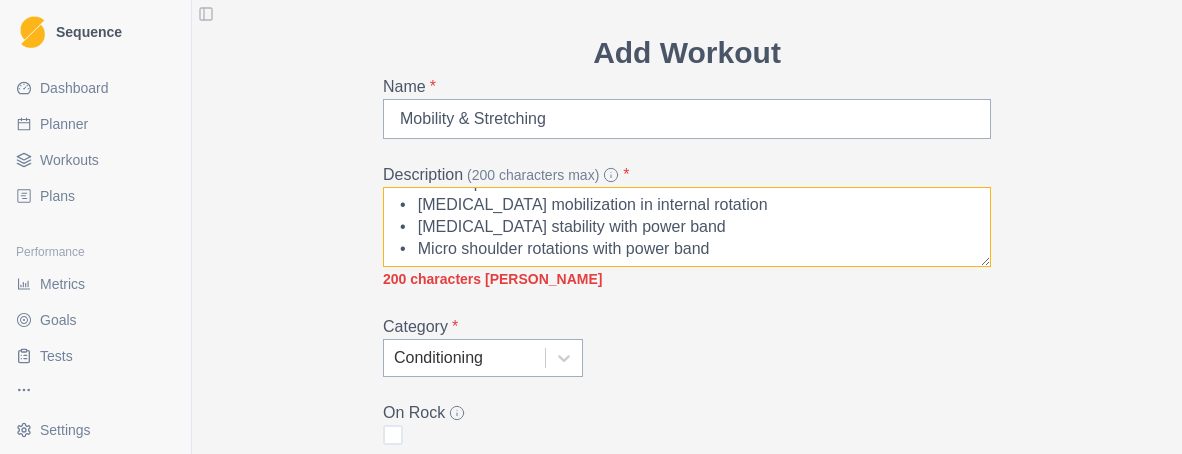 drag, startPoint x: 657, startPoint y: 226, endPoint x: 592, endPoint y: 231, distance: 65.192024 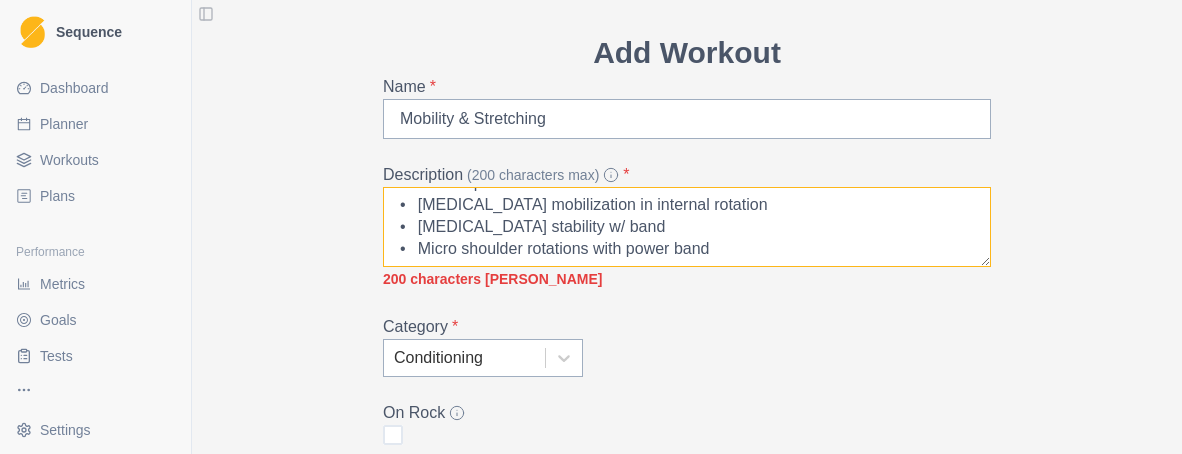 drag, startPoint x: 666, startPoint y: 249, endPoint x: 599, endPoint y: 249, distance: 67 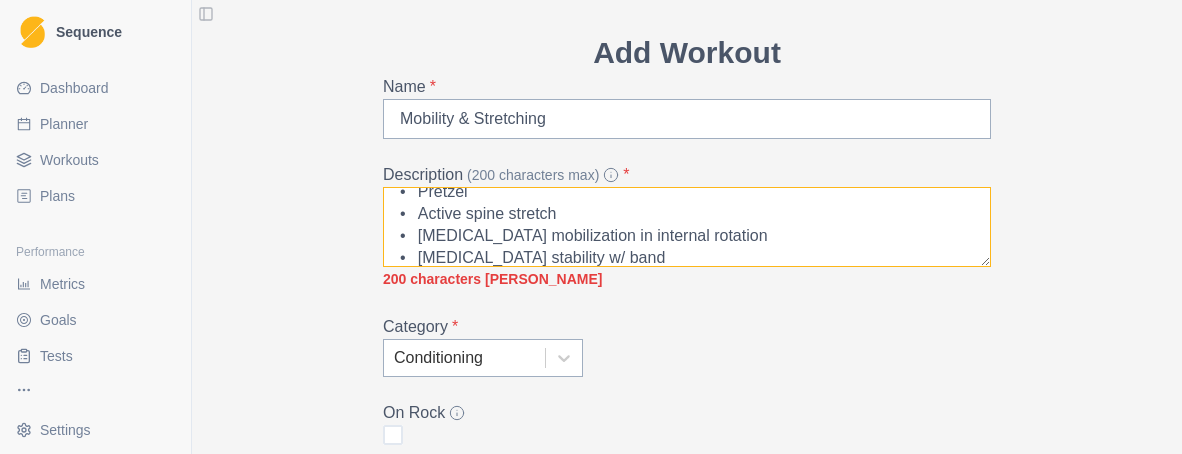 scroll, scrollTop: 160, scrollLeft: 0, axis: vertical 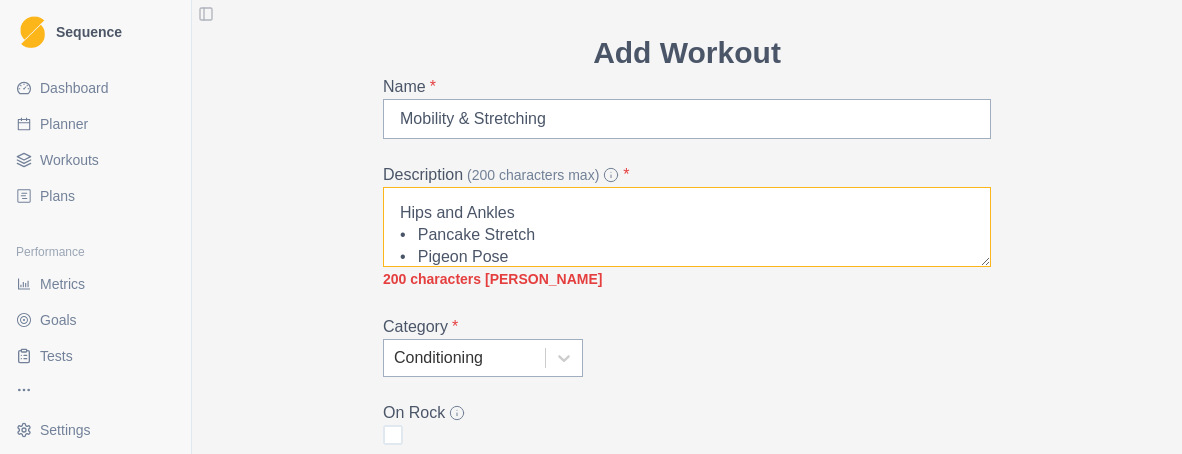 click on "Wrists and Shoulders
•	Passive Forearm Stretch (w/ Shoulder Rotation)
•	Active Forearm Stretch
•	Shoulder Mobility
•	Upper Arm Rotations
Shoulders and Spines
•	Pretzel
•	Active spine stretch
•	[MEDICAL_DATA] mobilization in internal rotation
•	[MEDICAL_DATA] stability w/ band
•	Micro shoulder rotations w/ band
Hips and Ankles
•	Pancake Stretch
•	Pigeon Pose
•	Forward Lunge
•	Butterfly (with weighted contraction progression)
•	Deep overhead squat
•	Split into a cossack squat
•	Bear sit into twisted position
•	Deep overhead squat
•	Split into a cossack squat
•	Bear sit into twisted position" at bounding box center (687, 227) 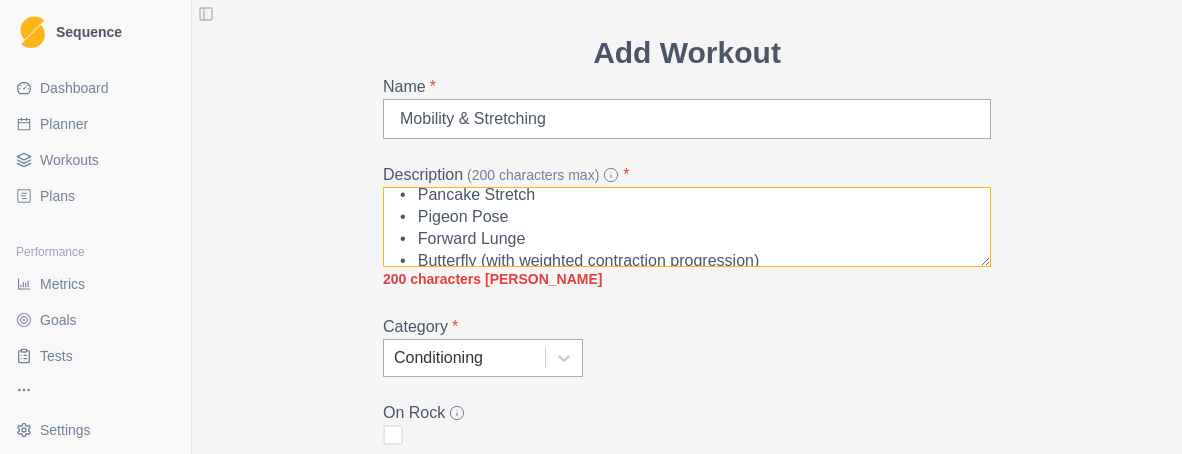scroll, scrollTop: 360, scrollLeft: 0, axis: vertical 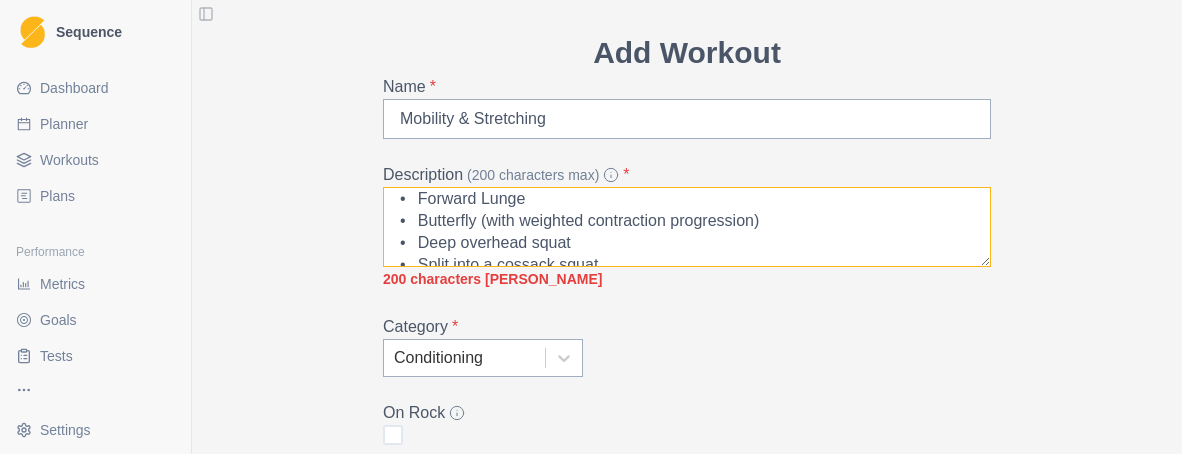 drag, startPoint x: 768, startPoint y: 223, endPoint x: 470, endPoint y: 224, distance: 298.00168 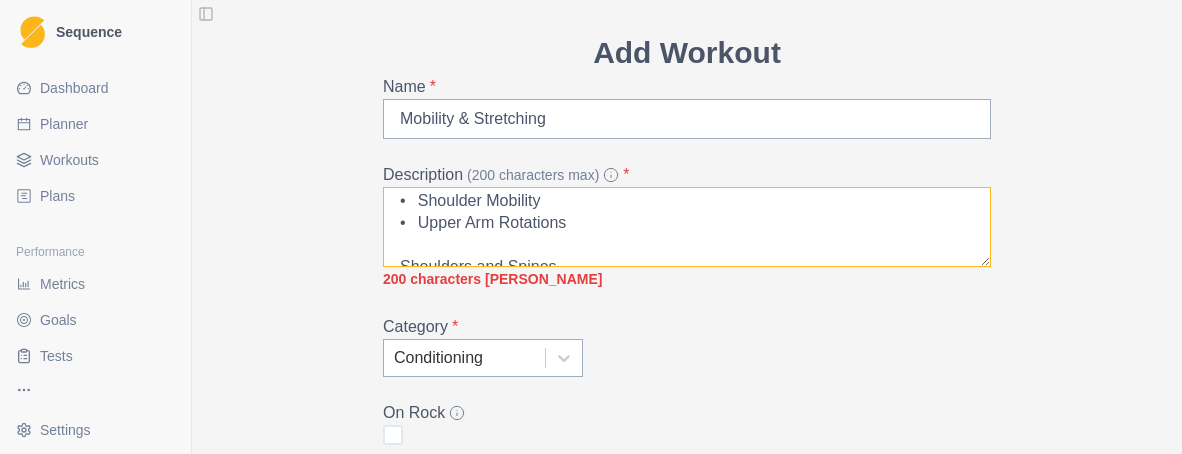 scroll, scrollTop: 0, scrollLeft: 0, axis: both 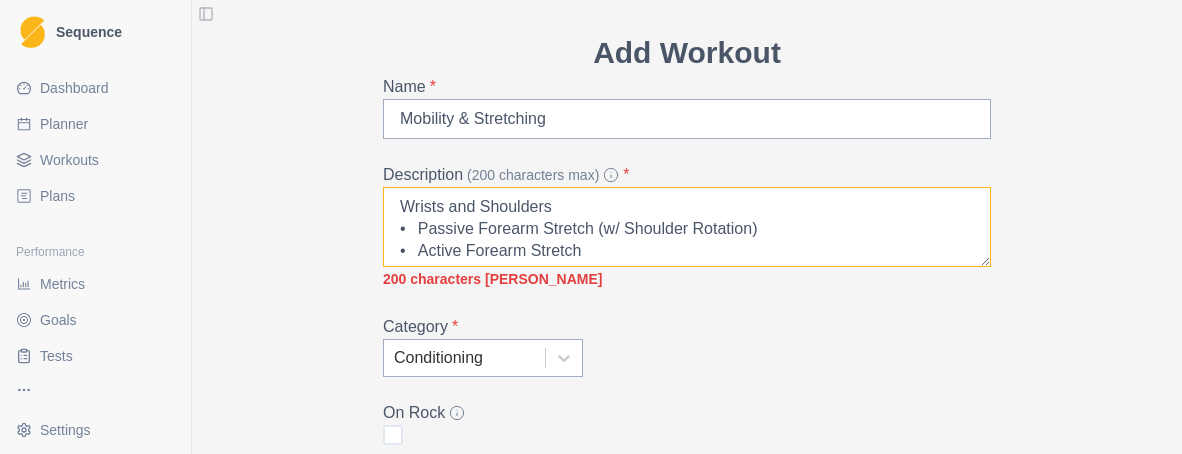 drag, startPoint x: 470, startPoint y: 203, endPoint x: 438, endPoint y: 203, distance: 32 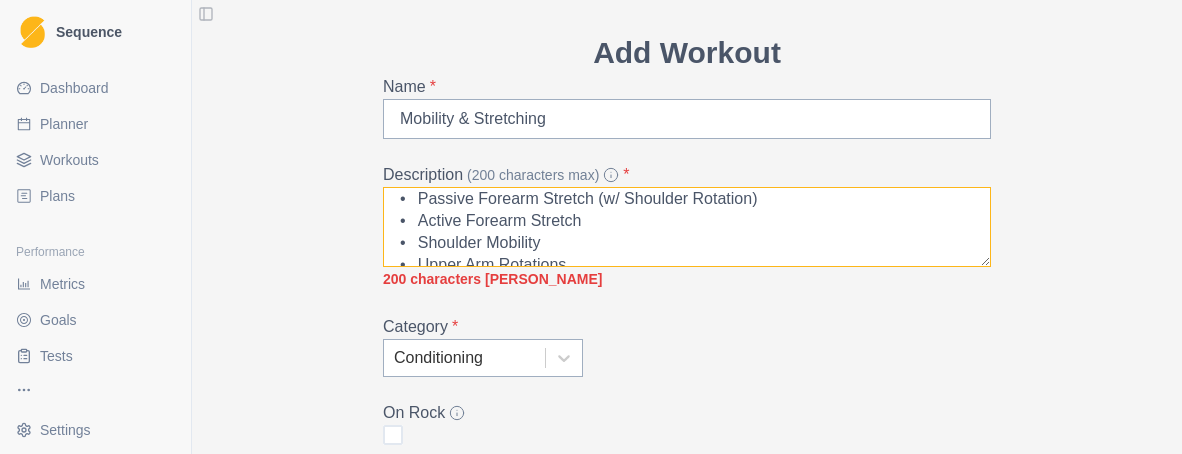 scroll, scrollTop: 40, scrollLeft: 0, axis: vertical 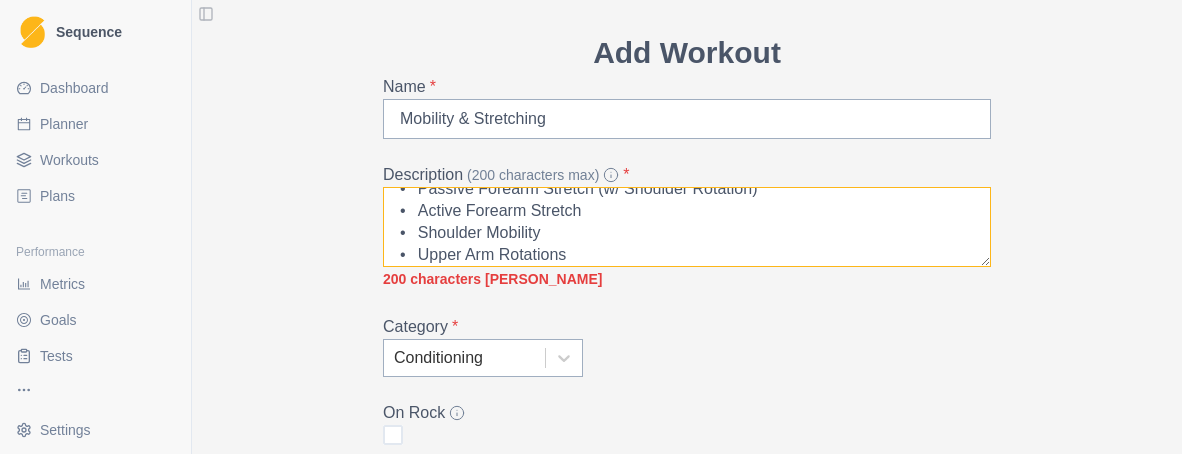 drag, startPoint x: 573, startPoint y: 215, endPoint x: 516, endPoint y: 216, distance: 57.00877 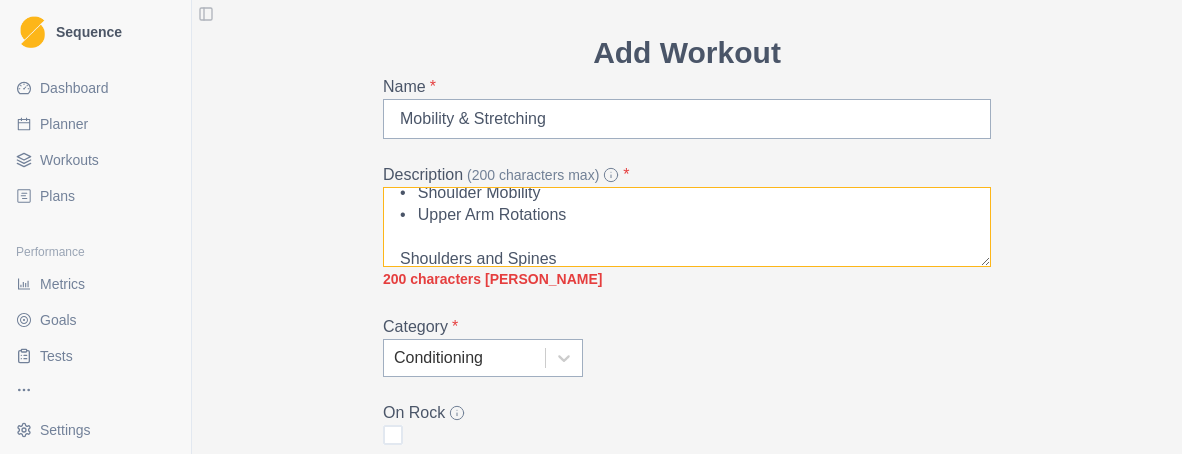 scroll, scrollTop: 120, scrollLeft: 0, axis: vertical 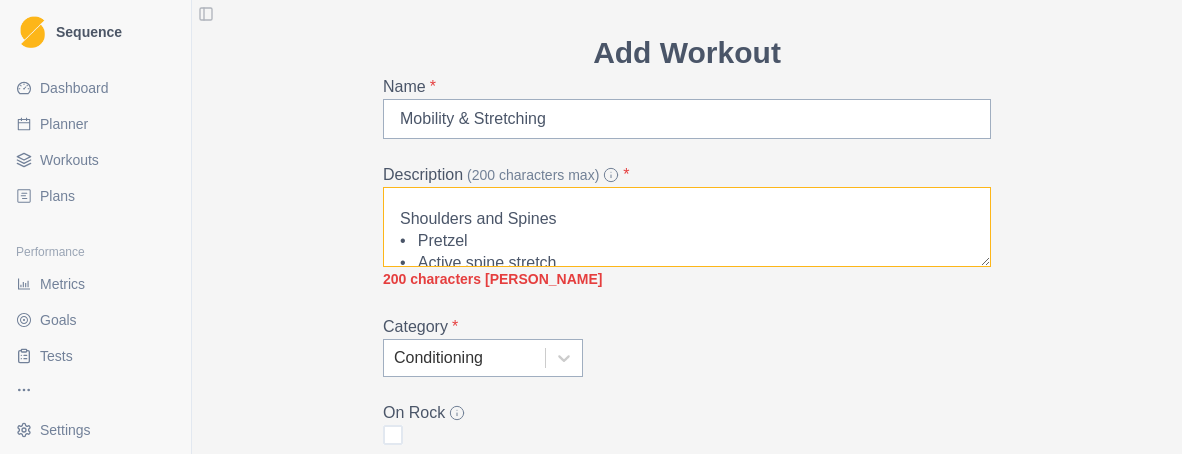 drag, startPoint x: 500, startPoint y: 219, endPoint x: 463, endPoint y: 221, distance: 37.054016 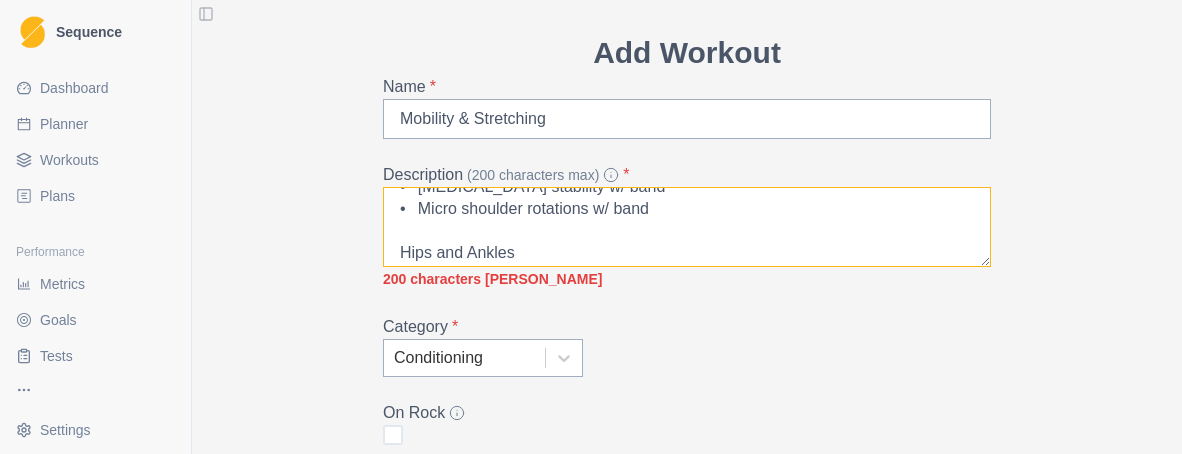 scroll, scrollTop: 280, scrollLeft: 0, axis: vertical 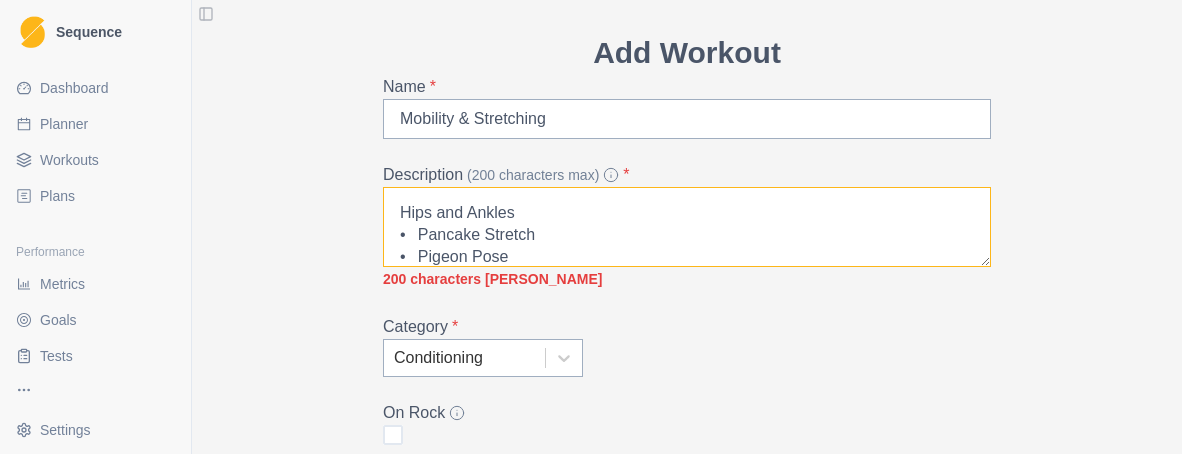 drag, startPoint x: 460, startPoint y: 209, endPoint x: 424, endPoint y: 215, distance: 36.496574 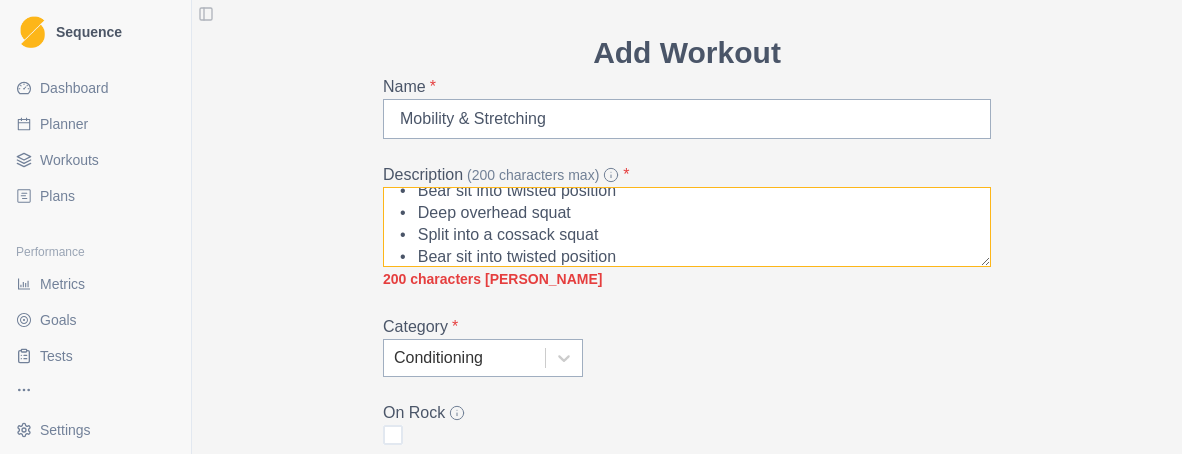 scroll, scrollTop: 465, scrollLeft: 0, axis: vertical 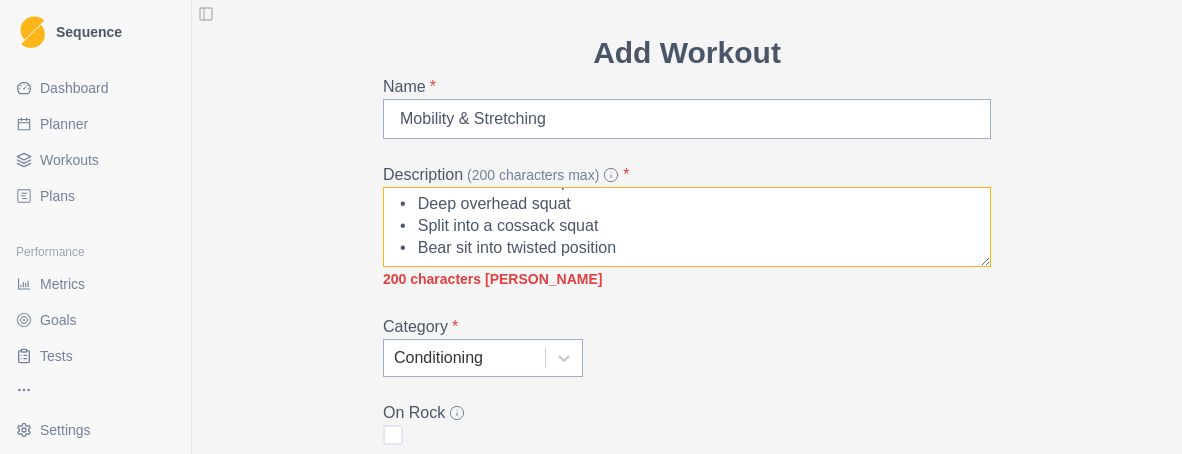 type on "Wrists & Shoulders
•	Passive Forearm Stretch (w/ Shoulder Rotation)
•	Active Forearm Stretch
•	Shoulder Mobility
•	Upper Arm Rotations
Shoulders & Spines
•	Pretzel
•	Active spine stretch
•	[MEDICAL_DATA] mobilization in internal rotation
•	[MEDICAL_DATA] stability w/ band
•	Micro shoulder rotations w/ band
Hips & Ankles
•	Pancake Stretch
•	Pigeon Pose
•	Forward Lunge
•	Butterfly
•	Deep overhead squat
•	Split into a cossack squat
•	Bear sit into twisted position
•	Deep overhead squat
•	Split into a cossack squat
•	Bear sit into twisted position" 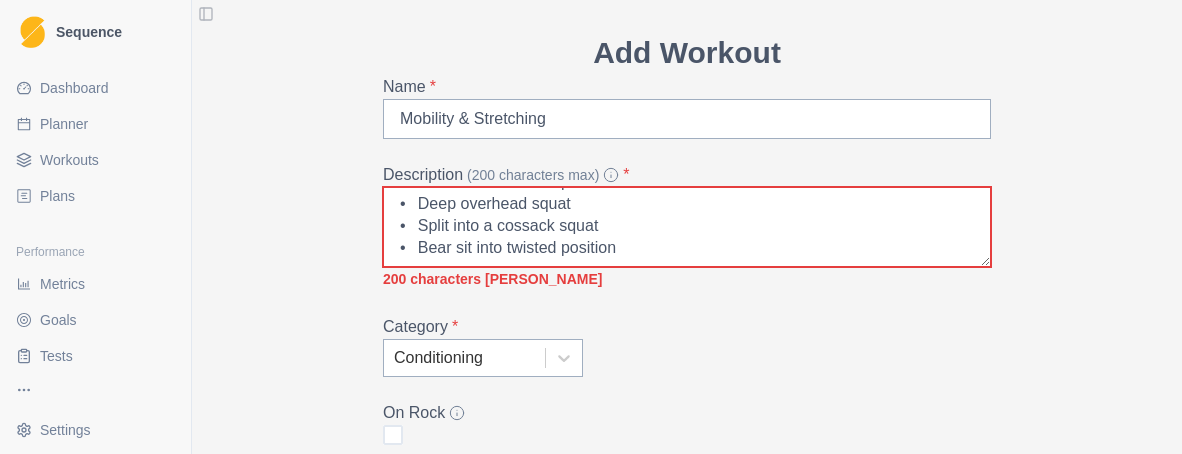 click on "Add Workout Name * Mobility & Stretching Description   (200 characters max) * Wrists & Shoulders
•	Passive Forearm Stretch (w/ Shoulder Rotation)
•	Active Forearm Stretch
•	Shoulder Mobility
•	Upper Arm Rotations
Shoulders & Spines
•	Pretzel
•	Active spine stretch
•	[MEDICAL_DATA] mobilization in internal rotation
•	[MEDICAL_DATA] stability w/ band
•	Micro shoulder rotations w/ band
Hips & Ankles
•	Pancake Stretch
•	Pigeon Pose
•	Forward Lunge
•	Butterfly
•	Deep overhead squat
•	Split into a cossack squat
•	Bear sit into twisted position
•	Deep overhead squat
•	Split into a cossack squat
•	Bear sit into twisted position 200 characters max Category * Conditioning On Rock Duration   (Minutes) 20 Widgets Add Widget Extra Details (detailed instructions, add videos, images, etc) [URL][DOMAIN_NAME] Cancel Create" at bounding box center [687, 499] 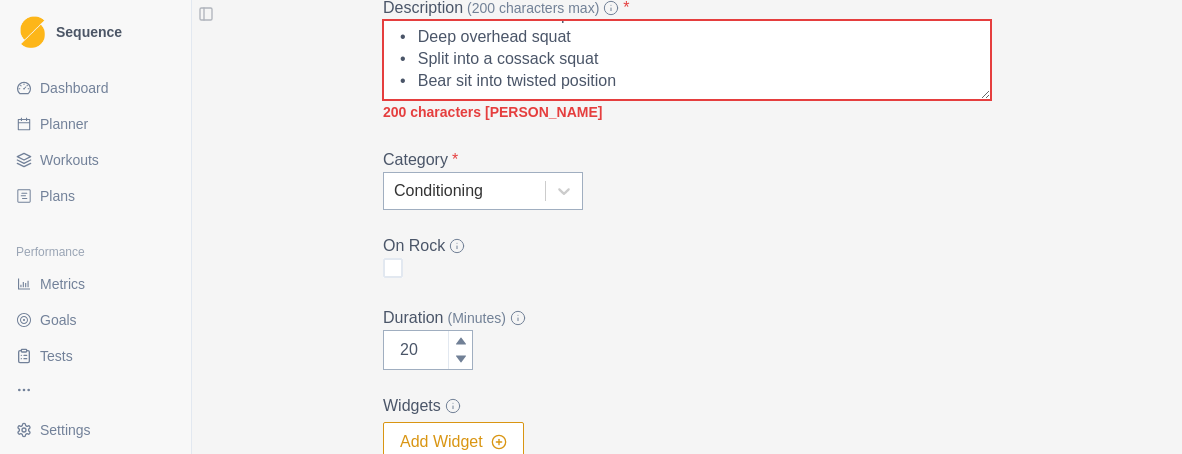 scroll, scrollTop: 52, scrollLeft: 0, axis: vertical 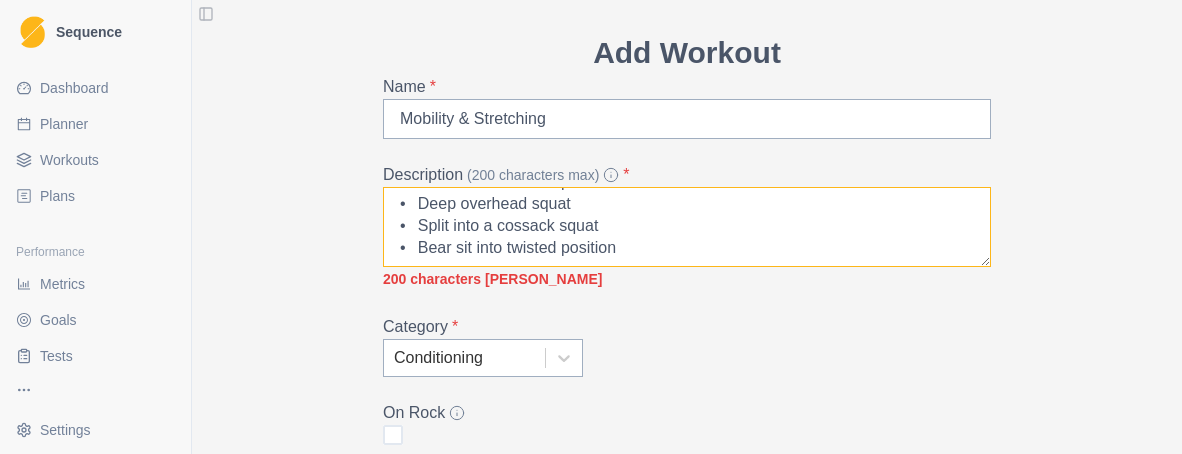 click on "Wrists & Shoulders
•	Passive Forearm Stretch (w/ Shoulder Rotation)
•	Active Forearm Stretch
•	Shoulder Mobility
•	Upper Arm Rotations
Shoulders & Spines
•	Pretzel
•	Active spine stretch
•	[MEDICAL_DATA] mobilization in internal rotation
•	[MEDICAL_DATA] stability w/ band
•	Micro shoulder rotations w/ band
Hips & Ankles
•	Pancake Stretch
•	Pigeon Pose
•	Forward Lunge
•	Butterfly
•	Deep overhead squat
•	Split into a cossack squat
•	Bear sit into twisted position
•	Deep overhead squat
•	Split into a cossack squat
•	Bear sit into twisted position" at bounding box center [687, 227] 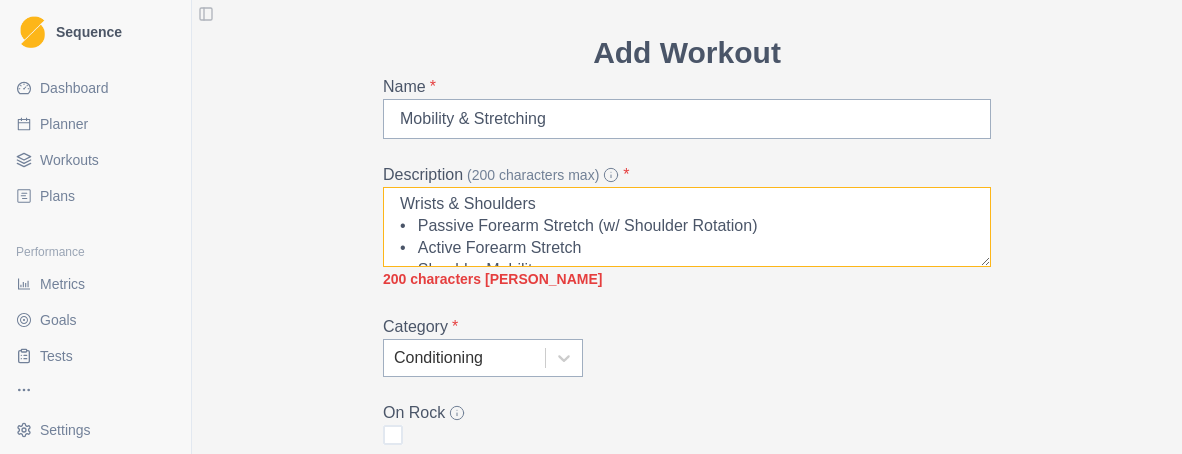 scroll, scrollTop: 0, scrollLeft: 0, axis: both 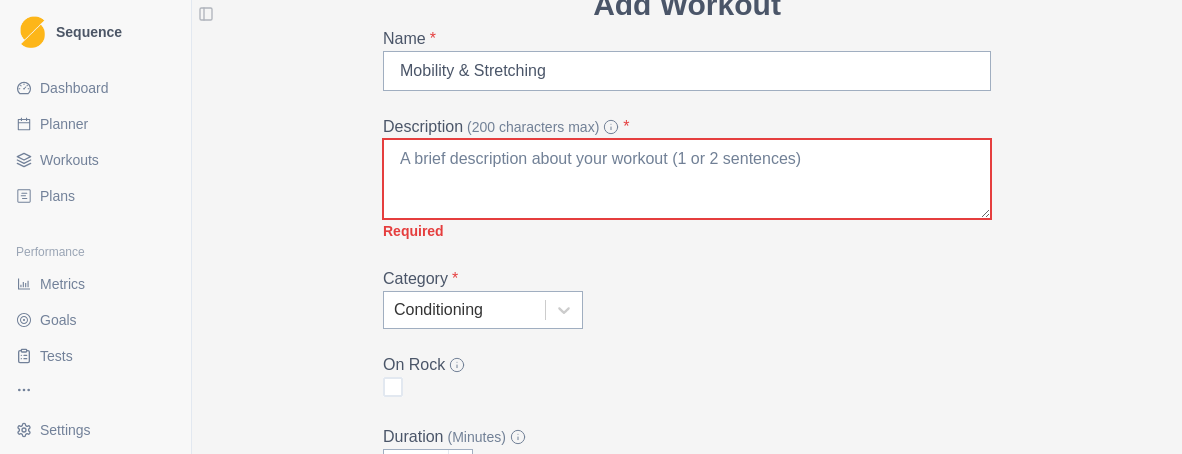 click on "Add Workout Name * Mobility & Stretching Description   (200 characters max) * Required Category * Conditioning On Rock Duration   (Minutes) 20 Widgets Add Widget Extra Details (detailed instructions, add videos, images, etc) [URL][DOMAIN_NAME] Cancel Create" at bounding box center [687, 451] 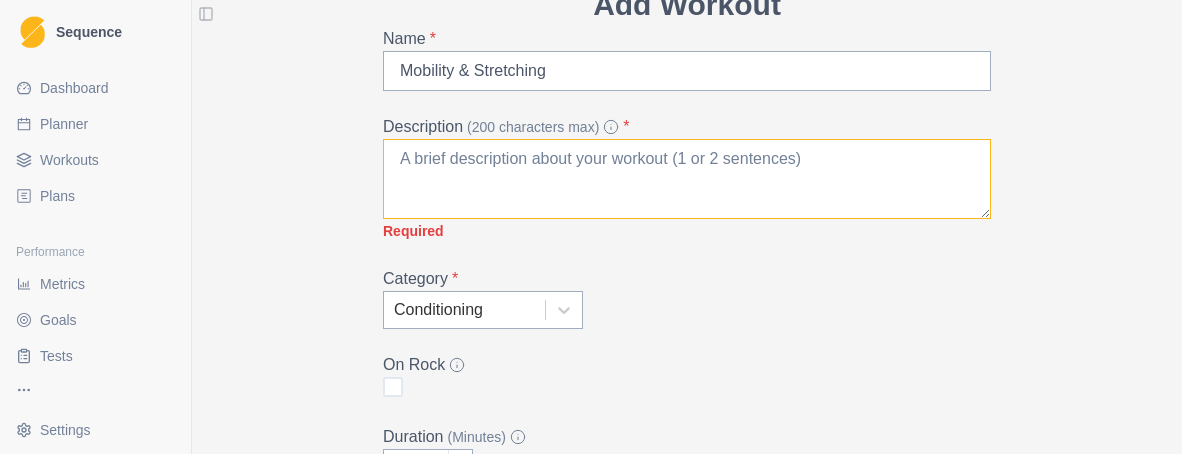 click on "Description   (200 characters max) *" at bounding box center [687, 179] 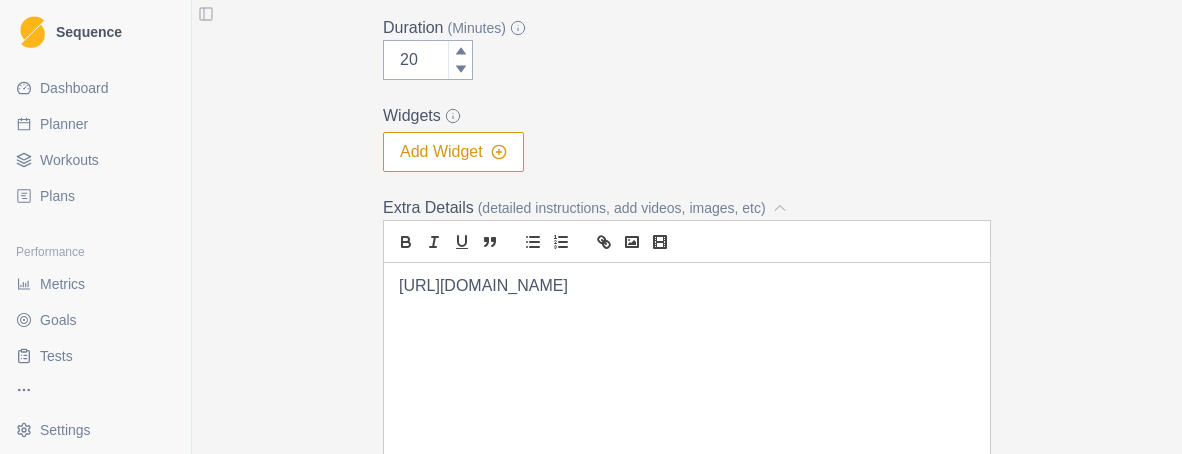 scroll, scrollTop: 600, scrollLeft: 0, axis: vertical 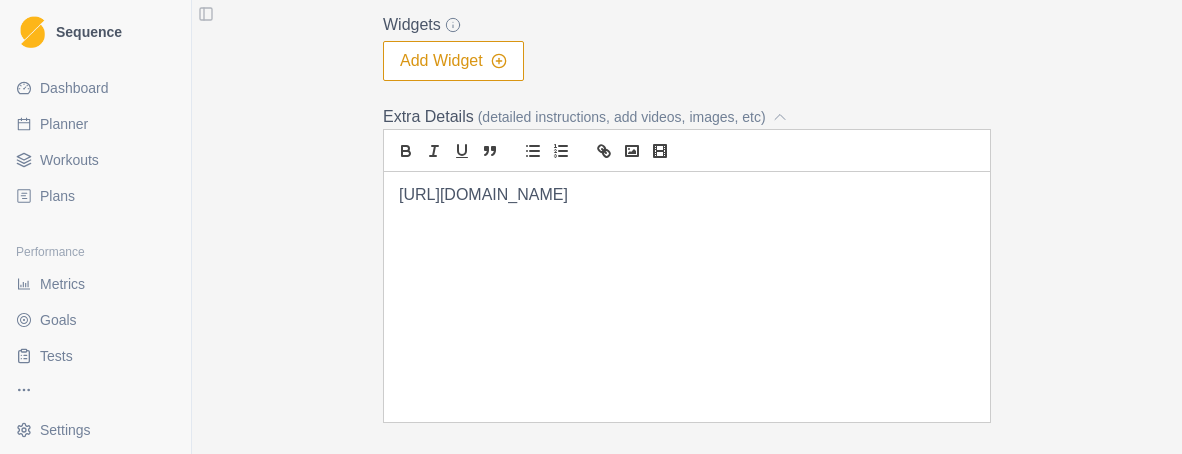 click on "[URL][DOMAIN_NAME]" at bounding box center [687, 297] 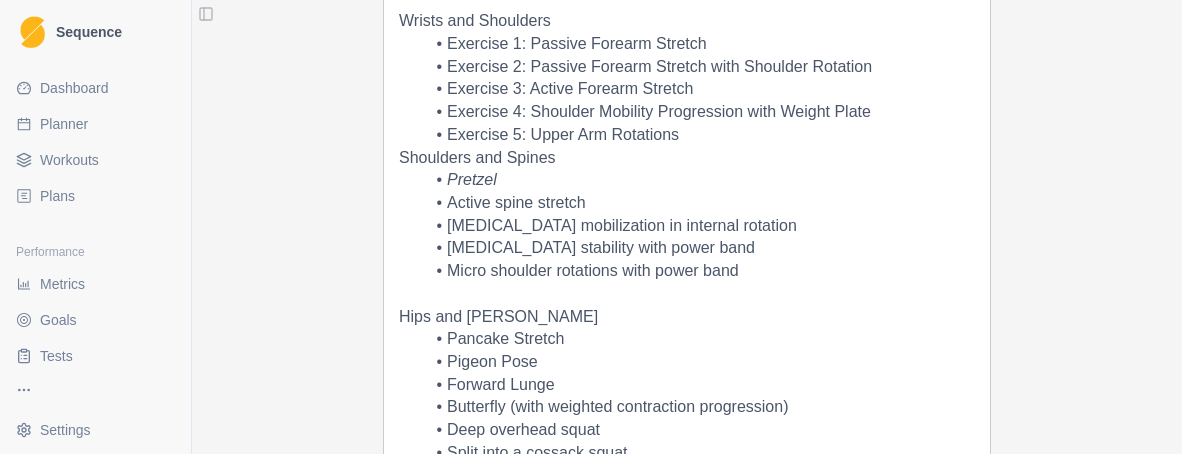 scroll, scrollTop: 0, scrollLeft: 0, axis: both 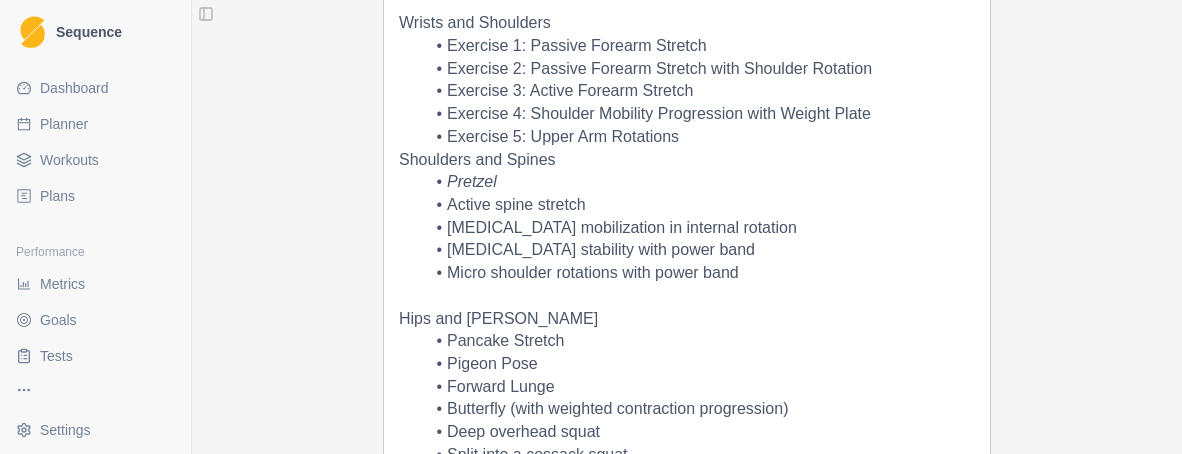 click on "Exercise 5: Upper Arm Rotations" at bounding box center [699, 137] 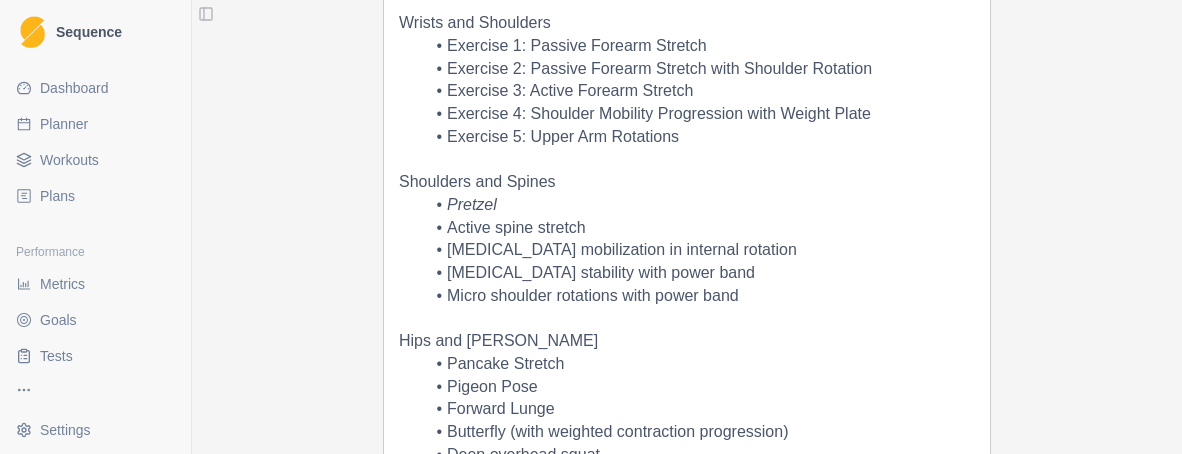 click on "Exercise 4: Shoulder Mobility Progression with Weight Plate" at bounding box center (699, 114) 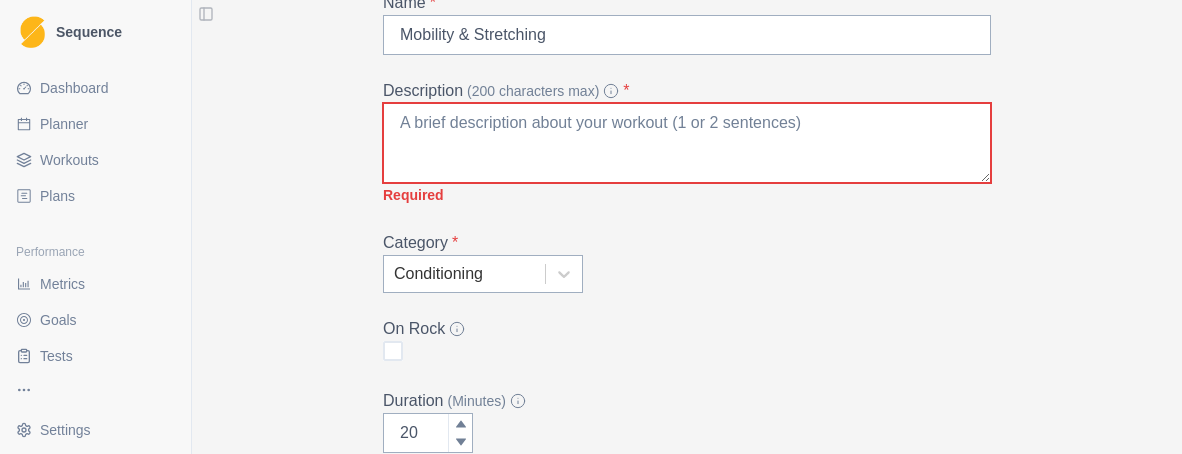 scroll, scrollTop: 117, scrollLeft: 0, axis: vertical 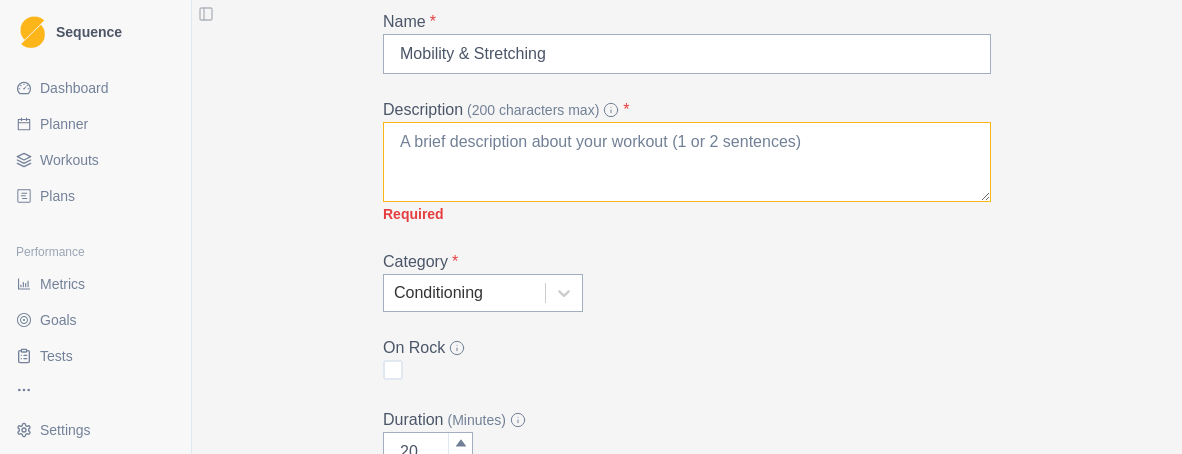 click on "Description   (200 characters max) *" at bounding box center (687, 162) 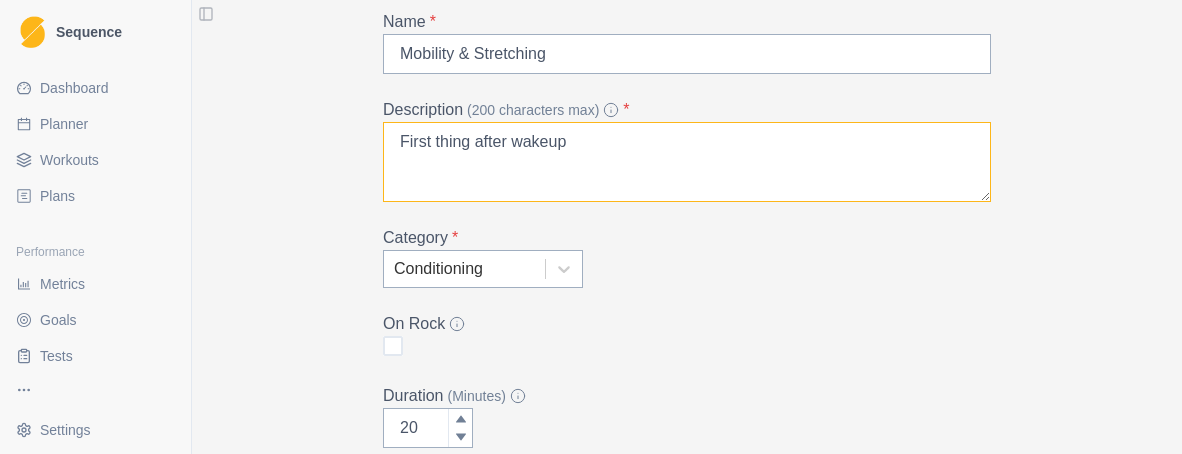 scroll, scrollTop: 132, scrollLeft: 0, axis: vertical 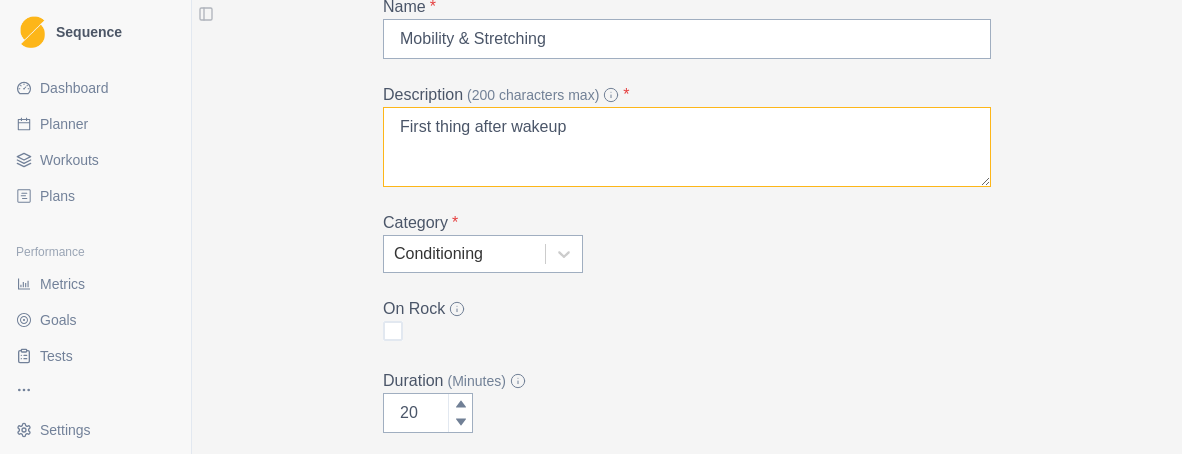 click on "First thing after wakeup" at bounding box center [687, 147] 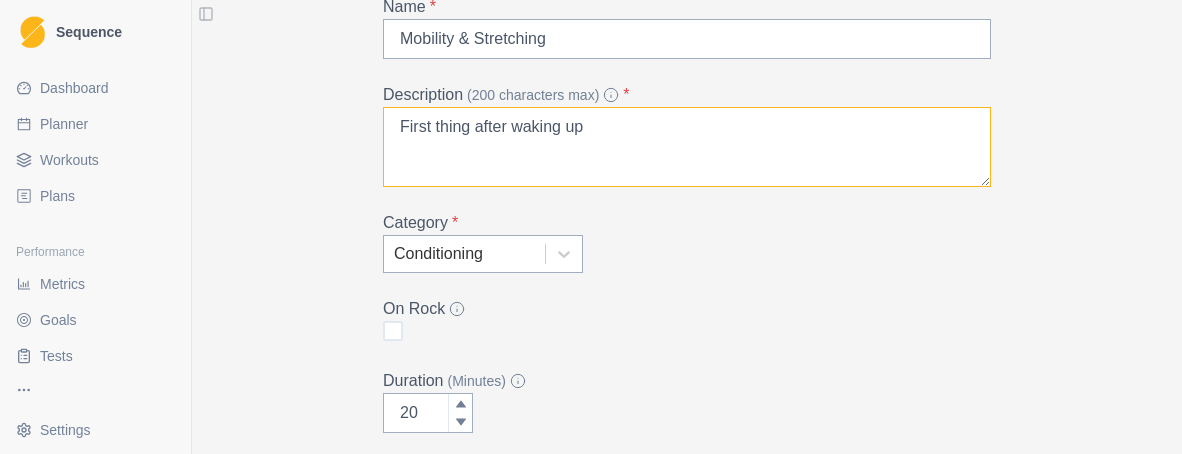 type on "First thing after waking up" 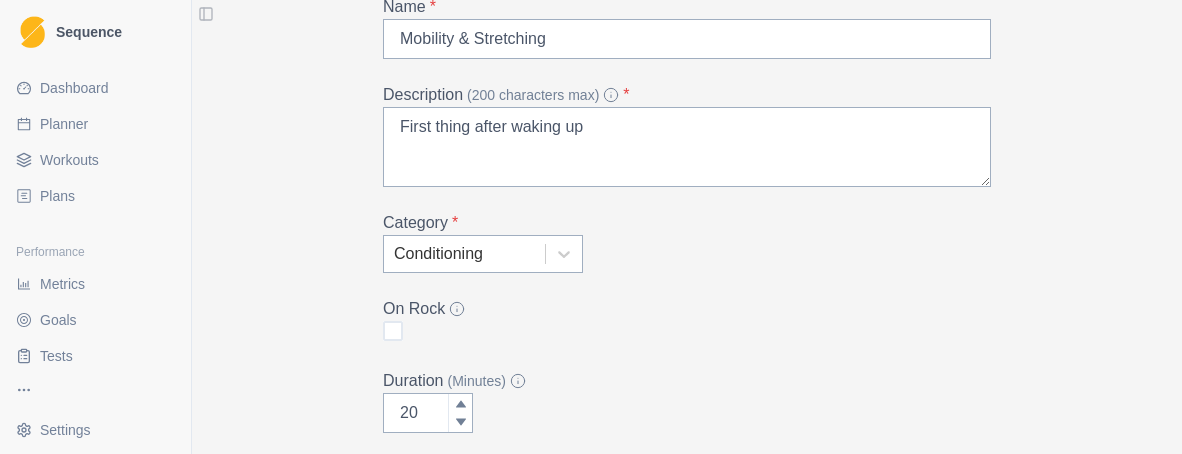 click on "Add Workout Name * Mobility & Stretching Description   (200 characters max) * First thing after waking up Category * Conditioning On Rock Duration   (Minutes) 20 Widgets Add Widget Extra Details (detailed instructions, add videos, images, etc) [URL][DOMAIN_NAME] Wrists and Shoulders Exercise 1: Passive Forearm Stretch Exercise 2: Passive Forearm Stretch with Shoulder Rotation Exercise 3: Active Forearm Stretch Exercise 4: Shoulder Mobility Progression with Weight Plate Exercise 5: Upper Arm Rotations Shoulders and Spines Pretzel Active spine stretch [MEDICAL_DATA] mobilization in internal rotation [MEDICAL_DATA] stability with power band Micro shoulder rotations with power band Hips and Ankles Pancake Stretch Pigeon Pose Forward Lunge Butterfly (with weighted contraction progression) Deep overhead squat Split into a cossack squat Bear sit into twisted position Deep overhead squat Split into a cossack squat Bear sit into twisted position Cancel Create" at bounding box center (687, 532) 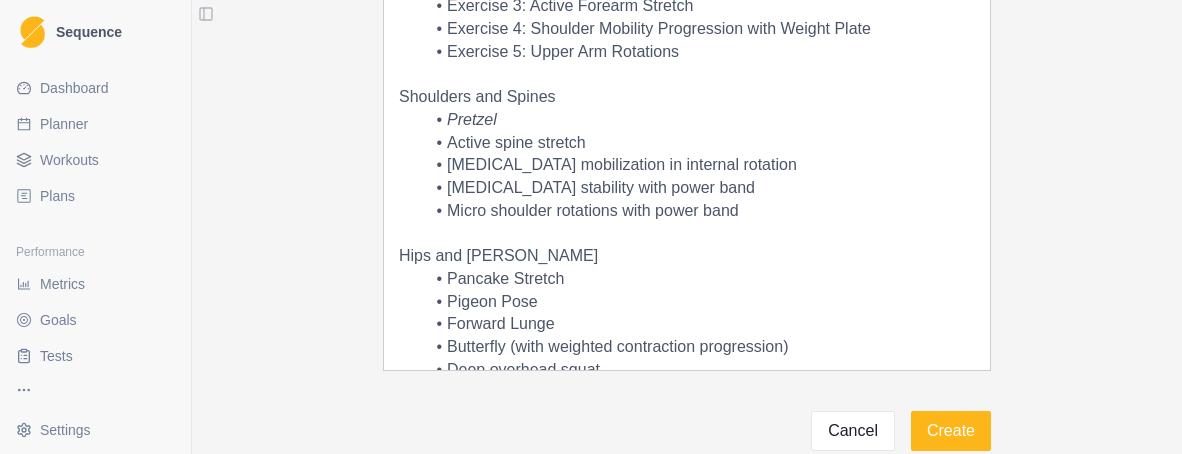 scroll, scrollTop: 898, scrollLeft: 0, axis: vertical 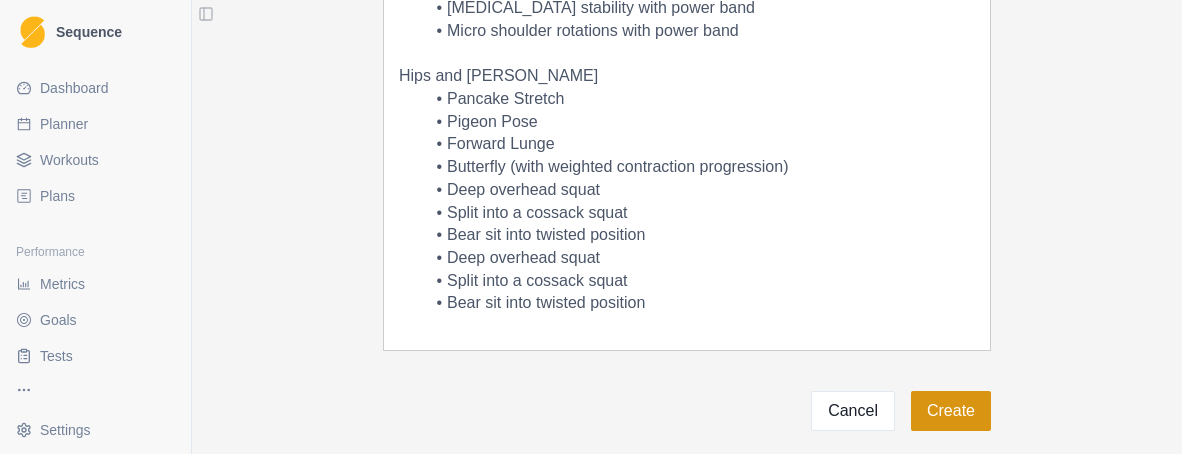 click on "Create" at bounding box center [951, 411] 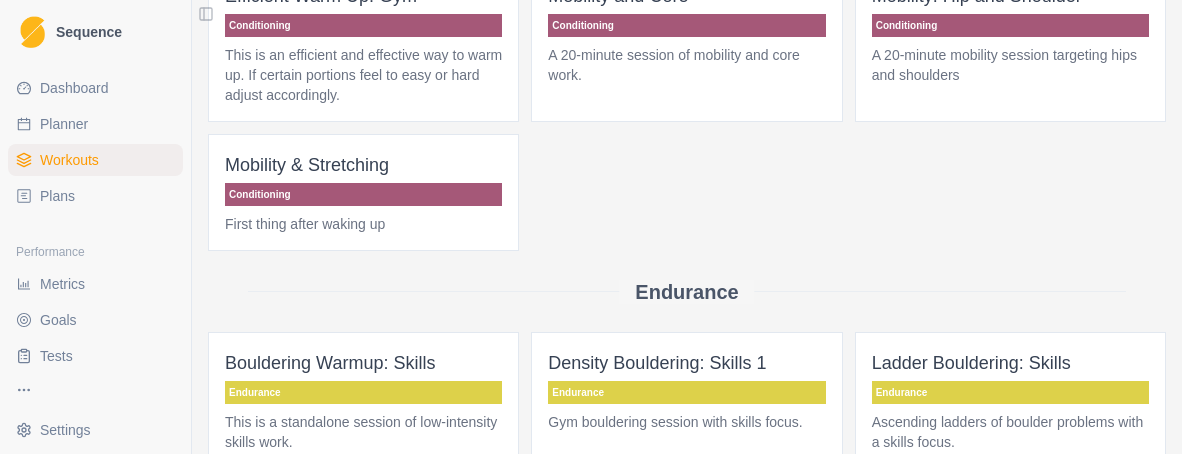 scroll, scrollTop: 418, scrollLeft: 0, axis: vertical 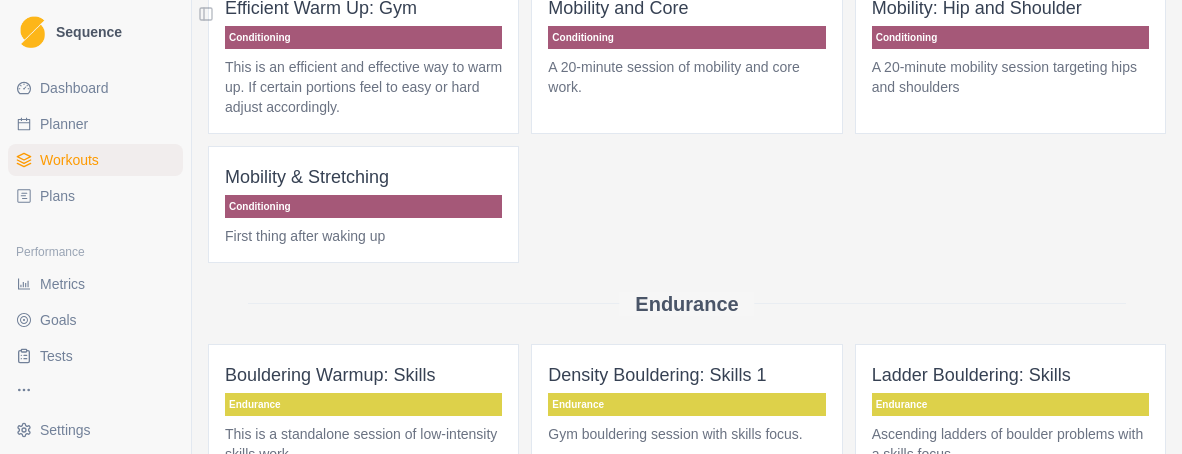 click on "Efficient Warm Up: Gym Conditioning This is an efficient and effective way to warm up. If certain portions feel to easy or hard adjust accordingly. Mobility and Core  Conditioning A 20-minute session of mobility and core work. Mobility: Hip and Shoulder Conditioning A 20-minute mobility session targeting hips and shoulders Mobility & Stretching Conditioning First thing after waking up" at bounding box center [687, 120] 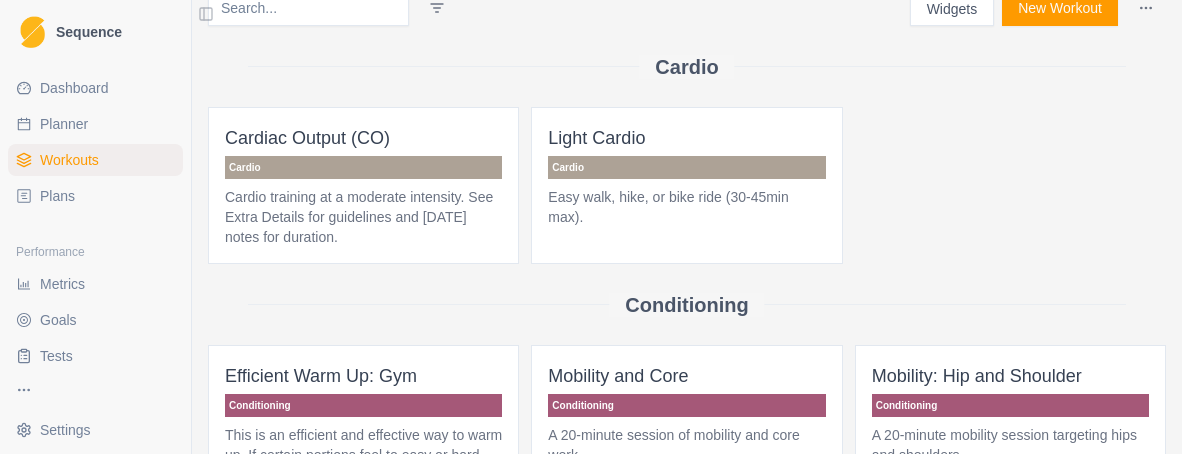 scroll, scrollTop: 18, scrollLeft: 0, axis: vertical 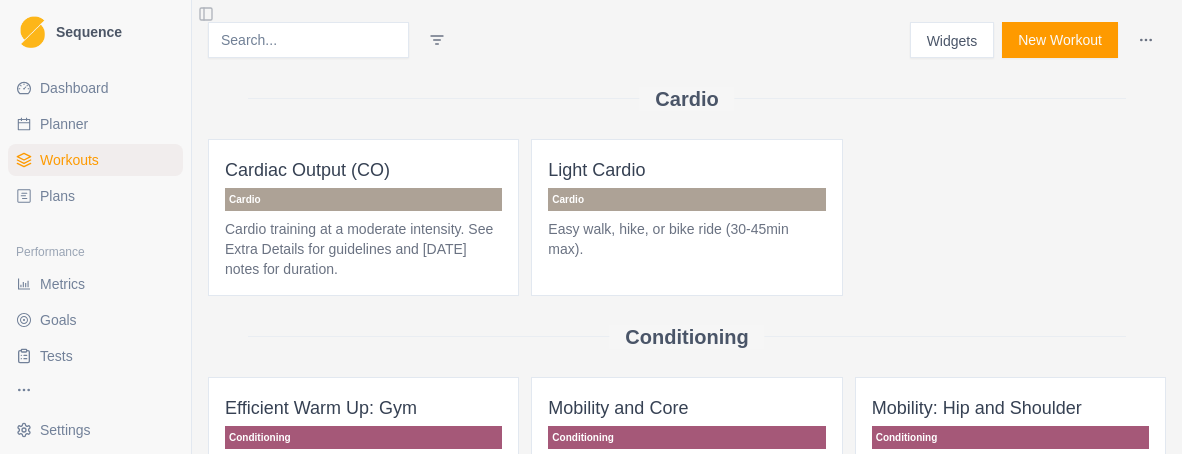 click on "New Workout" at bounding box center (1060, 40) 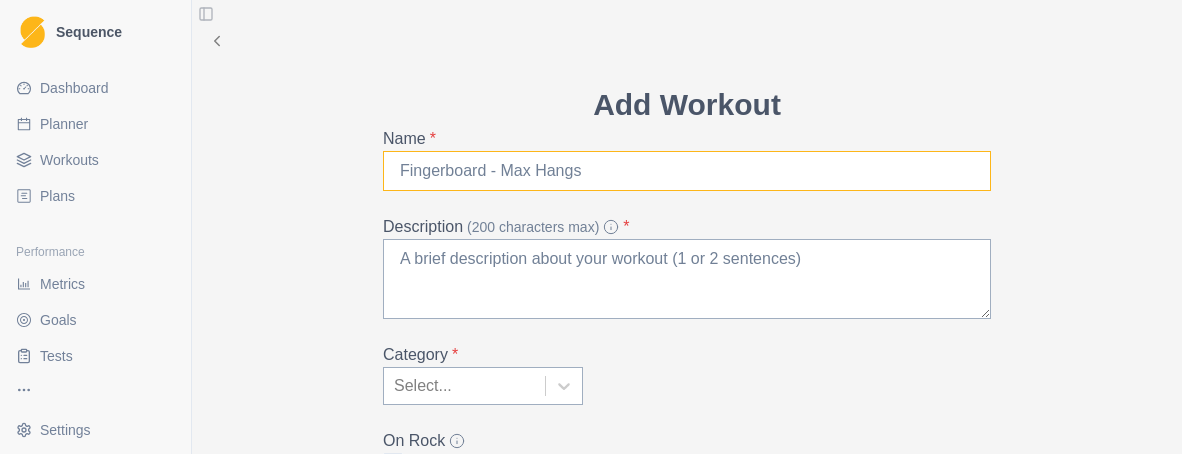 click on "Name *" at bounding box center [687, 171] 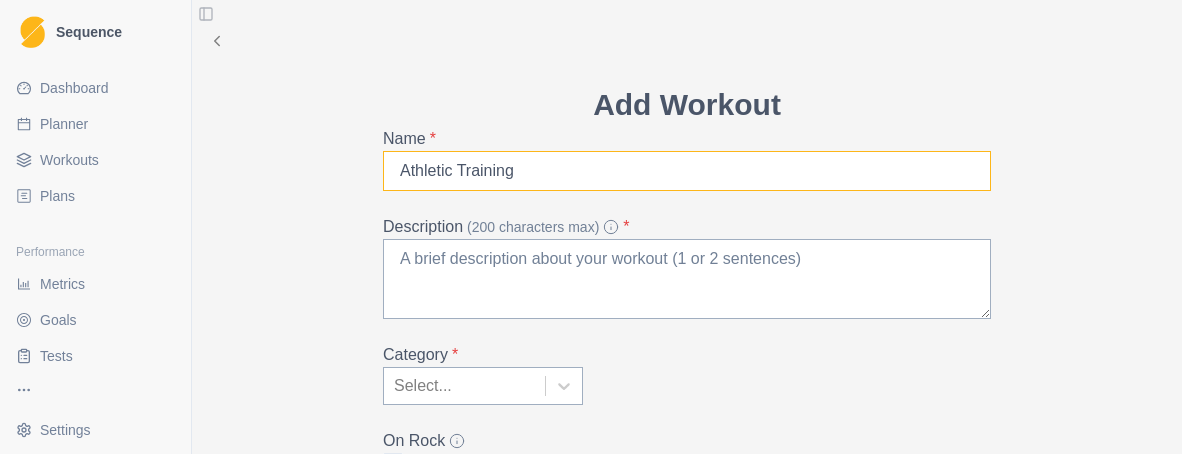 type on "Athletic Training" 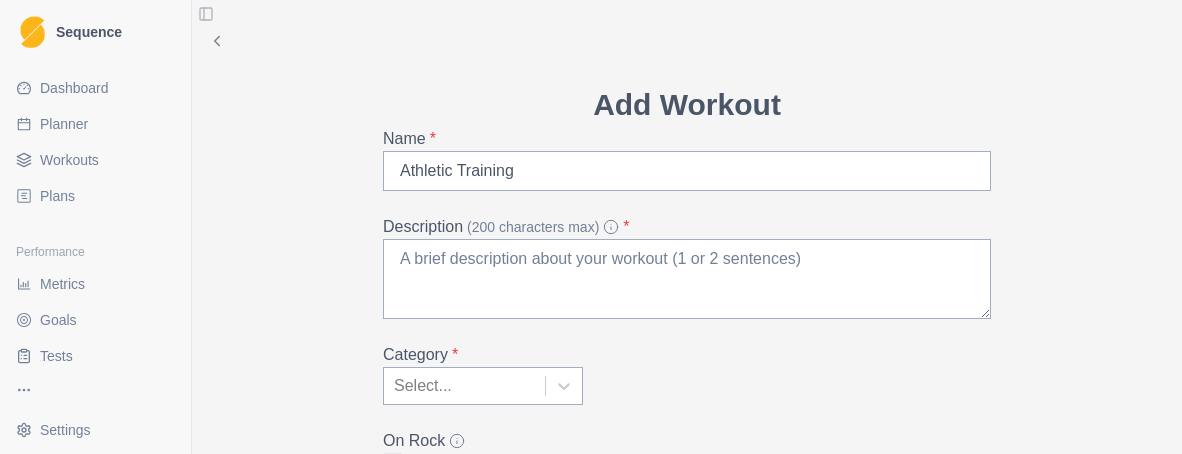 click on "Add Workout" at bounding box center [687, 104] 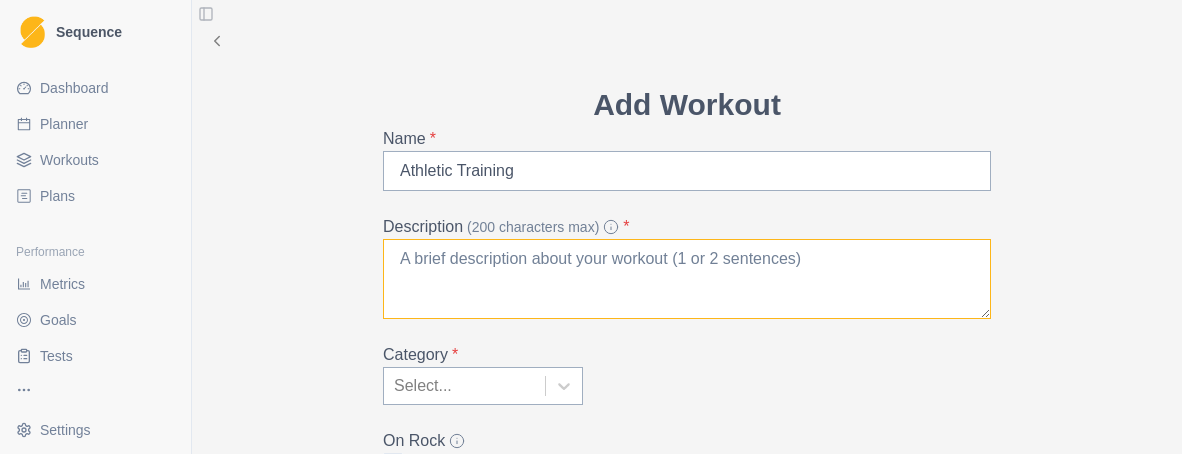 click on "Description   (200 characters max) *" at bounding box center [687, 279] 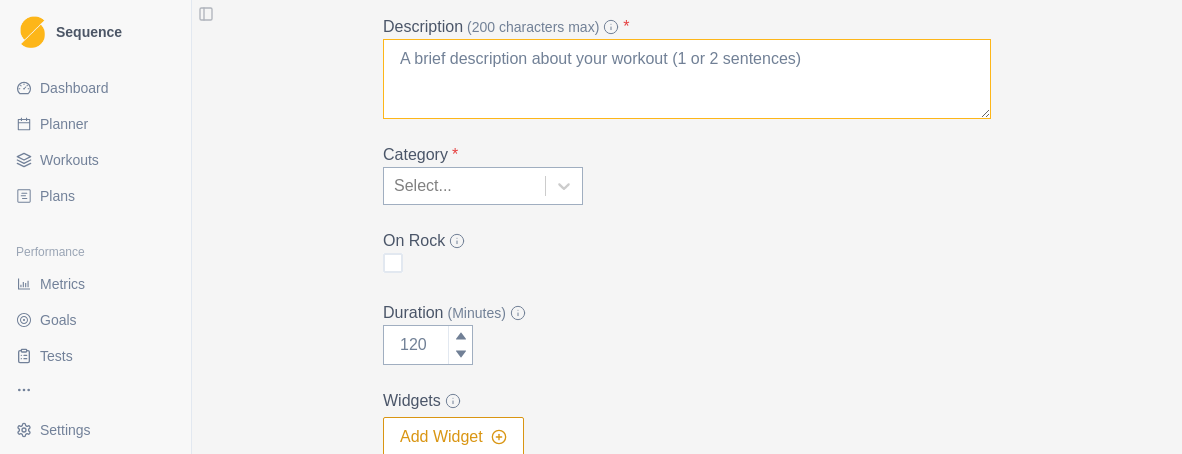 scroll, scrollTop: 400, scrollLeft: 0, axis: vertical 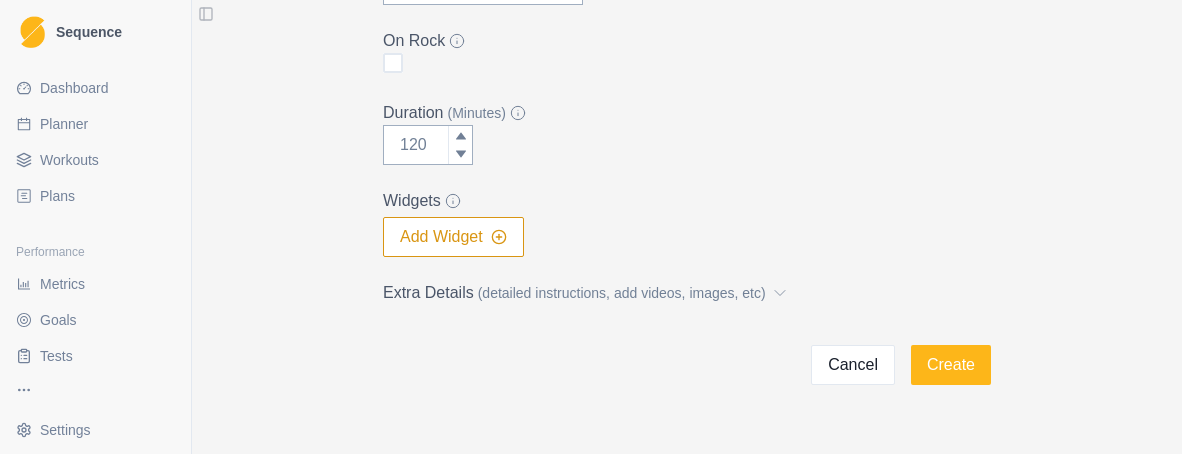 click on "(detailed instructions, add videos, images, etc)" at bounding box center [622, 293] 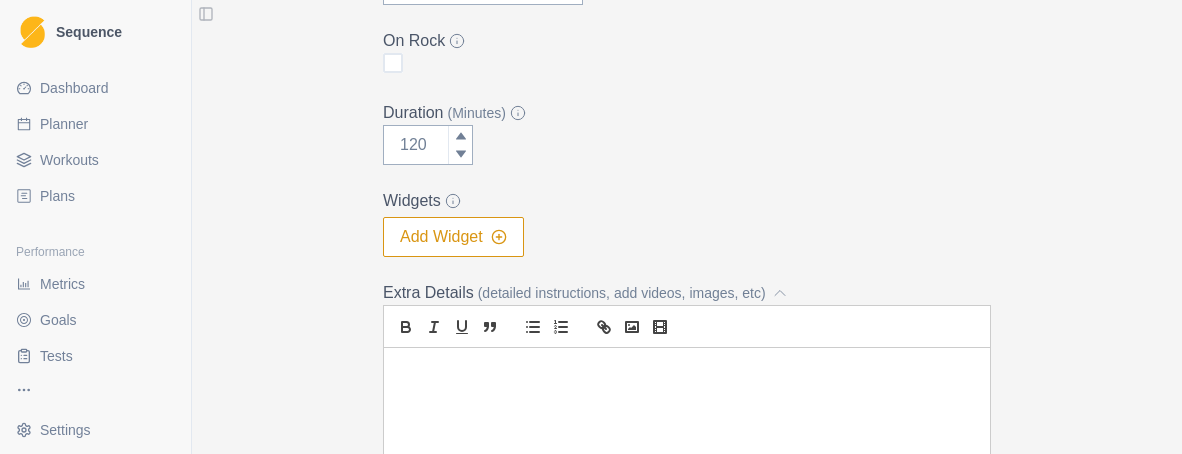 click at bounding box center [687, 371] 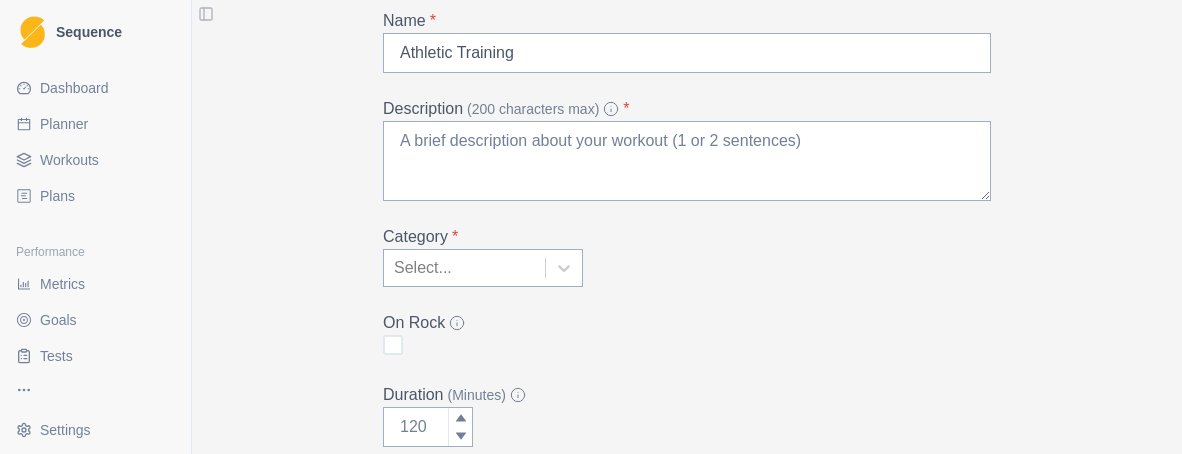 scroll, scrollTop: 100, scrollLeft: 0, axis: vertical 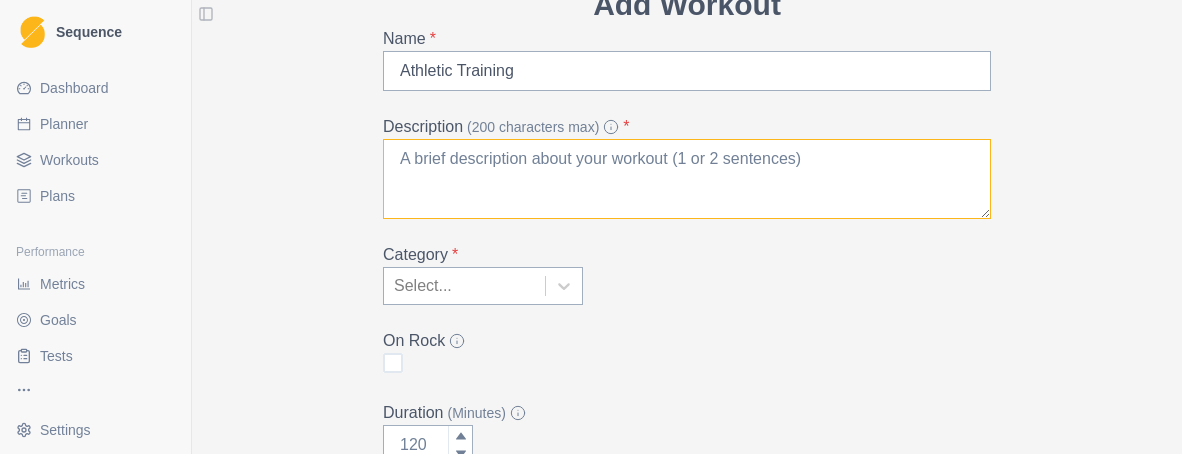 click on "Description   (200 characters max) *" at bounding box center (687, 179) 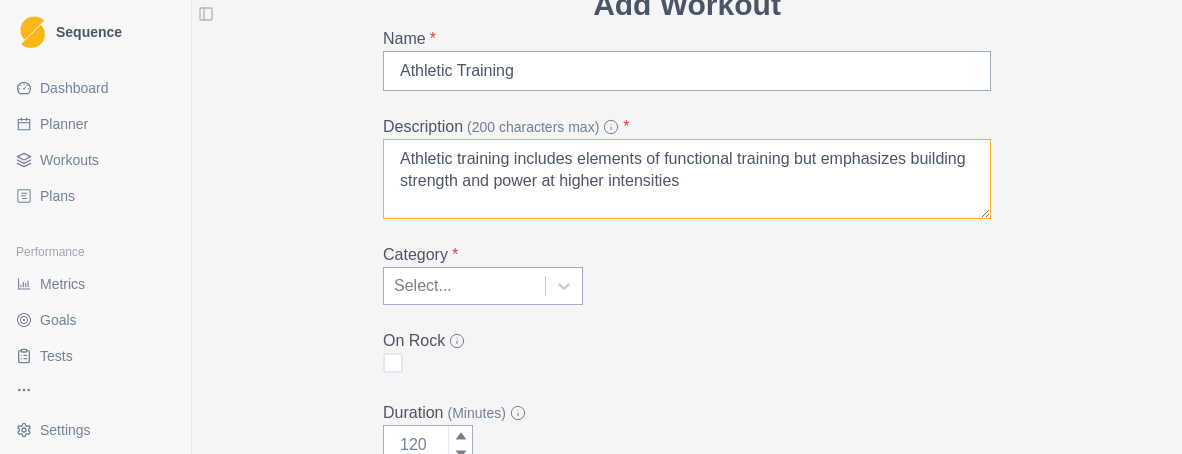 type on "Athletic training includes elements of functional training but emphasizes building strength and power at higher intensities" 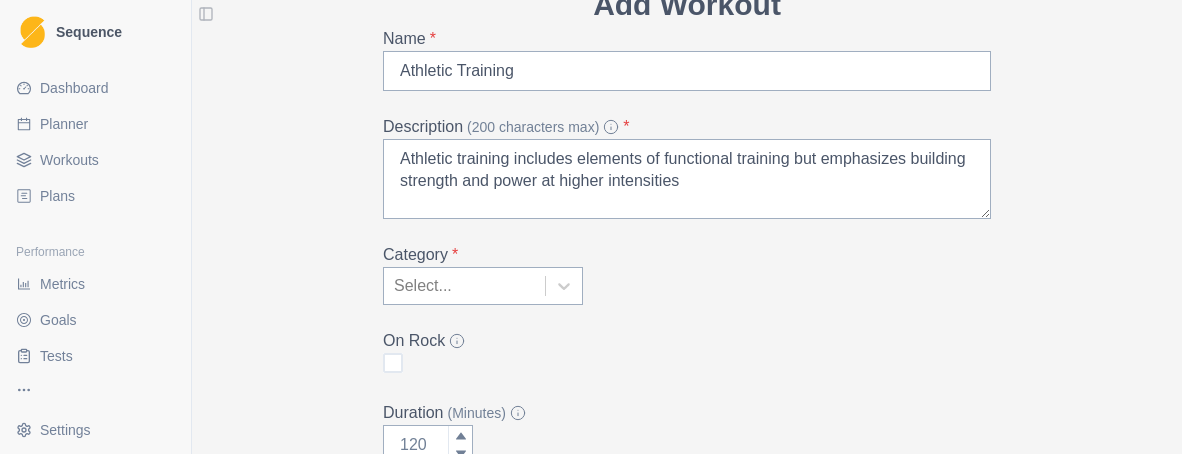 click on "Category *" at bounding box center (681, 255) 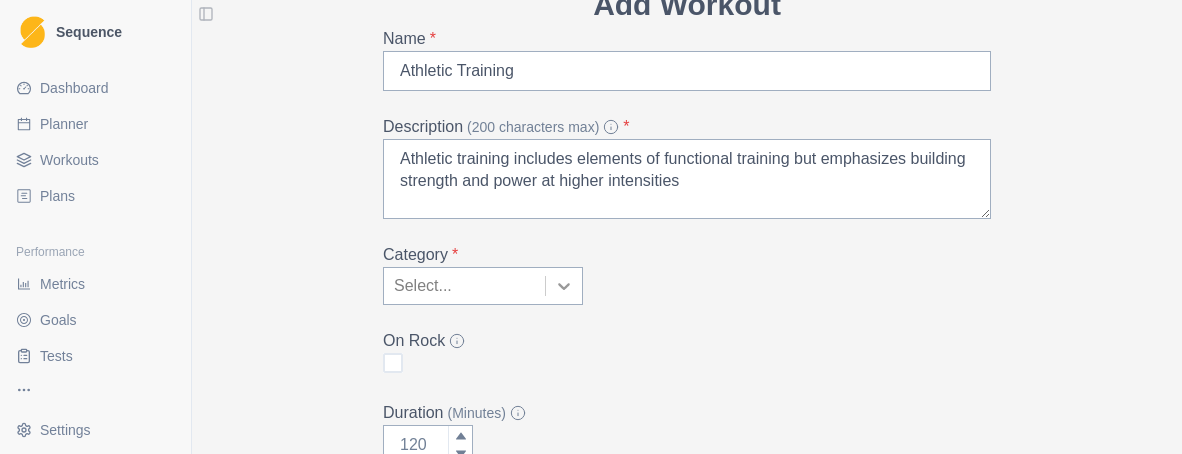 click 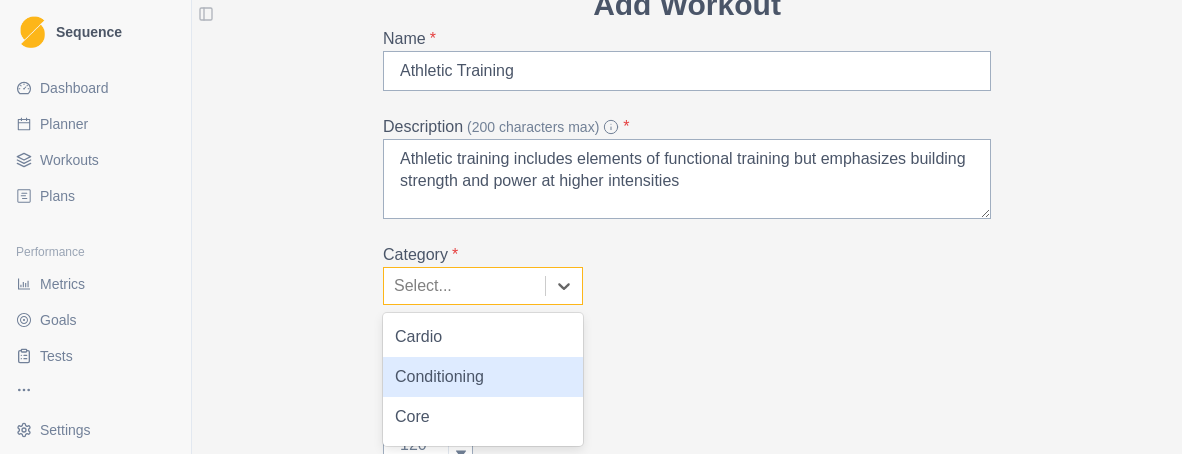 click on "Conditioning" at bounding box center [483, 377] 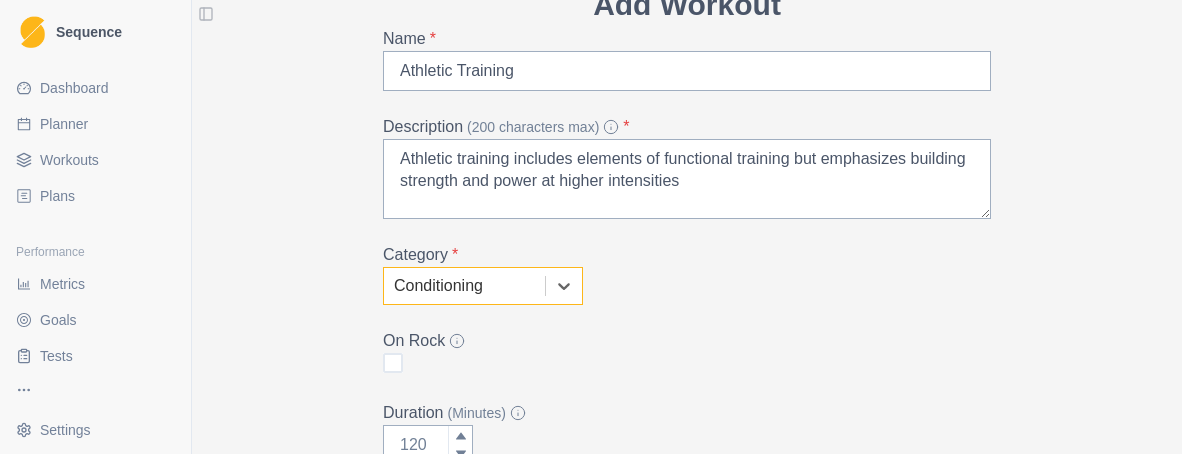 click on "Category * option Conditioning, selected. Conditioning" at bounding box center [687, 274] 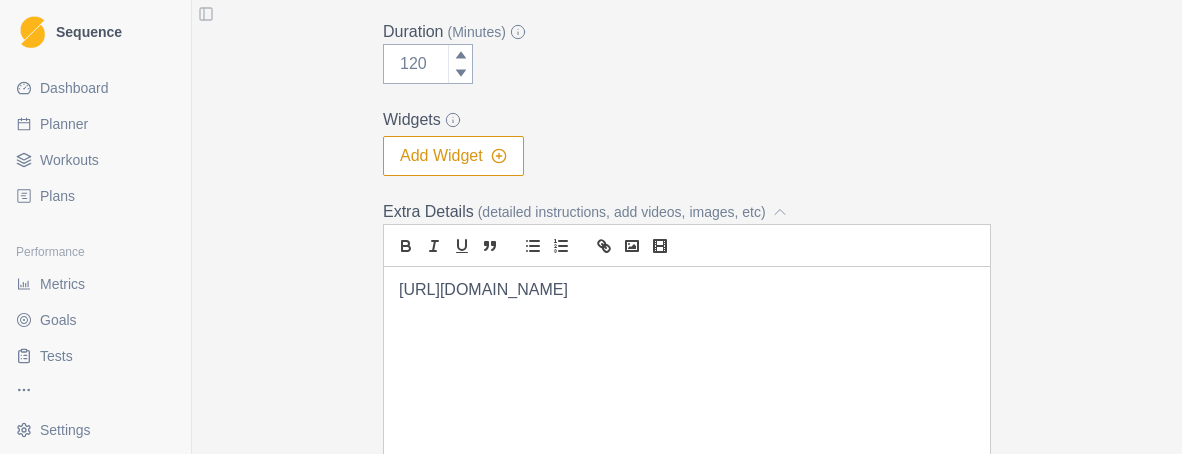 scroll, scrollTop: 500, scrollLeft: 0, axis: vertical 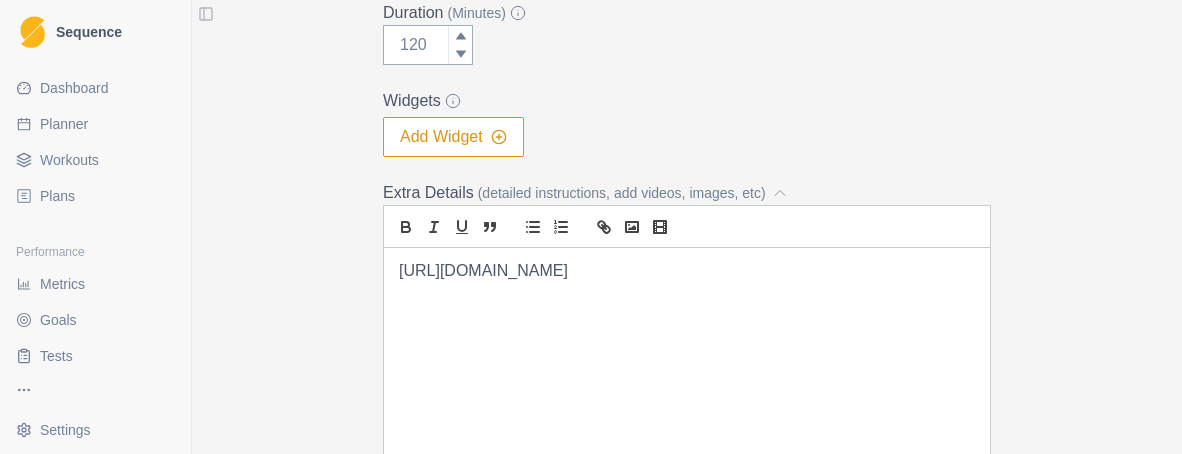click on "Duration   (Minutes)" at bounding box center [687, 33] 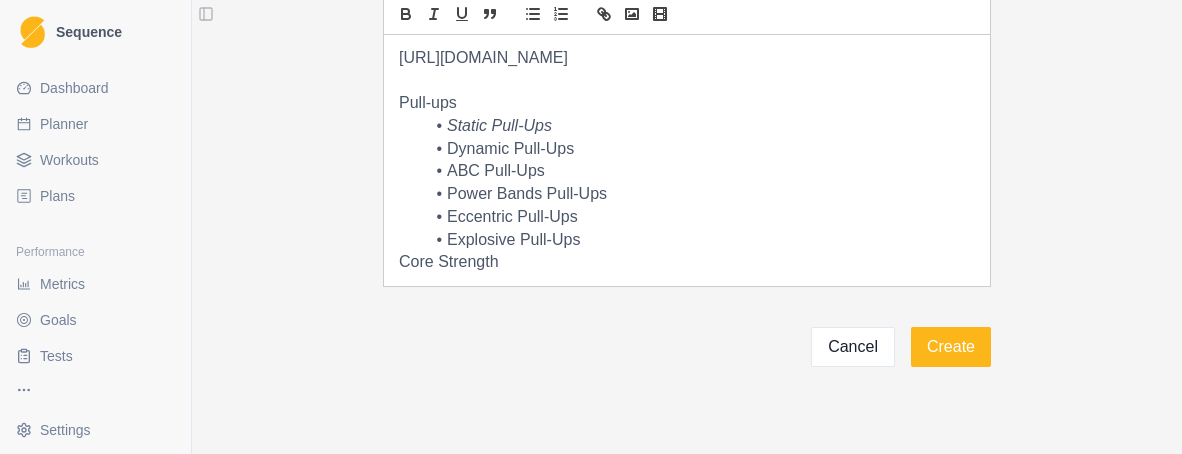 scroll, scrollTop: 730, scrollLeft: 0, axis: vertical 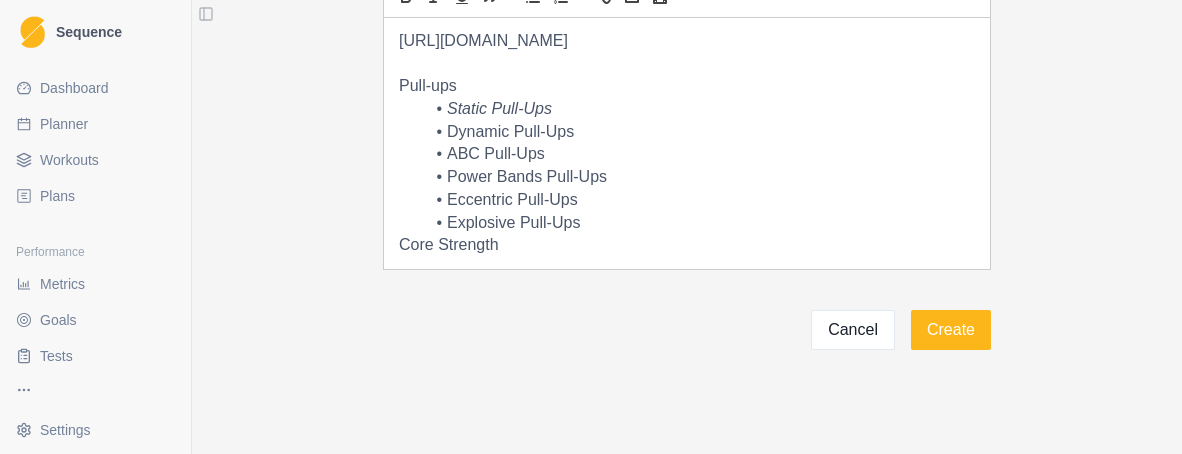 click on "Explosive Pull-Ups" at bounding box center (699, 223) 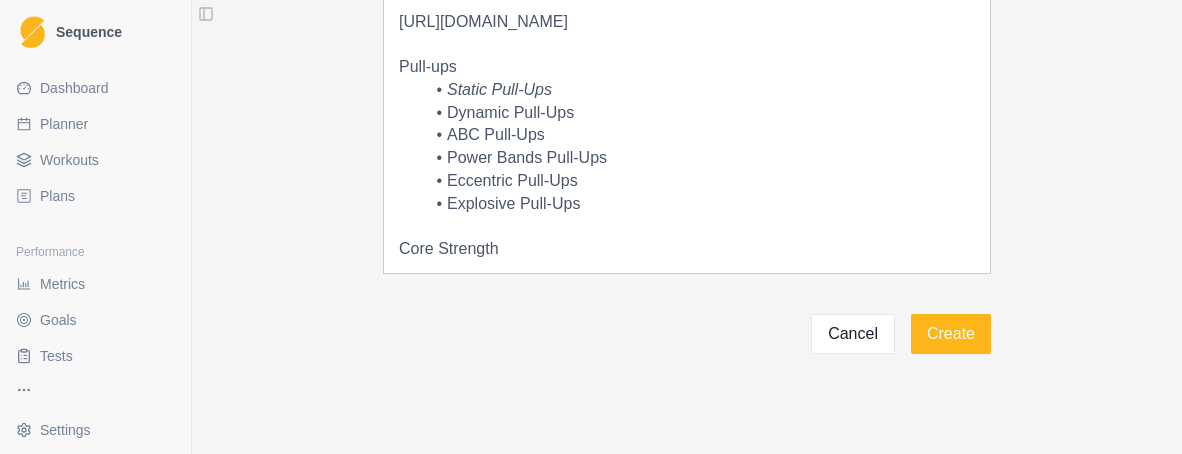 scroll, scrollTop: 760, scrollLeft: 0, axis: vertical 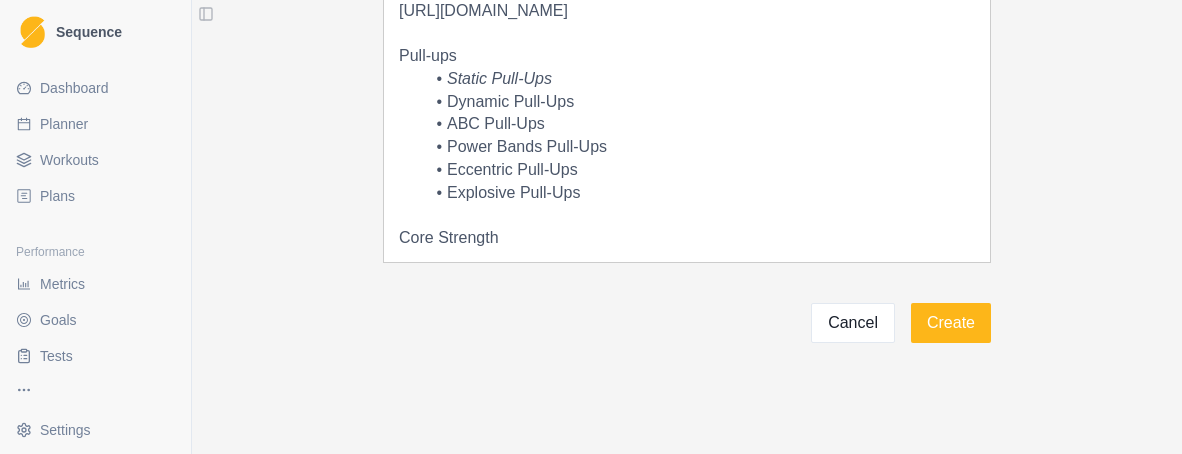 click on "Core Strength" at bounding box center [687, 238] 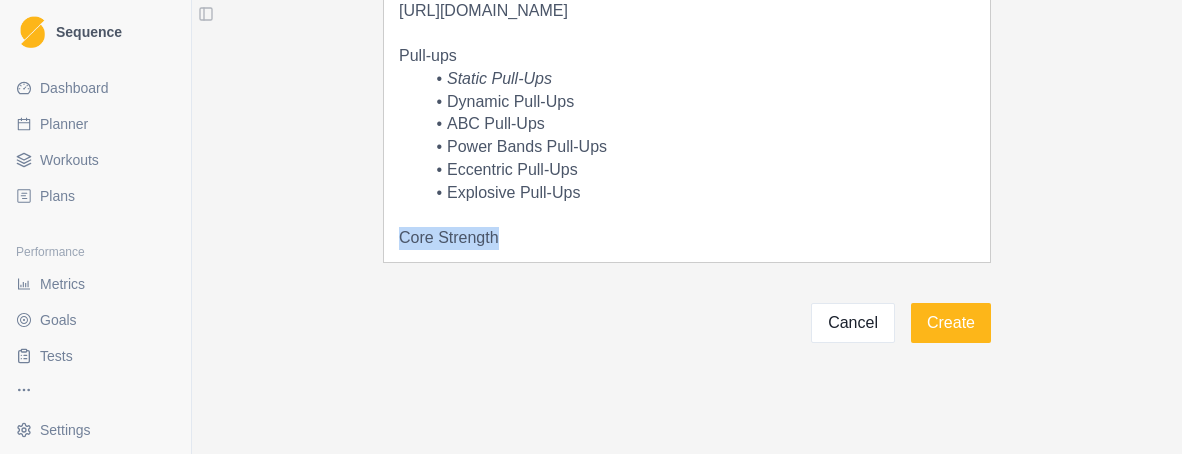 drag, startPoint x: 554, startPoint y: 237, endPoint x: 389, endPoint y: 238, distance: 165.00304 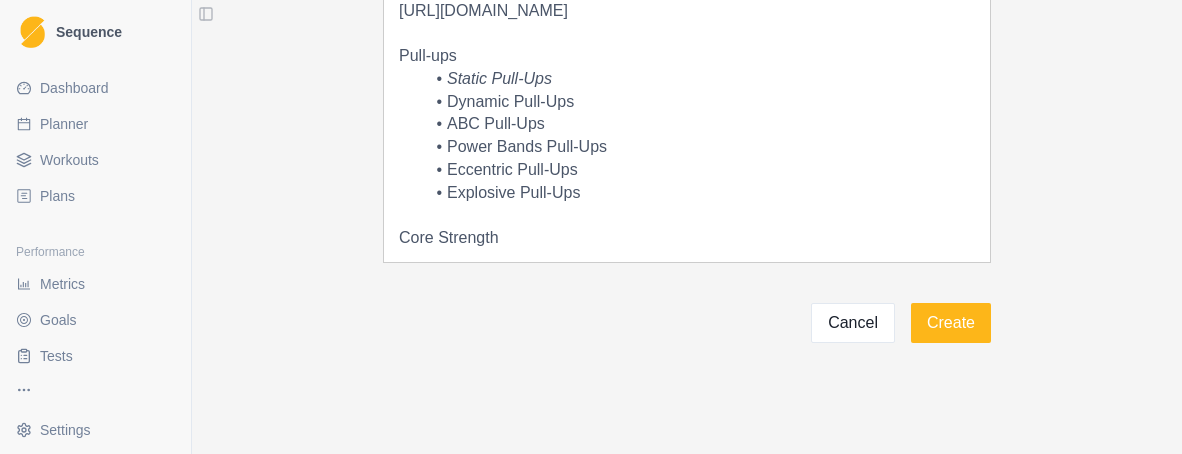 scroll, scrollTop: 780, scrollLeft: 0, axis: vertical 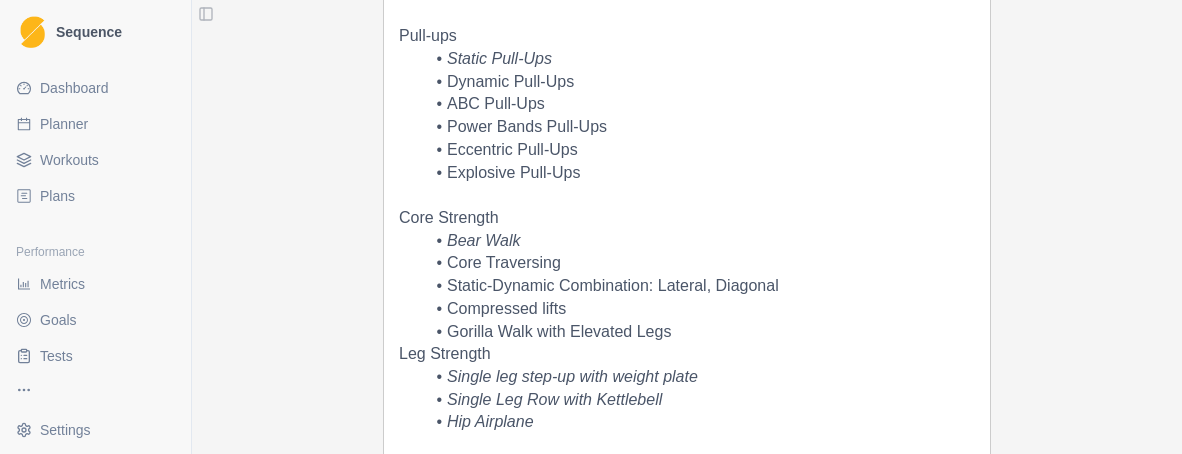 click on "Gorilla Walk with Elevated Legs" at bounding box center (699, 332) 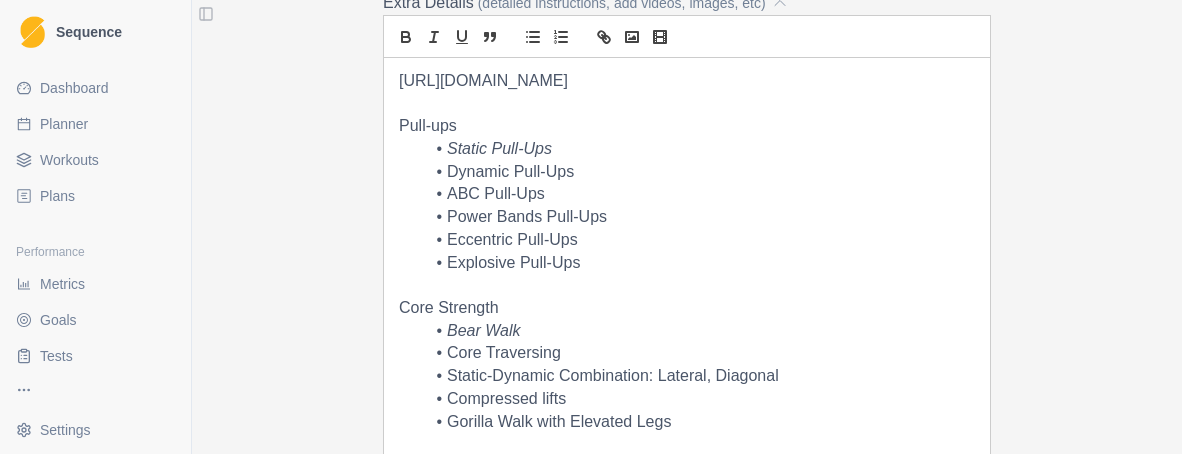 scroll, scrollTop: 580, scrollLeft: 0, axis: vertical 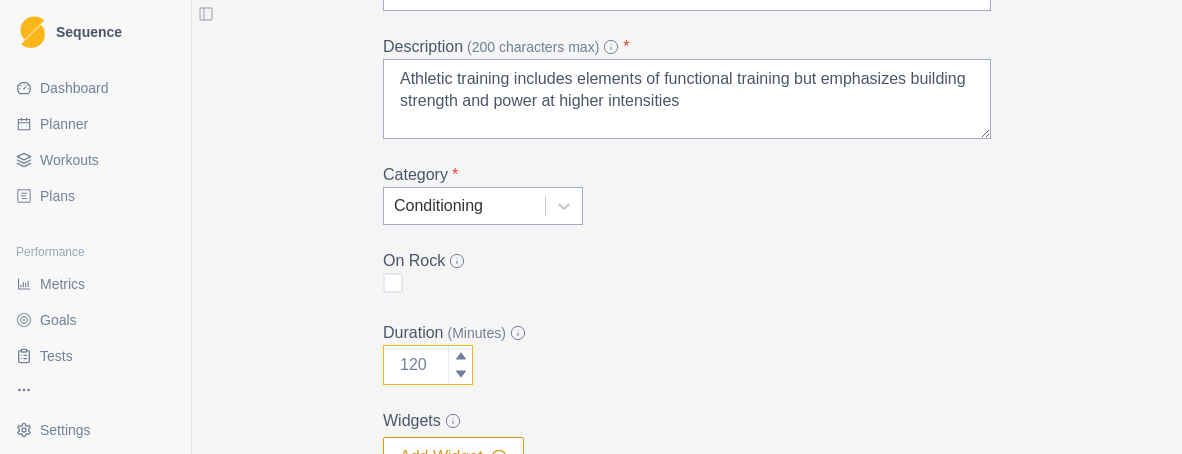 click on "Duration   (Minutes)" at bounding box center [428, 365] 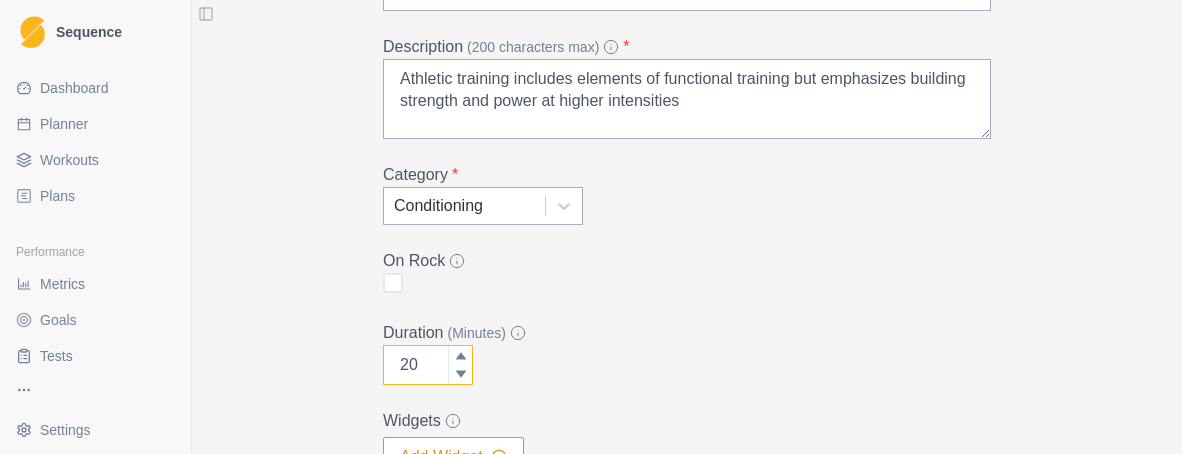 type on "20" 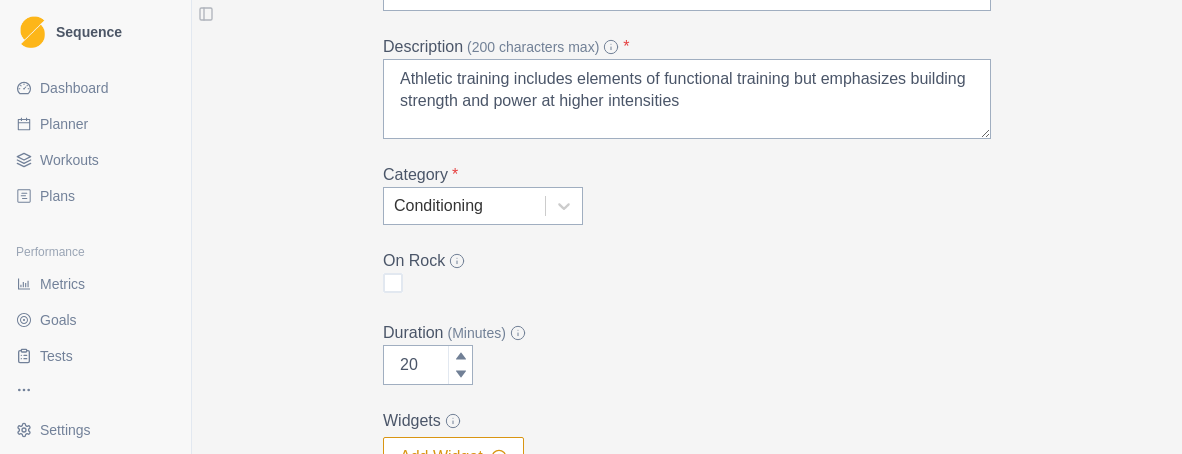 click on "Add Workout Name * Athletic Training Description   (200 characters max) * Athletic training includes elements of functional training but emphasizes building strength and power at higher intensities Category * Conditioning On Rock Duration   (Minutes) 20 Widgets Add Widget Extra Details (detailed instructions, add videos, images, etc) [URL][DOMAIN_NAME] Pull-ups Static Pull-Ups  Dynamic Pull-Ups ABC Pull-Ups Power Bands Pull-Ups Eccentric Pull-Ups Explosive Pull-Ups Core Strength Bear Walk Core Traversing Static-Dynamic Combination: Lateral, Diagonal Compressed lifts Gorilla Walk with Elevated Legs Leg Strength Single leg step-up with weight plate Single Leg Row with Kettlebell Hip Airplane Cancel Create" at bounding box center [687, 525] 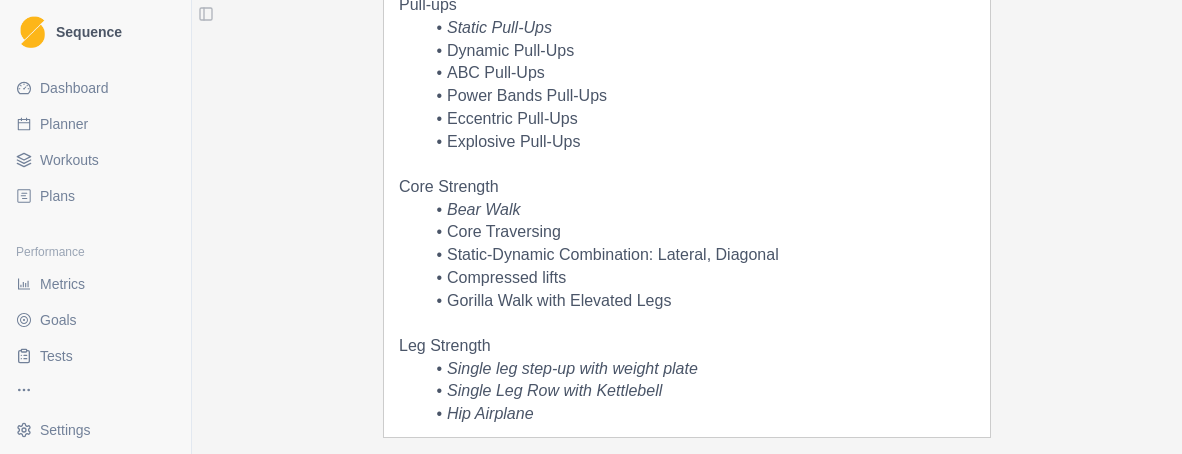 scroll, scrollTop: 900, scrollLeft: 0, axis: vertical 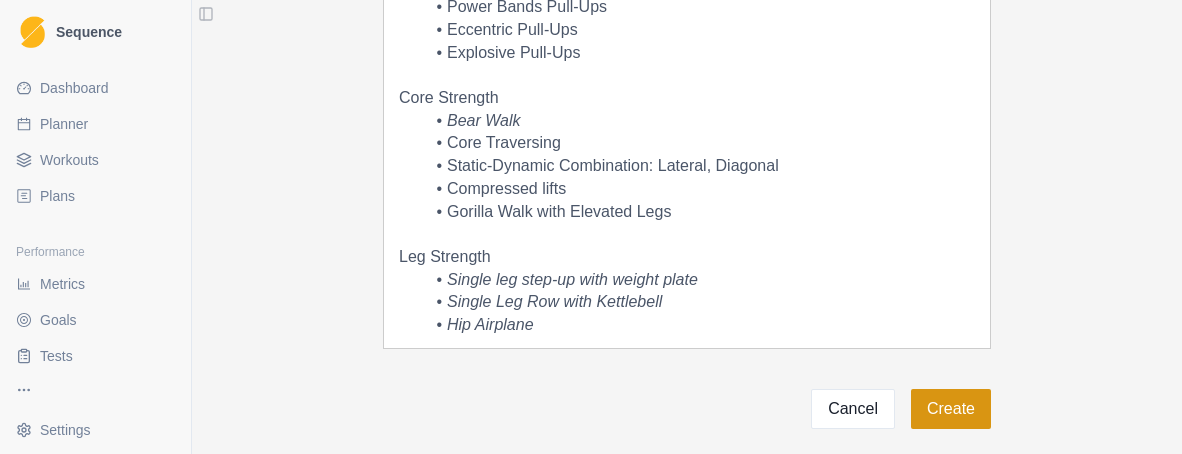 click on "Create" at bounding box center [951, 409] 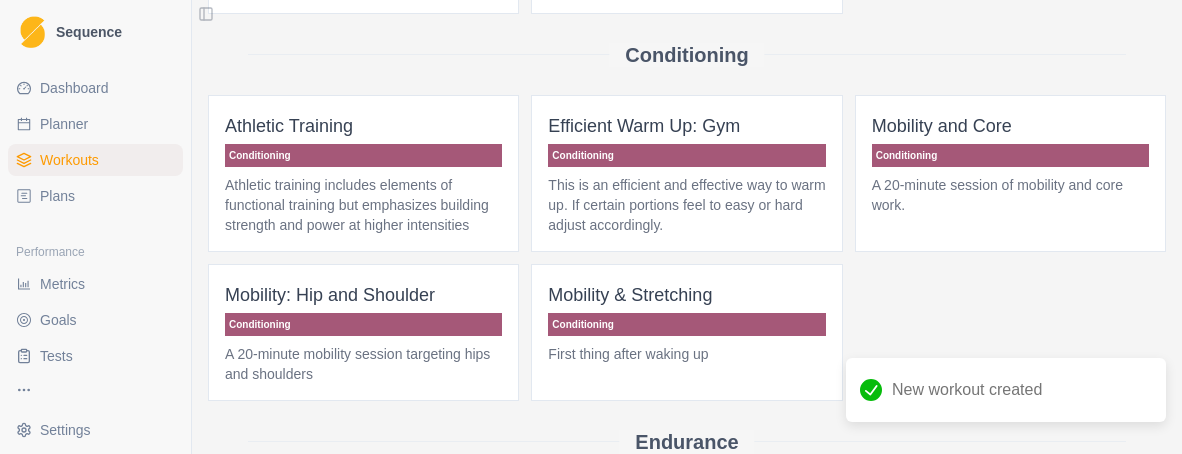 scroll, scrollTop: 400, scrollLeft: 0, axis: vertical 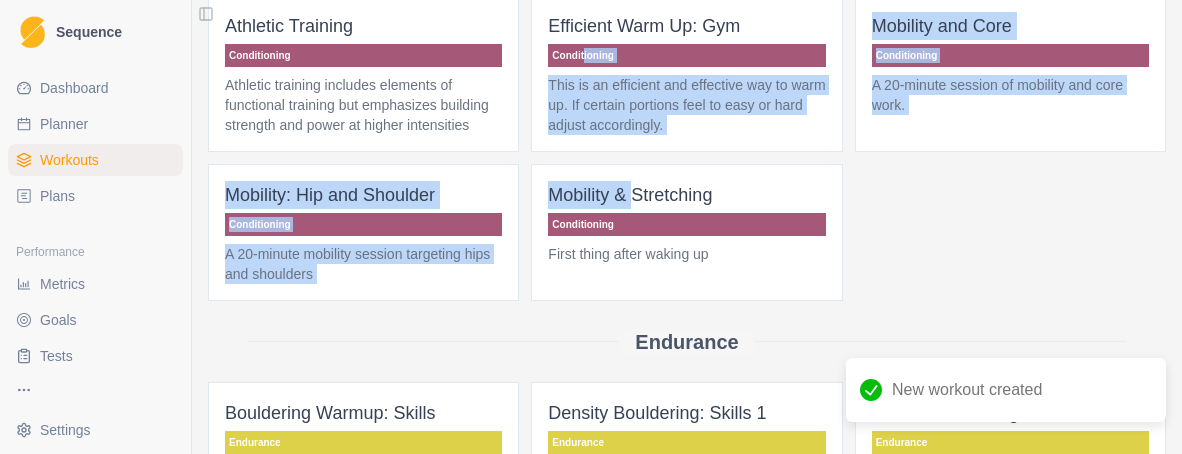 drag, startPoint x: 637, startPoint y: 181, endPoint x: 577, endPoint y: 53, distance: 141.36478 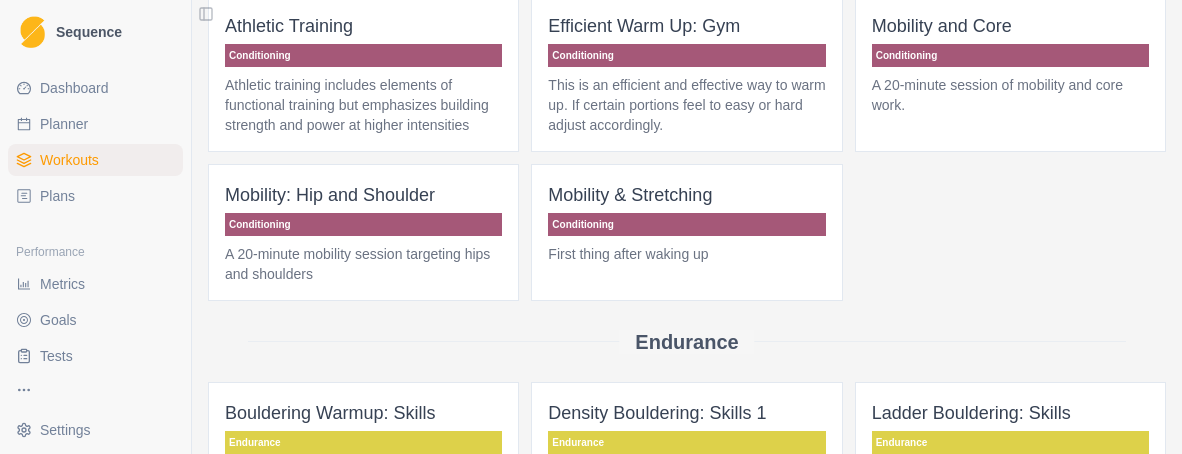 click on "Athletic Training Conditioning Athletic training includes elements of functional training but emphasizes building strength and power at higher intensities Efficient Warm Up: Gym Conditioning This is an efficient and effective way to warm up. If certain portions feel to easy or hard adjust accordingly. Mobility and Core  Conditioning A 20-minute session of mobility and core work. Mobility: Hip and Shoulder Conditioning A 20-minute mobility session targeting hips and shoulders Mobility & Stretching Conditioning First thing after waking up" at bounding box center [687, 148] 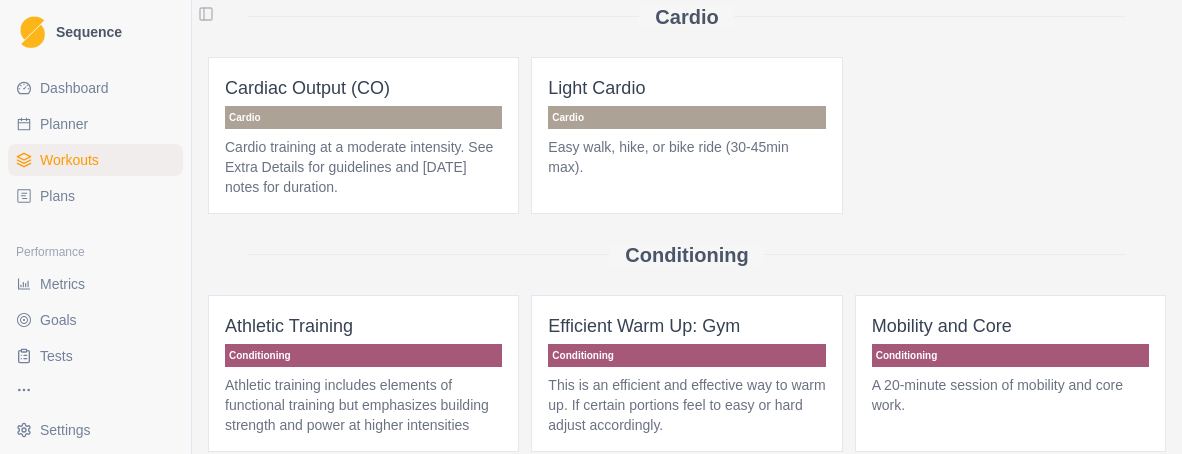 scroll, scrollTop: 0, scrollLeft: 0, axis: both 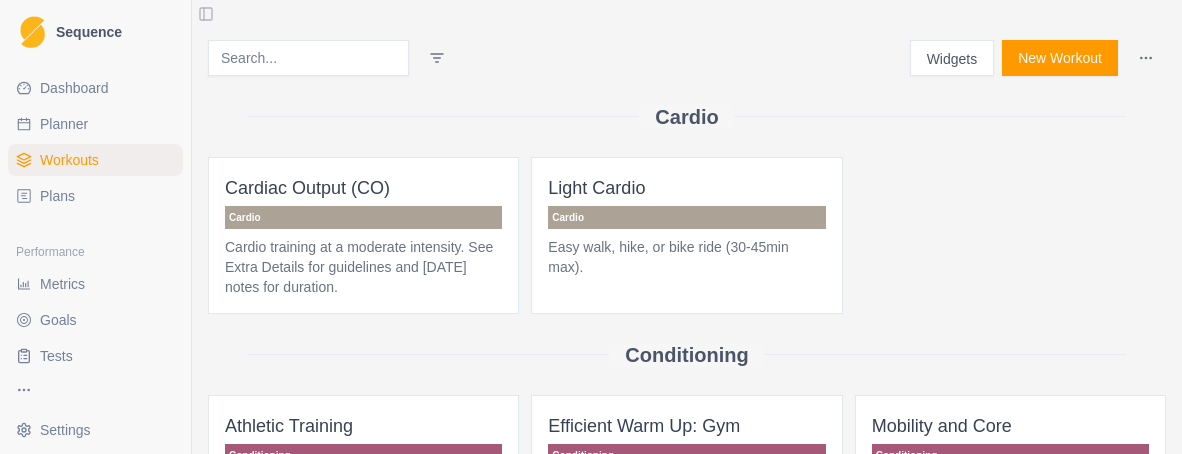 click on "New Workout" at bounding box center [1060, 58] 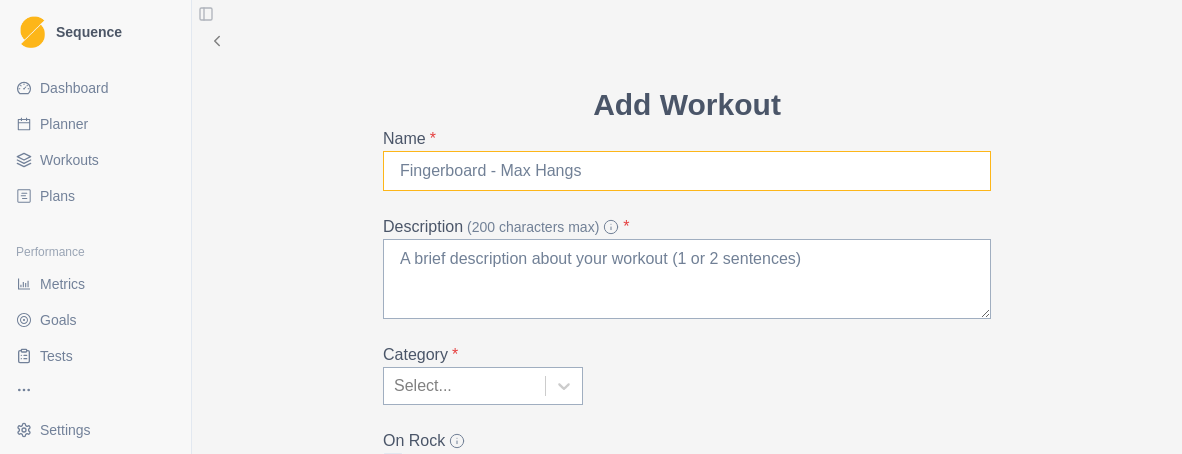 click on "Name *" at bounding box center (687, 171) 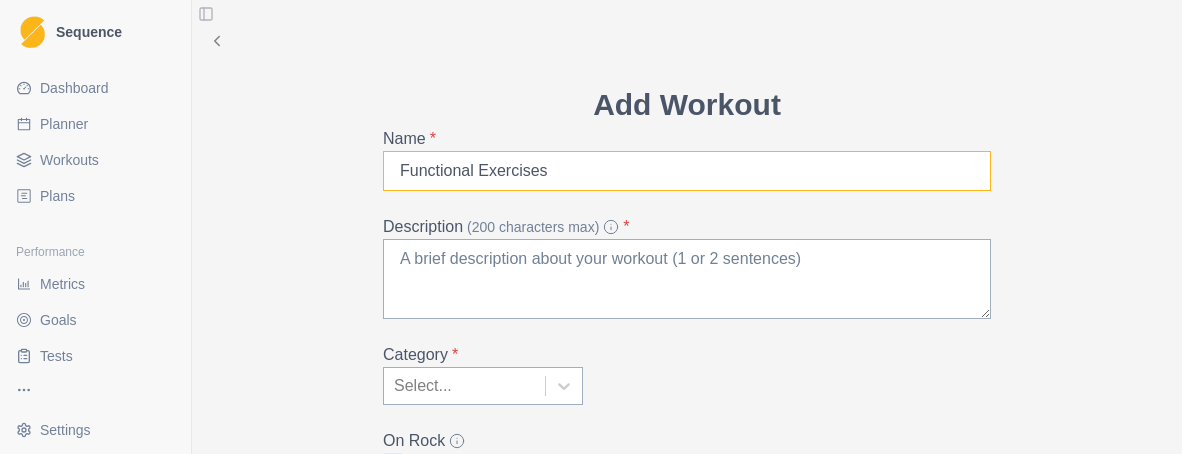 type on "Functional Exercises" 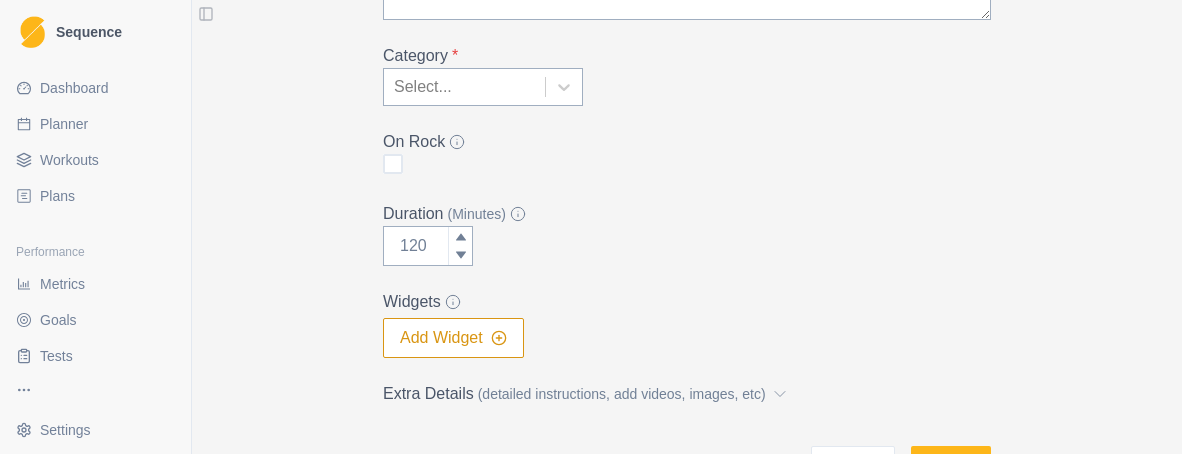 scroll, scrollTop: 400, scrollLeft: 0, axis: vertical 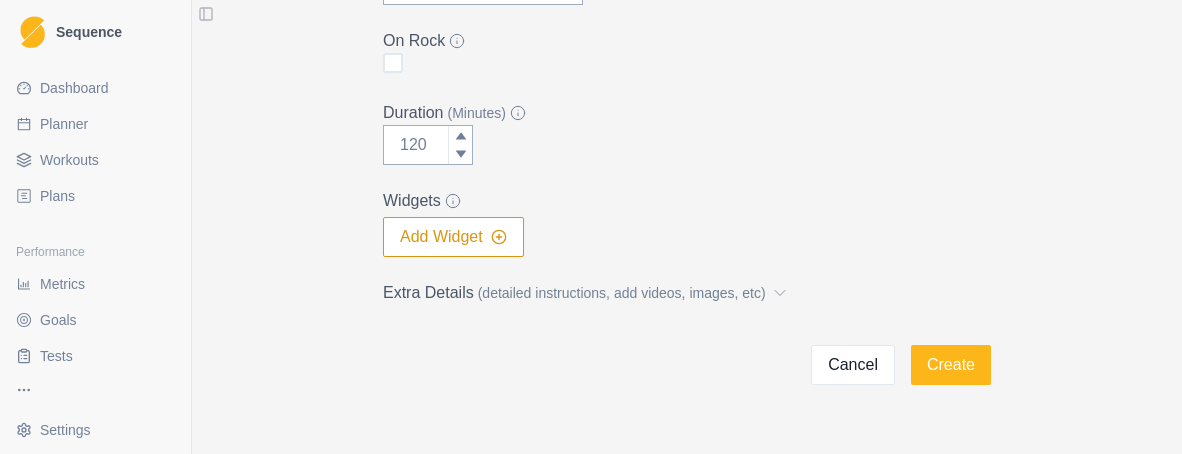 click on "(detailed instructions, add videos, images, etc)" at bounding box center (622, 293) 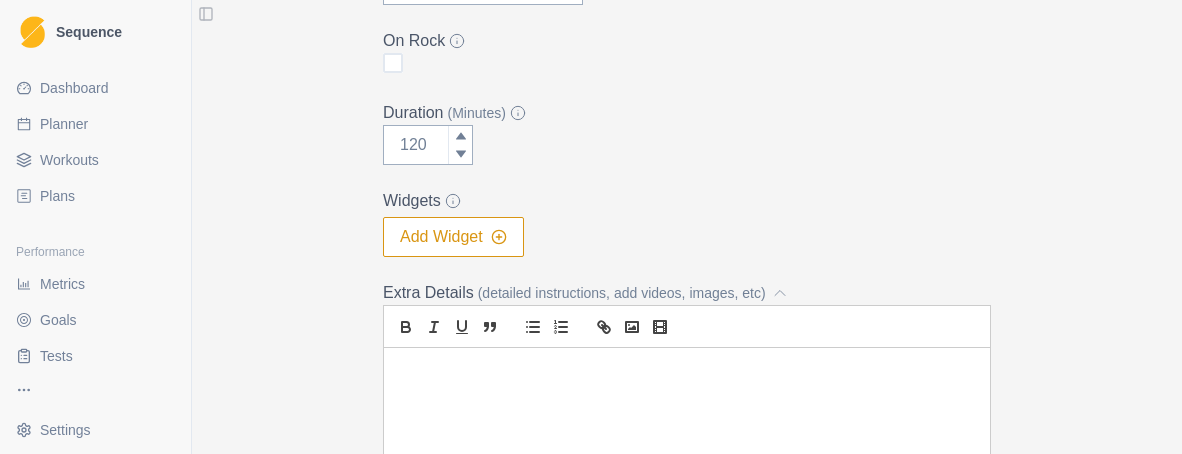 click at bounding box center (687, 371) 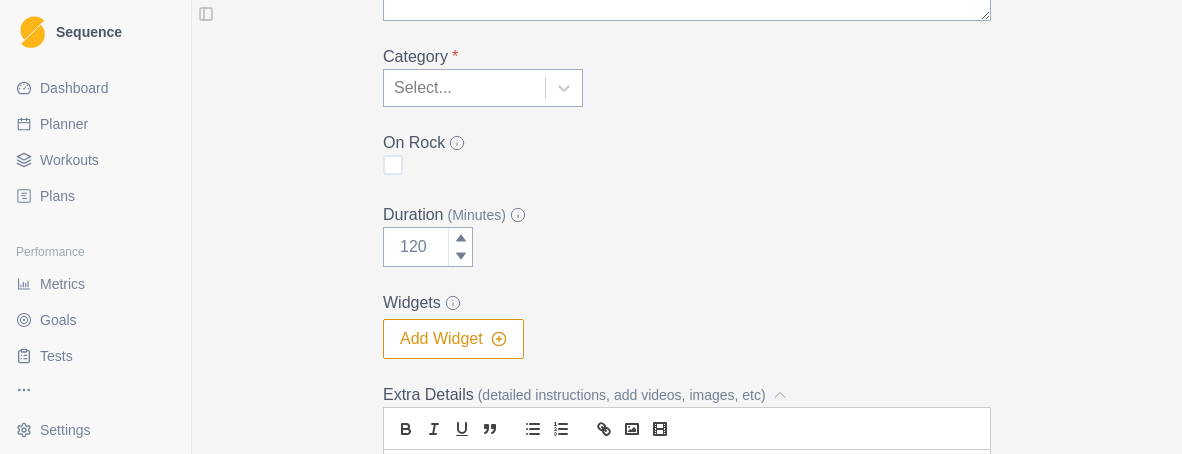 scroll, scrollTop: 98, scrollLeft: 0, axis: vertical 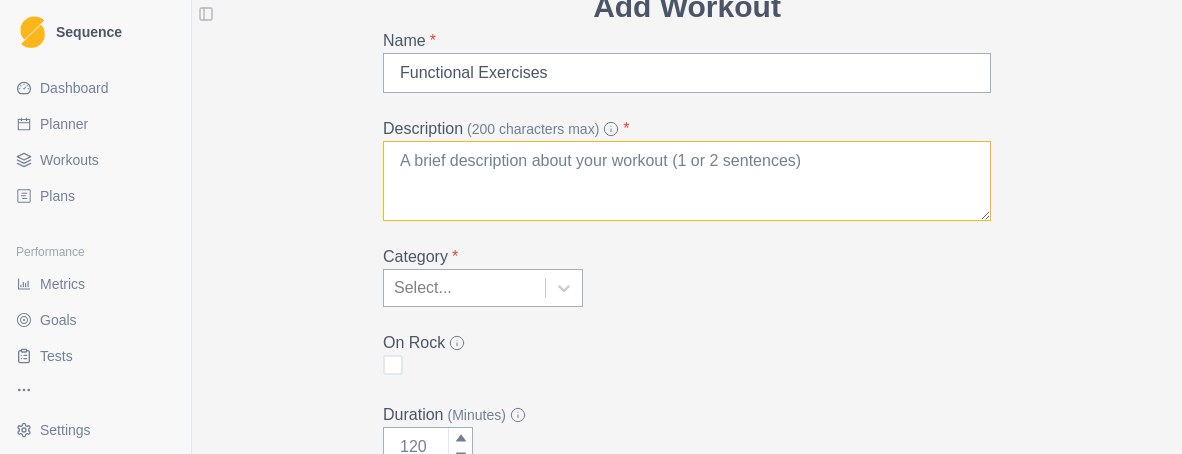 click on "Description   (200 characters max) *" at bounding box center (687, 181) 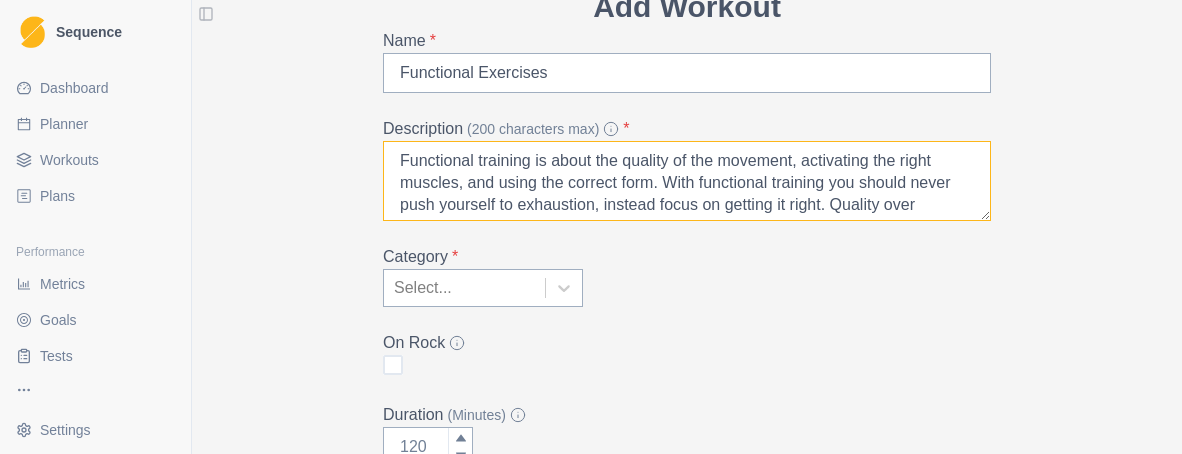 scroll, scrollTop: 83, scrollLeft: 0, axis: vertical 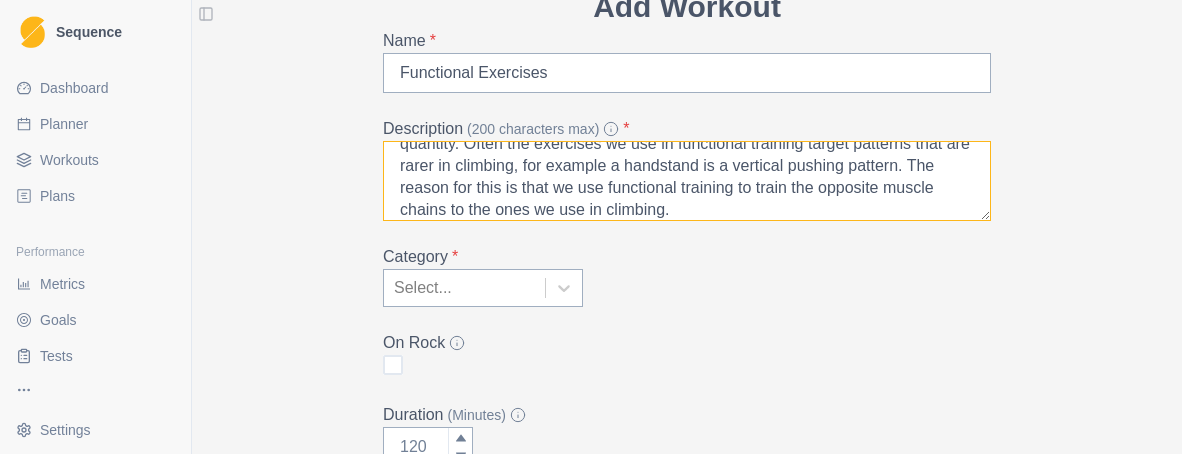 type on "Functional training is about the quality of the movement, activating the right muscles, and using the correct form. With functional training you should never push yourself to exhaustion, instead focus on getting it right. Quality over quantity. Often the exercises we use in functional training target patterns that are rarer in climbing, for example a handstand is a vertical pushing pattern. The reason for this is that we use functional training to train the opposite muscle chains to the ones we use in climbing." 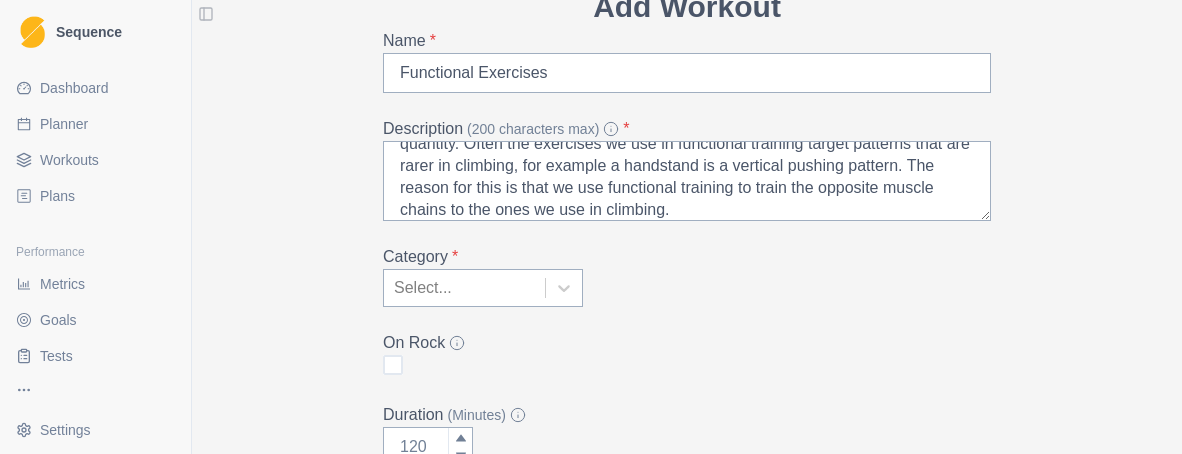 click on "Category * Select..." at bounding box center (687, 276) 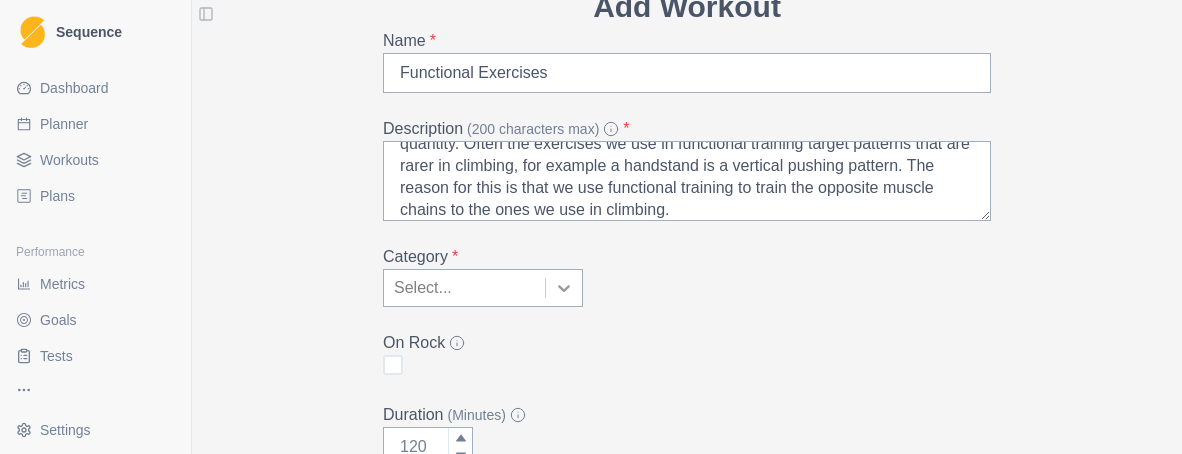 click 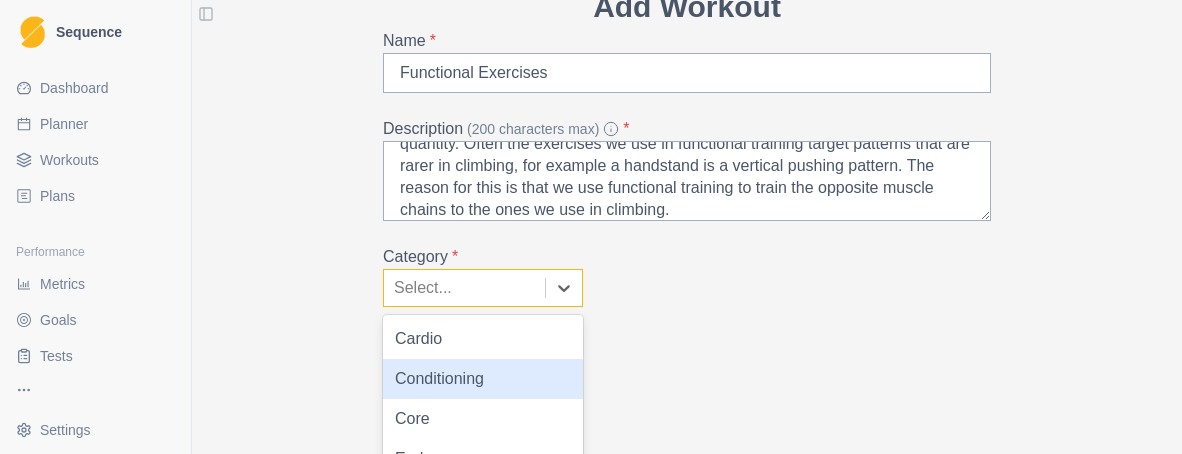 click on "Conditioning" at bounding box center [483, 379] 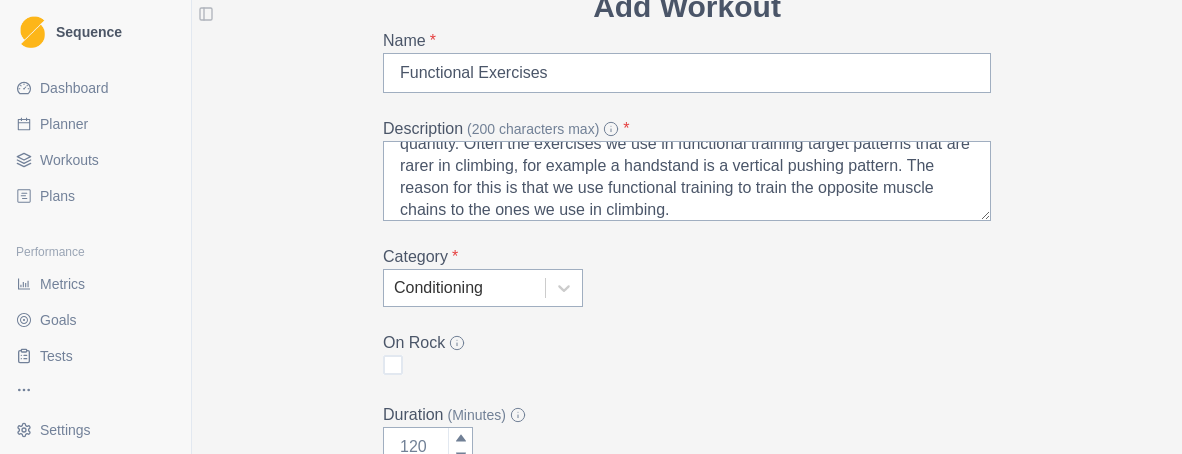 click on "Add Workout Name * Functional Exercises Description   (200 characters max) * Functional training is about the quality of the movement, activating the right muscles, and using the correct form. With functional training you should never push yourself to exhaustion, instead focus on getting it right. Quality over quantity. Often the exercises we use in functional training target patterns that are rarer in climbing, for example a handstand is a vertical pushing pattern. The reason for this is that we use functional training to train the opposite muscle chains to the ones we use in climbing. Category * Conditioning On Rock Duration   (Minutes) Widgets Add Widget Extra Details (detailed instructions, add videos, images, etc) Functional Training for Injury Prevention Pull through sling trainer Overhead squat  with weight plate One arm  upside down kettlebell press Handstands Handstand against the wall Handstand Pike with feet on box One-leg variation Push-ups [MEDICAL_DATA] pushups Full pushups . Sling trainer pushups" at bounding box center (687, 517) 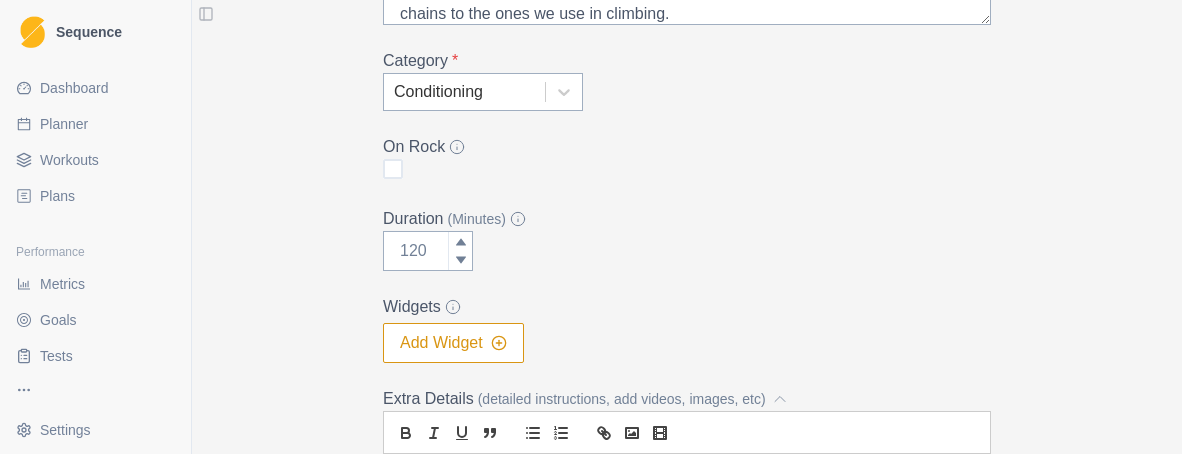 scroll, scrollTop: 298, scrollLeft: 0, axis: vertical 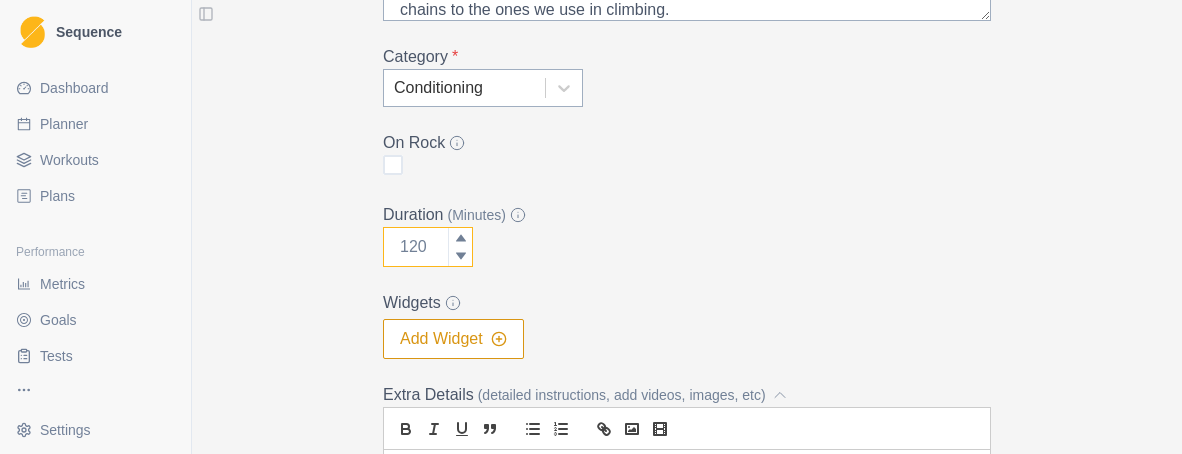 click on "Duration   (Minutes)" at bounding box center [428, 247] 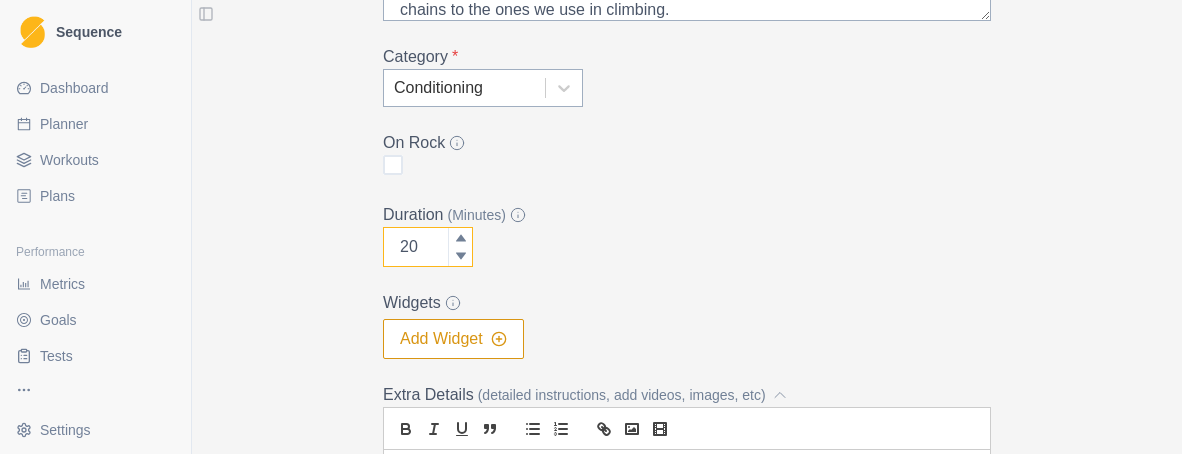 type on "20" 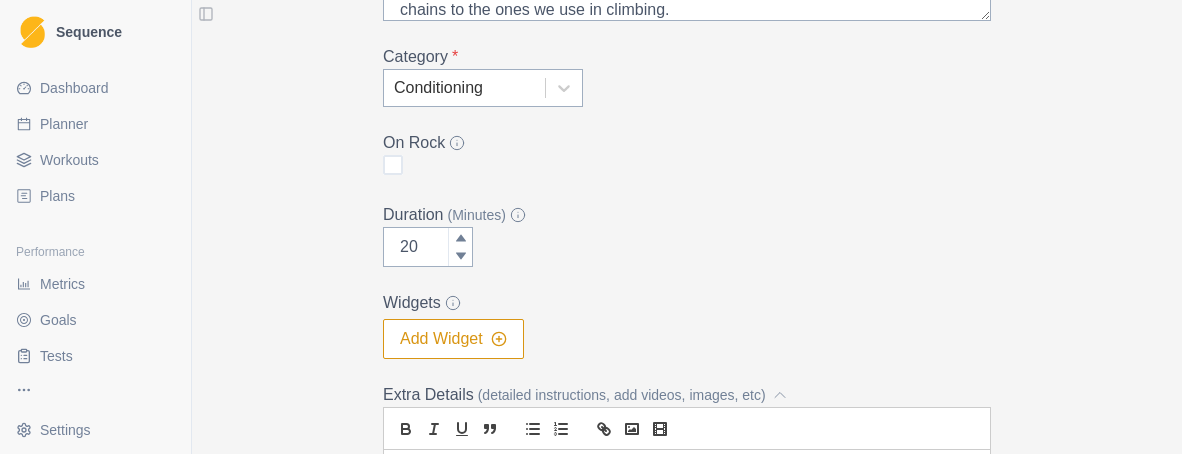 click on "Duration   (Minutes)" at bounding box center (681, 215) 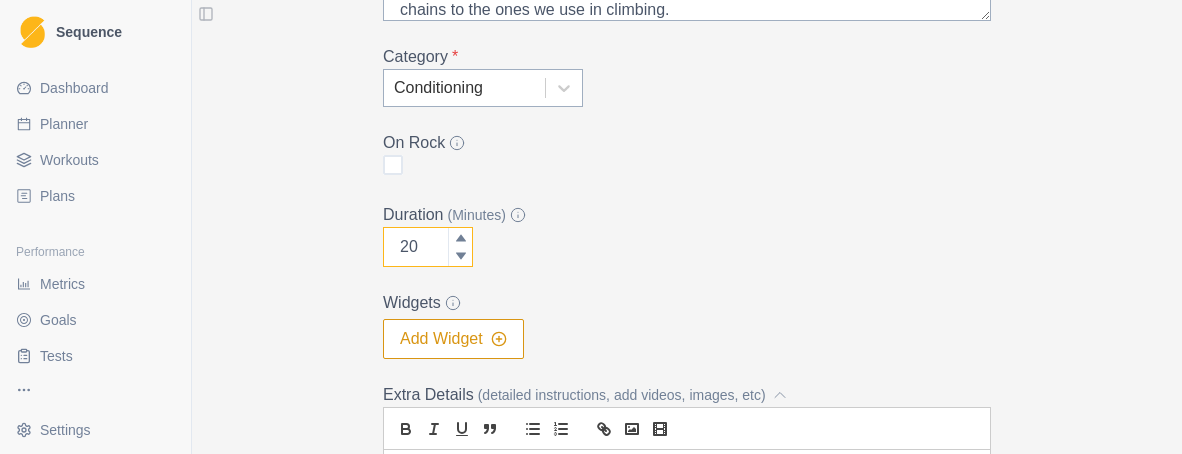 click on "20" at bounding box center (428, 247) 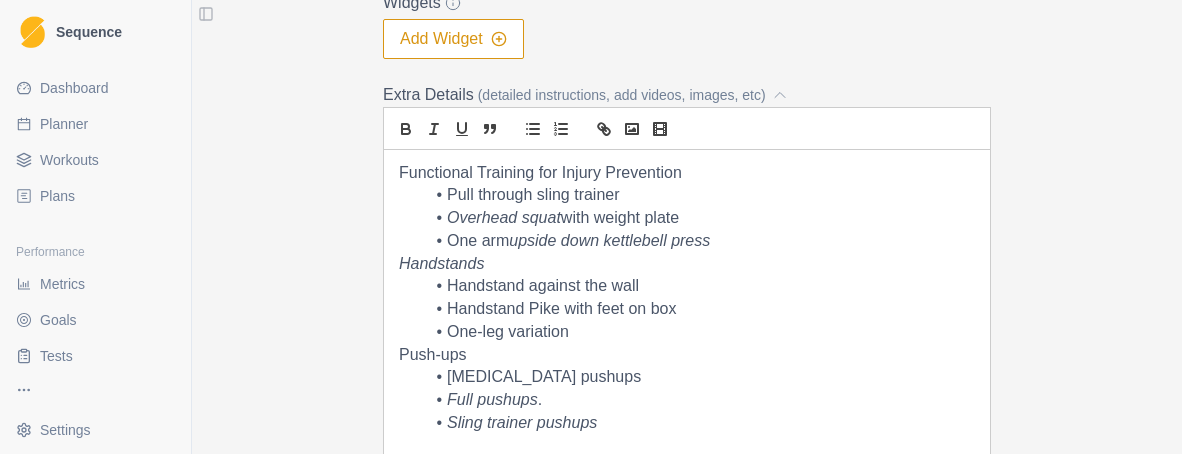 scroll, scrollTop: 798, scrollLeft: 0, axis: vertical 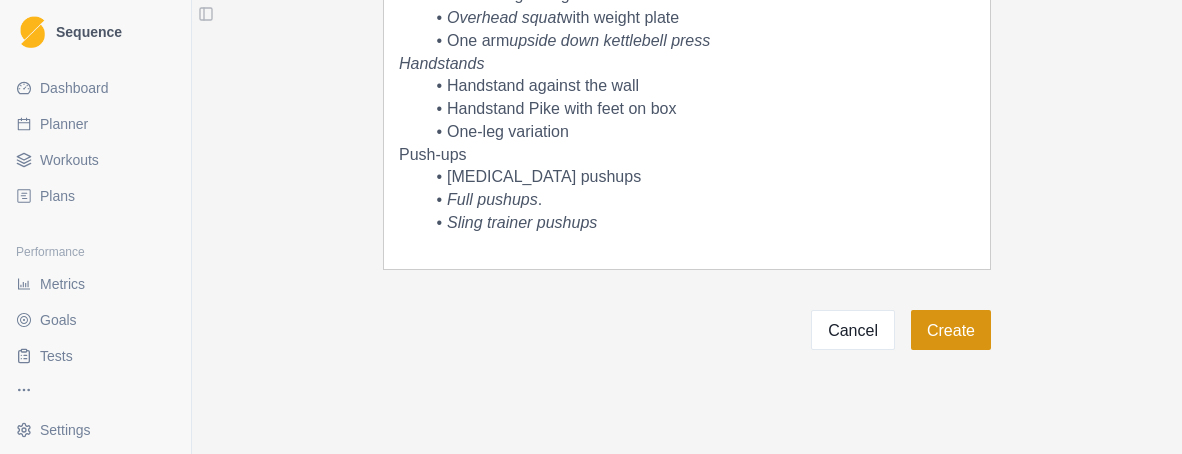 click on "Create" at bounding box center (951, 330) 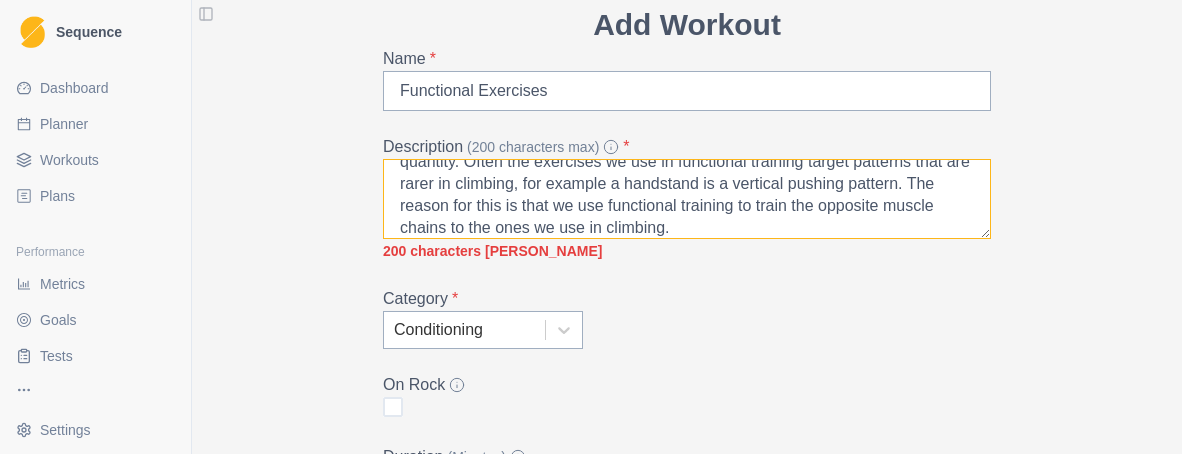 scroll, scrollTop: 91, scrollLeft: 0, axis: vertical 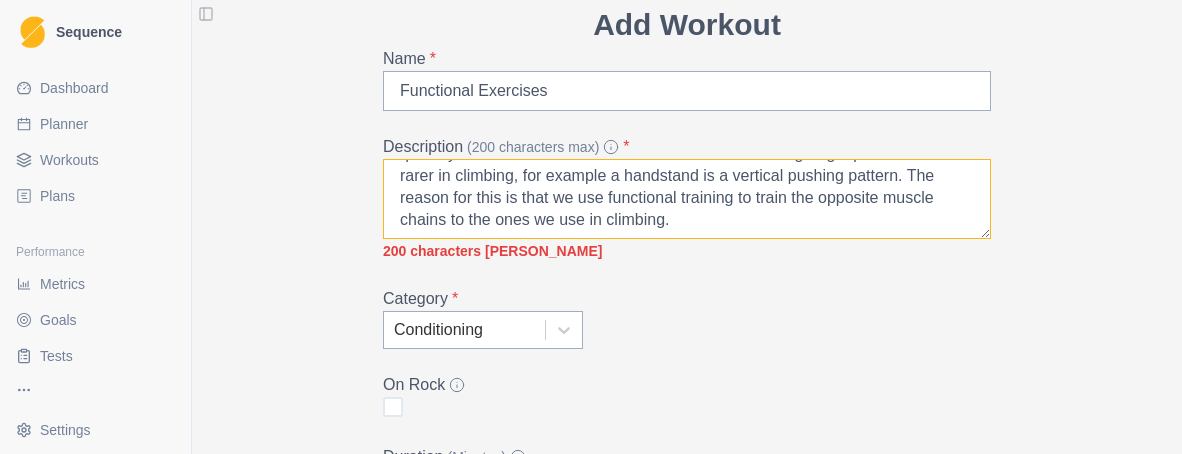 drag, startPoint x: 532, startPoint y: 187, endPoint x: 665, endPoint y: 227, distance: 138.88484 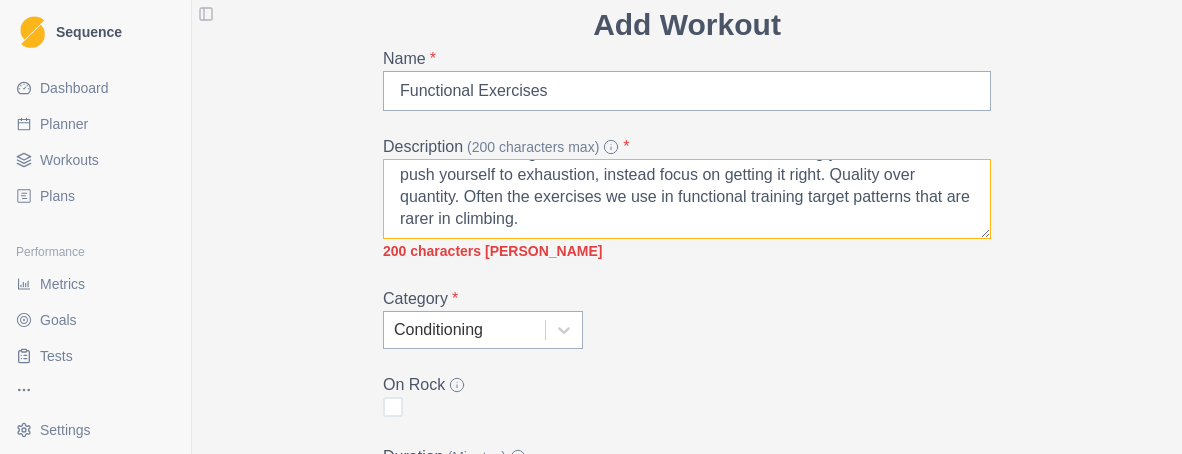 scroll, scrollTop: 47, scrollLeft: 0, axis: vertical 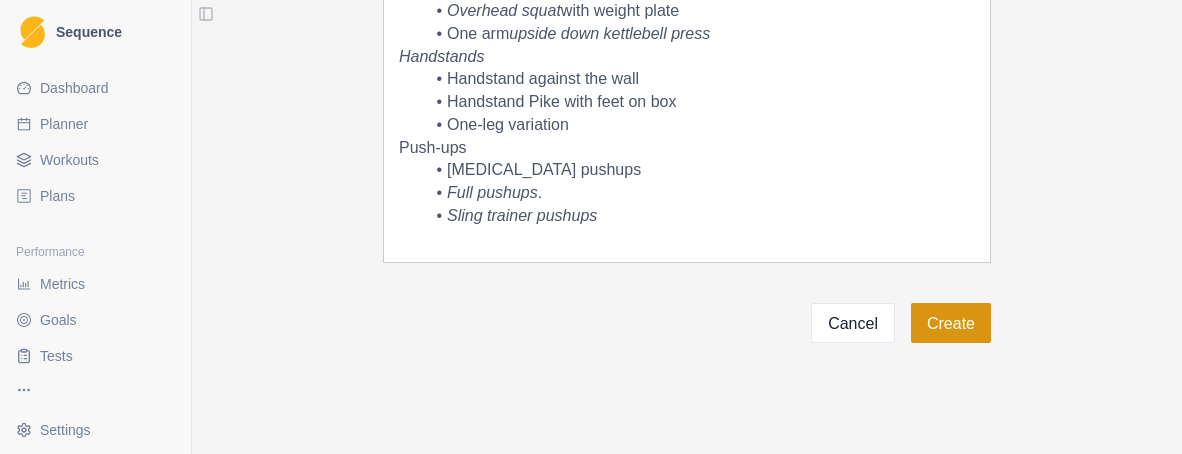 click on "Create" at bounding box center [951, 323] 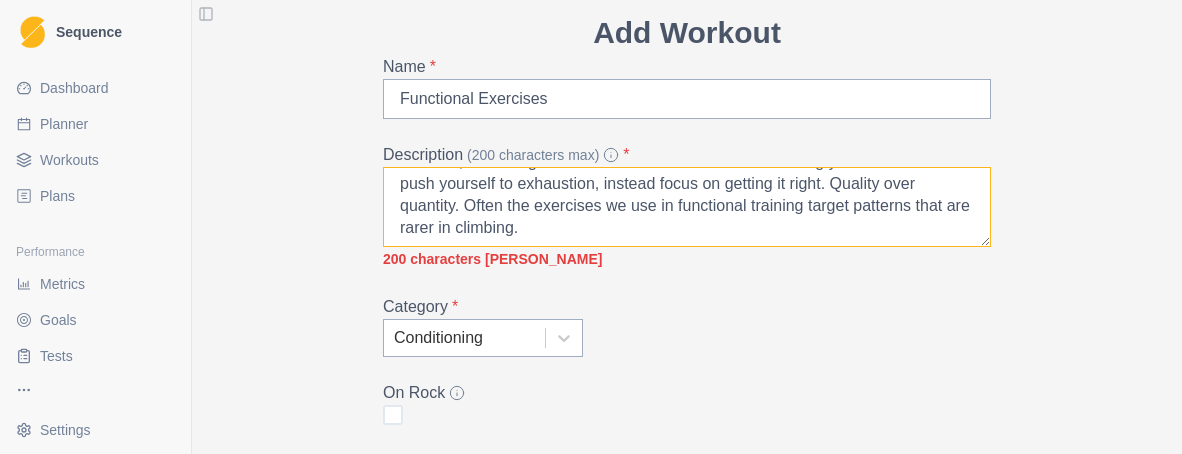 drag, startPoint x: 462, startPoint y: 201, endPoint x: 555, endPoint y: 225, distance: 96.04687 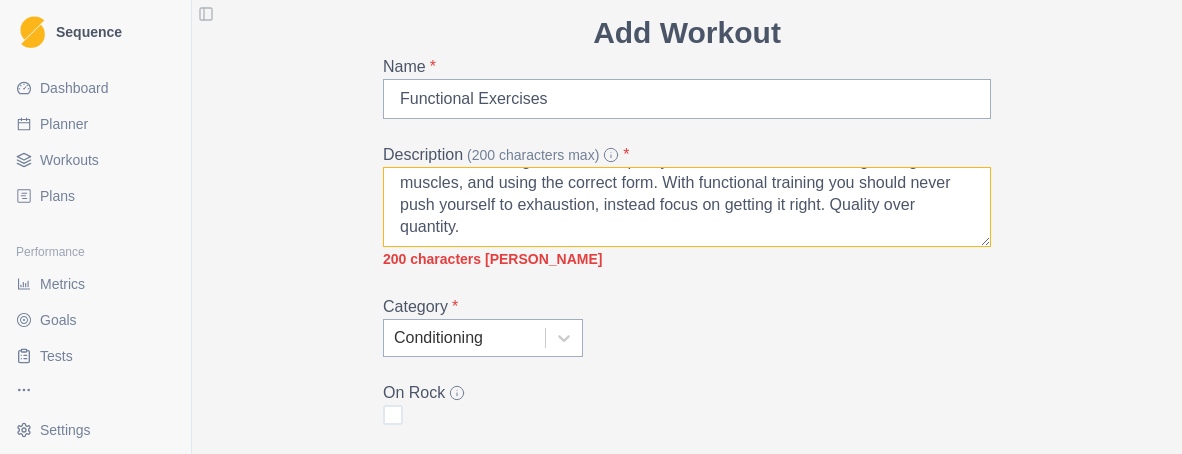 scroll, scrollTop: 25, scrollLeft: 0, axis: vertical 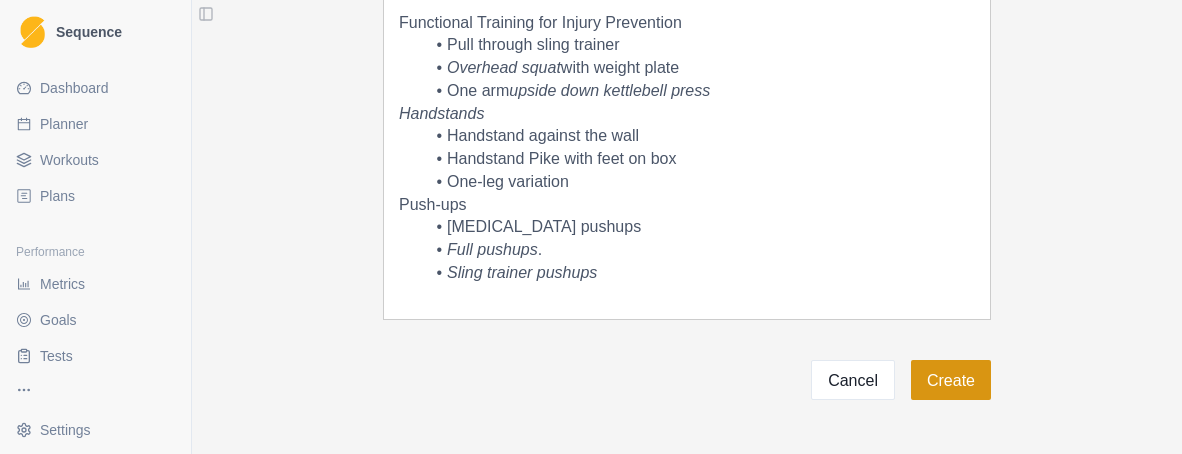 click on "Create" at bounding box center (951, 380) 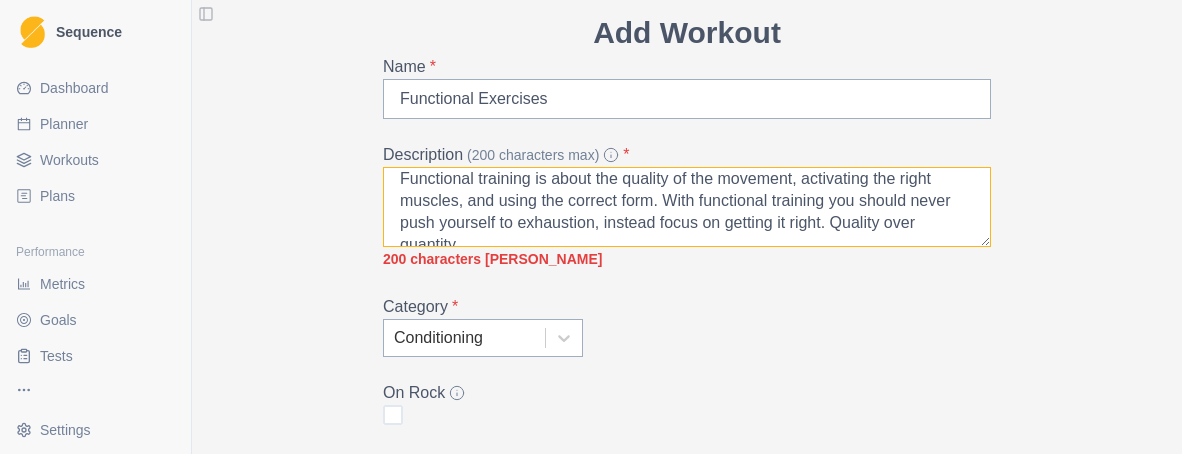 scroll, scrollTop: 0, scrollLeft: 0, axis: both 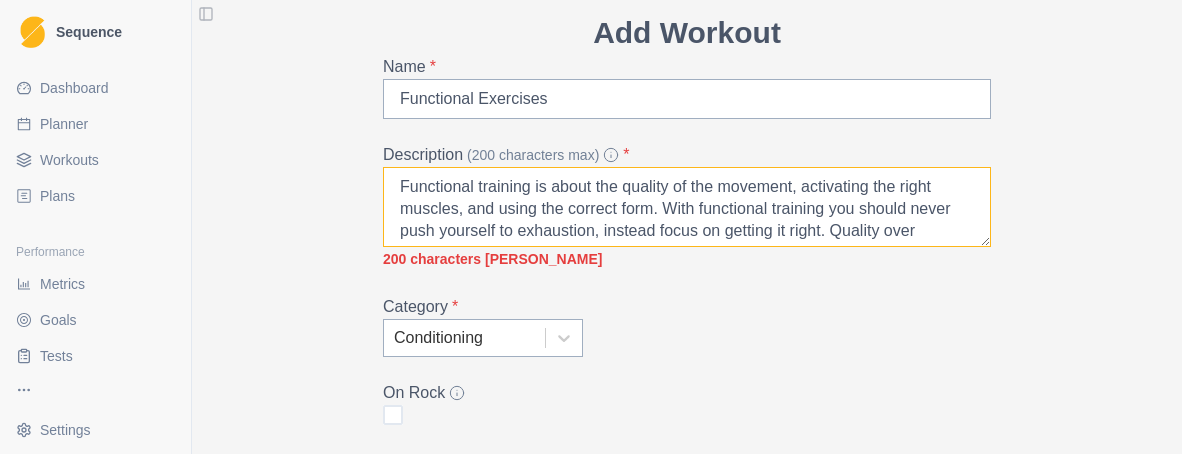 drag, startPoint x: 650, startPoint y: 209, endPoint x: 830, endPoint y: 213, distance: 180.04443 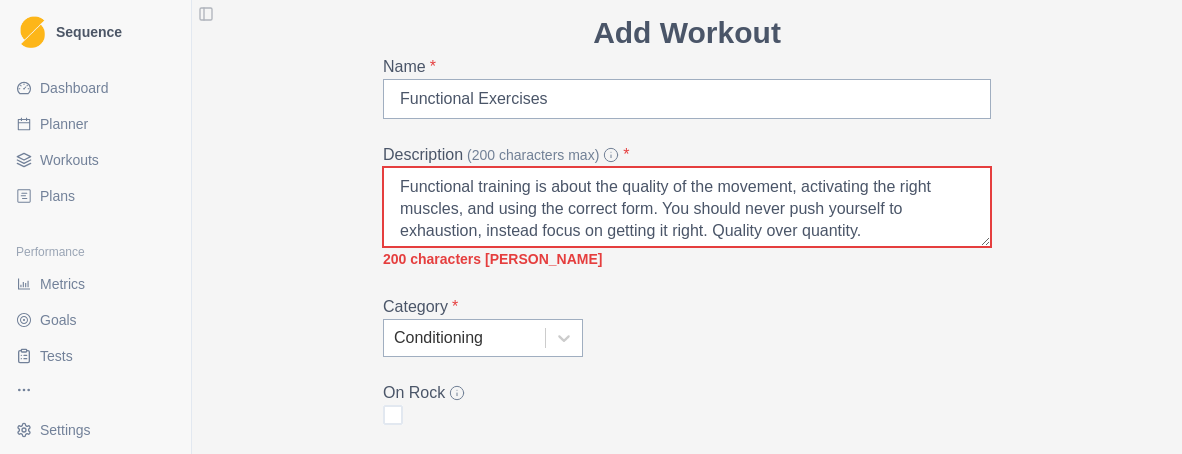 click on "Add Workout Name * Functional Exercises Description   (200 characters max) * Functional training is about the quality of the movement, activating the right muscles, and using the correct form. You should never push yourself to exhaustion, instead focus on getting it right. Quality over quantity. 200 characters max Category * Conditioning On Rock Duration   (Minutes) 20 Widgets Add Widget Extra Details (detailed instructions, add videos, images, etc) Functional Training for Injury Prevention Pull through sling trainer Overhead squat  with weight plate One arm  upside down kettlebell press Handstands Handstand against the wall Handstand Pike with feet on box One-leg variation Push-ups [MEDICAL_DATA] pushups Full pushups . Sling trainer pushups Cancel Create" at bounding box center [687, 555] 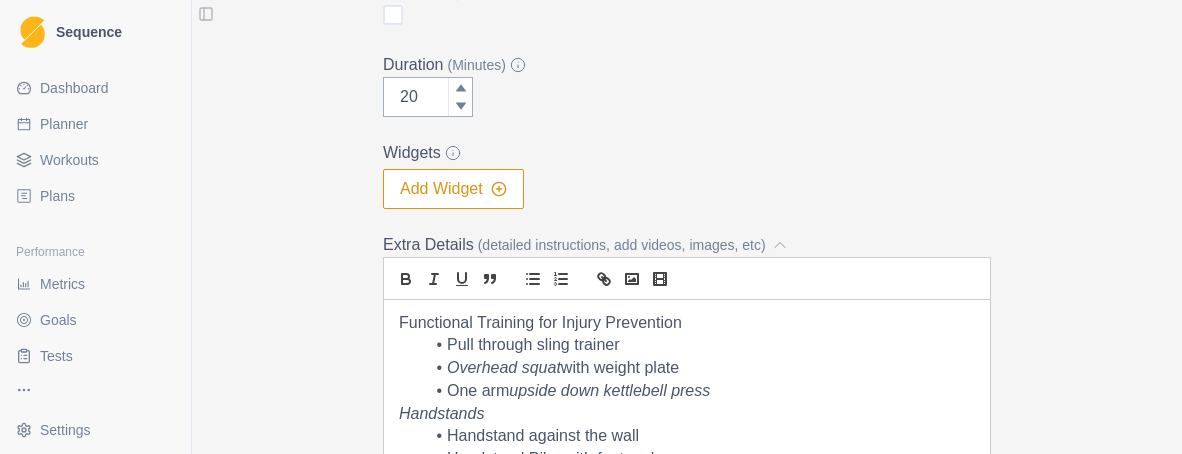 scroll, scrollTop: 772, scrollLeft: 0, axis: vertical 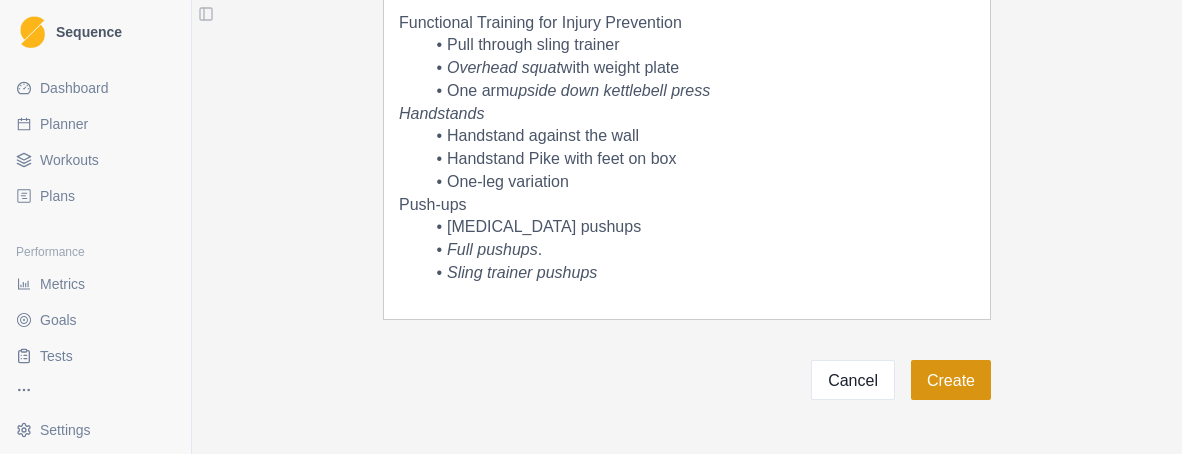 click on "Create" at bounding box center (951, 380) 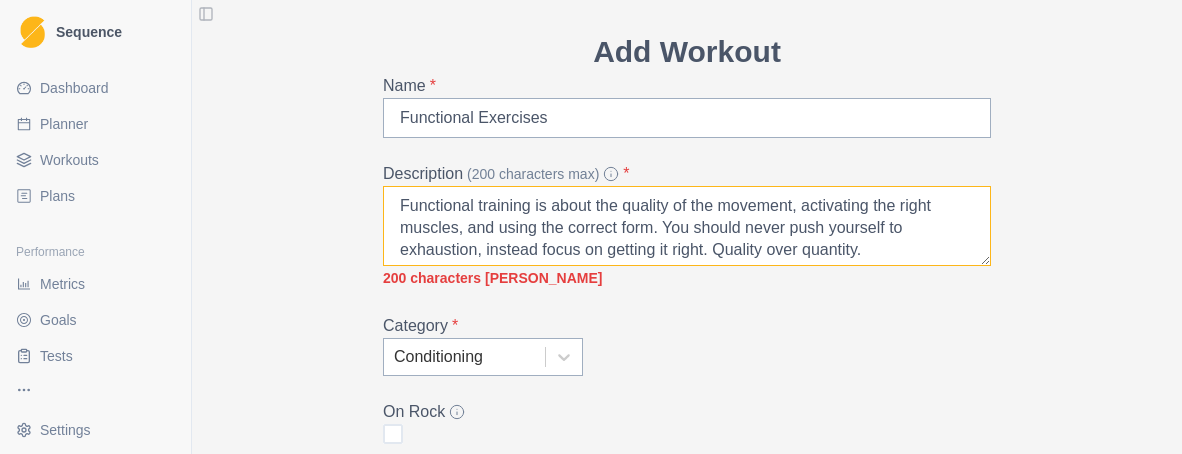 drag, startPoint x: 741, startPoint y: 227, endPoint x: 650, endPoint y: 230, distance: 91.04944 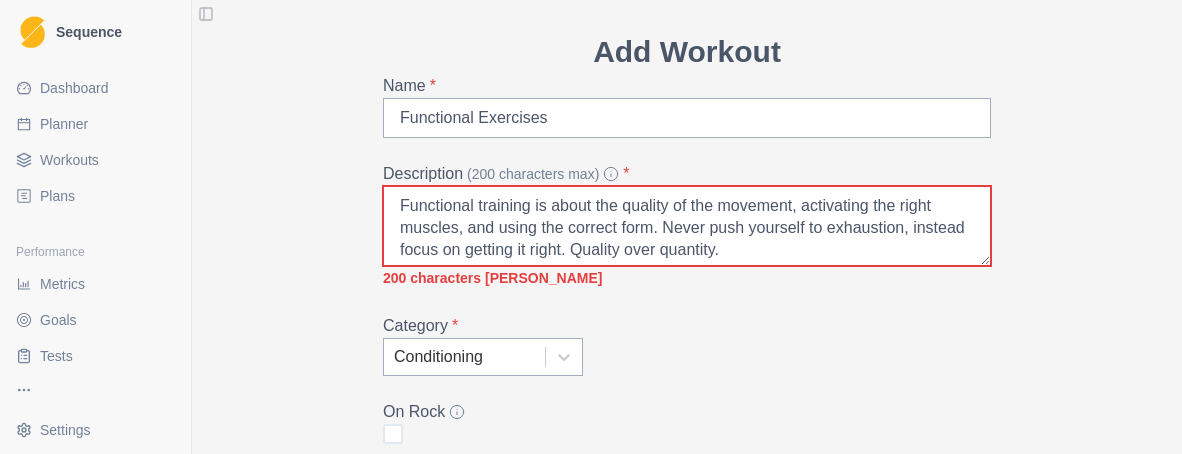 click on "Category *" at bounding box center [681, 326] 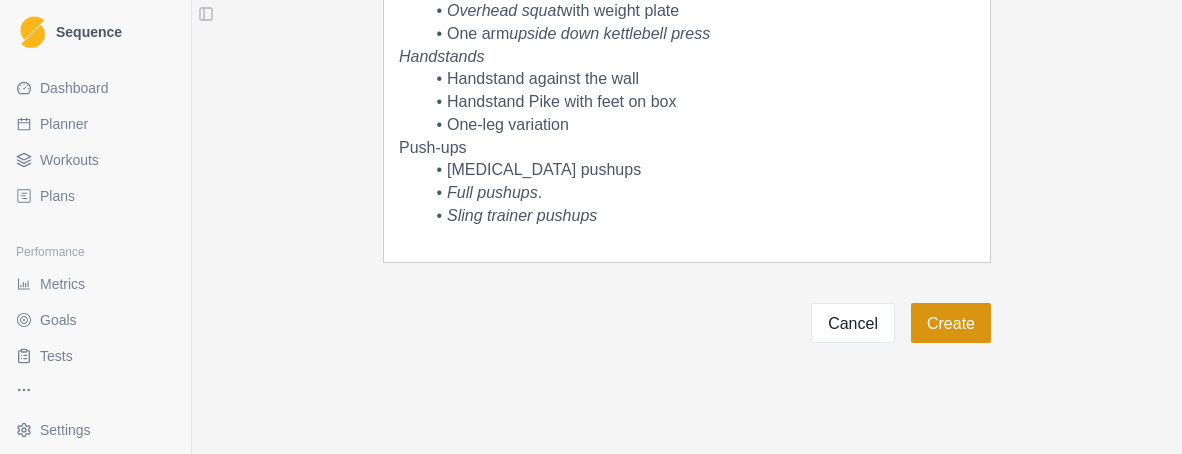 click on "Create" at bounding box center (951, 323) 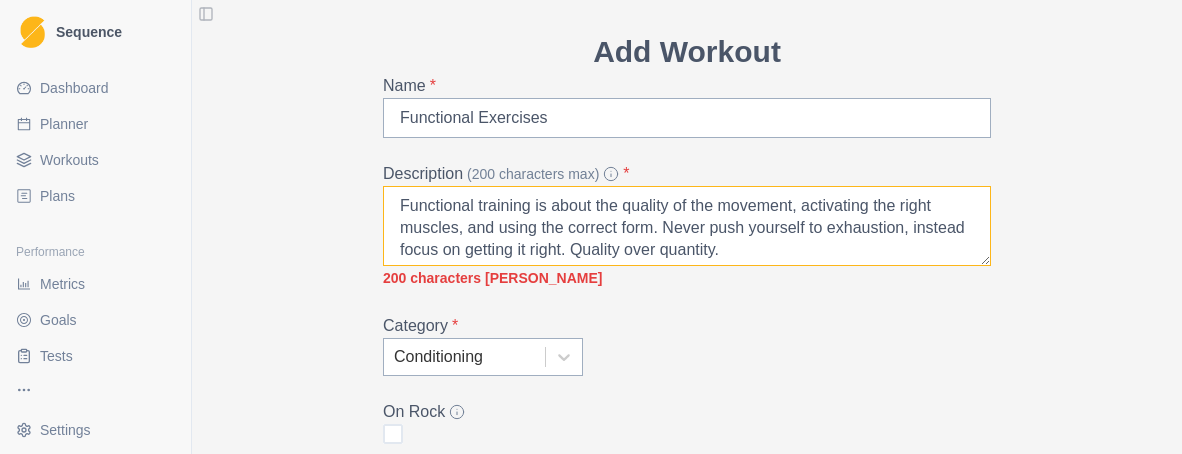 drag, startPoint x: 622, startPoint y: 249, endPoint x: 652, endPoint y: 225, distance: 38.418747 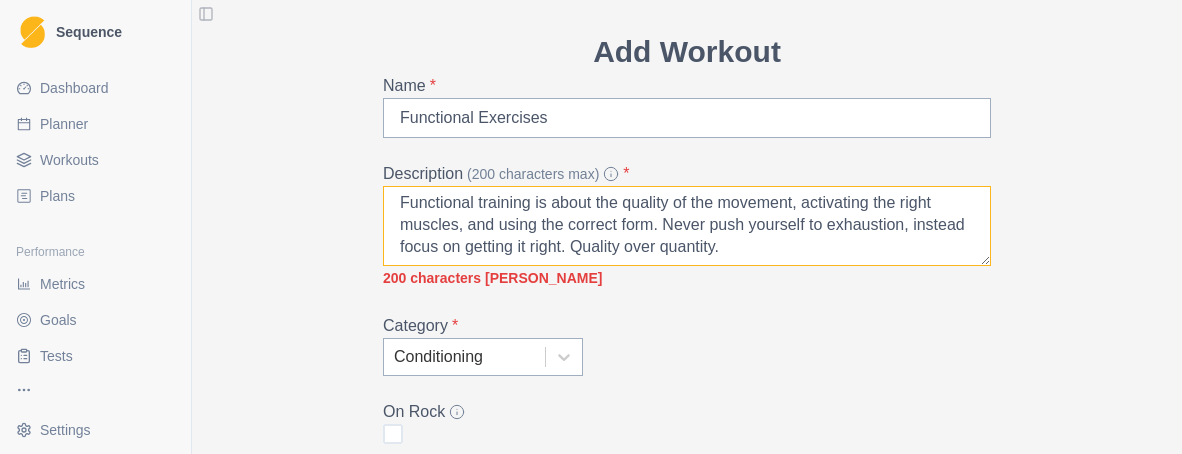 drag, startPoint x: 891, startPoint y: 231, endPoint x: 614, endPoint y: 241, distance: 277.18045 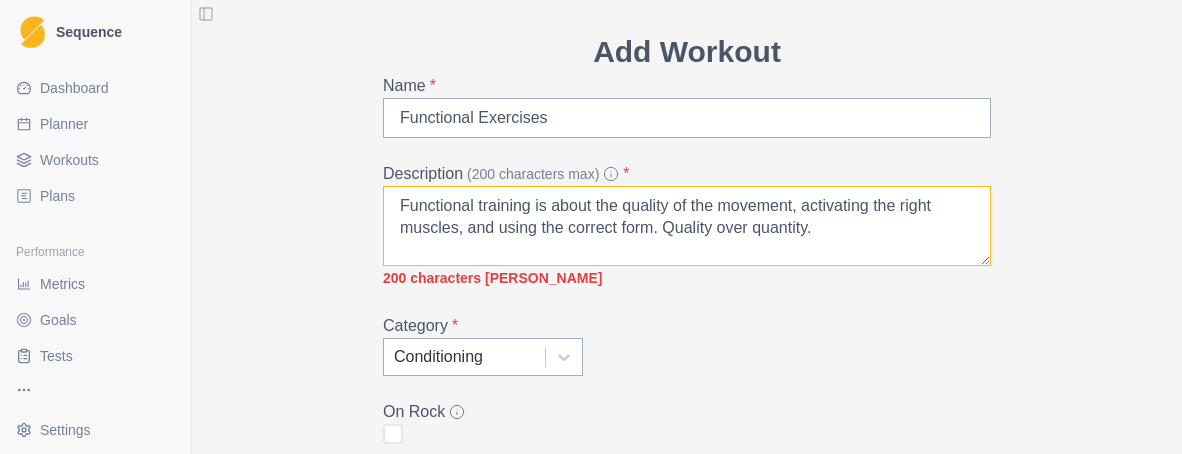 scroll, scrollTop: 0, scrollLeft: 0, axis: both 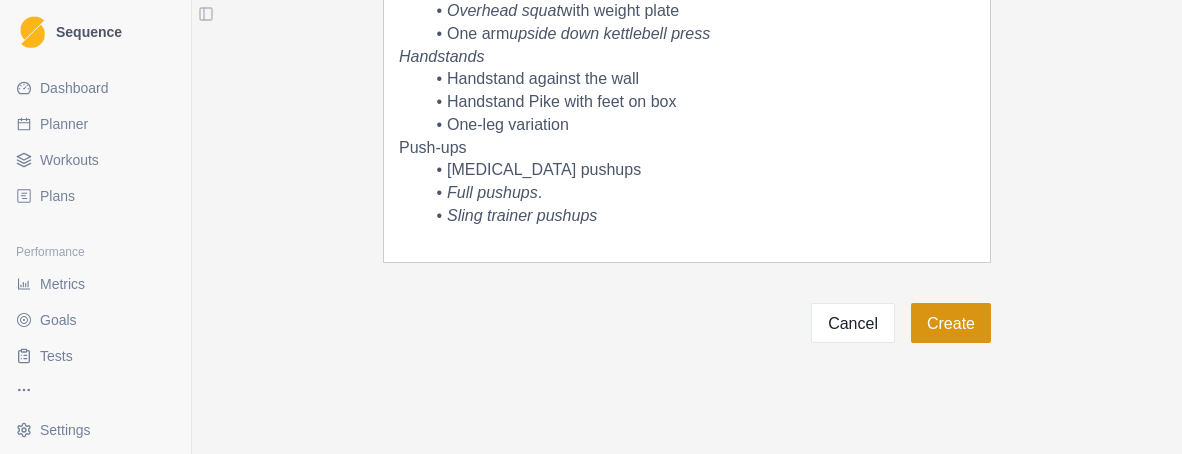 type on "Functional training is about the quality of the movement, activating the right muscles, and using the correct form. Quality over quantity." 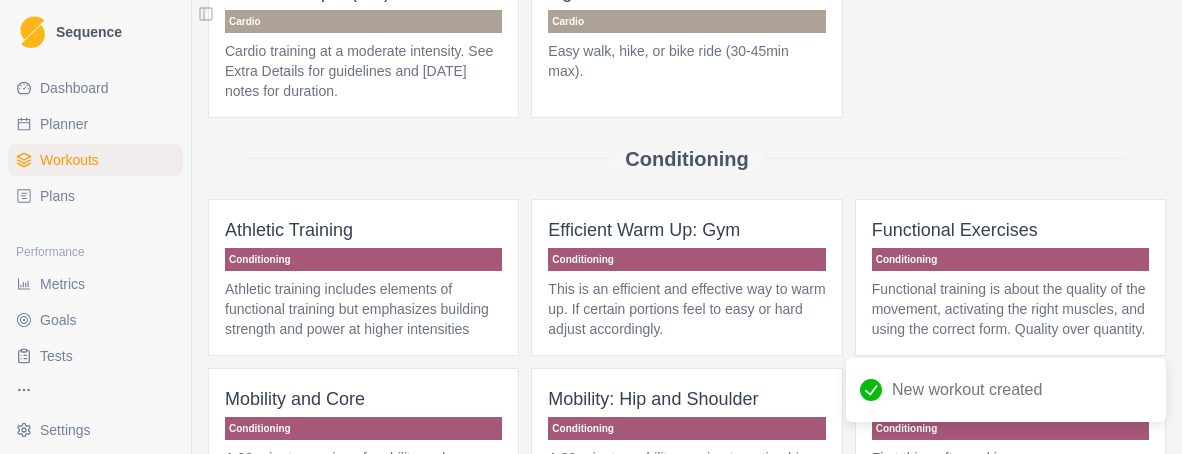 scroll, scrollTop: 200, scrollLeft: 0, axis: vertical 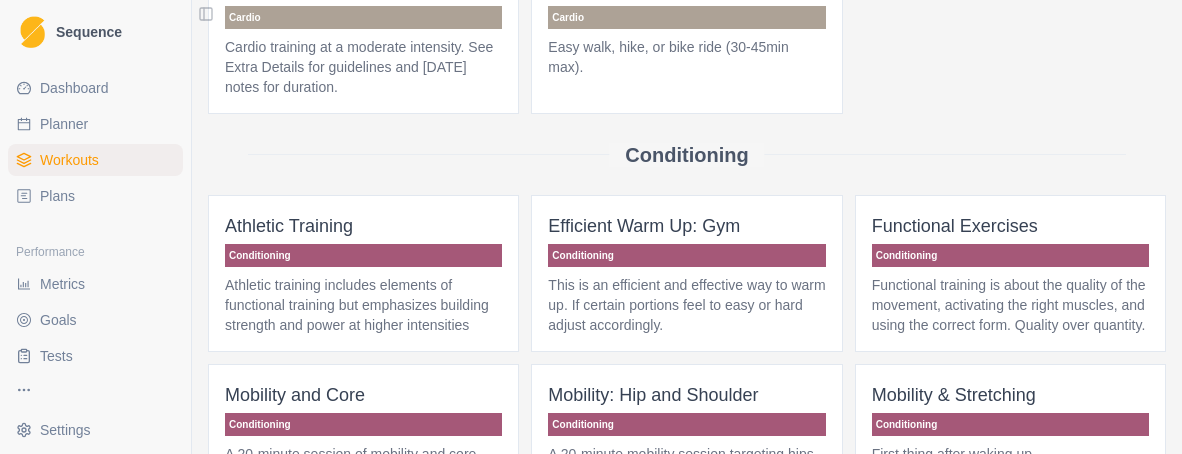 click on "Functional training is about the quality of the movement, activating the right muscles, and using the correct form. Quality over quantity." at bounding box center [1010, 305] 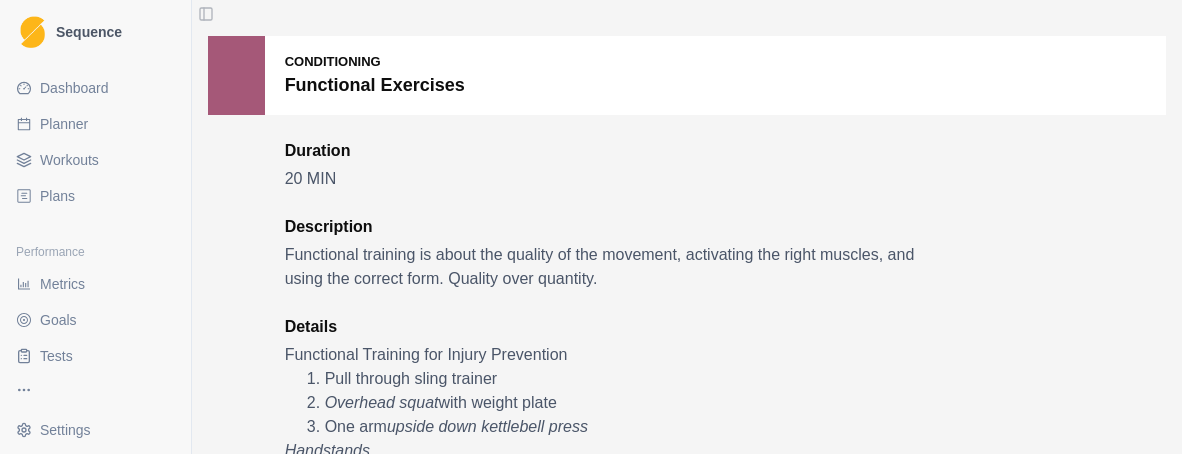 scroll, scrollTop: 0, scrollLeft: 0, axis: both 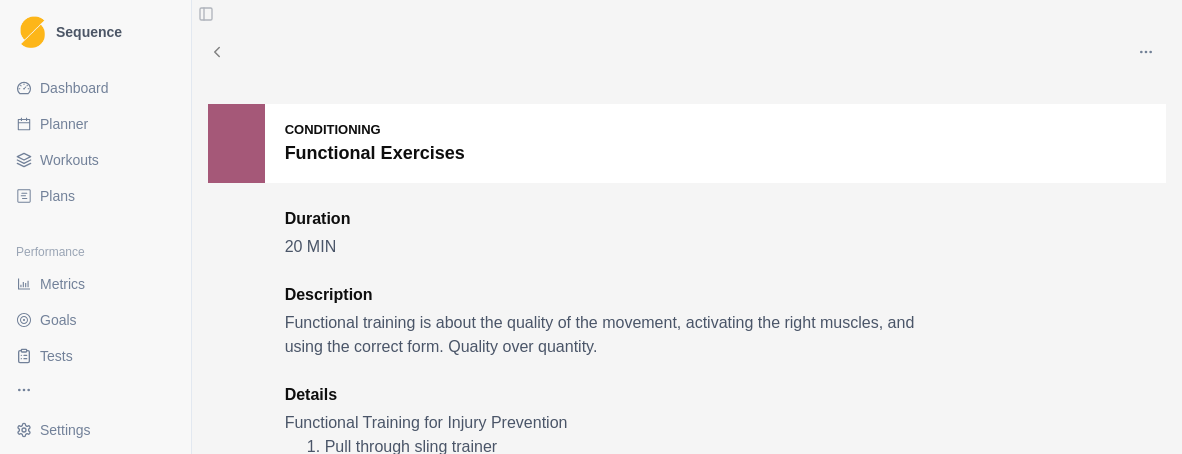 click at bounding box center [1146, 52] 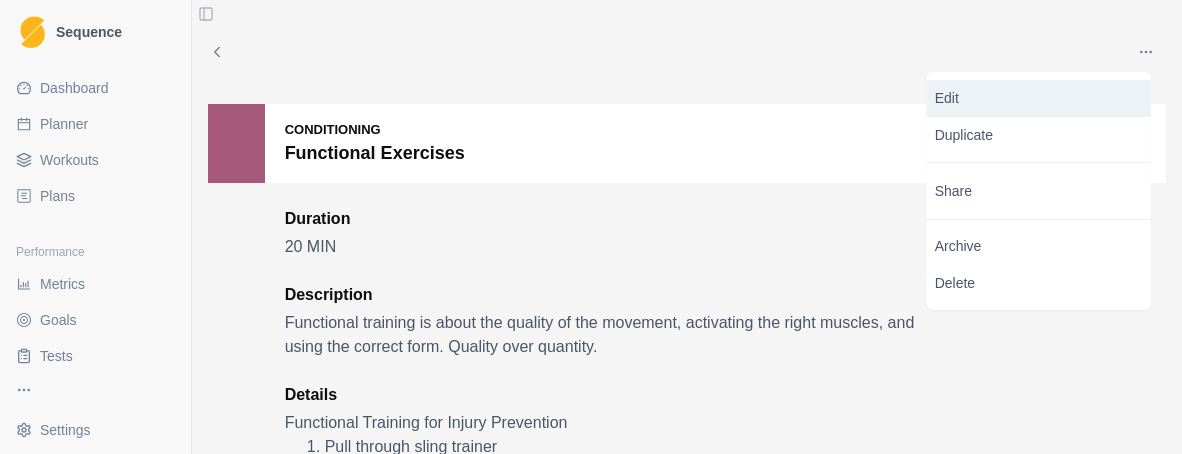click on "Edit" at bounding box center (1039, 98) 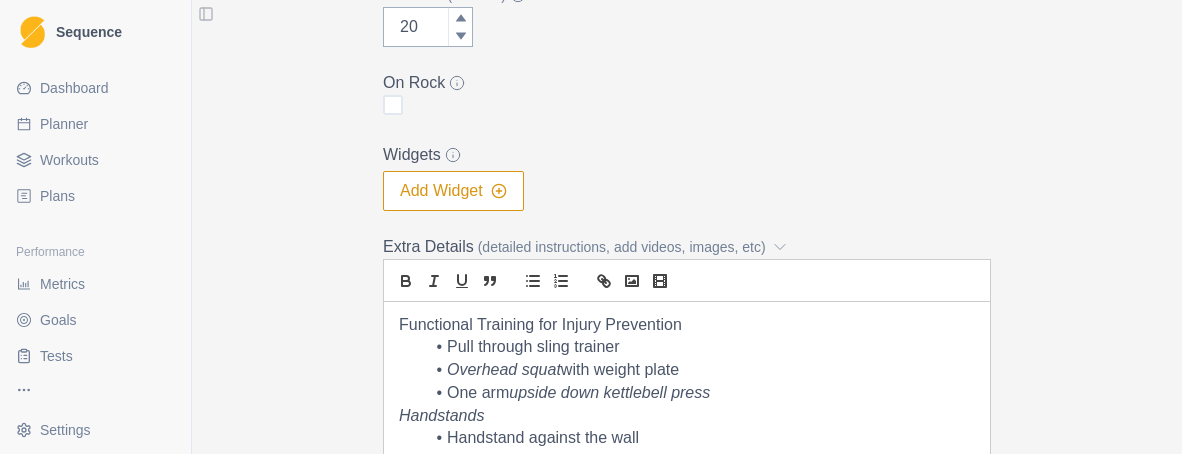 scroll, scrollTop: 500, scrollLeft: 0, axis: vertical 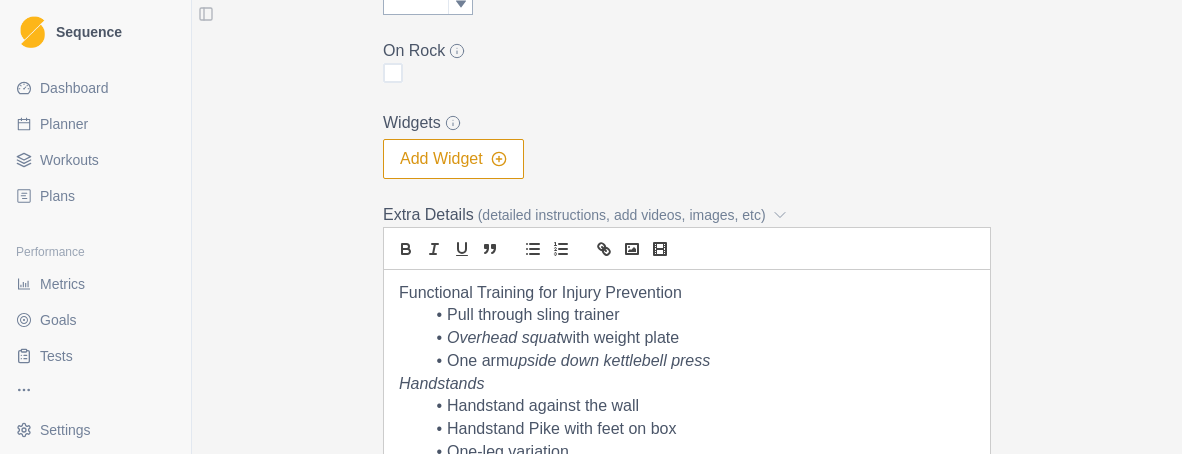 click on "Functional Training for Injury Prevention Pull through sling trainer Overhead squat  with weight plate One arm  upside down kettlebell press Handstands Handstand against the wall Handstand Pike with feet on box One-leg variation Push-ups [MEDICAL_DATA] pushups Full pushups . Sling trainer pushups" at bounding box center (687, 418) 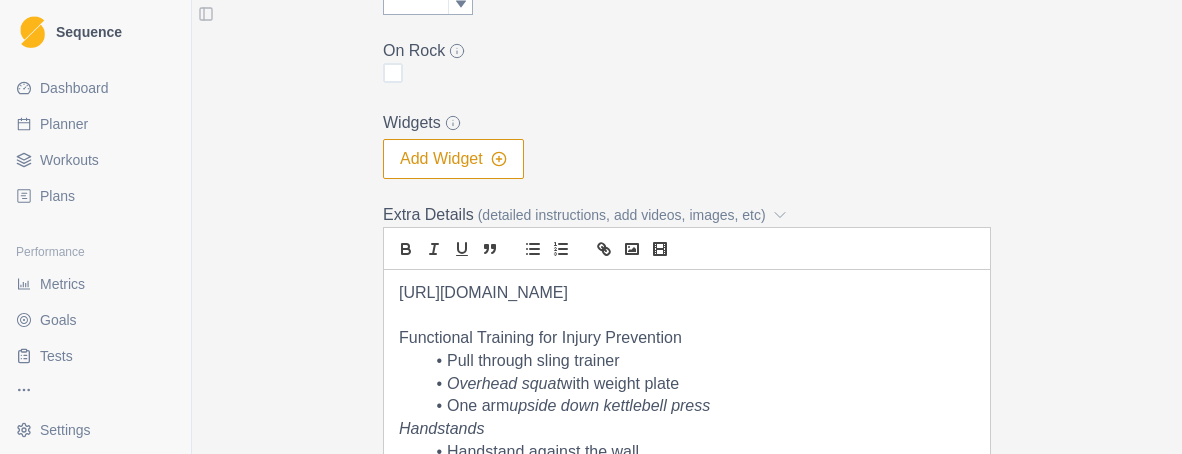 click on "Archive Delete Edit Workout Name * Functional Exercises Description   (200 characters max) * Functional training is about the quality of the movement, activating the right muscles, and using the correct form. Quality over quantity. Category * Conditioning Duration   (Minutes) 20 On Rock Widgets Add Widget Extra Details (detailed instructions, add videos, images, etc) [URL][DOMAIN_NAME] Functional Training for Injury Prevention Pull through sling trainer Overhead squat  with weight plate One arm  upside down kettlebell press Handstands Handstand against the wall Handstand Pike with feet on box One-leg variation Push-ups [MEDICAL_DATA] pushups Full pushups . Sling trainer pushups Cancel Update" at bounding box center (687, 96) 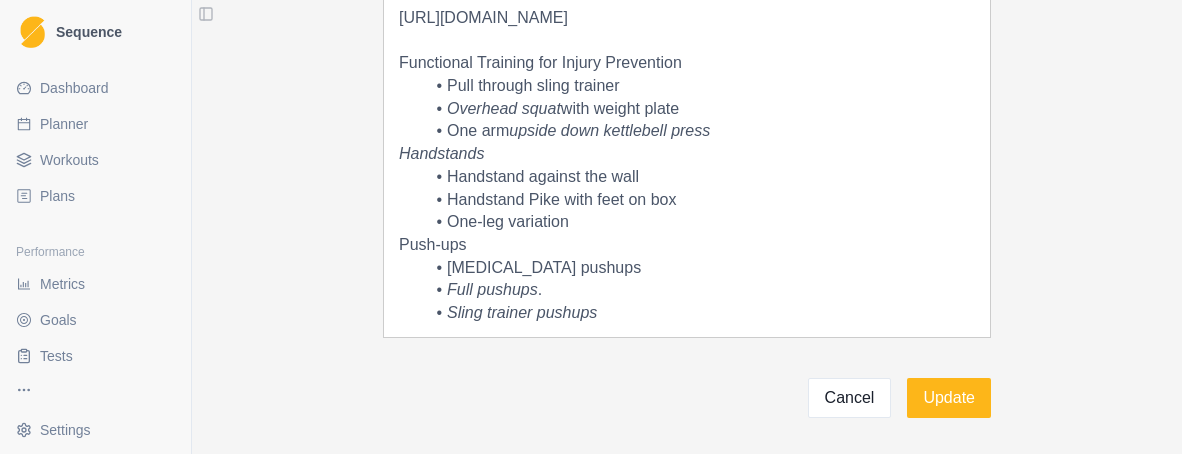 scroll, scrollTop: 850, scrollLeft: 0, axis: vertical 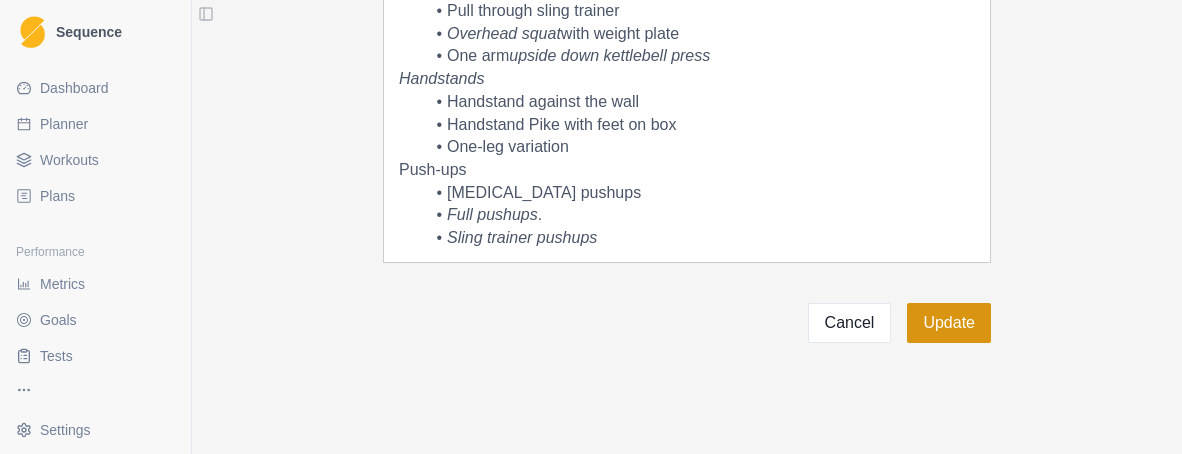 click on "Update" at bounding box center (949, 323) 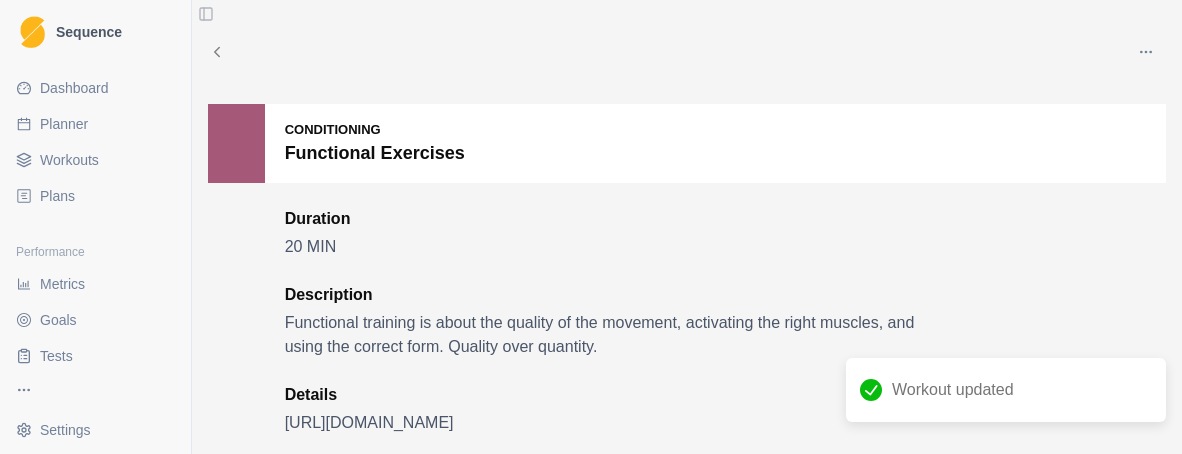 click on "Workouts" at bounding box center (69, 160) 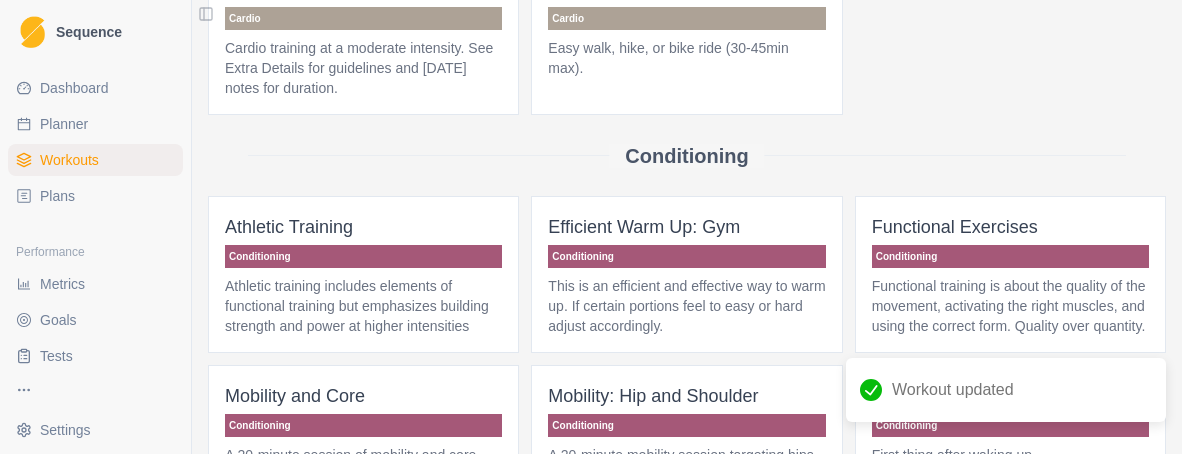 scroll, scrollTop: 200, scrollLeft: 0, axis: vertical 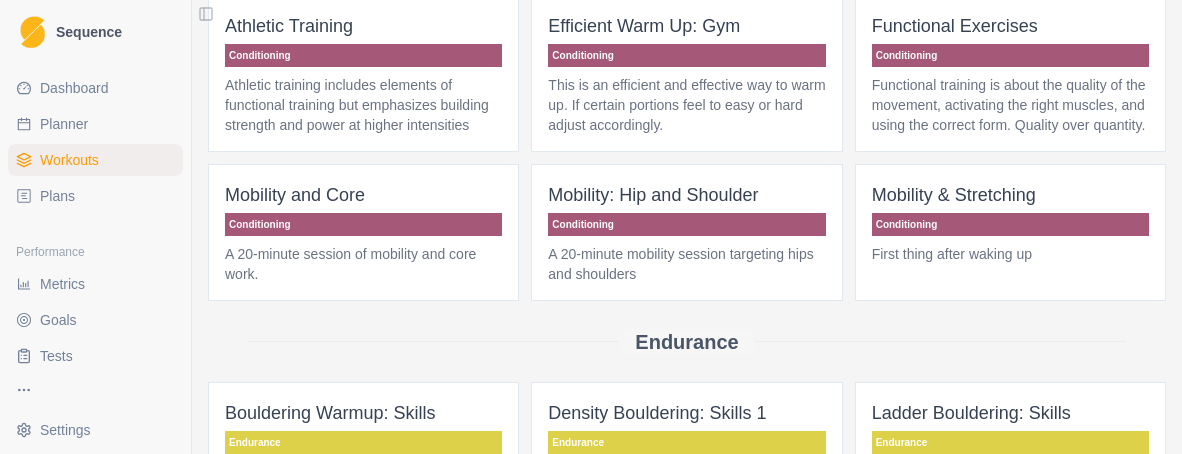 click on "Mobility & Stretching" at bounding box center [1010, 195] 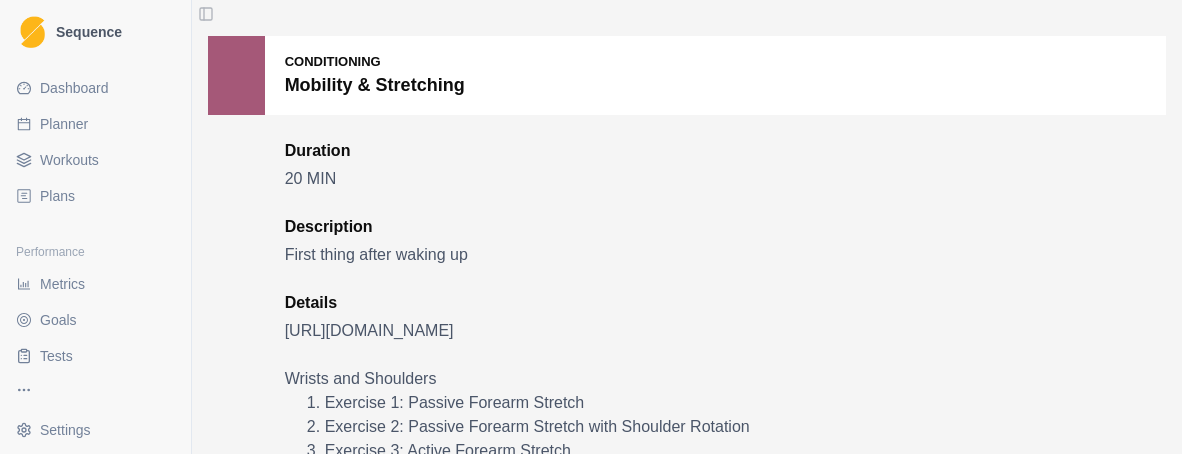scroll, scrollTop: 100, scrollLeft: 0, axis: vertical 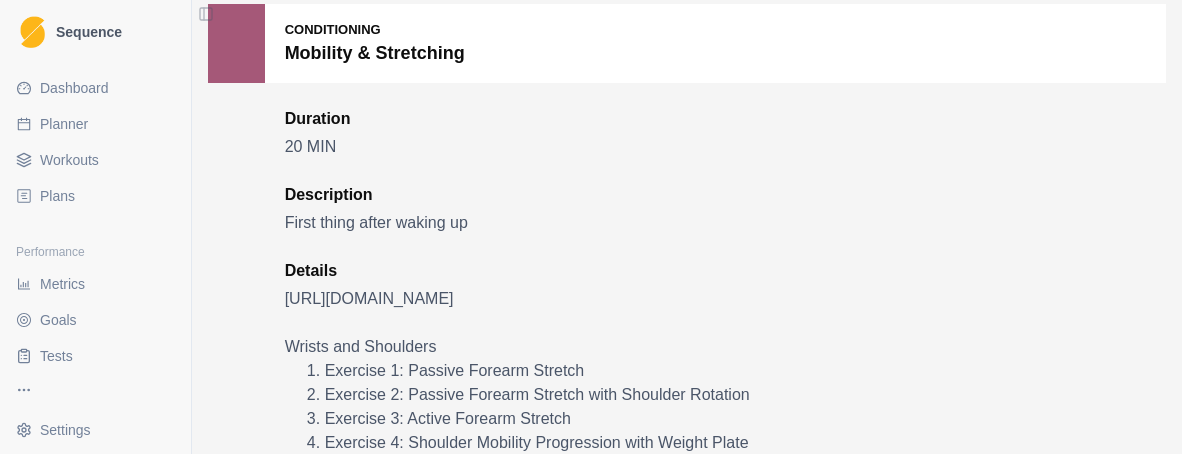 click on "[URL][DOMAIN_NAME]" at bounding box center (620, 299) 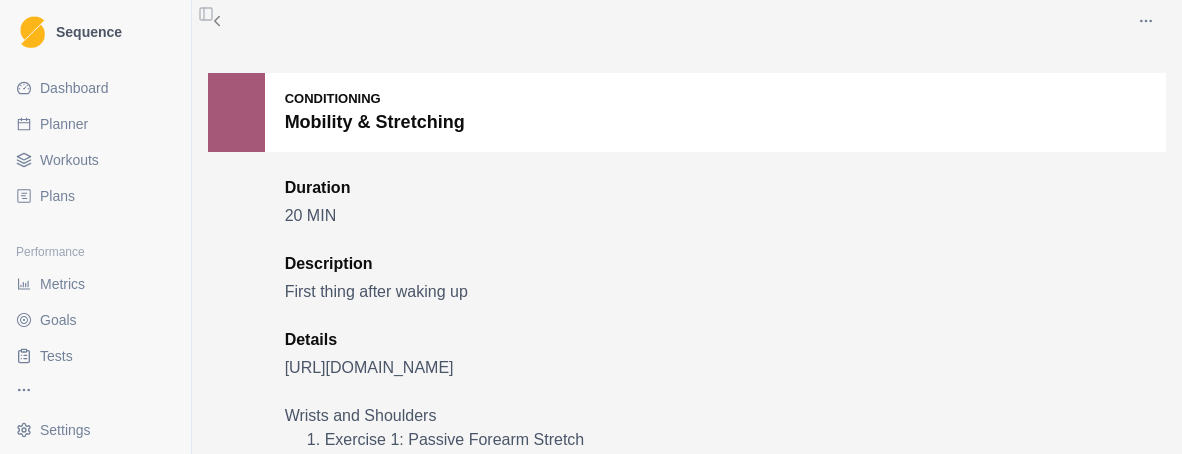 scroll, scrollTop: 0, scrollLeft: 0, axis: both 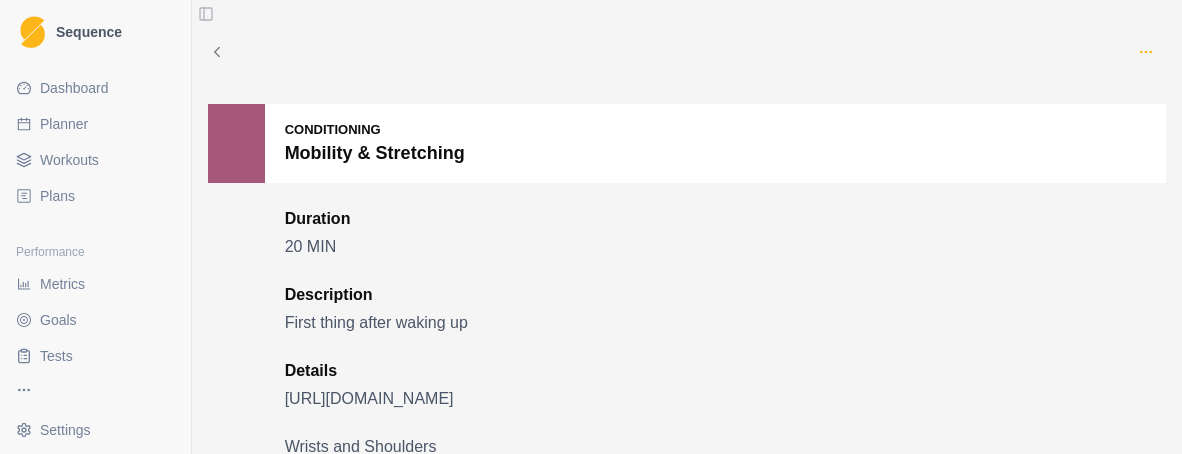 click 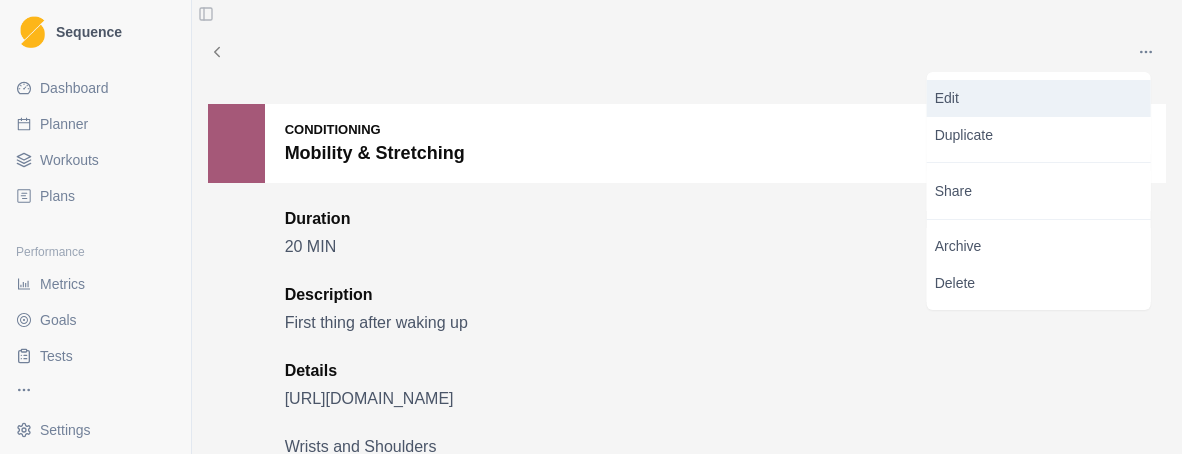 click on "Edit" at bounding box center (1039, 98) 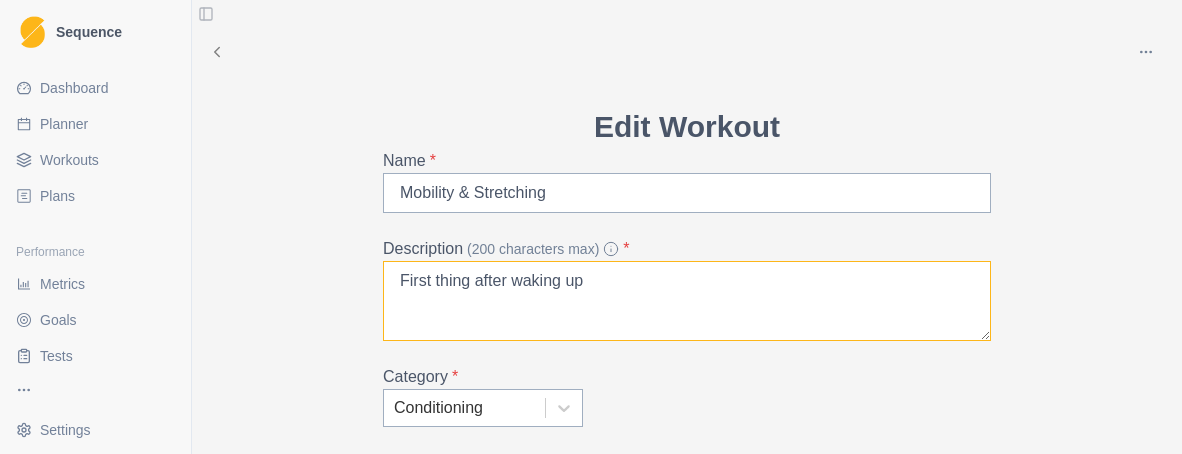 drag, startPoint x: 618, startPoint y: 281, endPoint x: 362, endPoint y: 283, distance: 256.0078 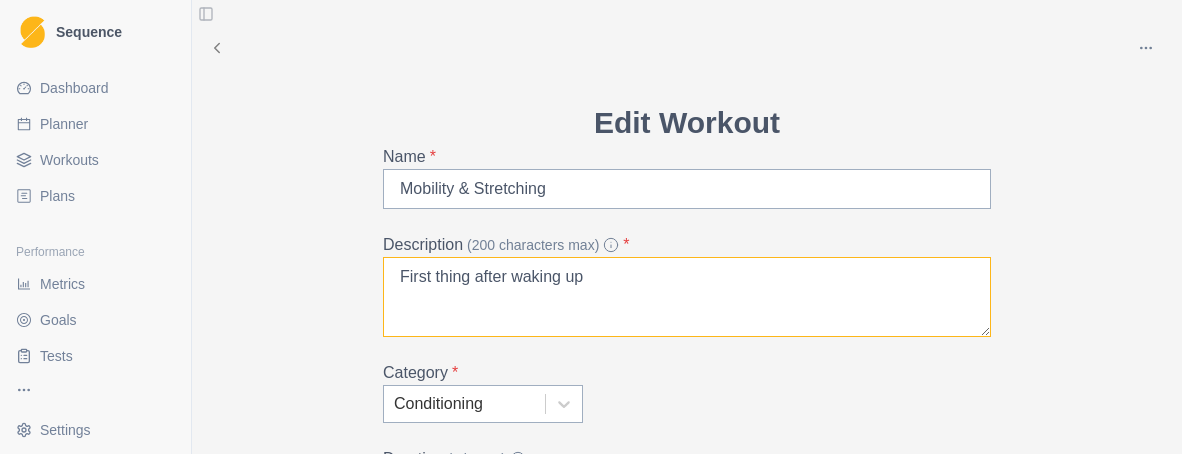 scroll, scrollTop: 0, scrollLeft: 0, axis: both 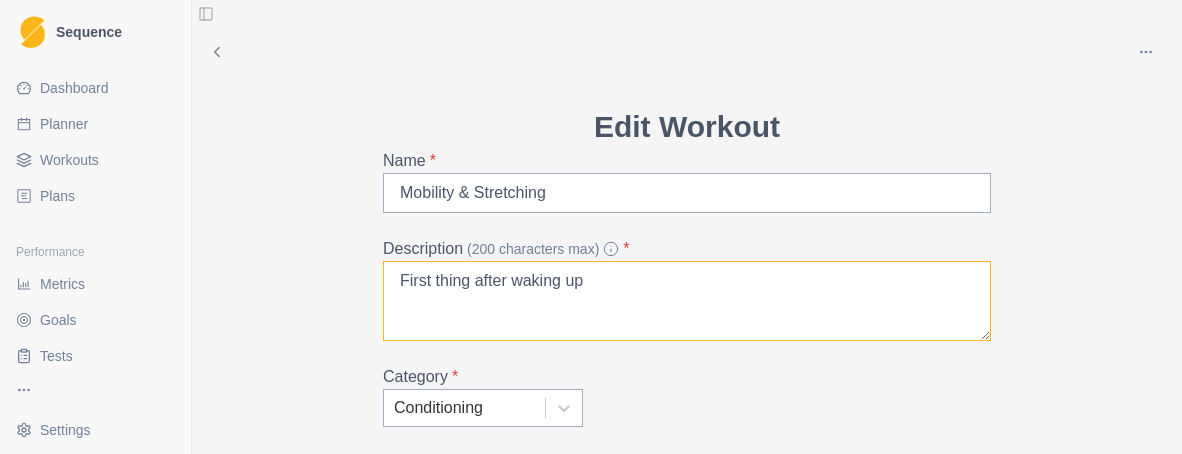 paste on "mobility, the aim is to increase stability and control by moving your joints through their full range of motion such that you can safely" 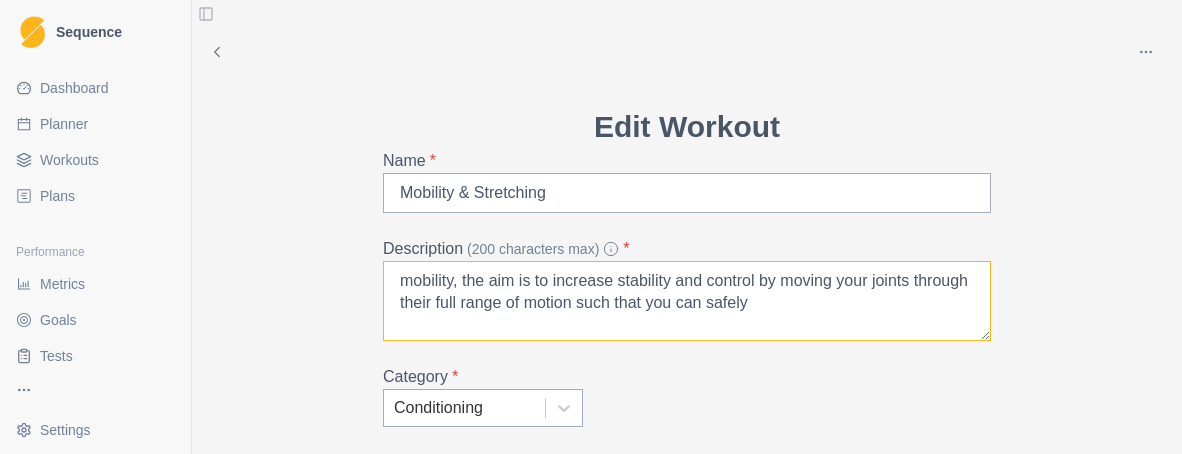 drag, startPoint x: 393, startPoint y: 287, endPoint x: 403, endPoint y: 283, distance: 10.770329 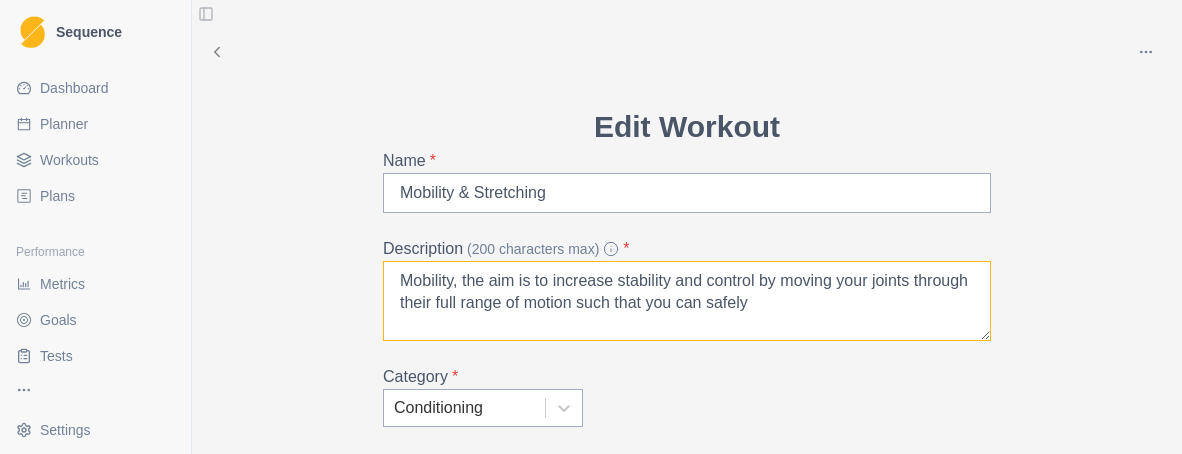 drag, startPoint x: 446, startPoint y: 287, endPoint x: 513, endPoint y: 282, distance: 67.18631 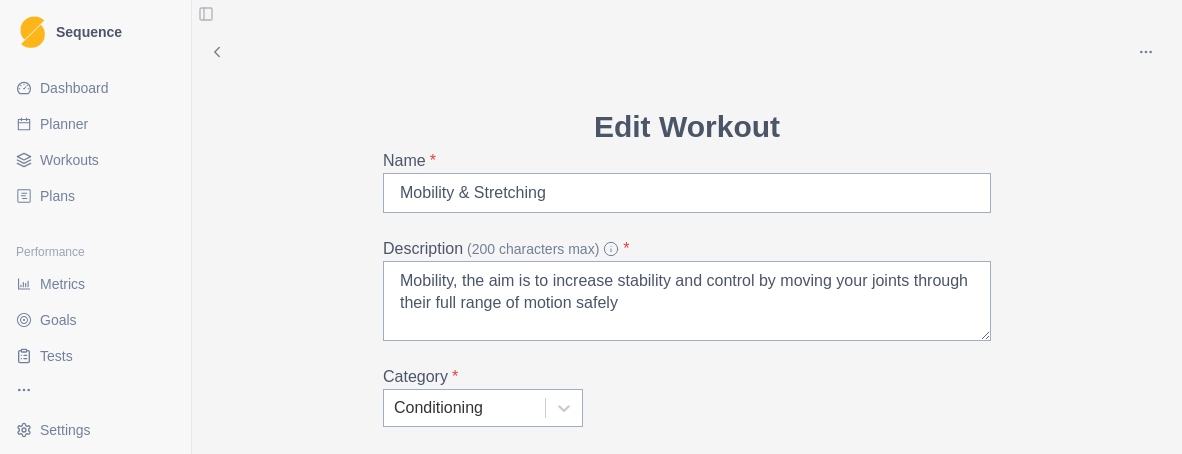 click on "Archive Delete Edit Workout Name * Mobility & Stretching Description   (200 characters max) * Mobility, the aim is to increase stability and control by moving your joints through their full range of motion safely Category * Conditioning Duration   (Minutes) 20 On Rock Widgets Add Widget Extra Details (detailed instructions, add videos, images, etc) [URL][DOMAIN_NAME] Wrists and Shoulders Exercise 1: Passive Forearm Stretch Exercise 2: Passive Forearm Stretch with Shoulder Rotation Exercise 3: Active Forearm Stretch Exercise 4: Shoulder Mobility Progression with Weight Plate Exercise 5: Upper Arm Rotations Shoulders and Spines Pretzel Active spine stretch [MEDICAL_DATA] mobilization in internal rotation [MEDICAL_DATA] stability with power band Micro shoulder rotations with power band Hips and Ankles Pancake Stretch Pigeon Pose Forward Lunge Butterfly (with weighted contraction progression) Deep overhead squat Split into a cossack squat Deep overhead squat" at bounding box center (687, 675) 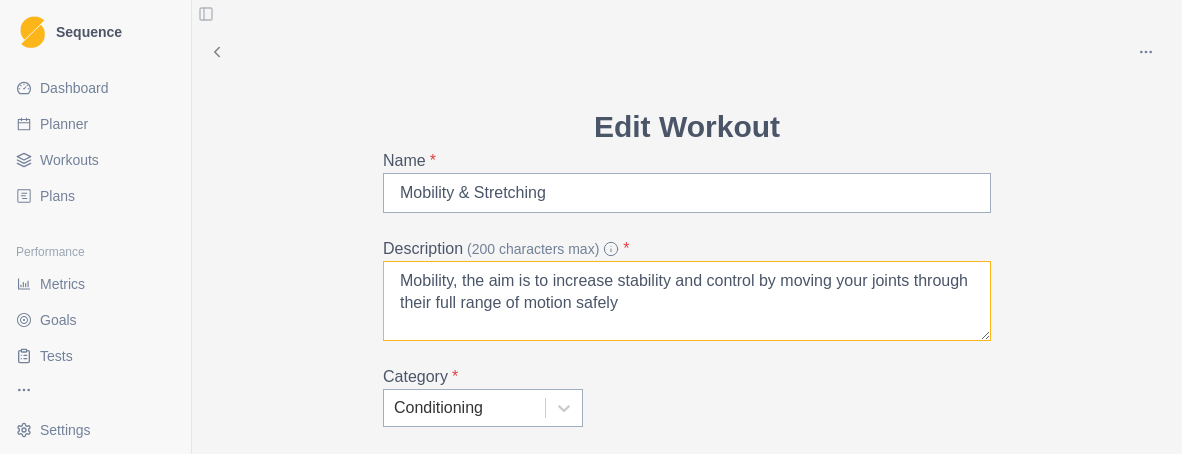 click on "Mobility, the aim is to increase stability and control by moving your joints through their full range of motion safely" at bounding box center [687, 301] 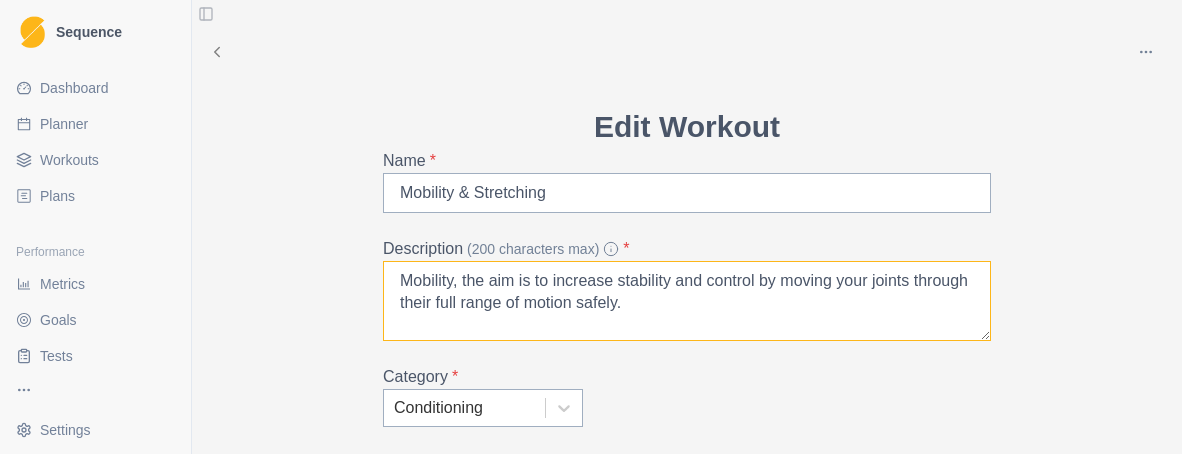 type on "Mobility, the aim is to increase stability and control by moving your joints through their full range of motion safely." 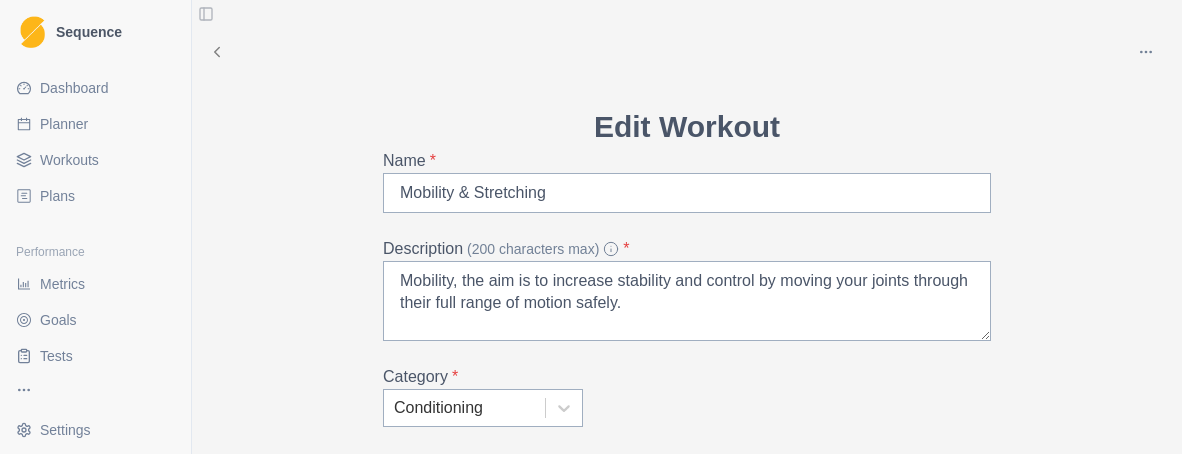 click on "Archive Delete Edit Workout Name * Mobility & Stretching Description   (200 characters max) * Mobility, the aim is to increase stability and control by moving your joints through their full range of motion safely. Category * Conditioning Duration   (Minutes) 20 On Rock Widgets Add Widget Extra Details (detailed instructions, add videos, images, etc) [URL][DOMAIN_NAME] Wrists and Shoulders Exercise 1: Passive Forearm Stretch Exercise 2: Passive Forearm Stretch with Shoulder Rotation Exercise 3: Active Forearm Stretch Exercise 4: Shoulder Mobility Progression with Weight Plate Exercise 5: Upper Arm Rotations Shoulders and Spines Pretzel Active spine stretch [MEDICAL_DATA] mobilization in internal rotation [MEDICAL_DATA] stability with power band Micro shoulder rotations with power band Hips and Ankles Pancake Stretch Pigeon Pose Forward Lunge Butterfly (with weighted contraction progression) Deep overhead squat Split into a cossack squat Deep overhead squat" at bounding box center [687, 675] 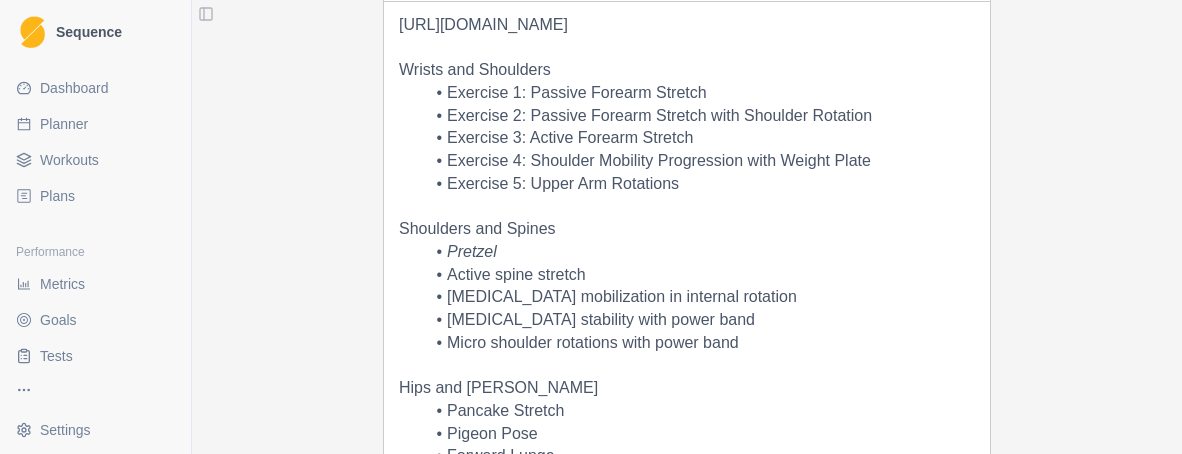 scroll, scrollTop: 900, scrollLeft: 0, axis: vertical 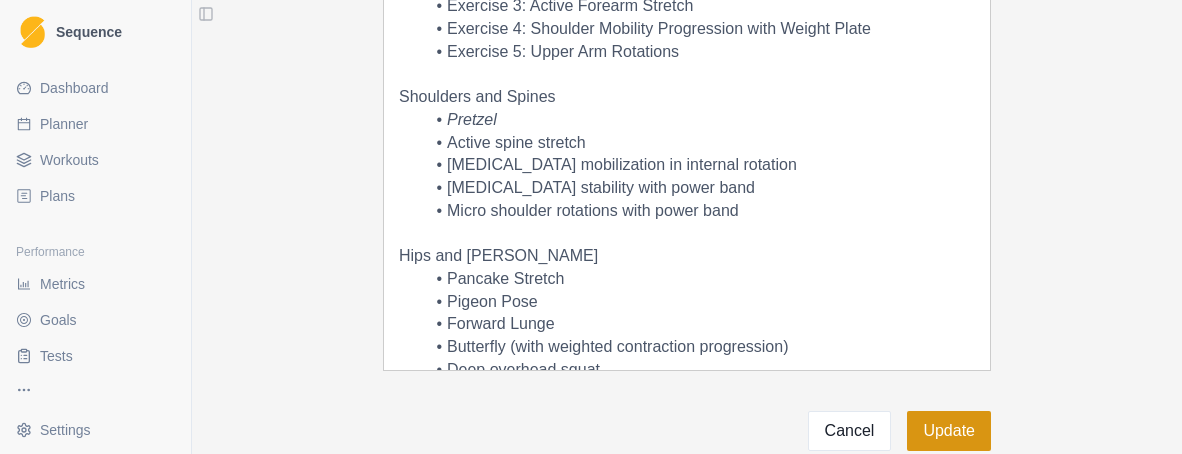 click on "Update" at bounding box center (949, 431) 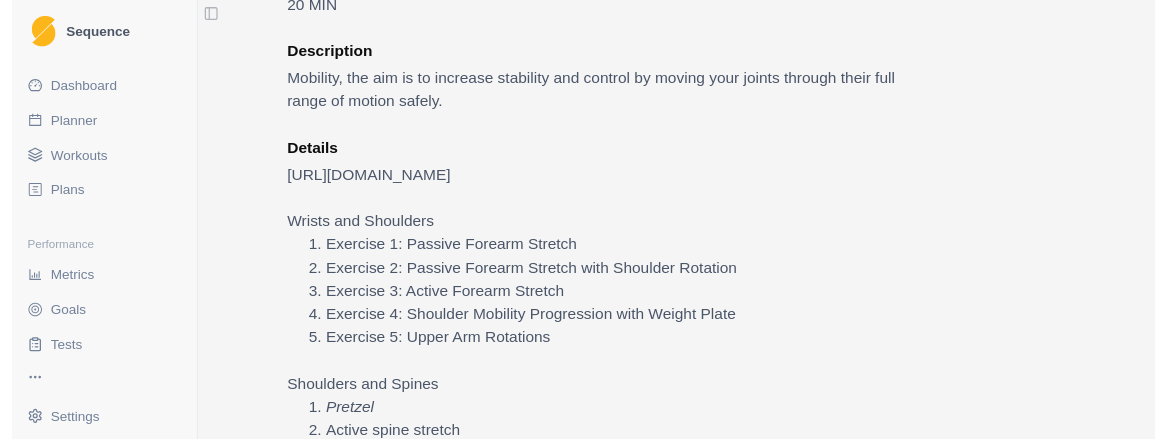 scroll, scrollTop: 97, scrollLeft: 0, axis: vertical 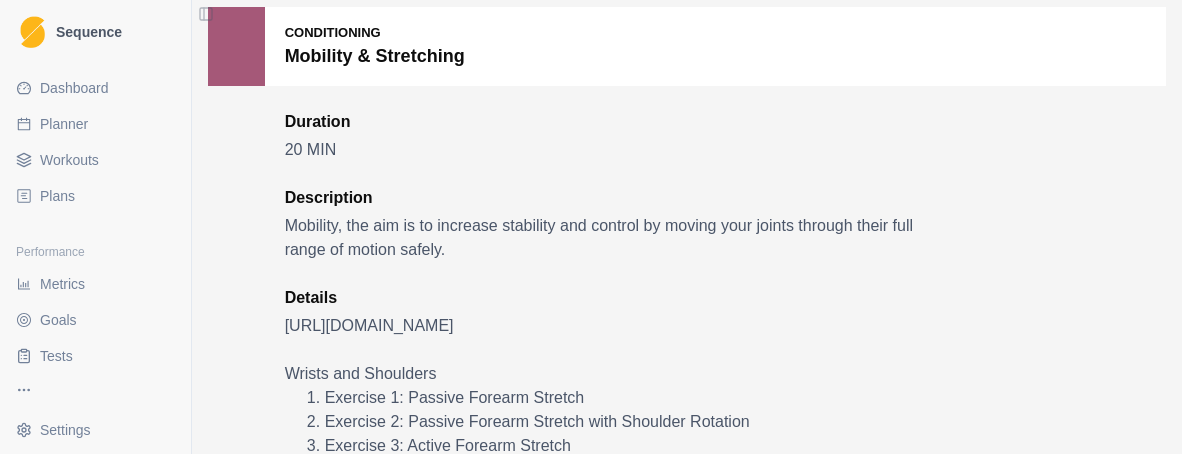 click on "Planner" at bounding box center (64, 124) 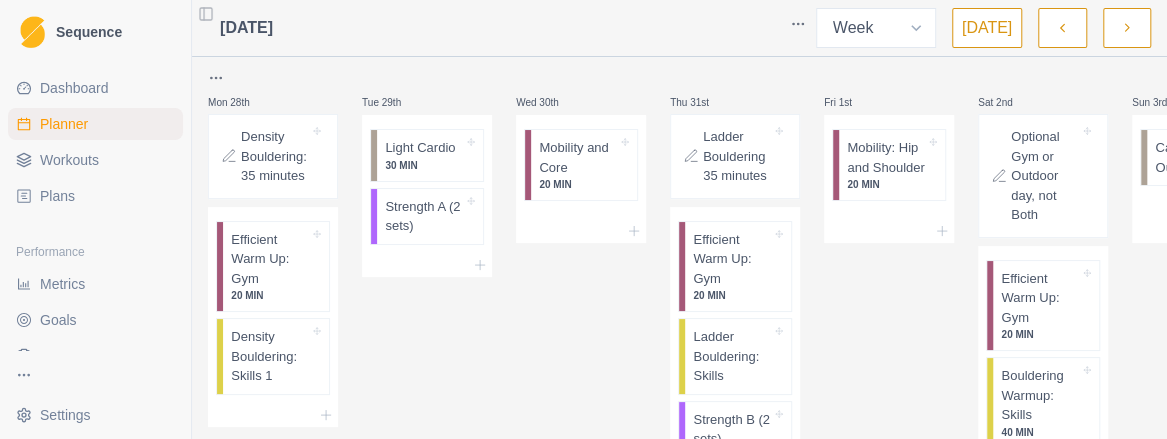 scroll, scrollTop: 100, scrollLeft: 0, axis: vertical 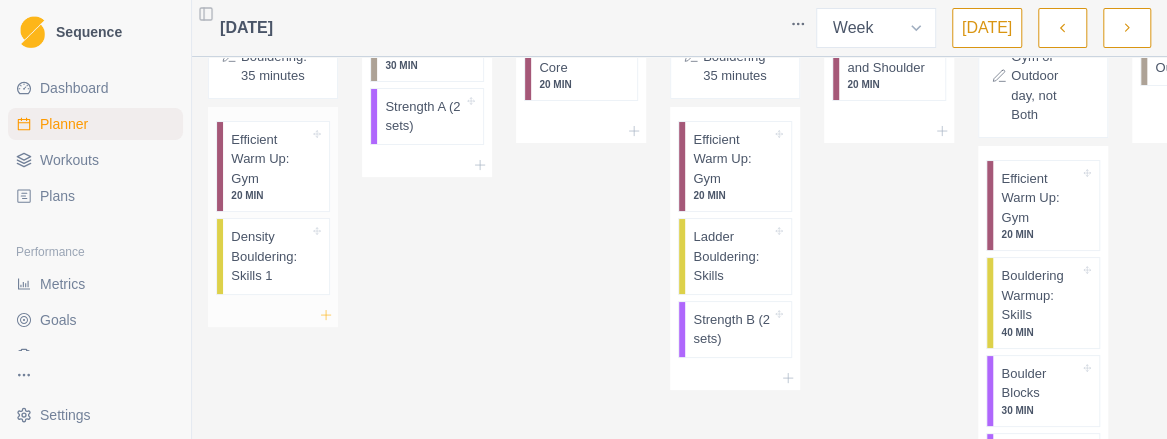 click 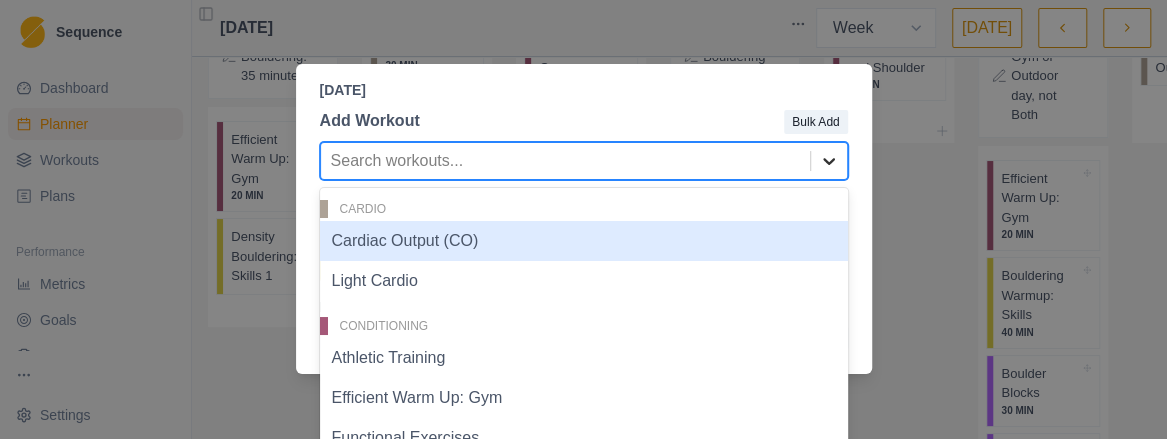 scroll, scrollTop: 0, scrollLeft: 0, axis: both 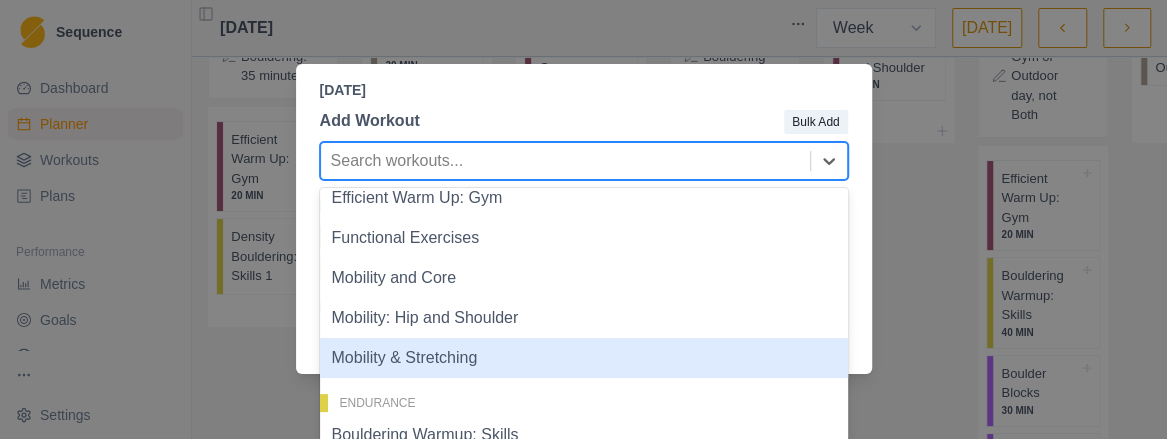 click on "Mobility & Stretching" at bounding box center [584, 358] 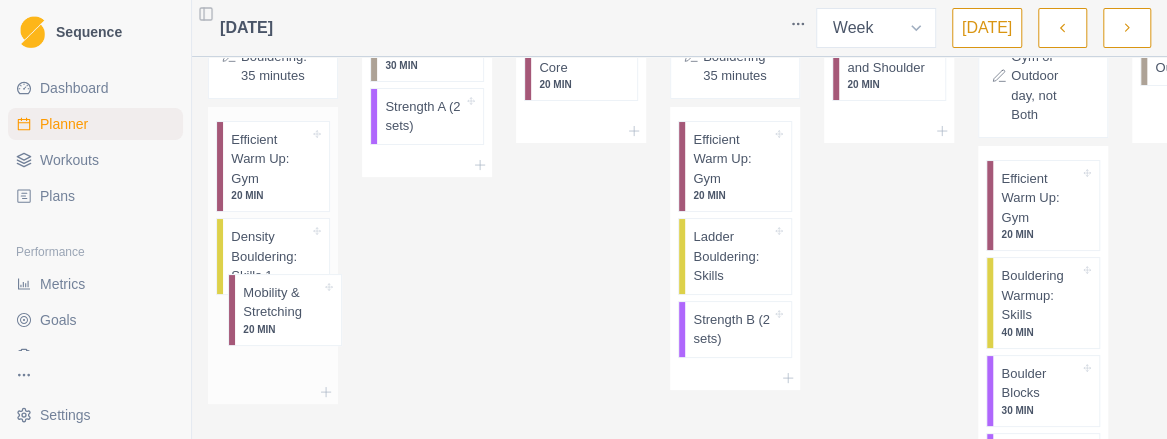 scroll, scrollTop: 1, scrollLeft: 0, axis: vertical 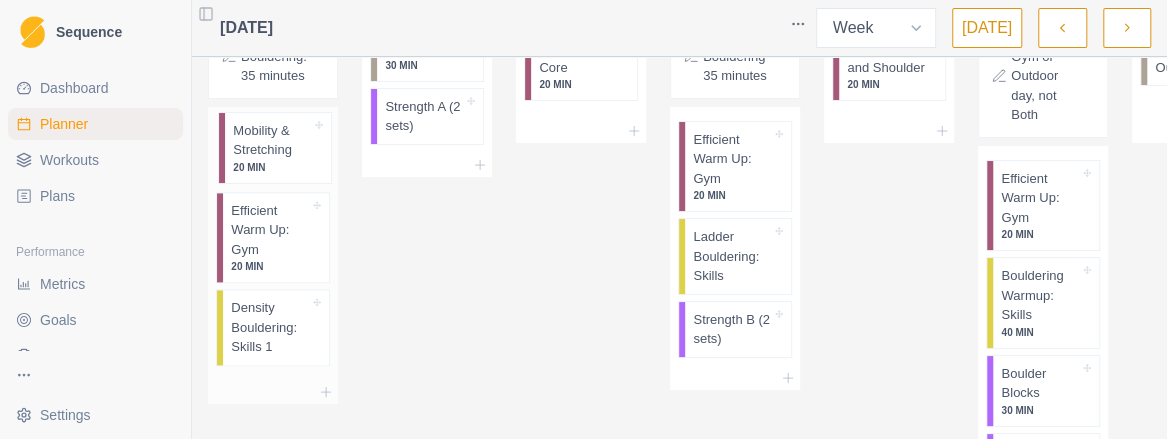 drag, startPoint x: 220, startPoint y: 345, endPoint x: 230, endPoint y: 145, distance: 200.24985 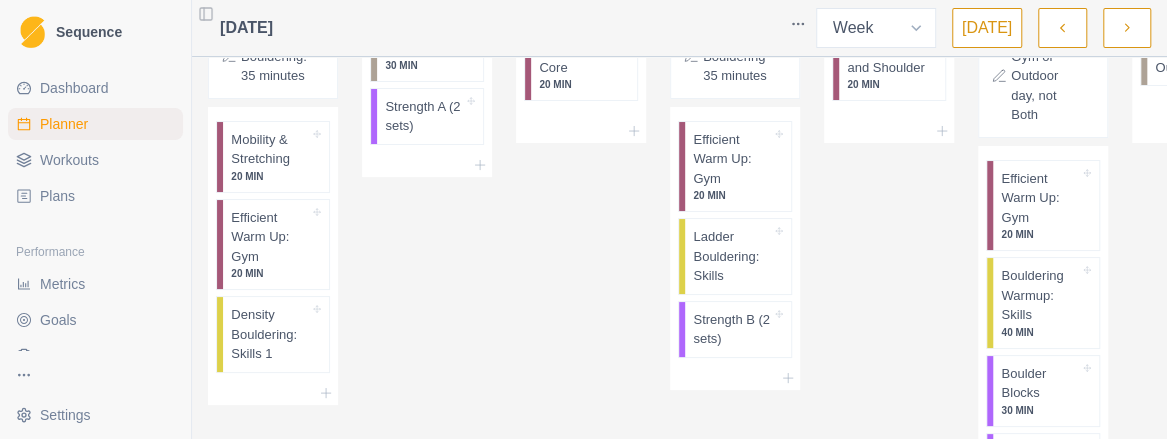 scroll, scrollTop: 0, scrollLeft: 0, axis: both 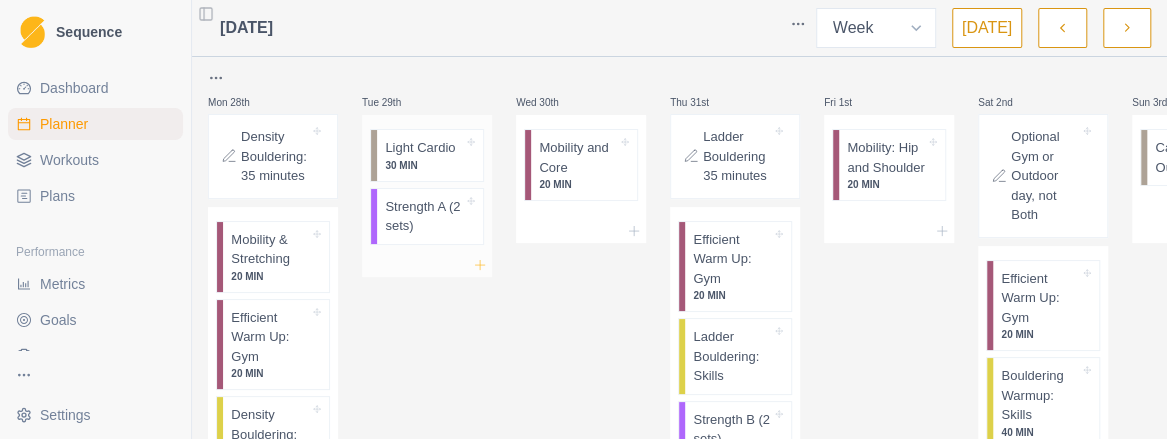 click 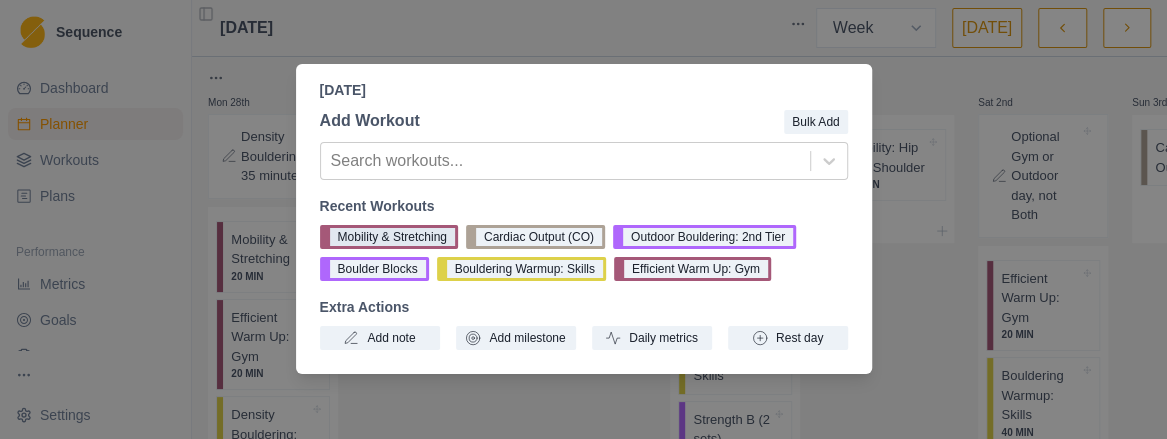 click on "Mobility & Stretching" at bounding box center [389, 237] 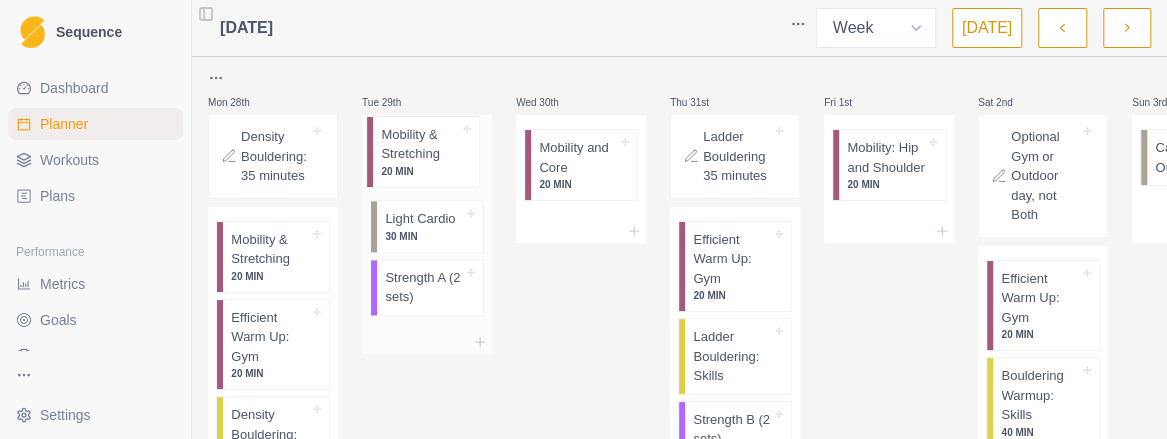 drag, startPoint x: 388, startPoint y: 309, endPoint x: 384, endPoint y: 169, distance: 140.05713 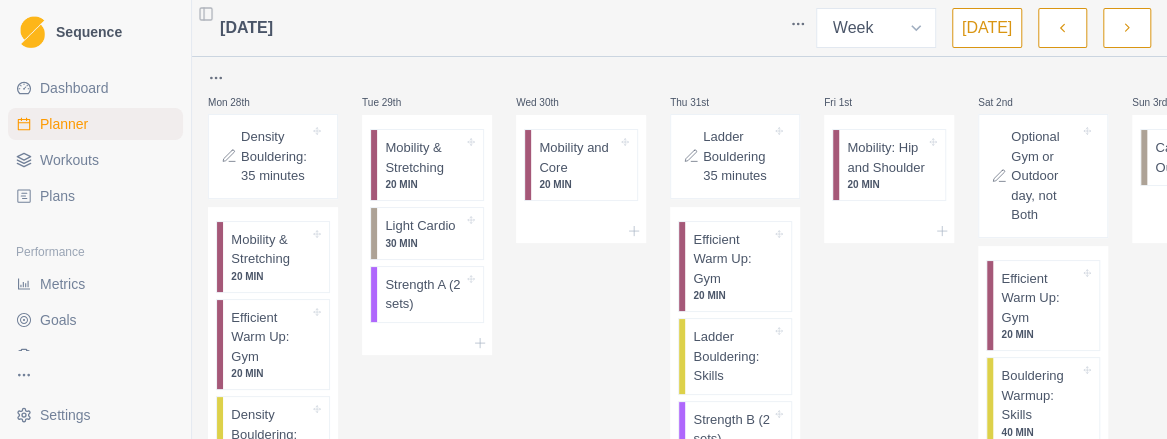 scroll, scrollTop: 200, scrollLeft: 0, axis: vertical 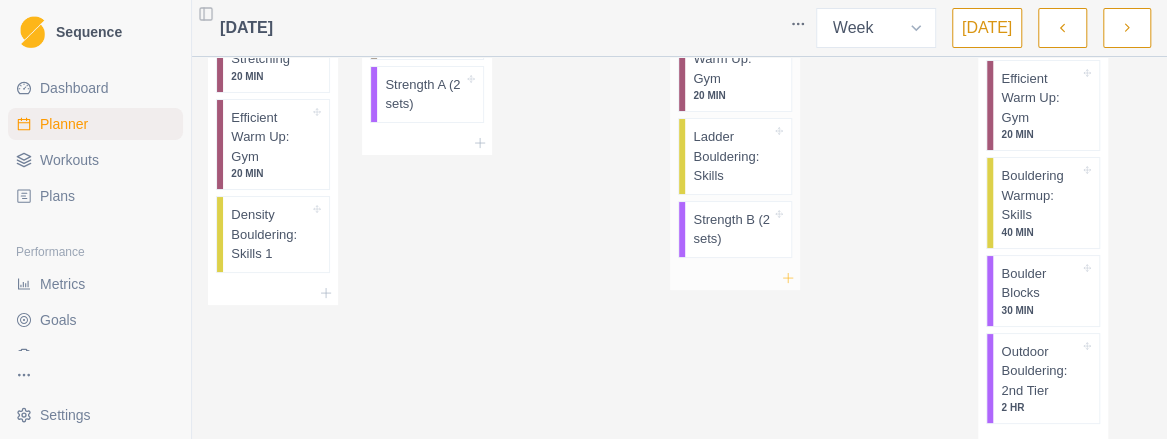 click 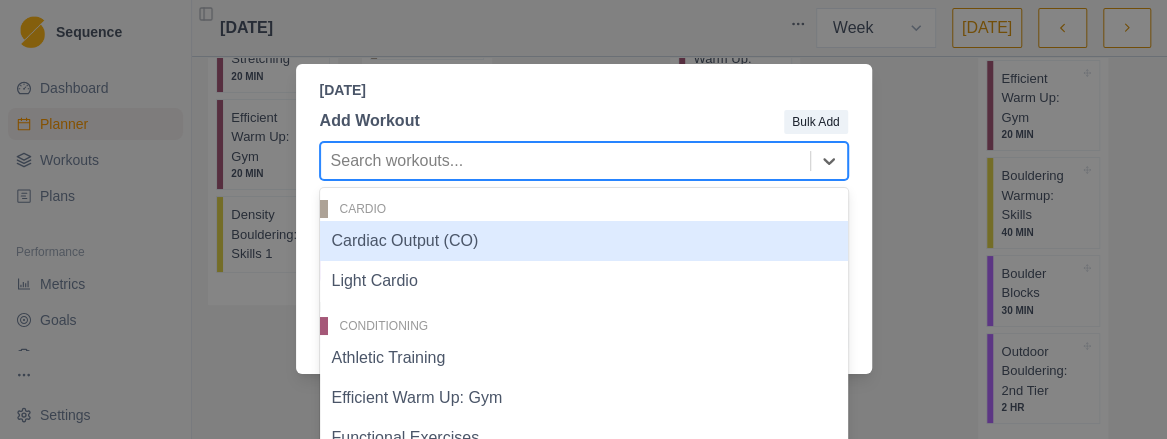 scroll, scrollTop: 0, scrollLeft: 0, axis: both 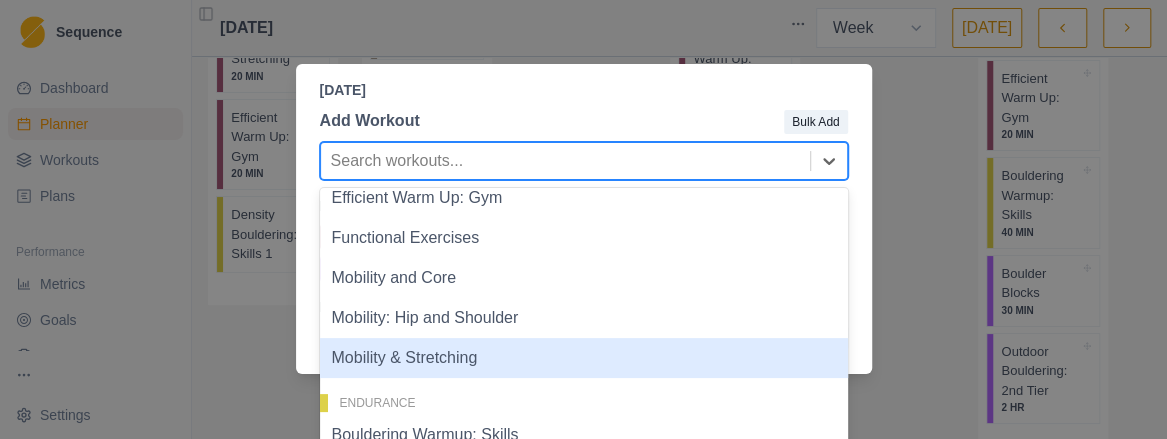 click on "Mobility & Stretching" at bounding box center (584, 358) 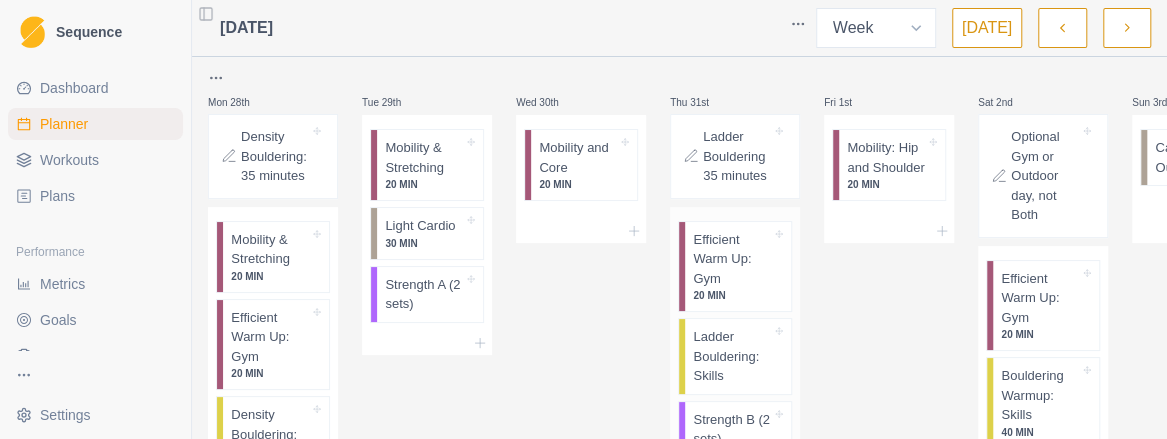 scroll, scrollTop: 100, scrollLeft: 0, axis: vertical 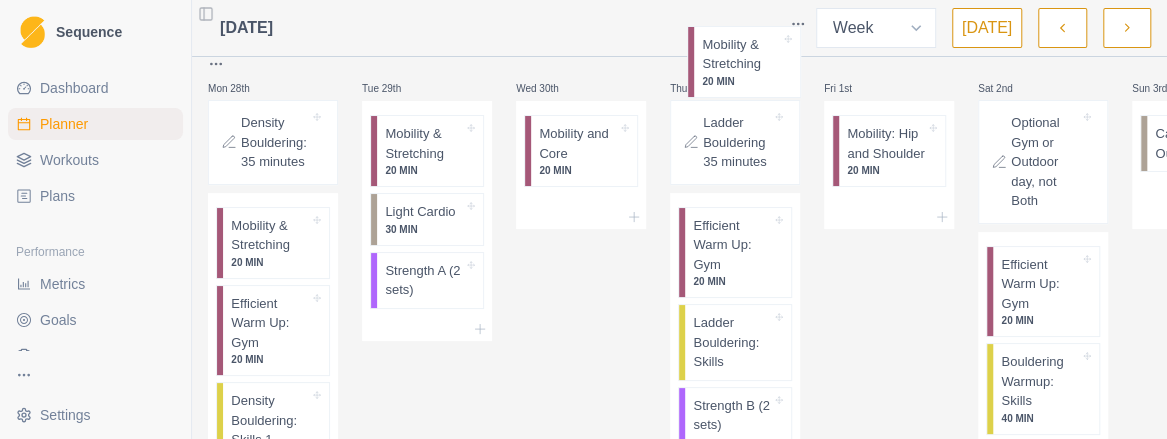 drag, startPoint x: 729, startPoint y: 408, endPoint x: 736, endPoint y: 69, distance: 339.07227 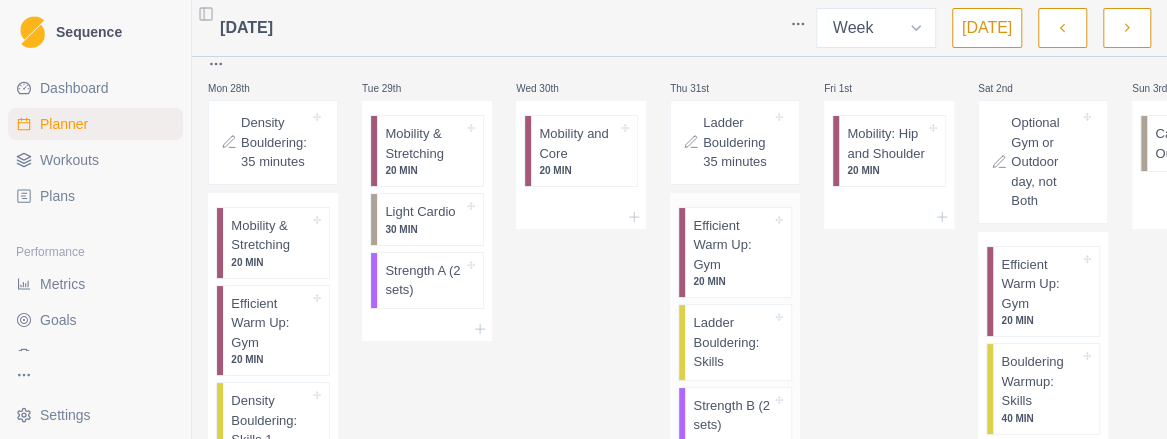 scroll, scrollTop: 114, scrollLeft: 0, axis: vertical 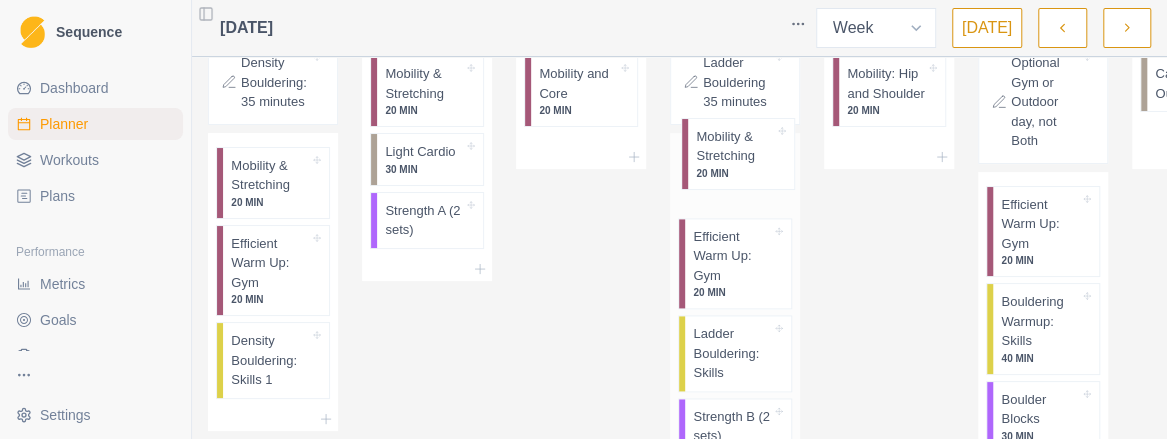 drag, startPoint x: 752, startPoint y: 399, endPoint x: 754, endPoint y: 163, distance: 236.00847 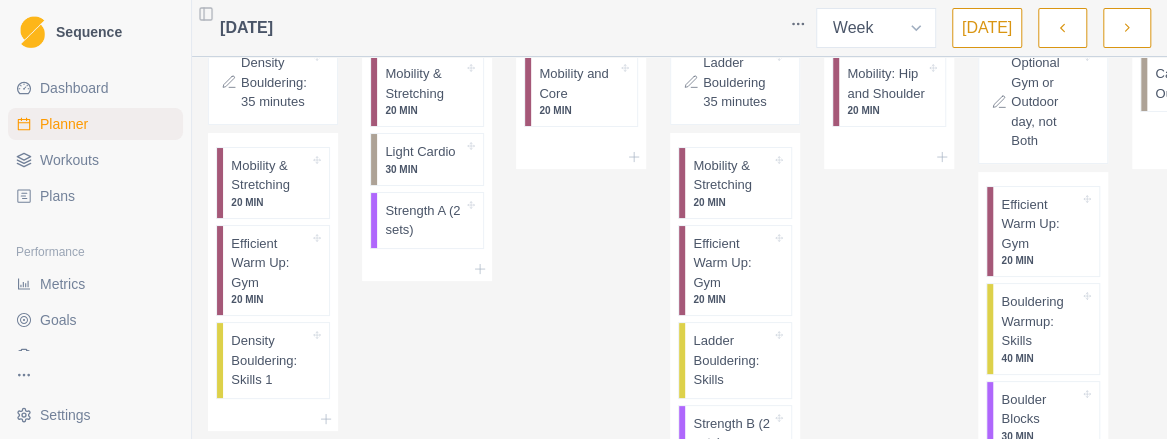 scroll, scrollTop: 0, scrollLeft: 0, axis: both 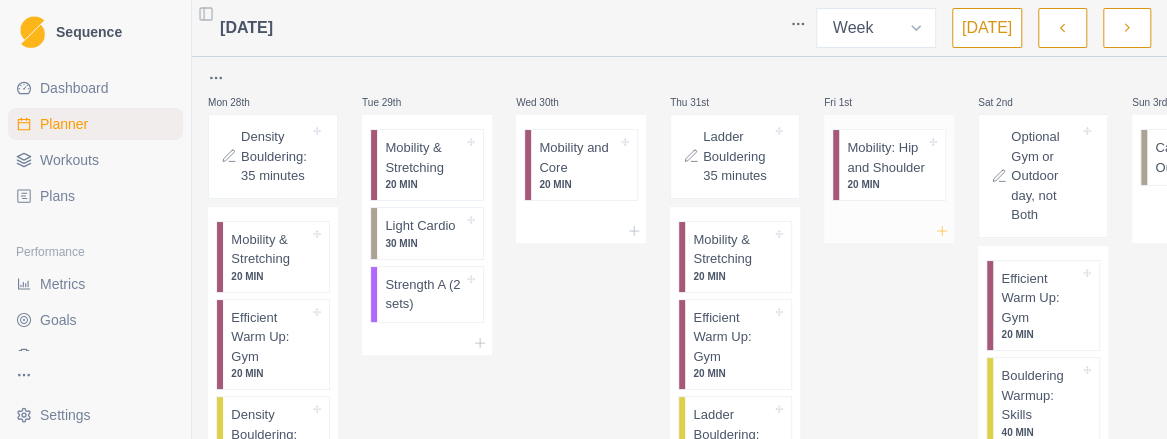 click 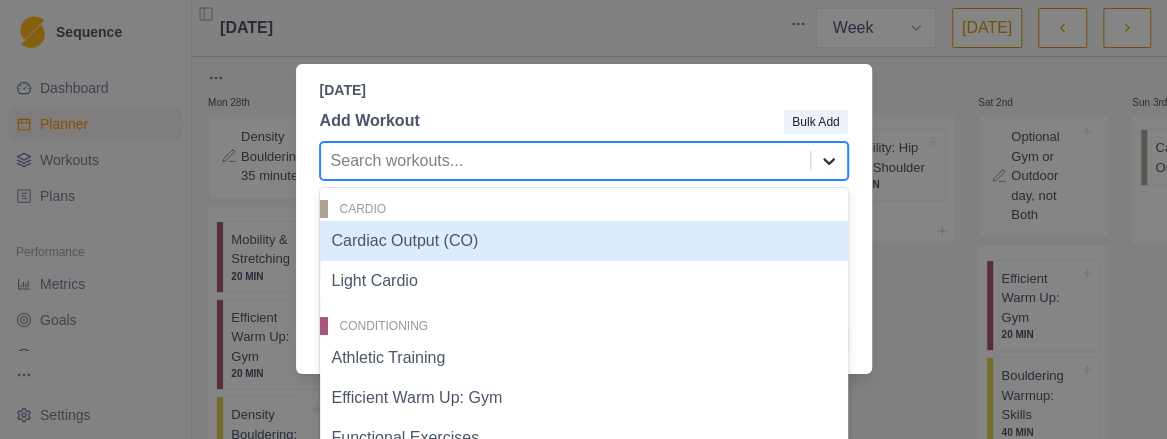 scroll, scrollTop: 0, scrollLeft: 0, axis: both 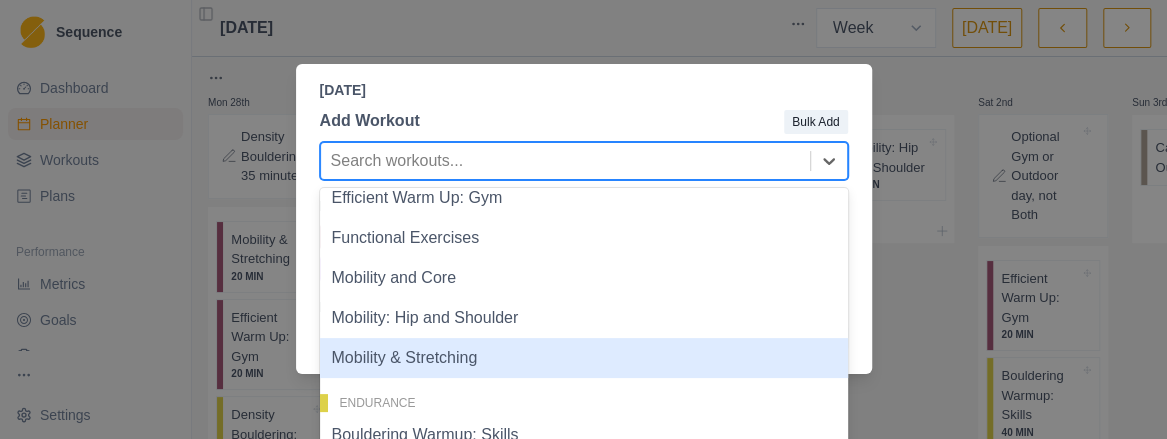 click on "Mobility & Stretching" at bounding box center [584, 358] 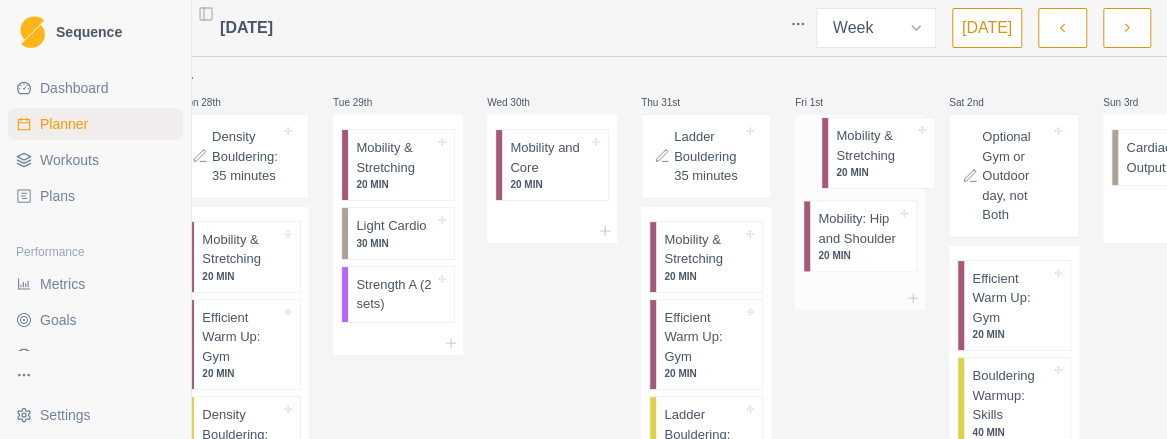 scroll, scrollTop: 0, scrollLeft: 32, axis: horizontal 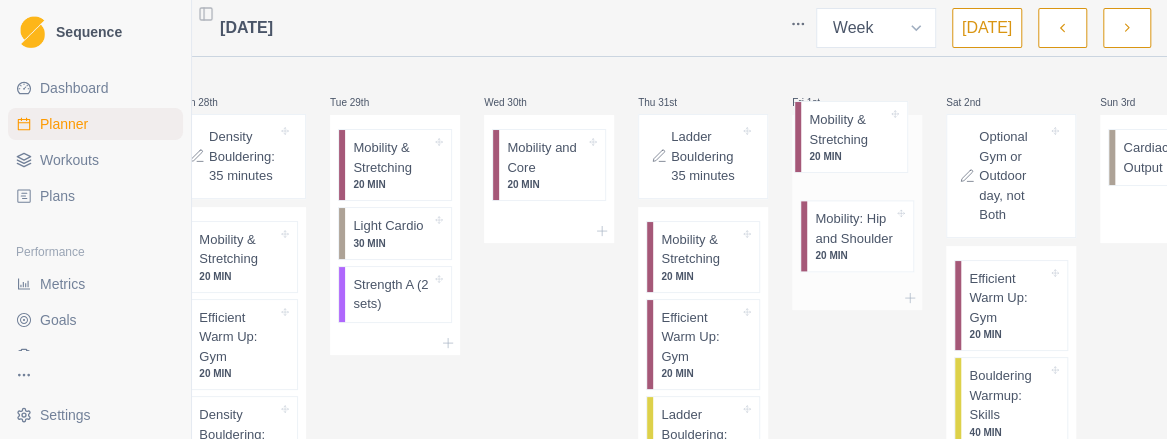 drag, startPoint x: 844, startPoint y: 256, endPoint x: 806, endPoint y: 146, distance: 116.37869 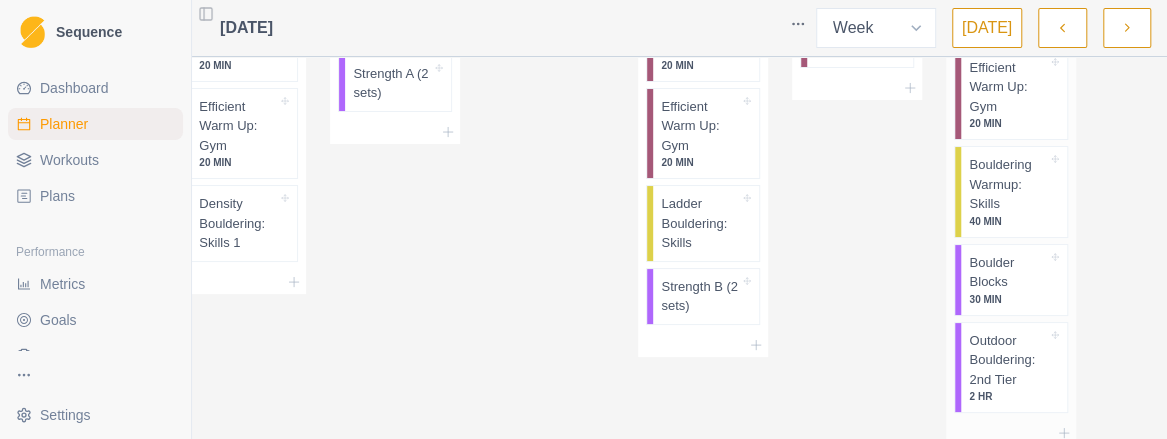 scroll, scrollTop: 214, scrollLeft: 0, axis: vertical 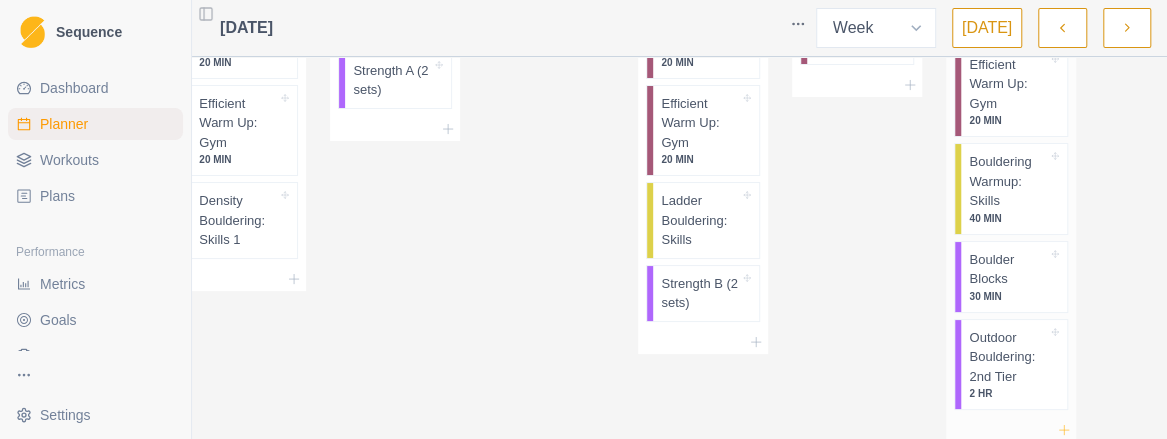 click 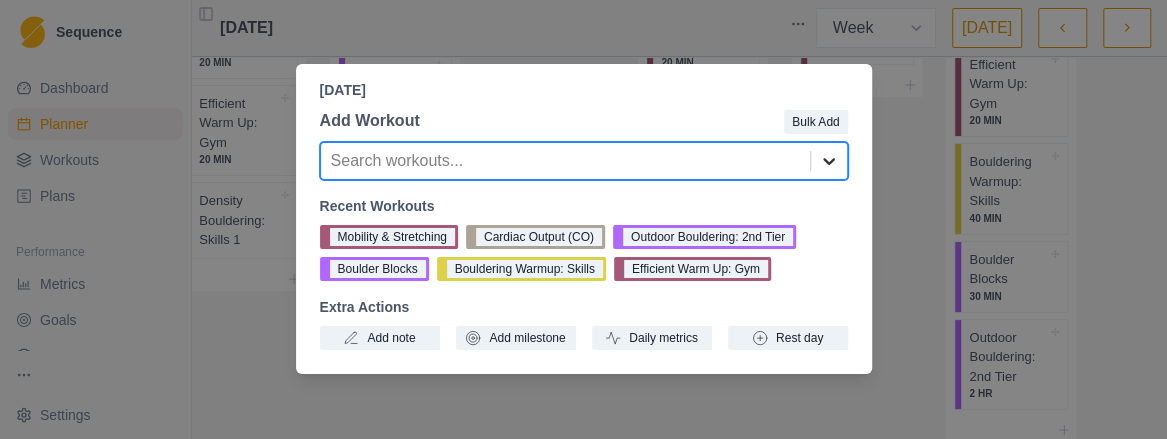 scroll, scrollTop: 0, scrollLeft: 0, axis: both 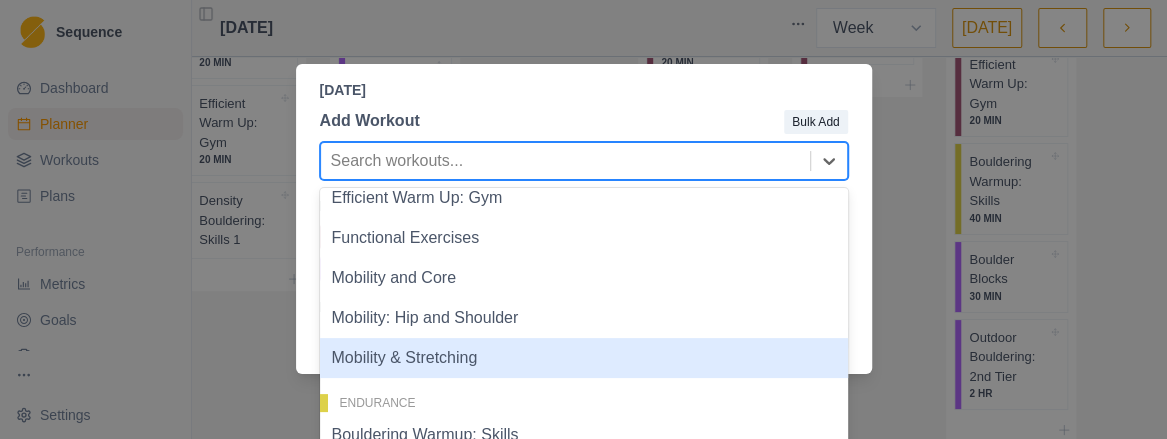 click on "Mobility & Stretching" at bounding box center [584, 358] 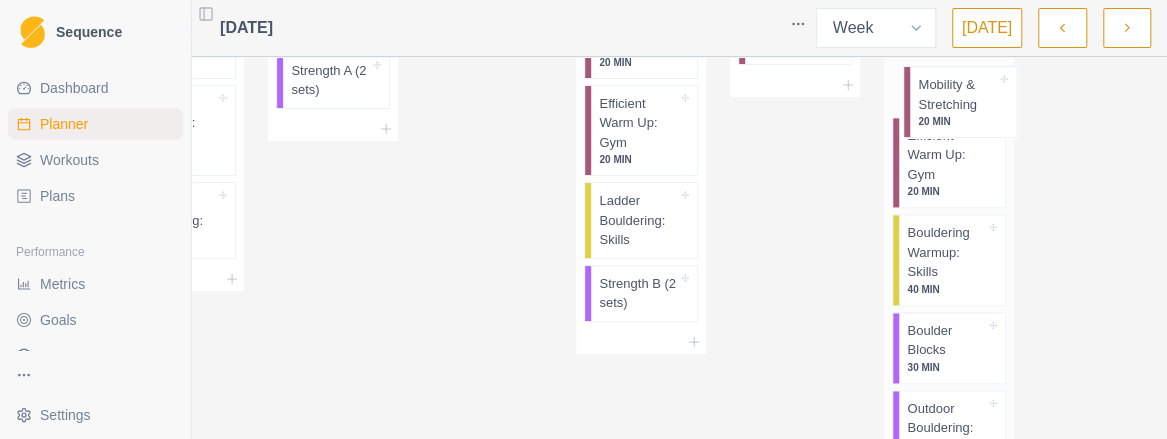 scroll, scrollTop: 3, scrollLeft: 112, axis: both 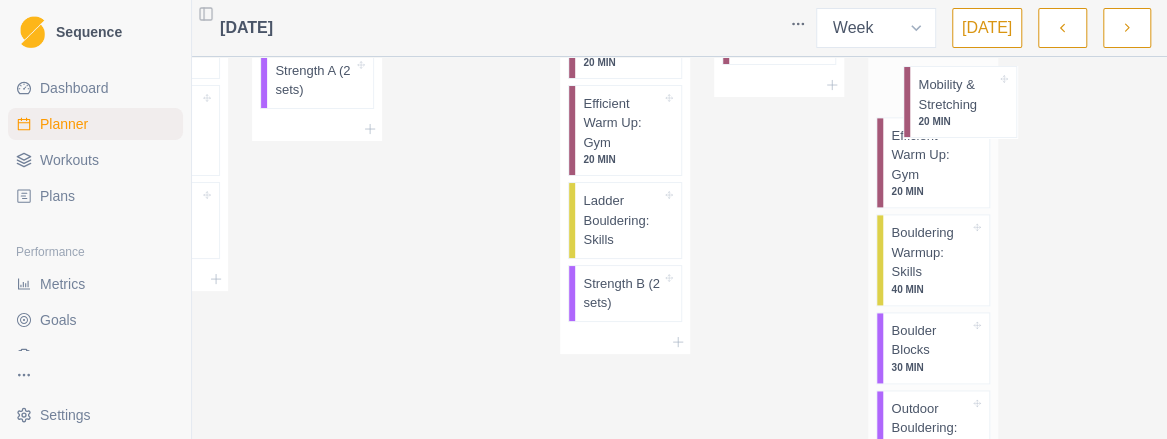 drag, startPoint x: 960, startPoint y: 423, endPoint x: 911, endPoint y: 71, distance: 355.39413 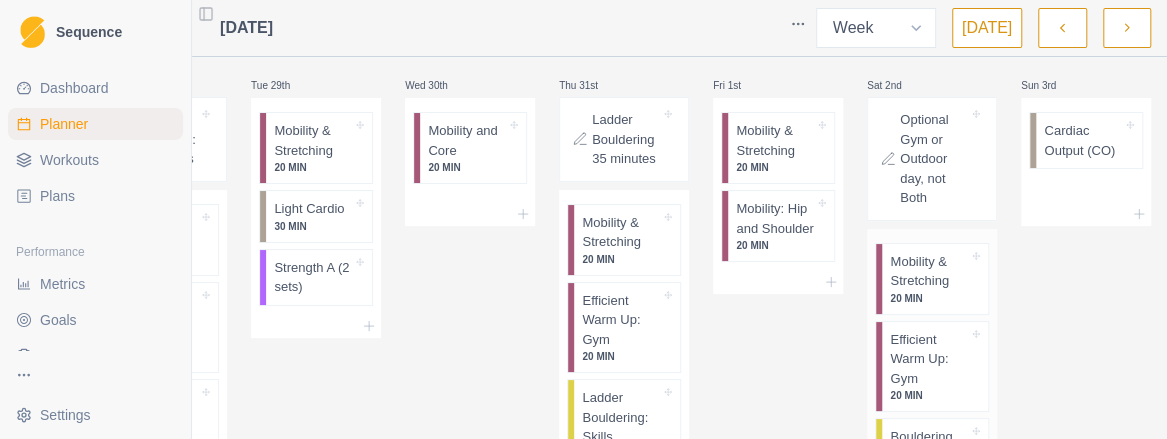 scroll, scrollTop: 14, scrollLeft: 0, axis: vertical 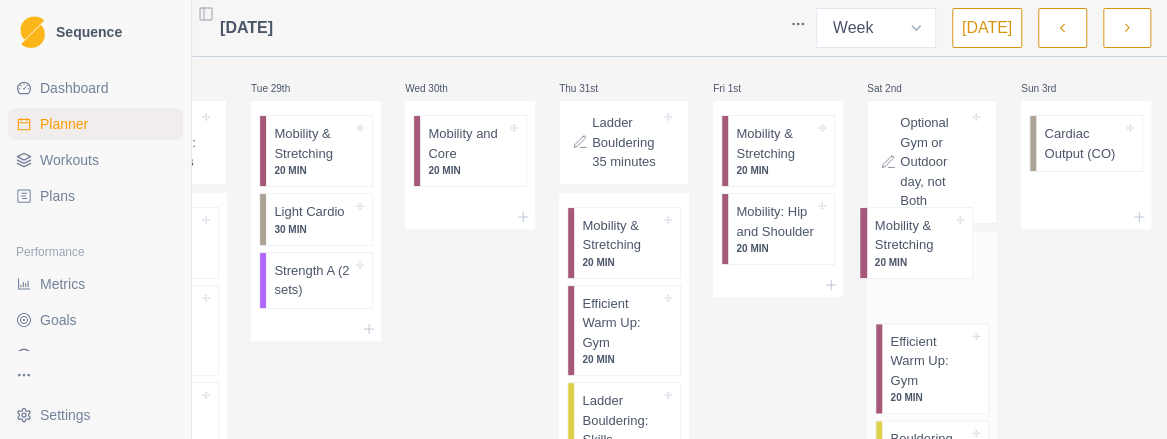 drag, startPoint x: 922, startPoint y: 296, endPoint x: 906, endPoint y: 259, distance: 40.311287 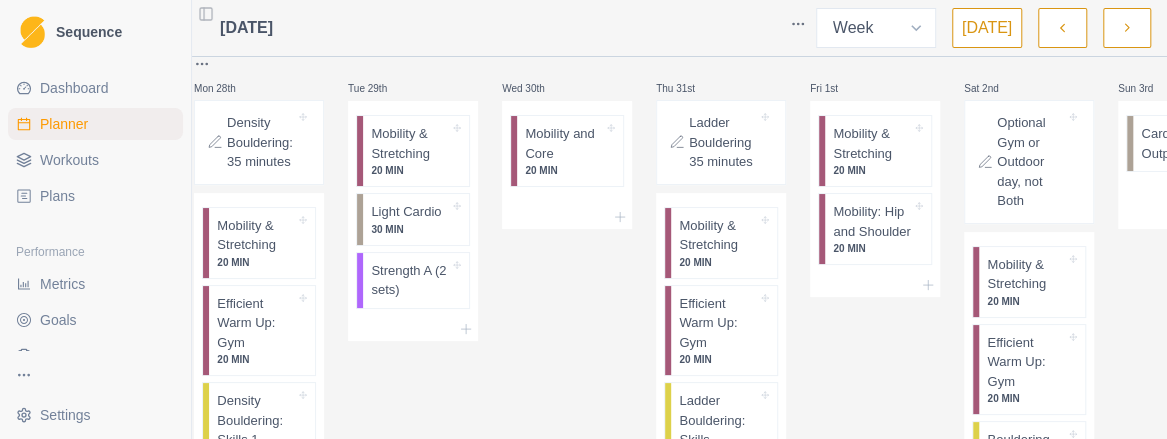 scroll, scrollTop: 3, scrollLeft: 0, axis: vertical 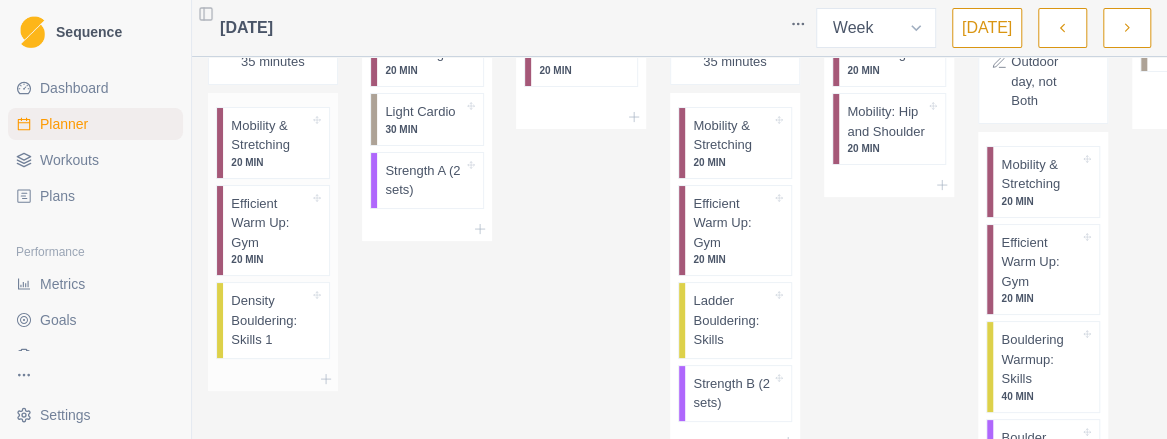 click on "Efficient Warm Up: Gym" at bounding box center [270, 223] 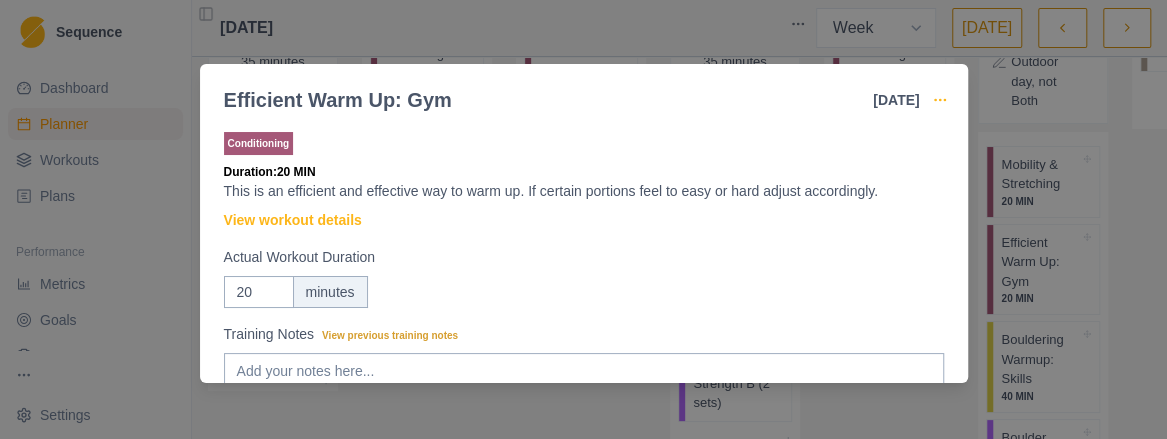 click 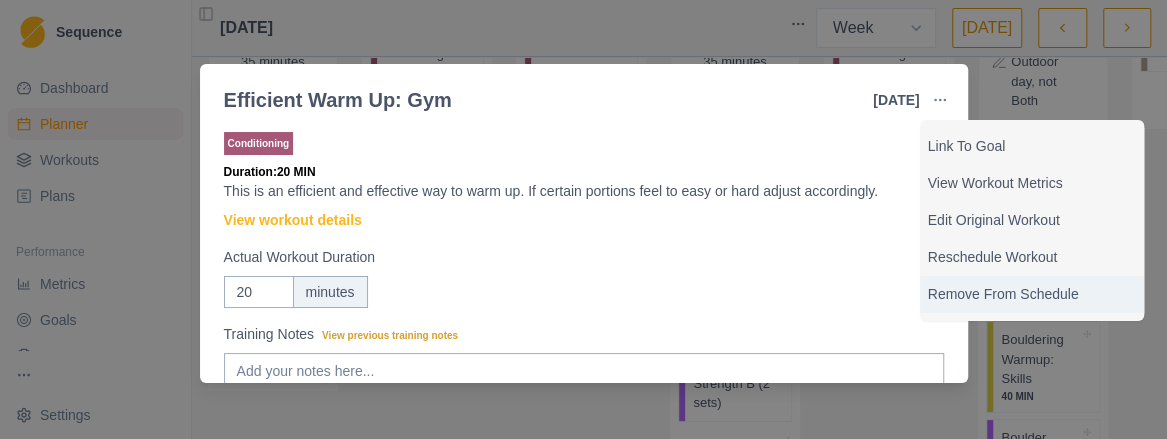 click on "Remove From Schedule" at bounding box center [1032, 294] 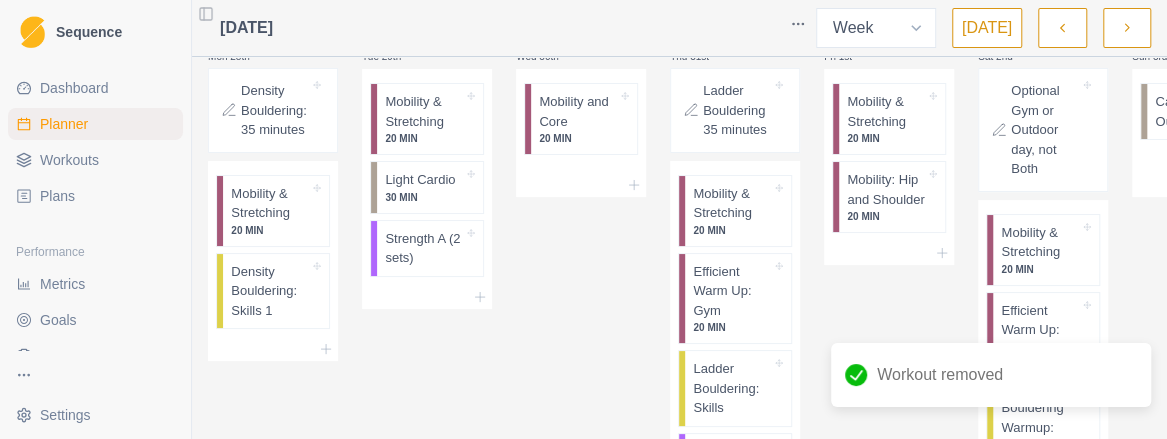 scroll, scrollTop: 14, scrollLeft: 0, axis: vertical 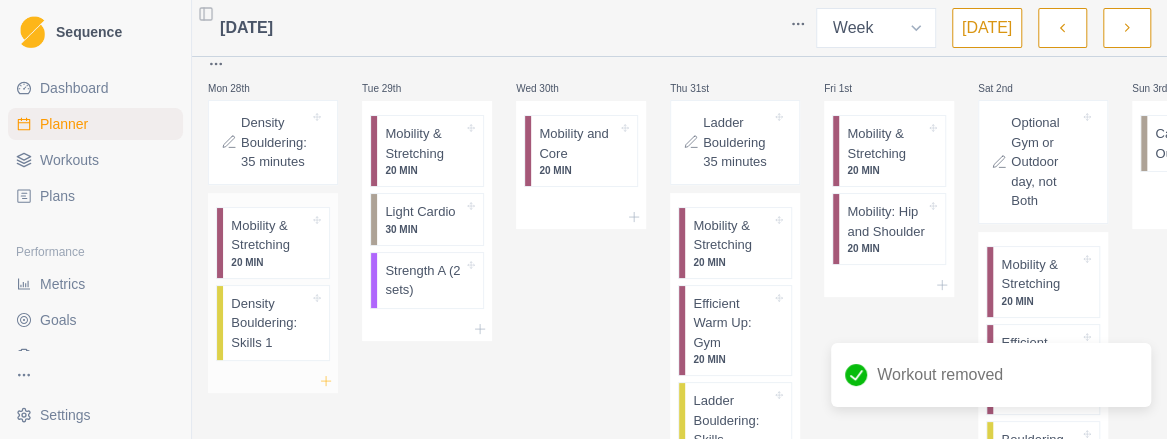 click 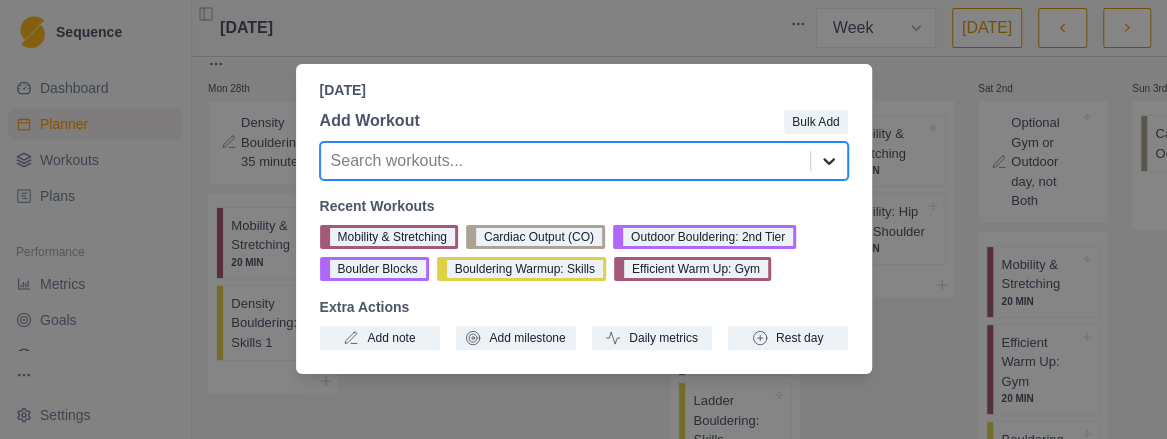 scroll, scrollTop: 0, scrollLeft: 0, axis: both 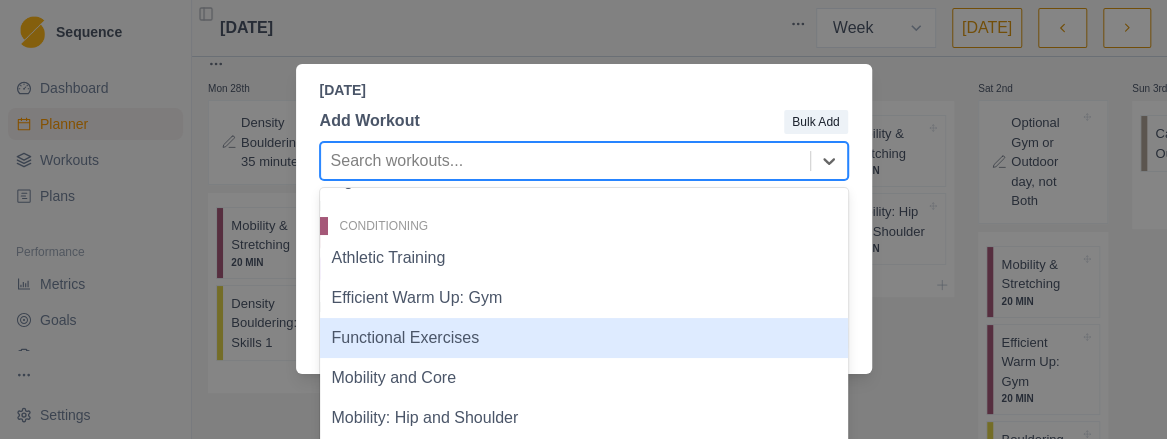 click on "Functional Exercises" at bounding box center [584, 338] 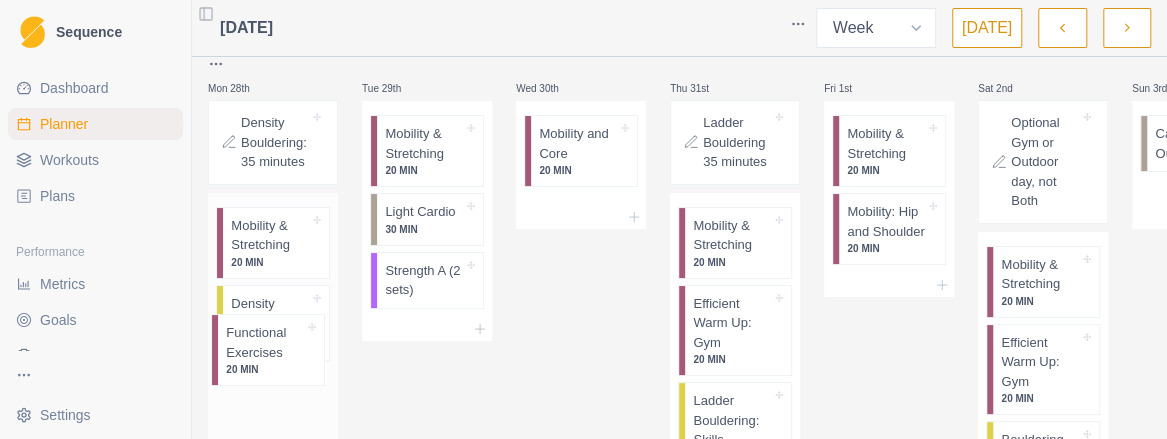 scroll, scrollTop: 15, scrollLeft: 0, axis: vertical 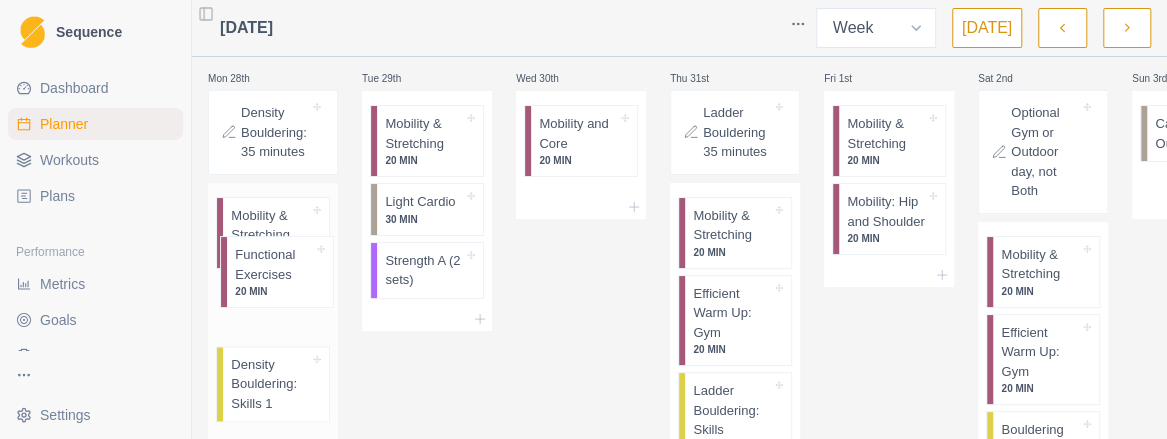 drag, startPoint x: 276, startPoint y: 413, endPoint x: 280, endPoint y: 283, distance: 130.06152 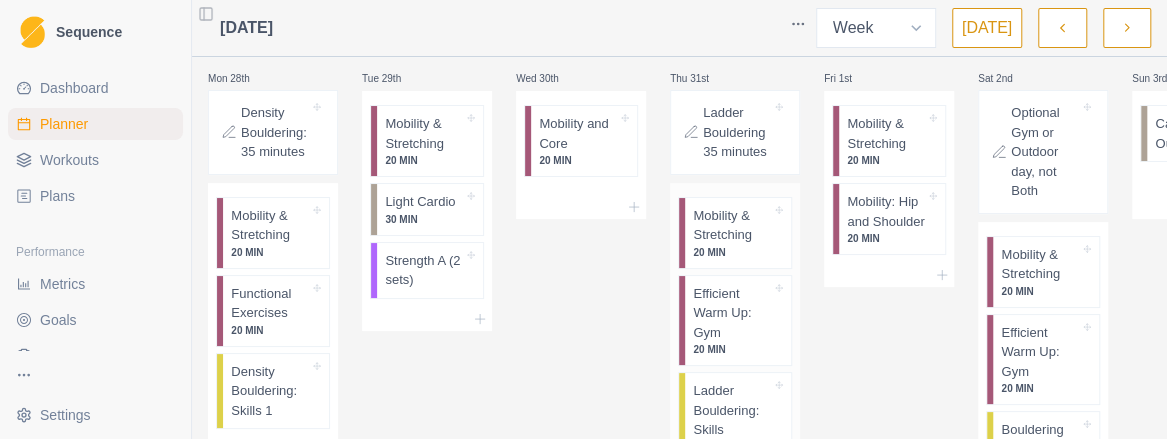 click on "Efficient Warm Up: Gym" at bounding box center (732, 313) 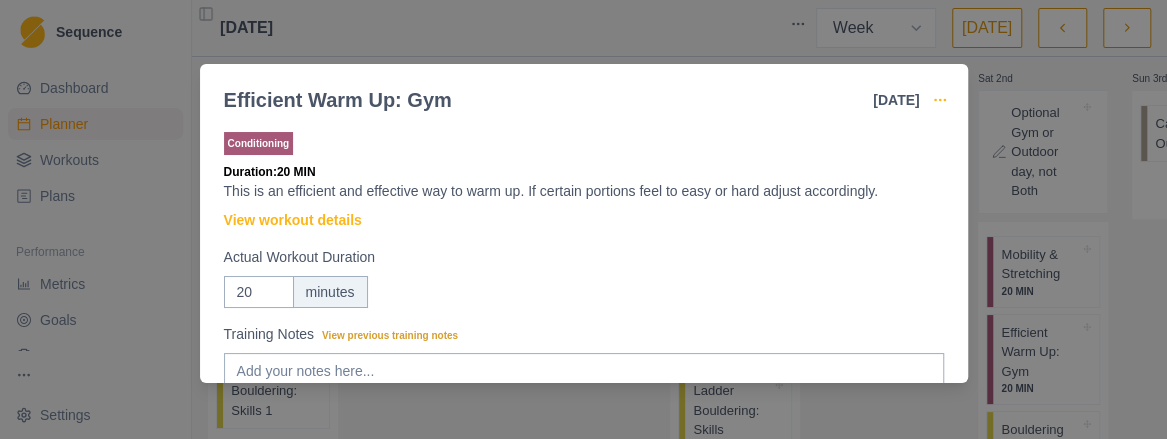 click 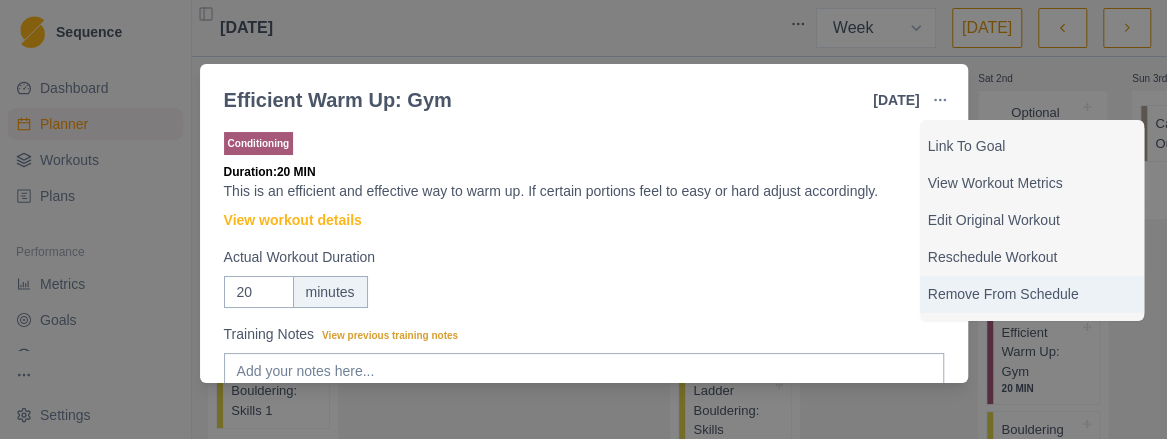 click on "Remove From Schedule" at bounding box center [1032, 294] 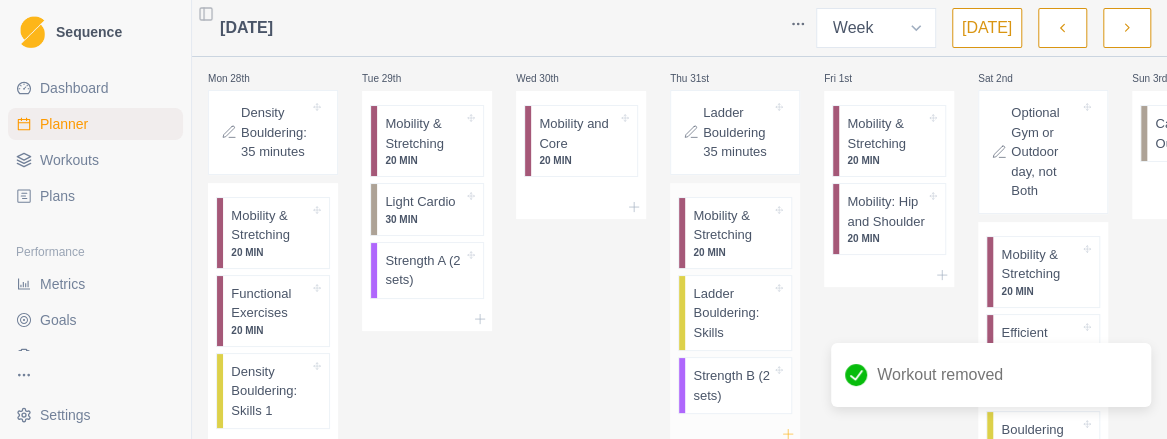 click 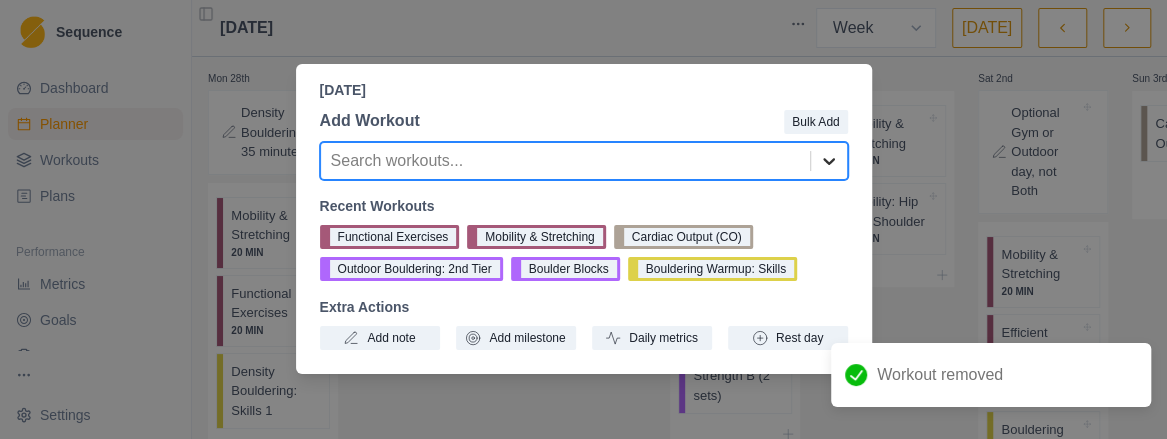 scroll, scrollTop: 0, scrollLeft: 0, axis: both 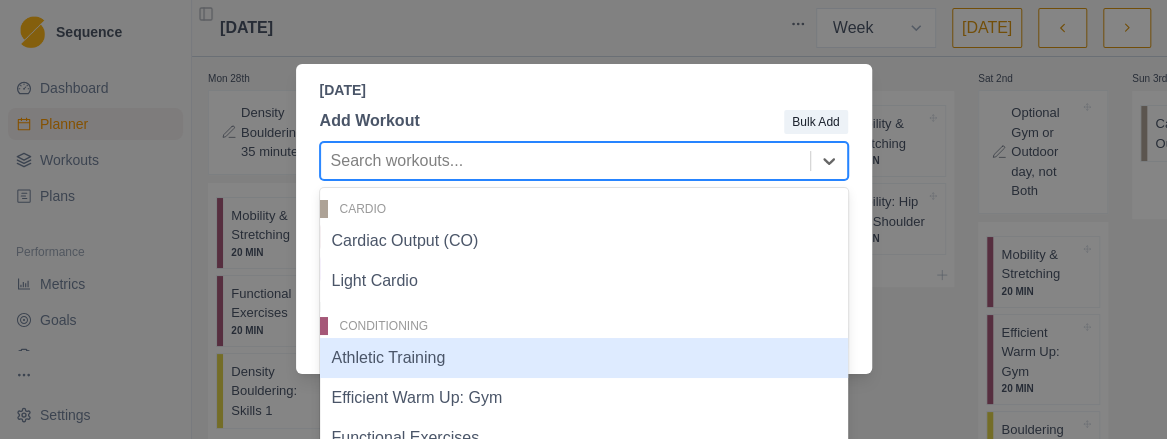 click on "Athletic Training" at bounding box center [584, 358] 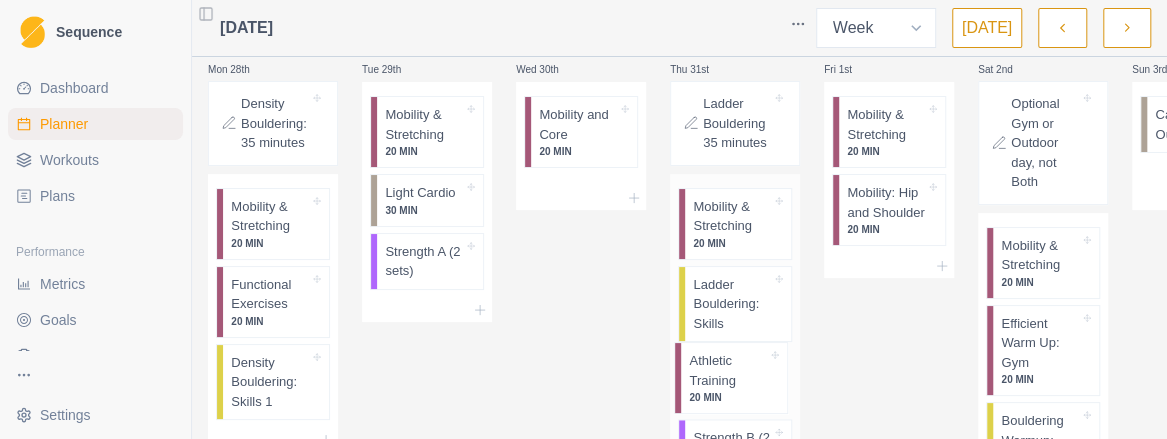 scroll, scrollTop: 48, scrollLeft: 0, axis: vertical 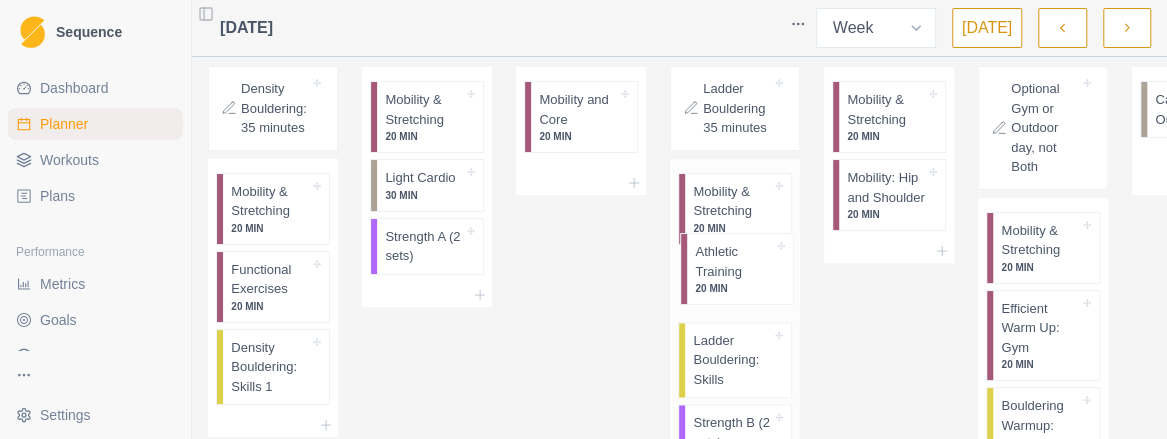 drag, startPoint x: 733, startPoint y: 425, endPoint x: 738, endPoint y: 249, distance: 176.07101 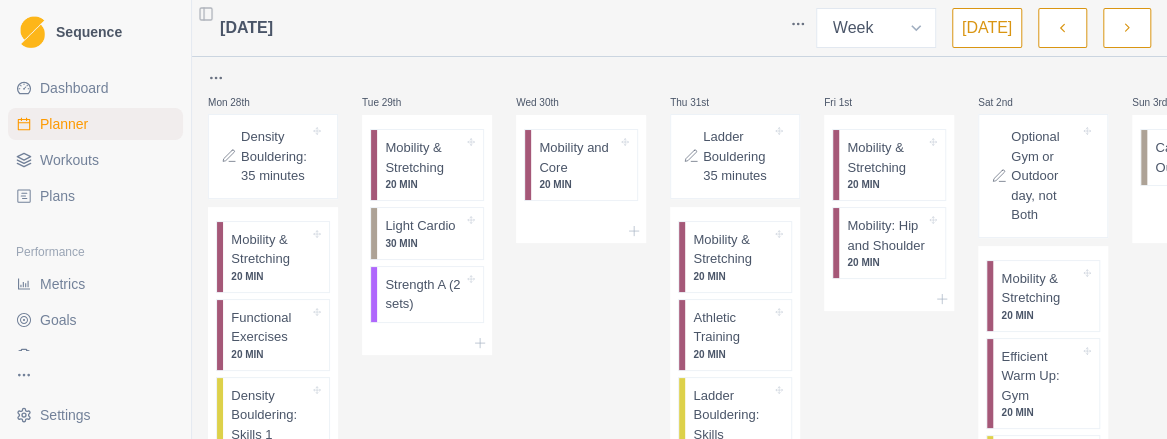 scroll, scrollTop: 100, scrollLeft: 0, axis: vertical 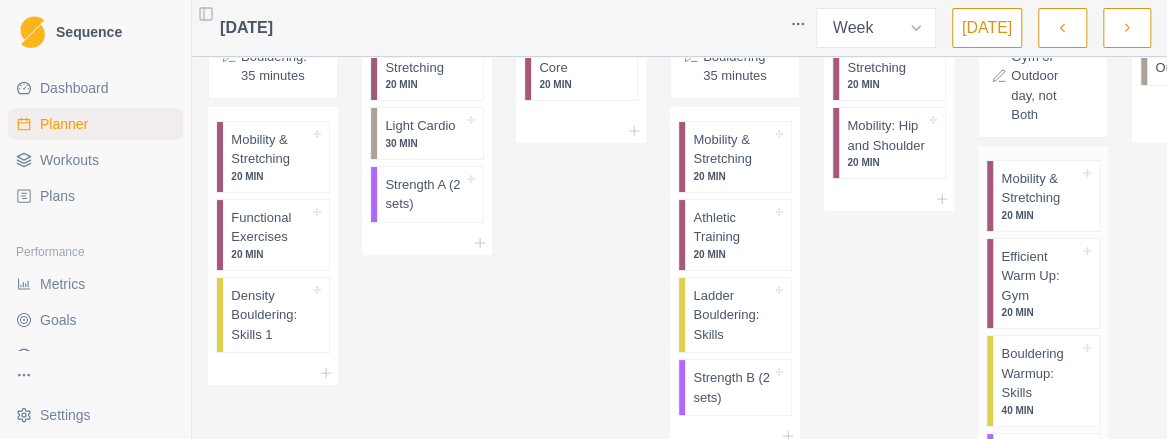 click on "Efficient Warm Up: Gym" at bounding box center (1040, 276) 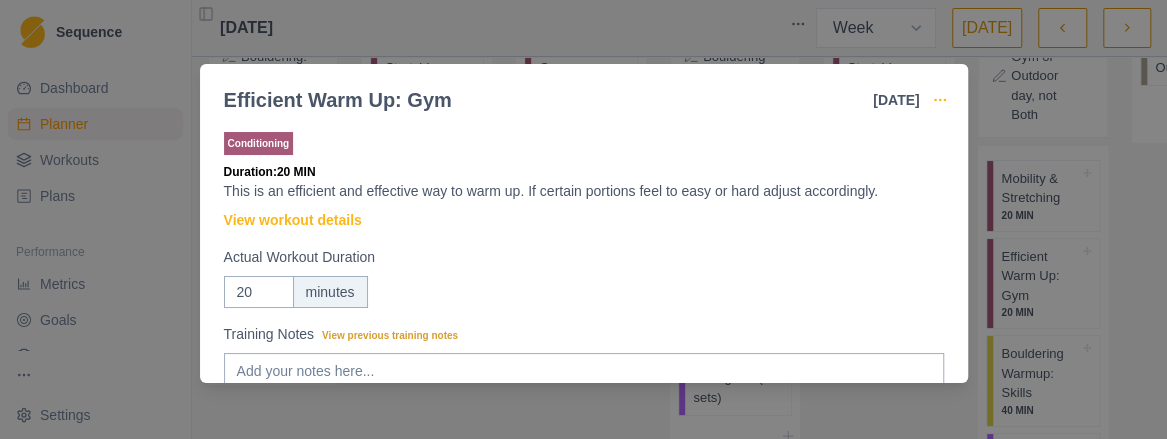 click 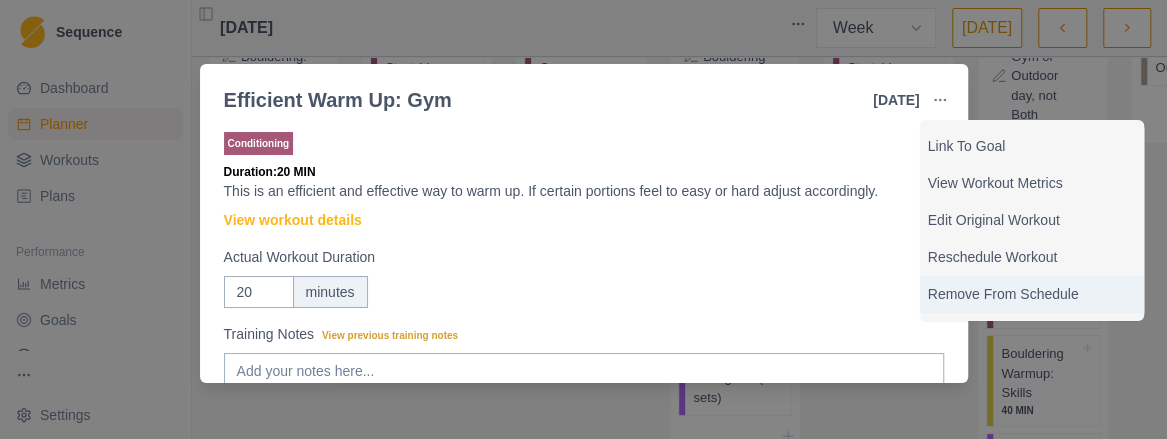 click on "Remove From Schedule" at bounding box center [1032, 294] 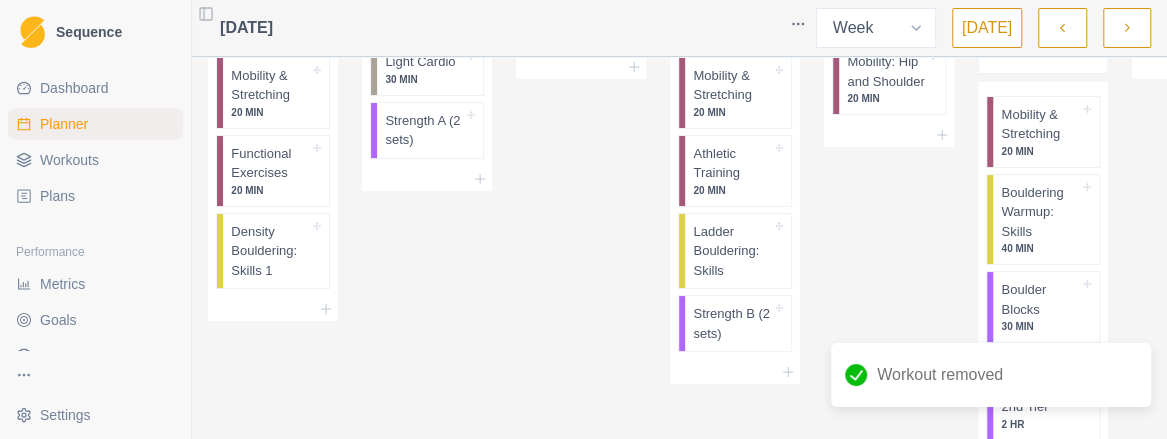 scroll, scrollTop: 195, scrollLeft: 0, axis: vertical 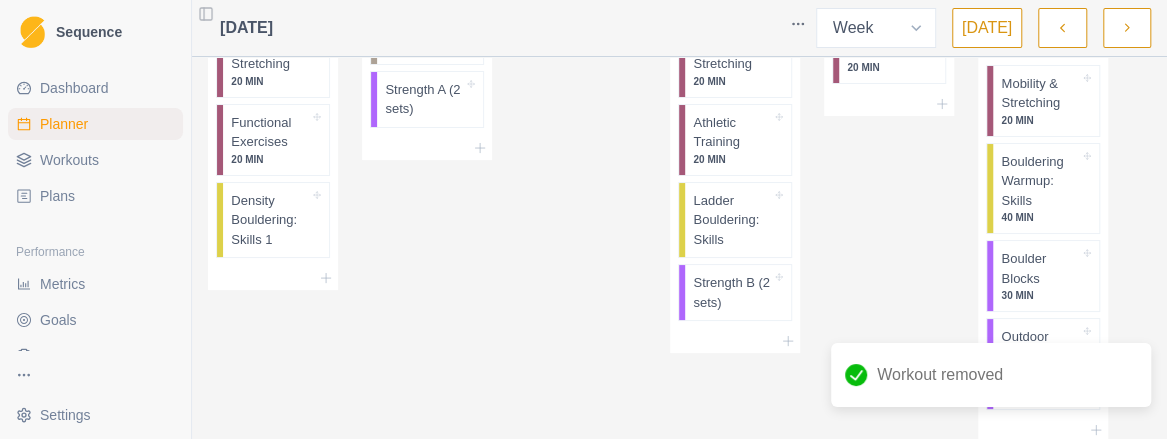 click on "Workout removed" at bounding box center (991, 383) 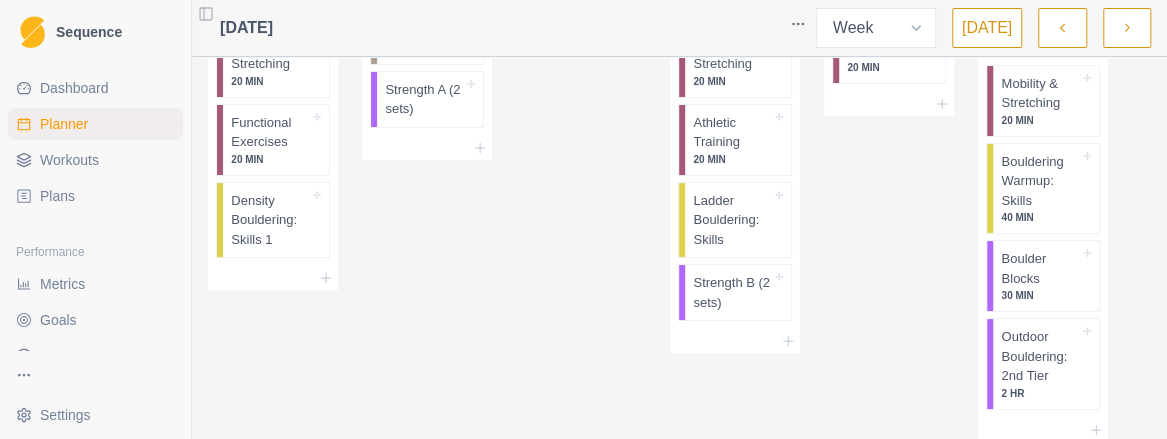 click on "Workout removed" at bounding box center (991, 423) 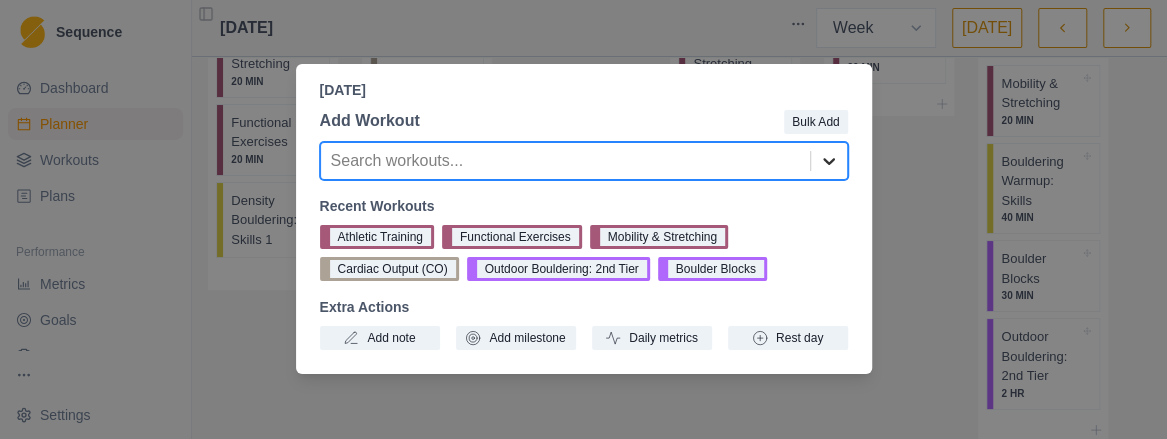 scroll, scrollTop: 0, scrollLeft: 0, axis: both 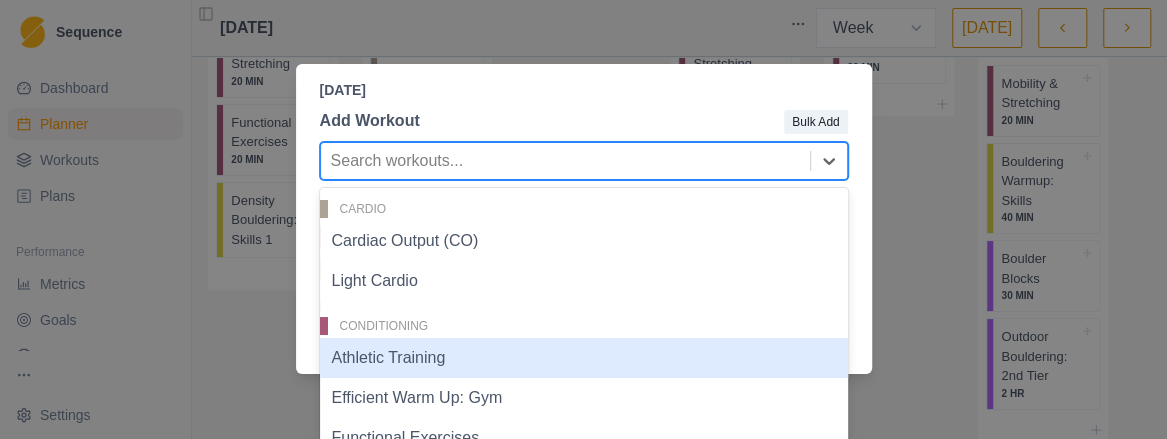 click on "Athletic Training" at bounding box center [584, 358] 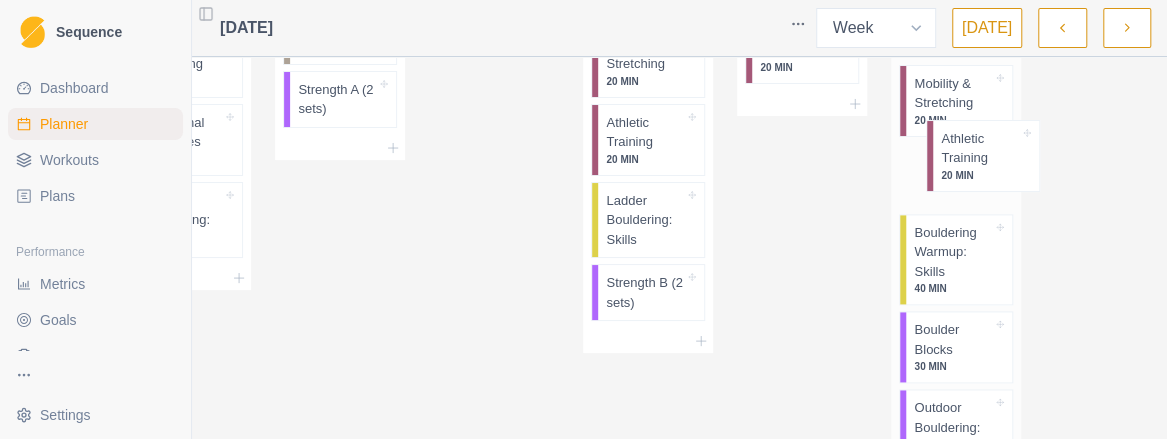 drag, startPoint x: 1005, startPoint y: 419, endPoint x: 944, endPoint y: 136, distance: 289.49957 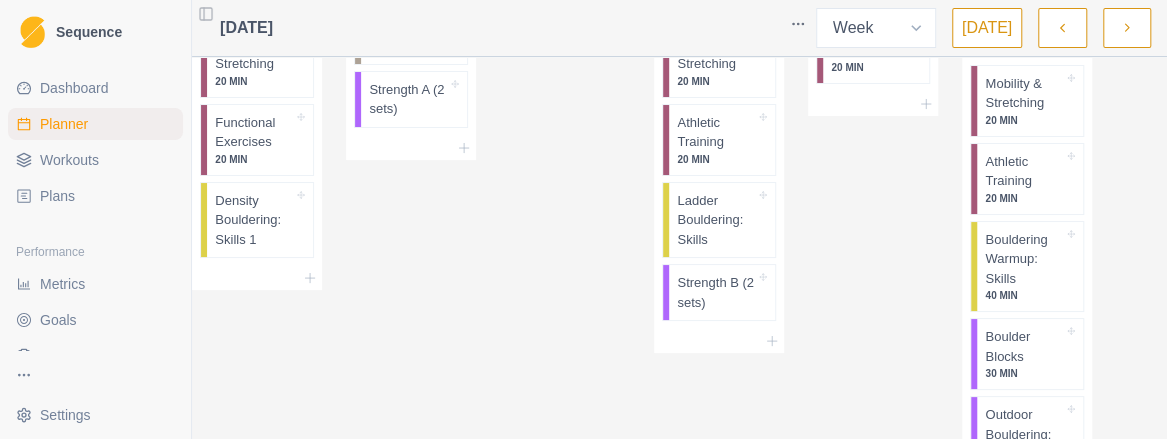 scroll, scrollTop: 15, scrollLeft: 0, axis: vertical 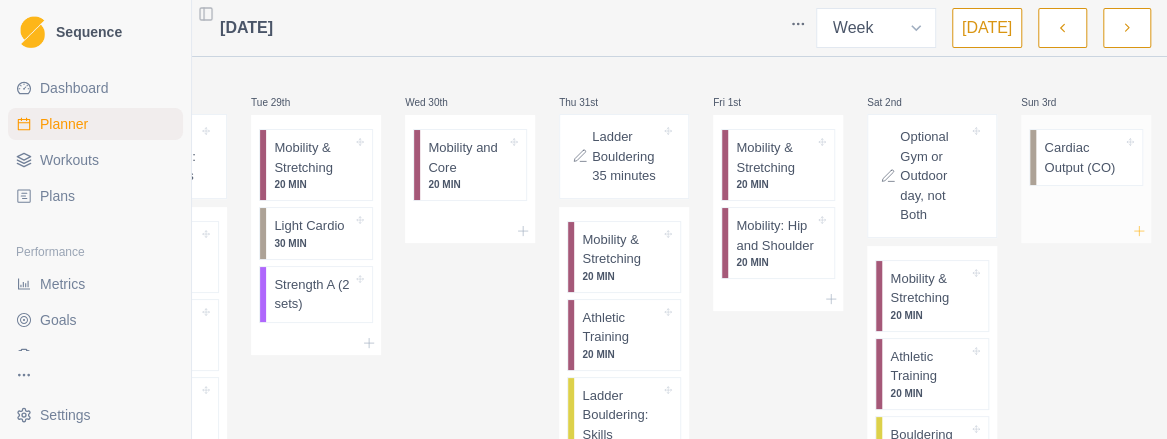 click 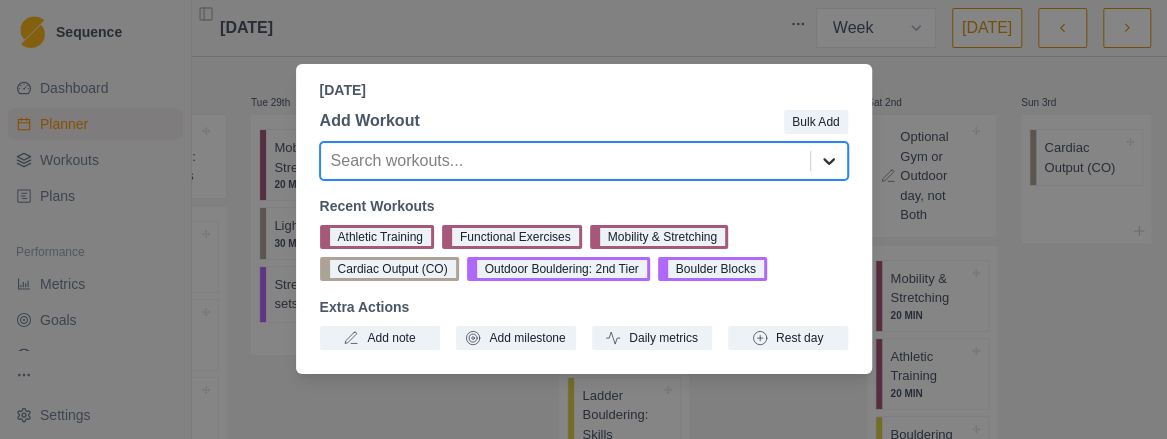 scroll, scrollTop: 0, scrollLeft: 0, axis: both 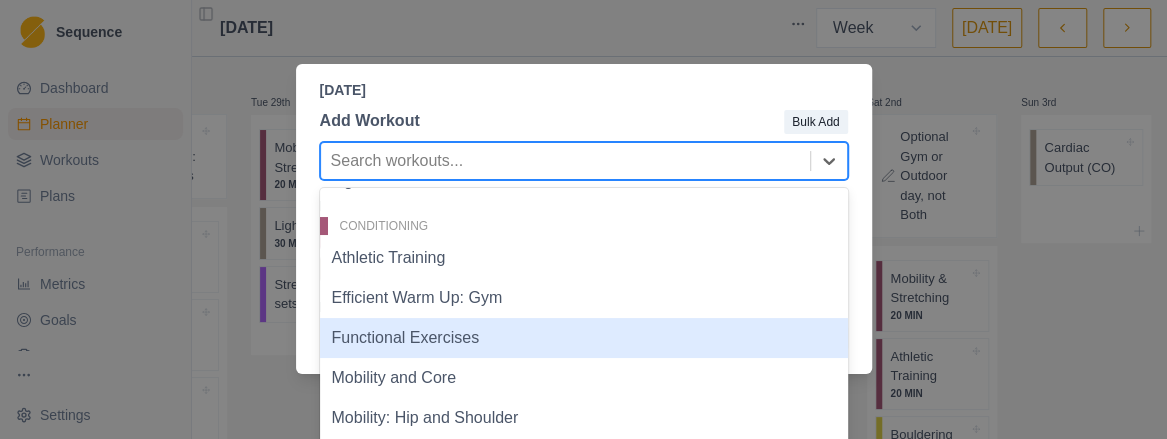 click on "Functional Exercises" at bounding box center (584, 338) 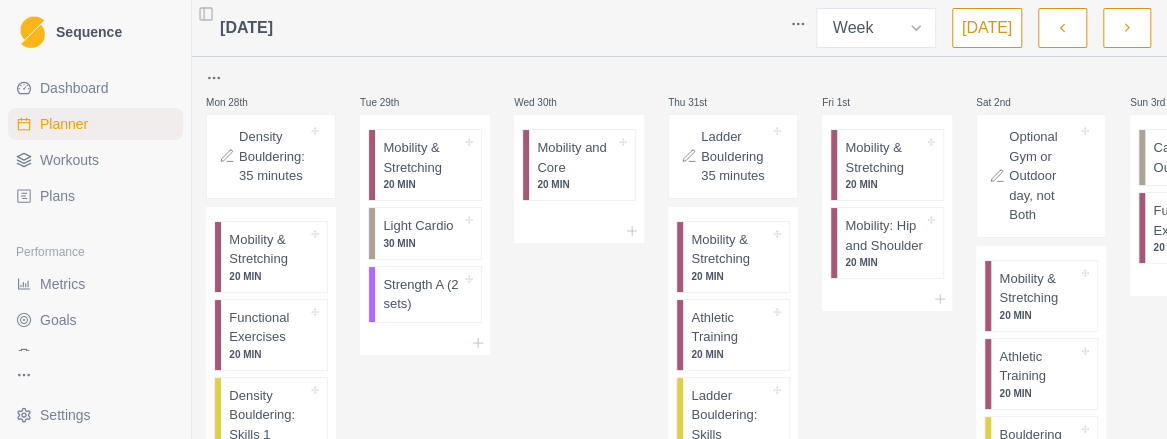 scroll, scrollTop: 15, scrollLeft: 0, axis: vertical 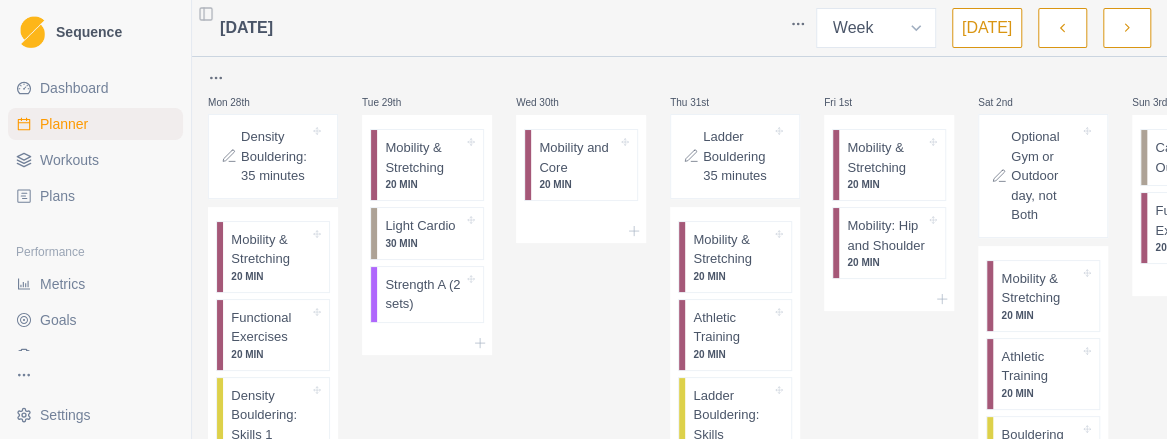click on "Workouts" at bounding box center [69, 160] 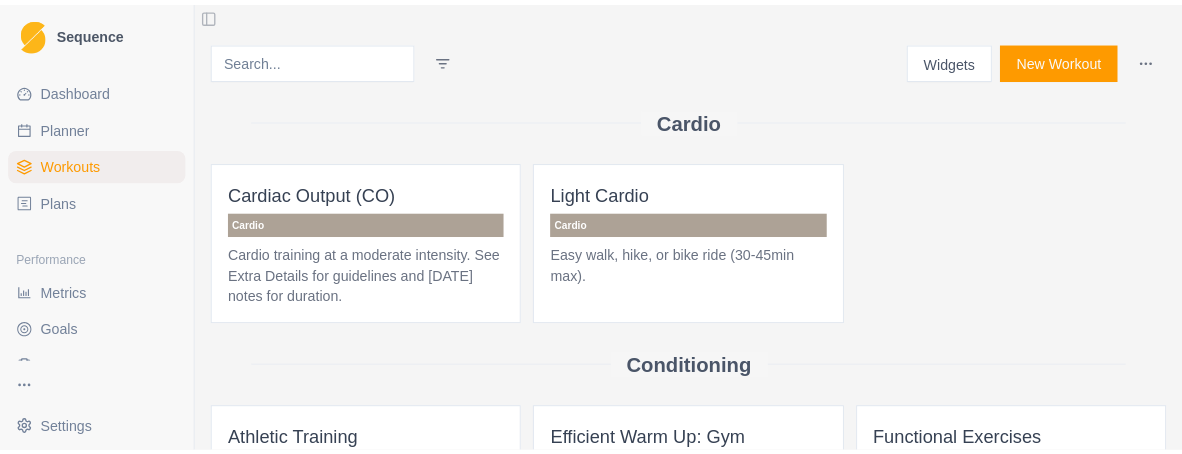 scroll, scrollTop: 0, scrollLeft: 0, axis: both 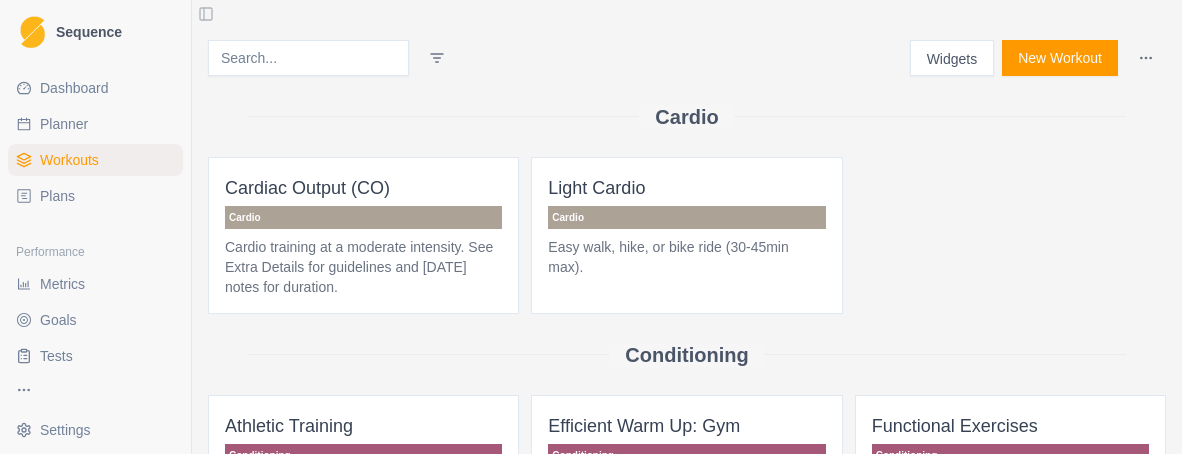 click on "New Workout" at bounding box center [1060, 58] 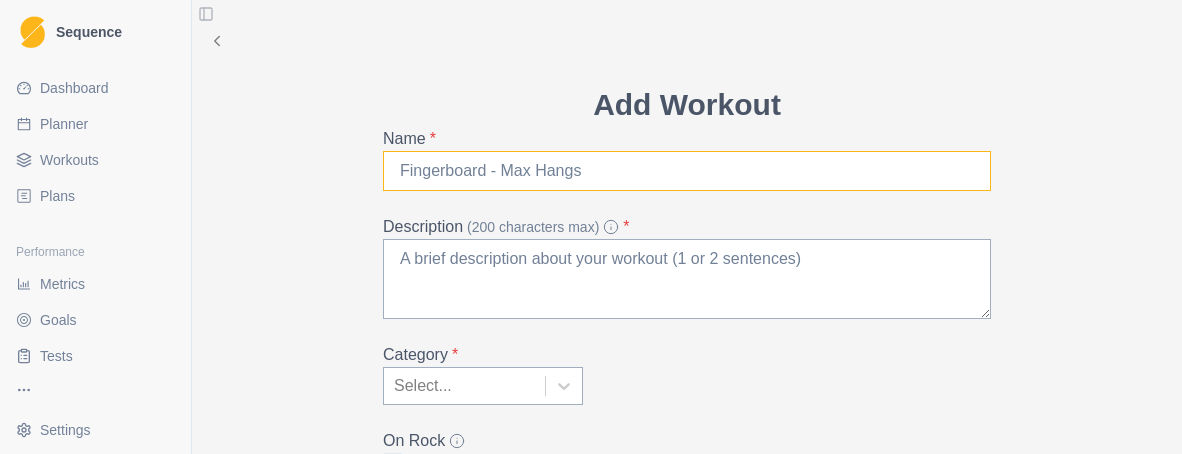 click on "Name *" at bounding box center [687, 171] 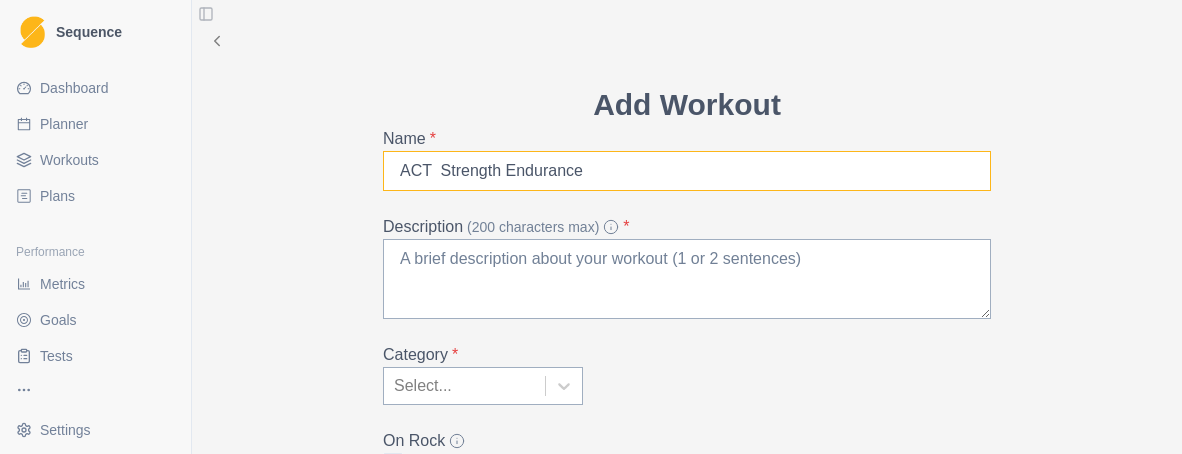 type on "ACT  Strength Endurance" 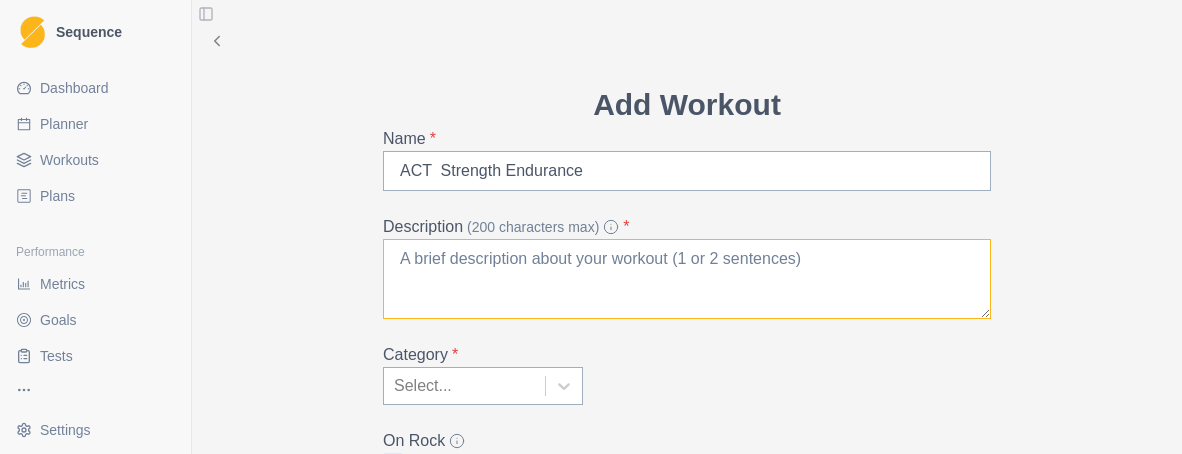 click on "Description   (200 characters max) *" at bounding box center (687, 279) 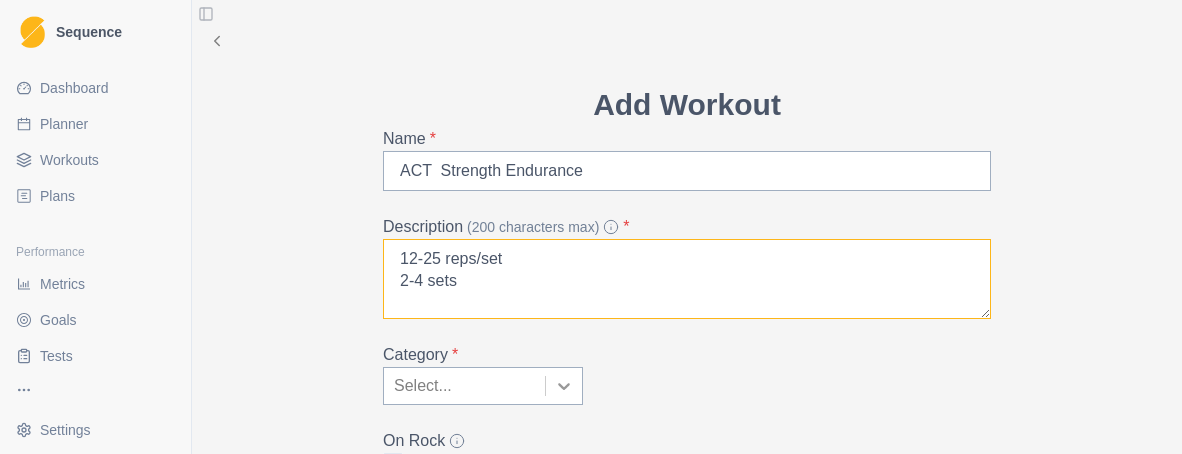 type on "12-25 reps/set
2-4 sets" 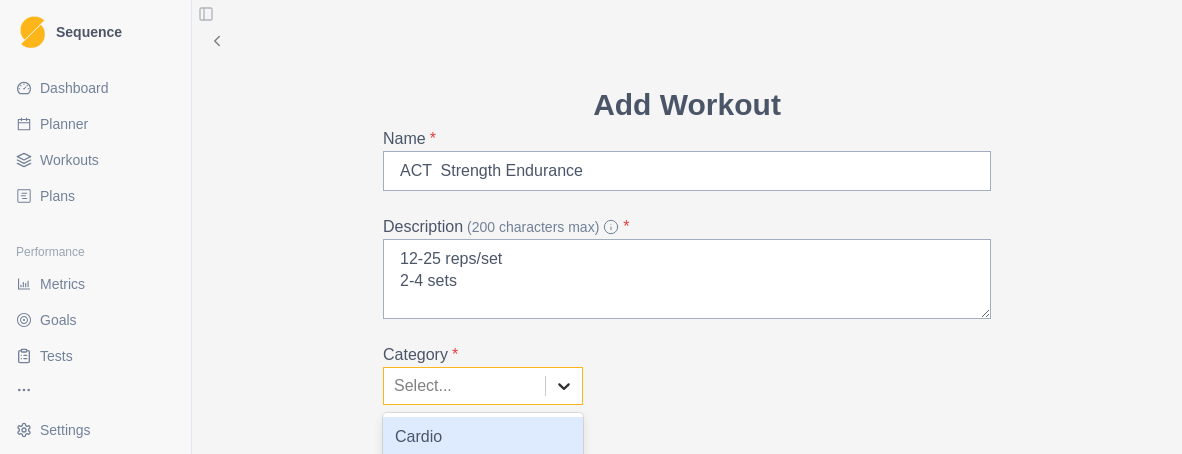 click 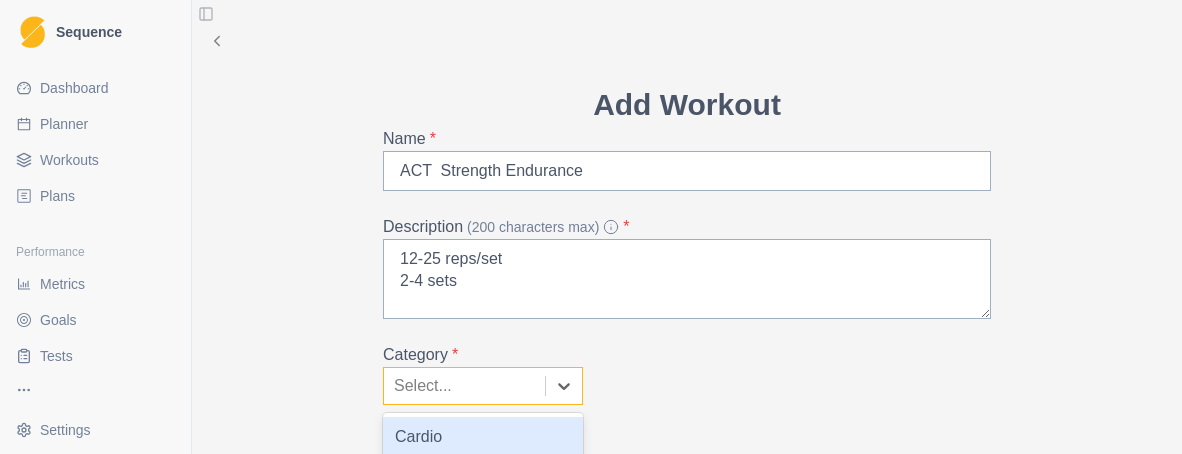 scroll, scrollTop: 100, scrollLeft: 0, axis: vertical 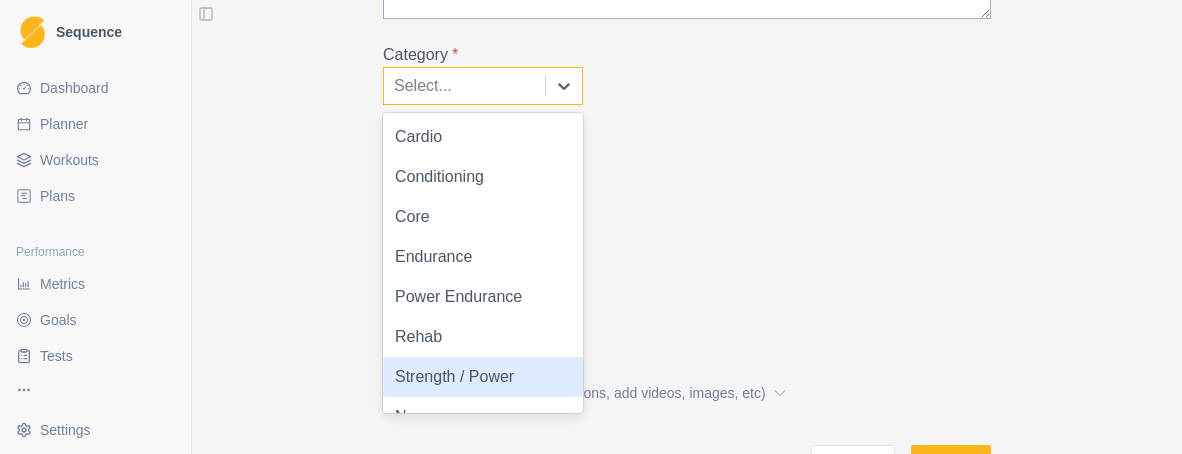 click on "Strength / Power" at bounding box center (483, 377) 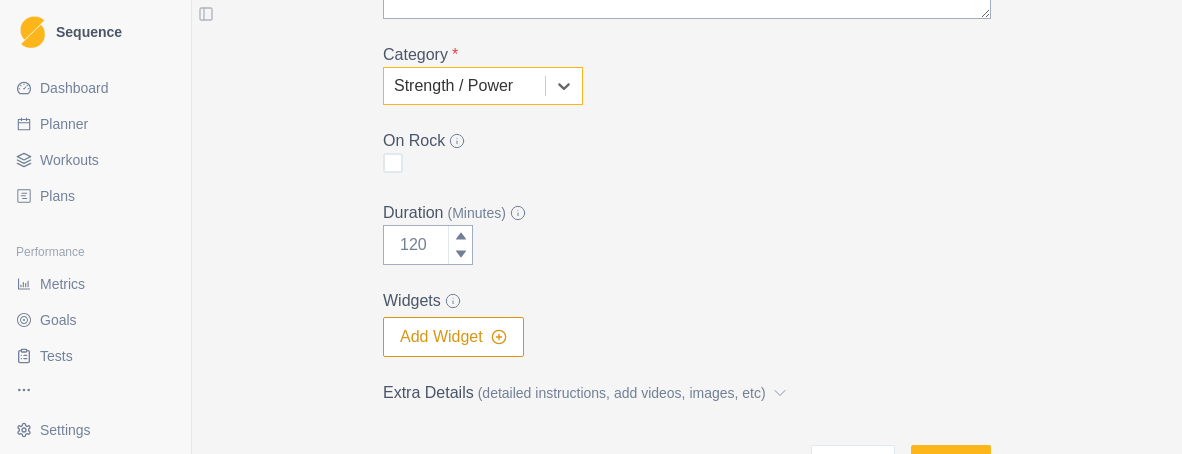 click on "Add Workout Name * ACT  Strength Endurance Description   (200 characters max) * 12-25 reps/set
2-4 sets Category * option Strength / Power, selected. Strength / Power On Rock Duration   (Minutes) Widgets Add Widget Extra Details (detailed instructions, add videos, images, etc) Cancel Create" at bounding box center (687, 133) 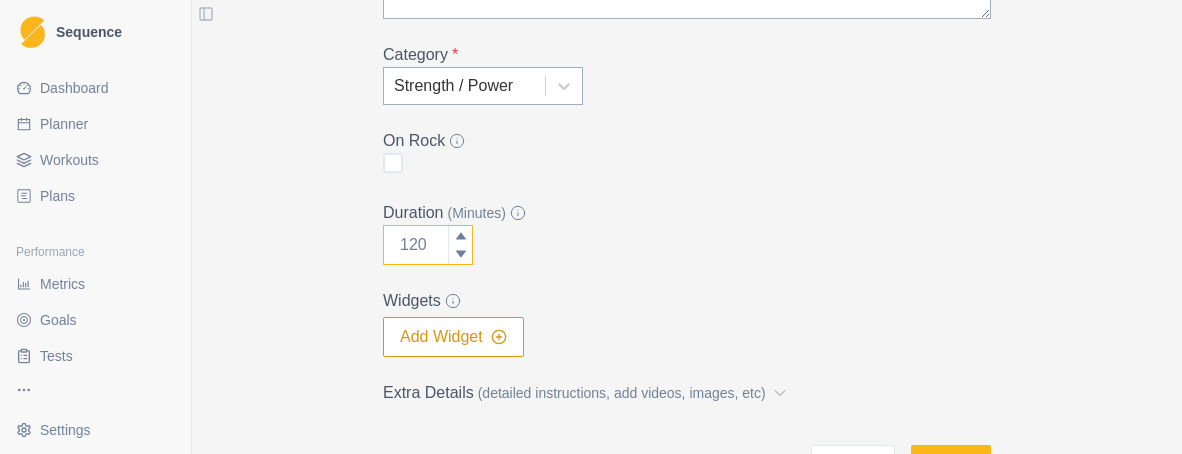 click on "Duration   (Minutes)" at bounding box center (428, 245) 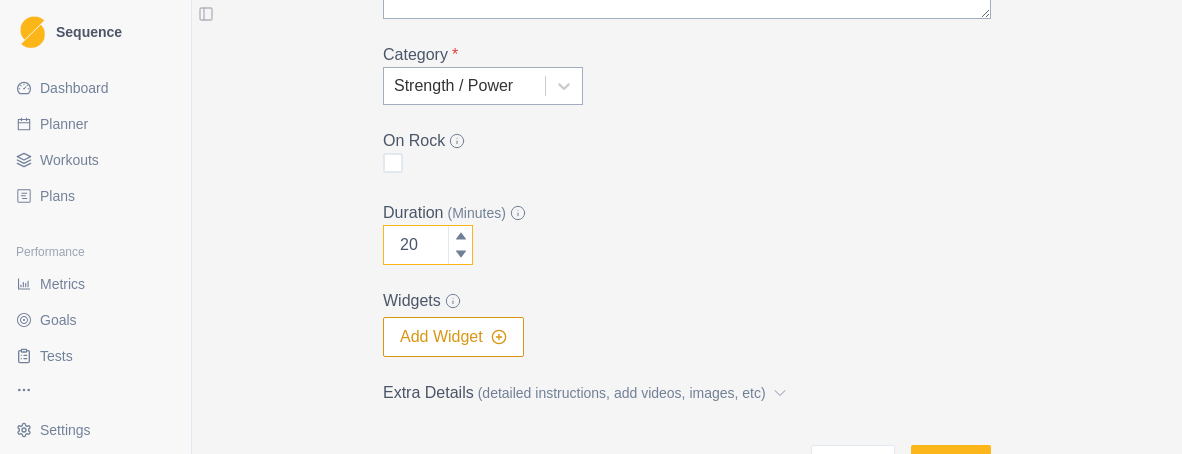 type on "20" 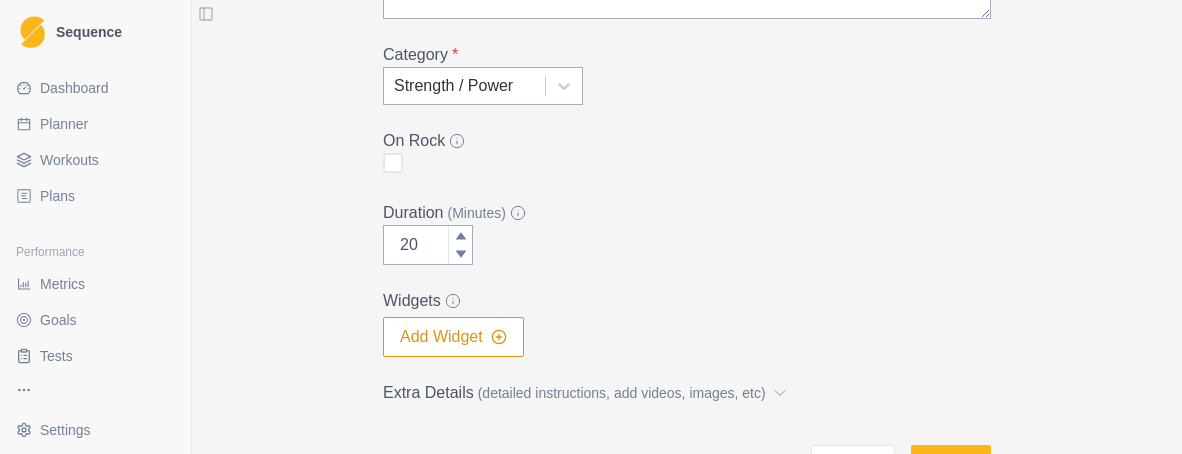 click on "Duration   (Minutes) 20" at bounding box center (687, 233) 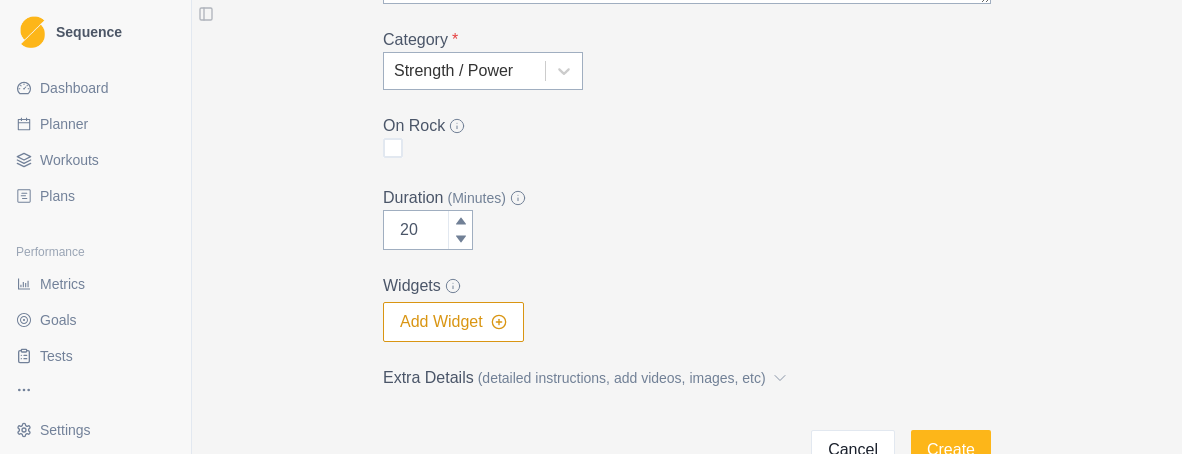scroll, scrollTop: 400, scrollLeft: 0, axis: vertical 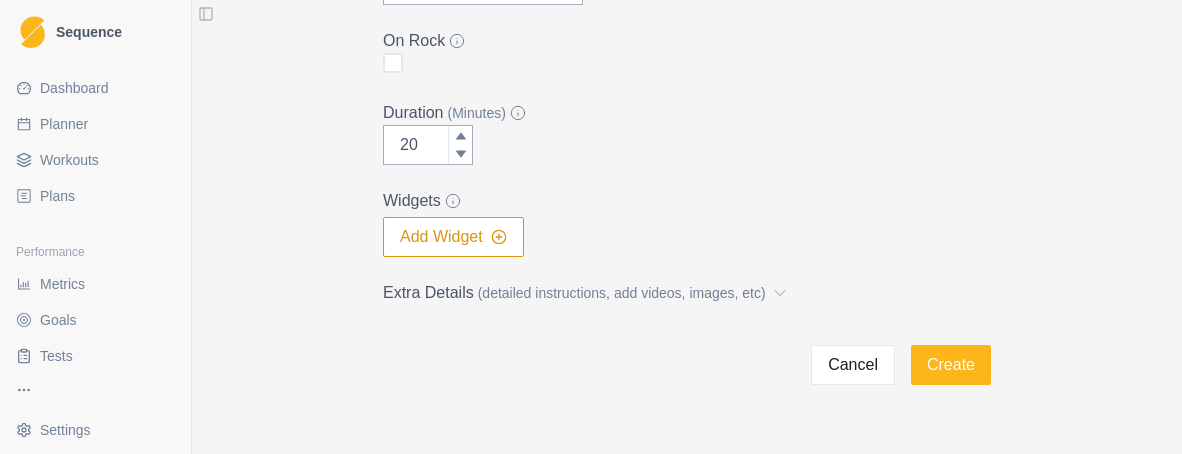 click on "(detailed instructions, add videos, images, etc)" at bounding box center (622, 293) 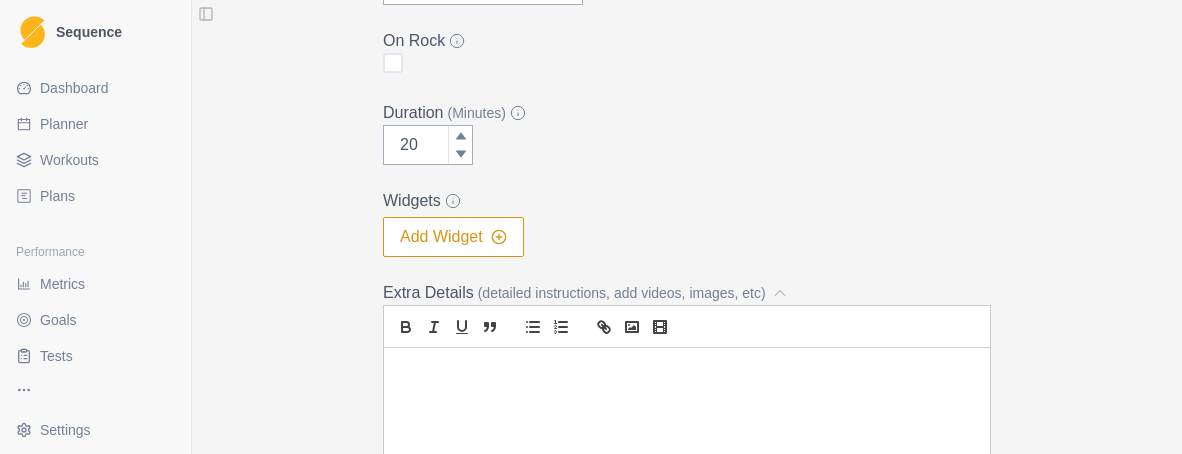 scroll, scrollTop: 600, scrollLeft: 0, axis: vertical 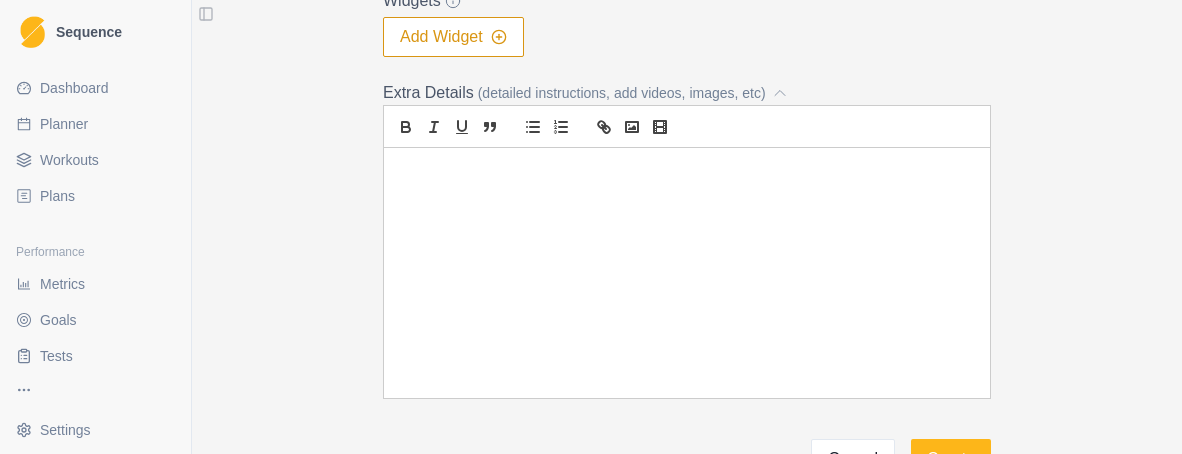 click at bounding box center [687, 273] 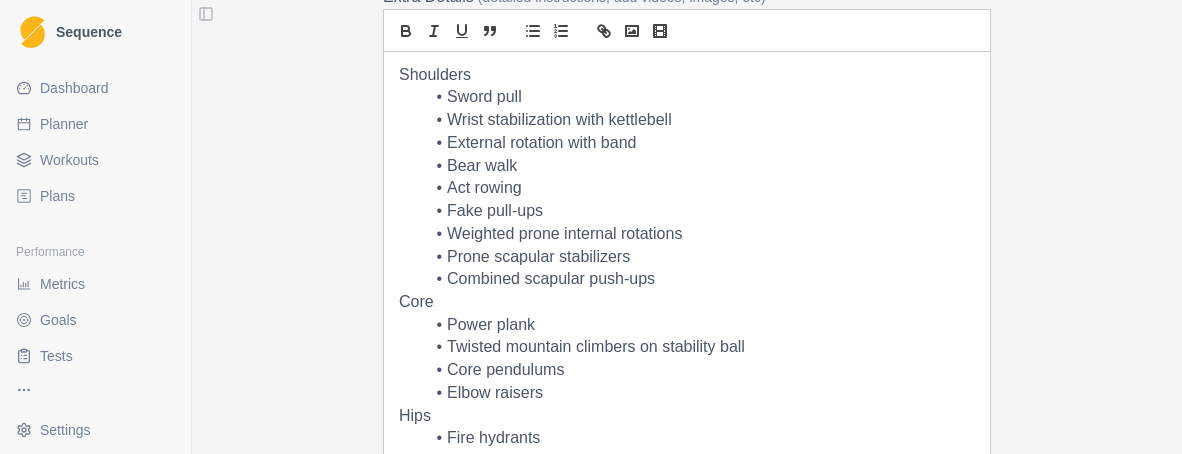 scroll, scrollTop: 857, scrollLeft: 0, axis: vertical 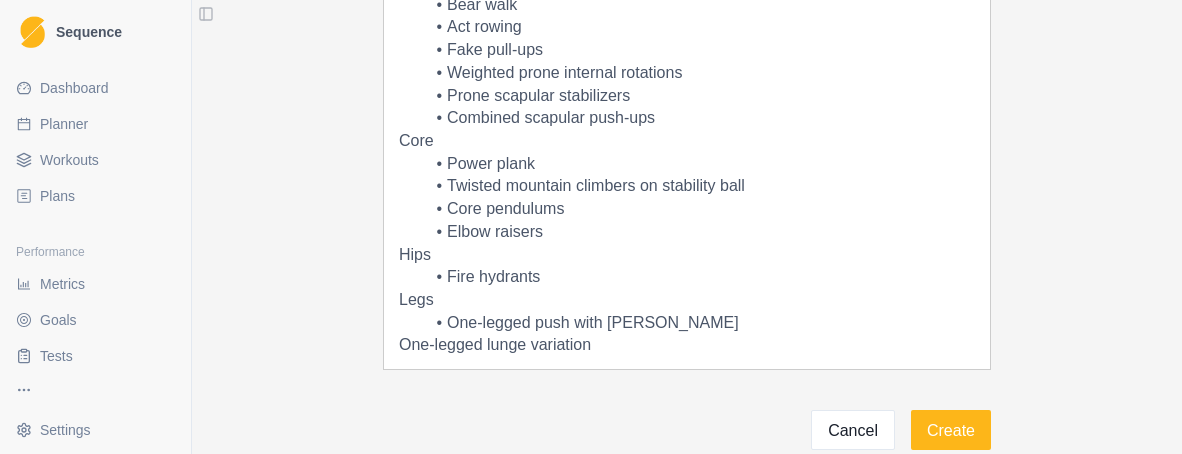 click on "One-legged lunge variation" at bounding box center [687, 345] 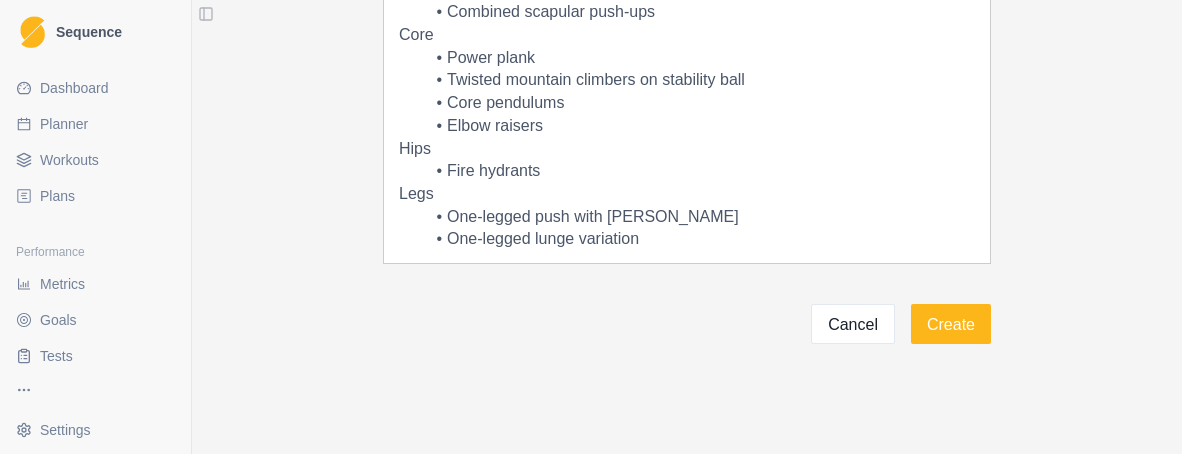 scroll, scrollTop: 964, scrollLeft: 0, axis: vertical 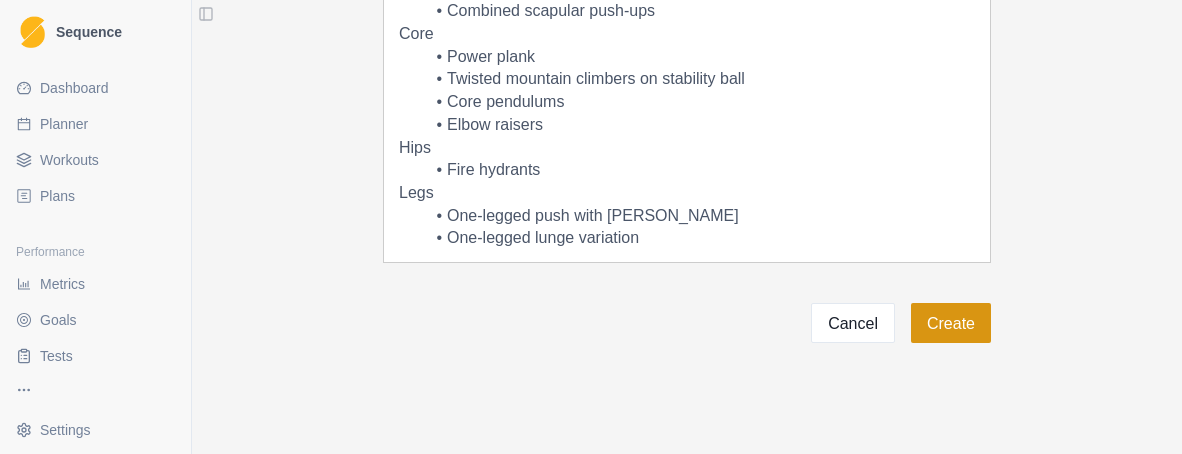 click on "Create" at bounding box center [951, 323] 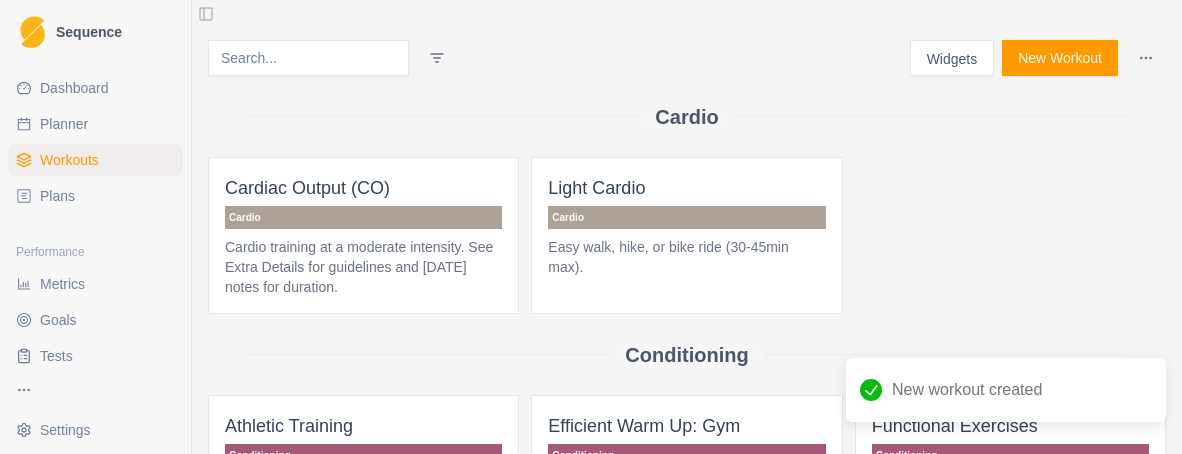 click on "New Workout" at bounding box center (1060, 58) 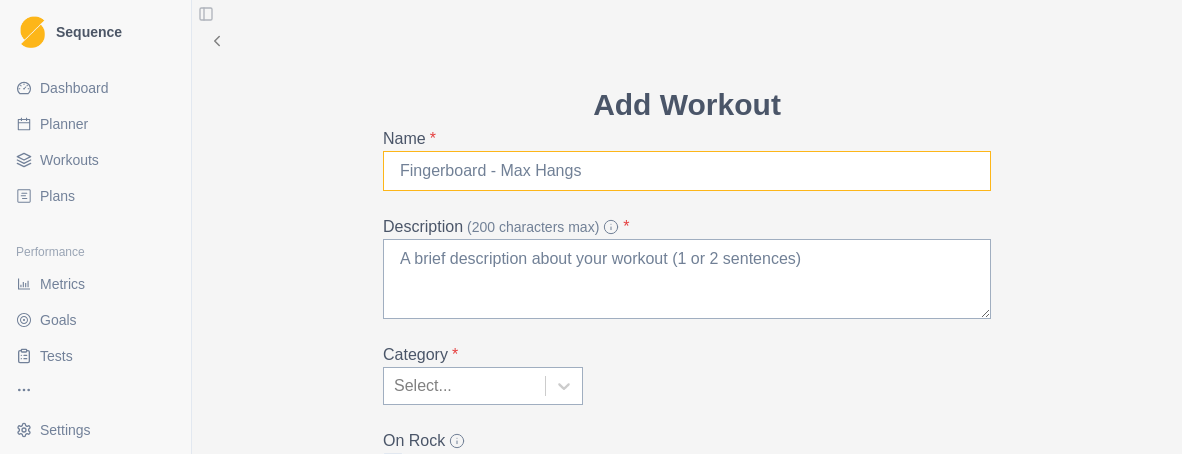 click on "Name *" at bounding box center (687, 171) 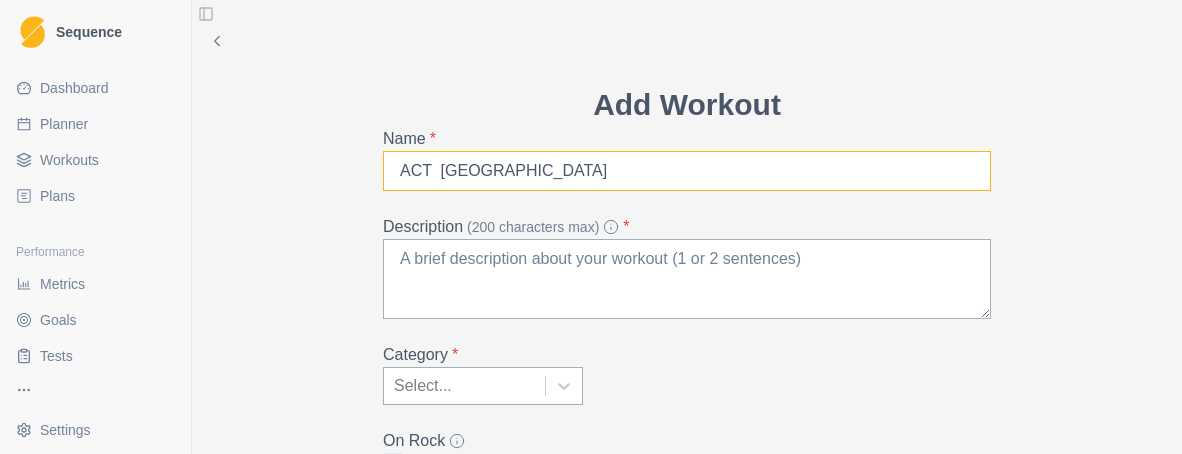 type on "ACT  [GEOGRAPHIC_DATA]" 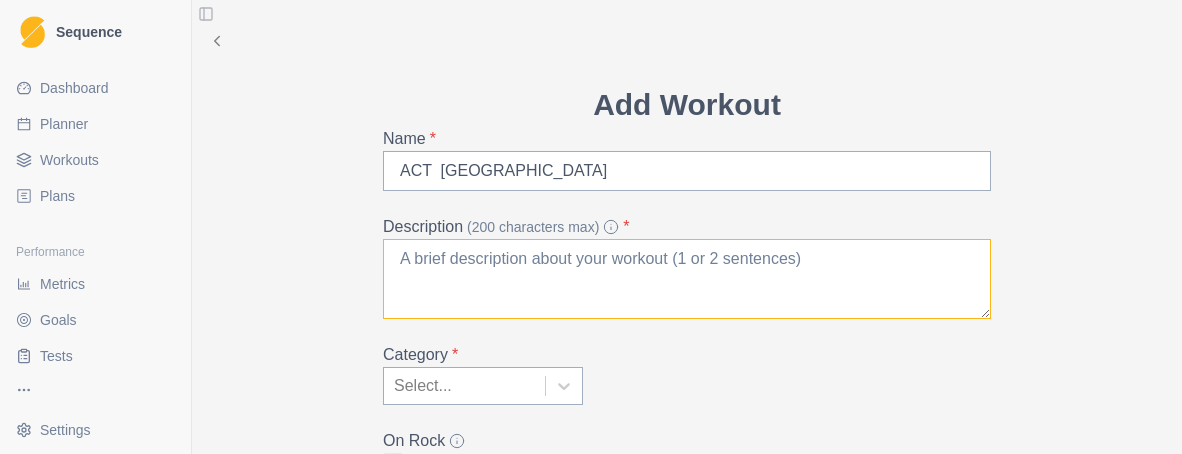 click on "Description   (200 characters max) *" at bounding box center (687, 279) 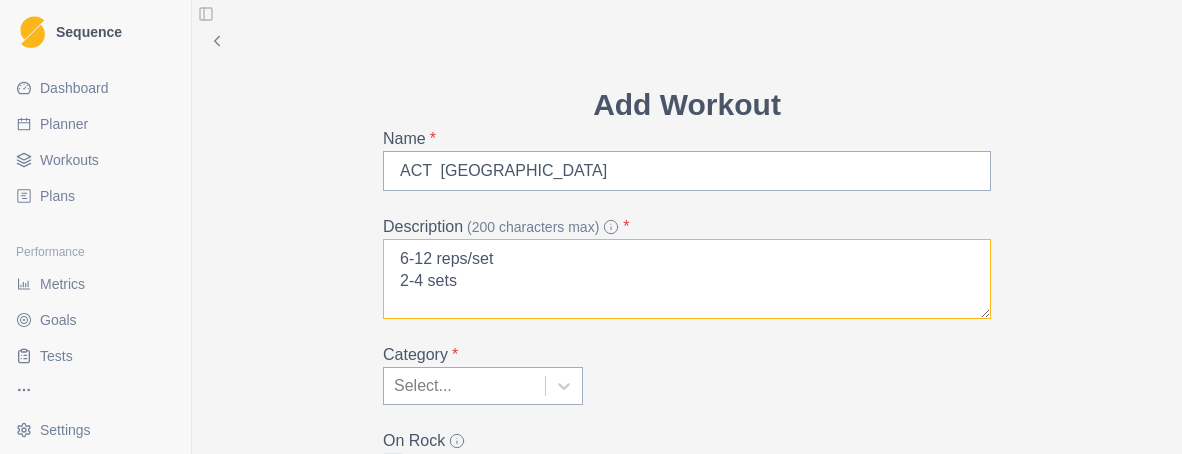 type on "6-12 reps/set
2-4 sets" 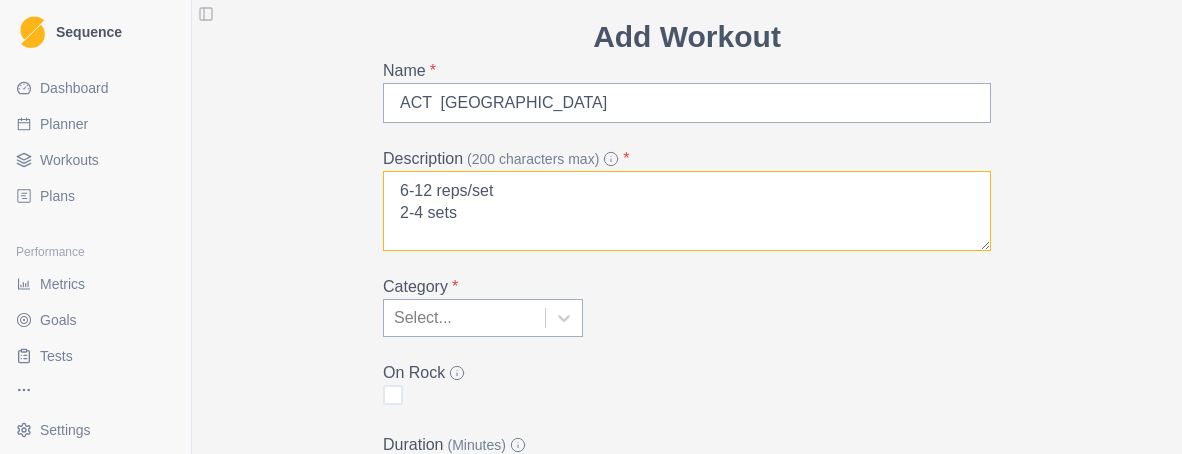 scroll, scrollTop: 100, scrollLeft: 0, axis: vertical 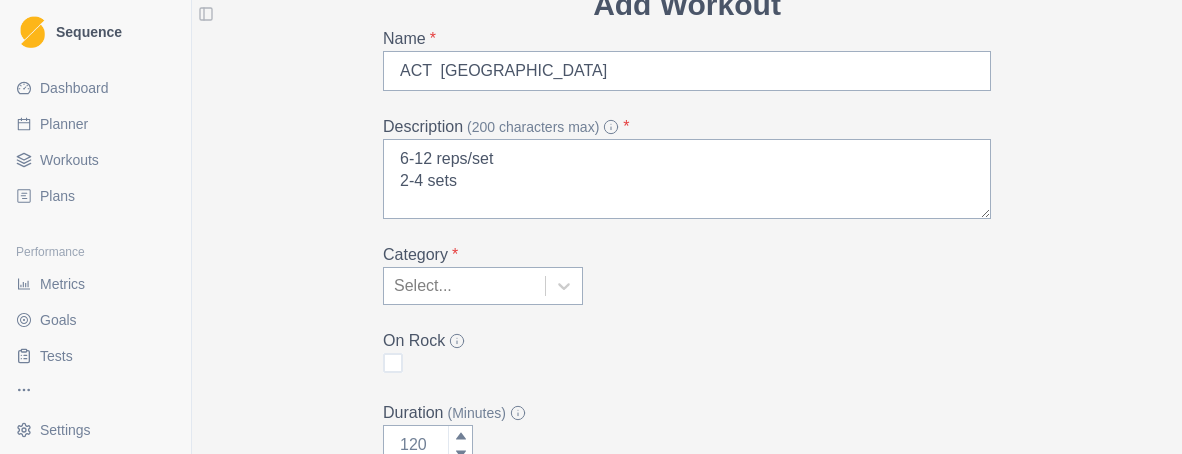 click at bounding box center [545, 286] 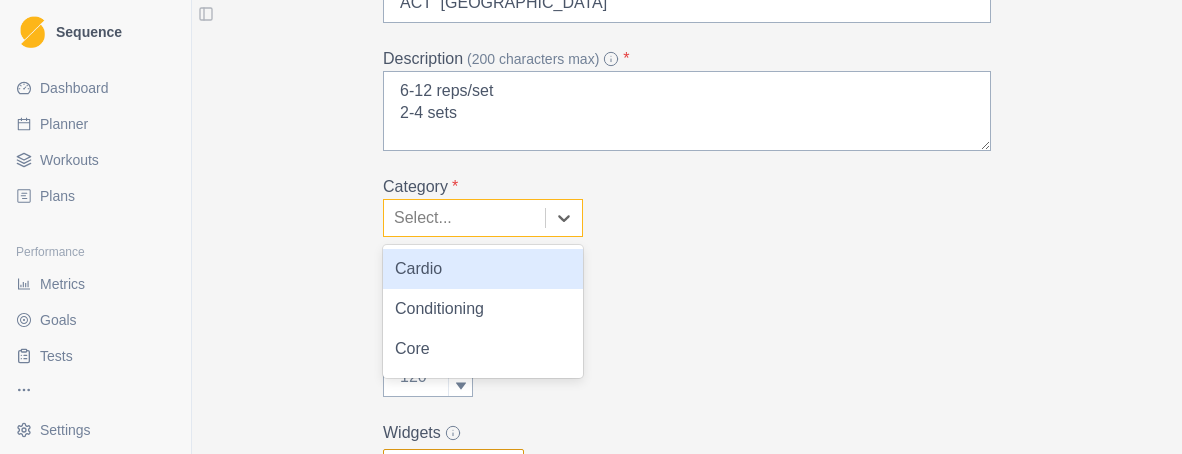 scroll, scrollTop: 200, scrollLeft: 0, axis: vertical 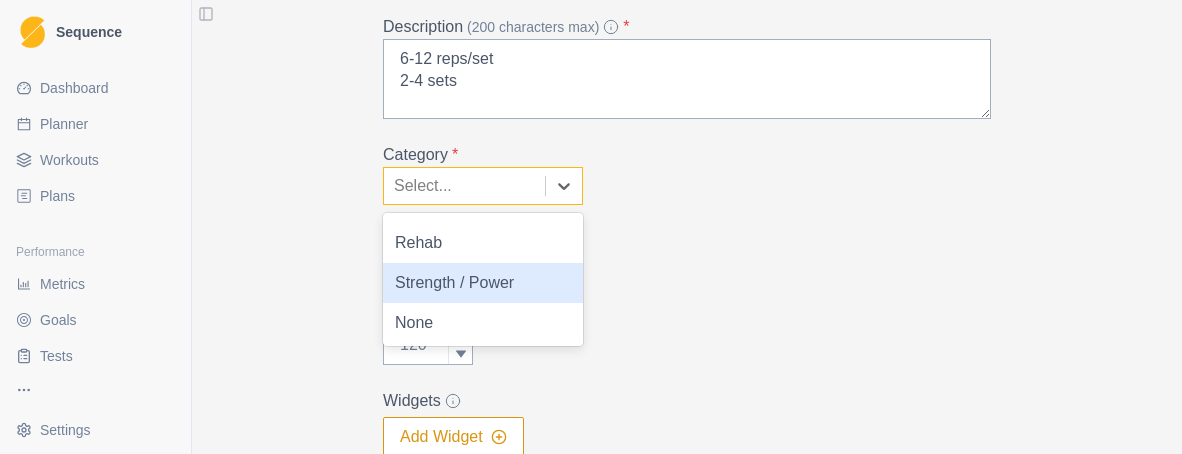 click on "Strength / Power" at bounding box center (483, 283) 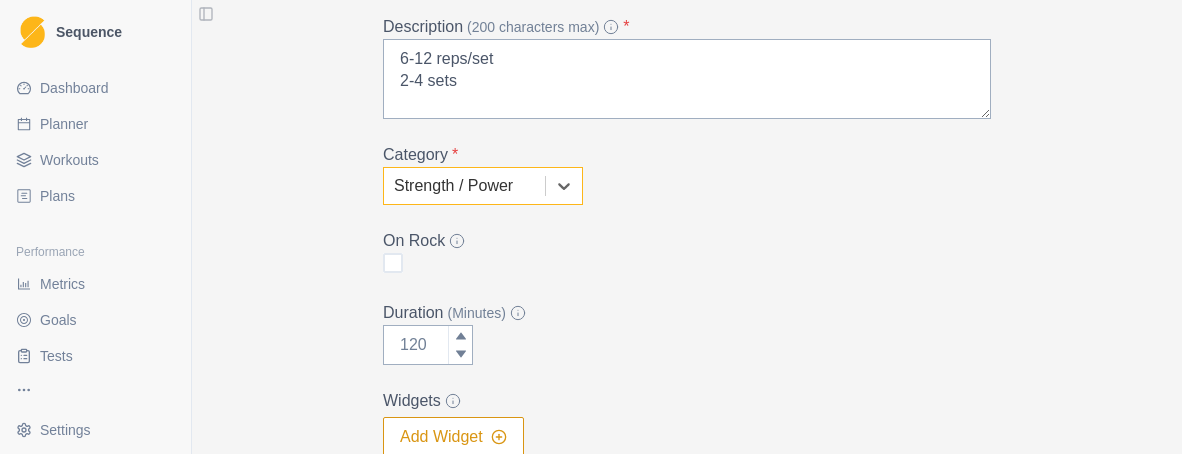 click on "On Rock" at bounding box center [687, 253] 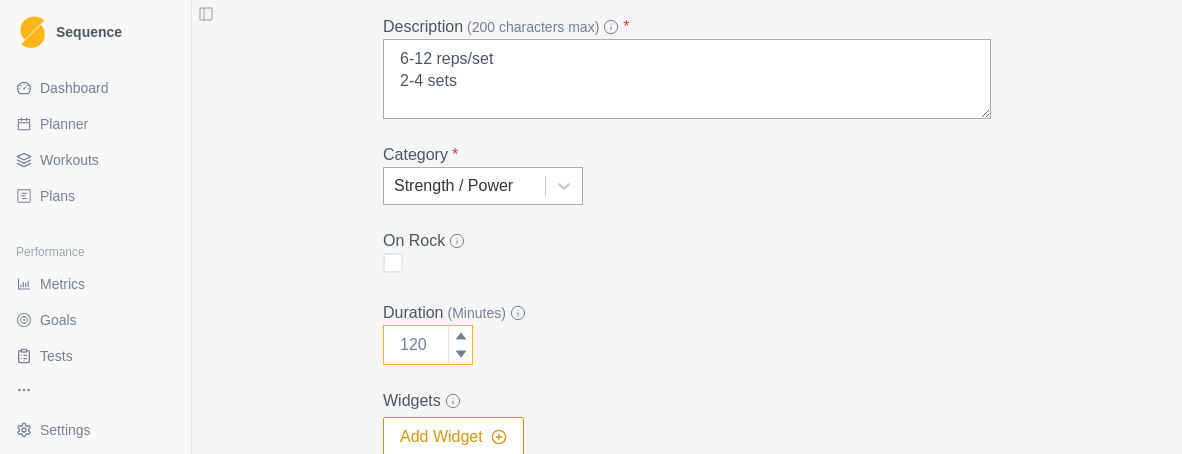 click on "Duration   (Minutes)" at bounding box center [428, 345] 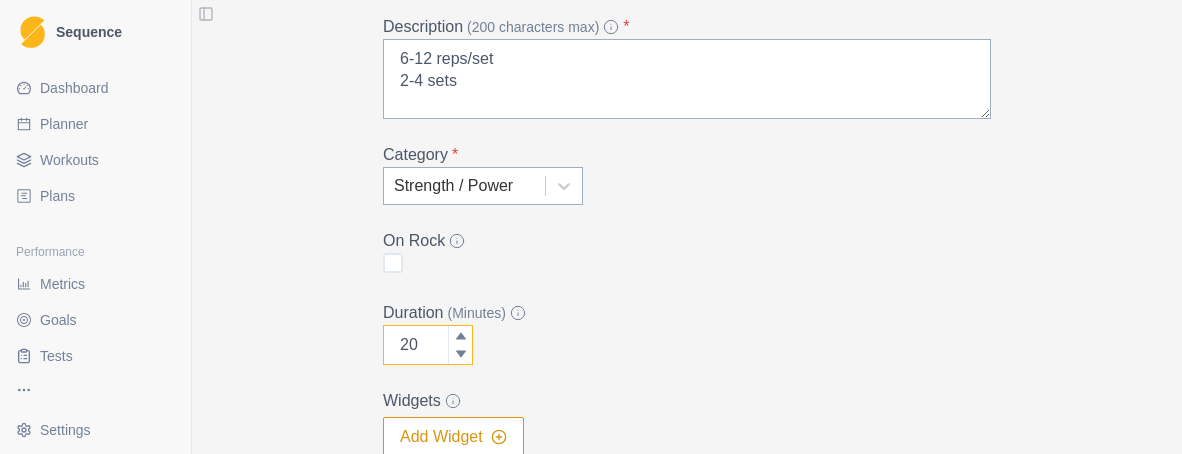 type on "20" 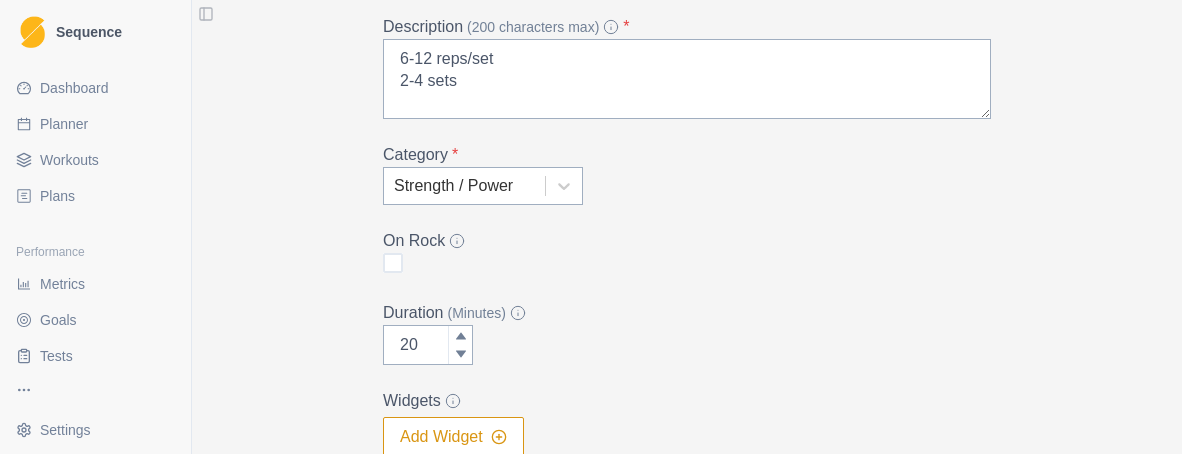 click on "Add Workout Name * ACT  Muscle Building Description   (200 characters max) * 6-12 reps/set
2-4 sets Category * Strength / Power On Rock Duration   (Minutes) 20 Widgets Add Widget Extra Details (detailed instructions, add videos, images, etc) Cancel Create" at bounding box center [687, 233] 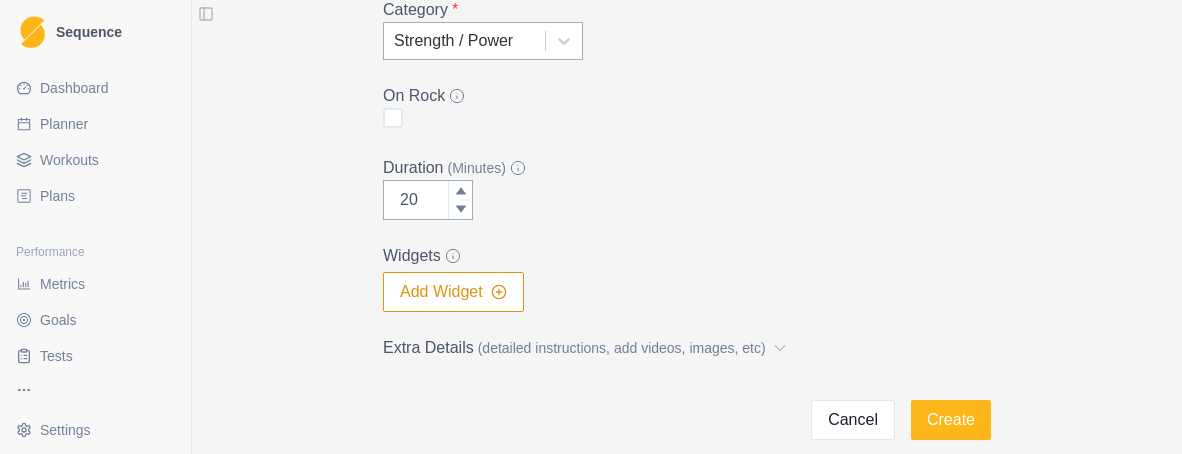 scroll, scrollTop: 400, scrollLeft: 0, axis: vertical 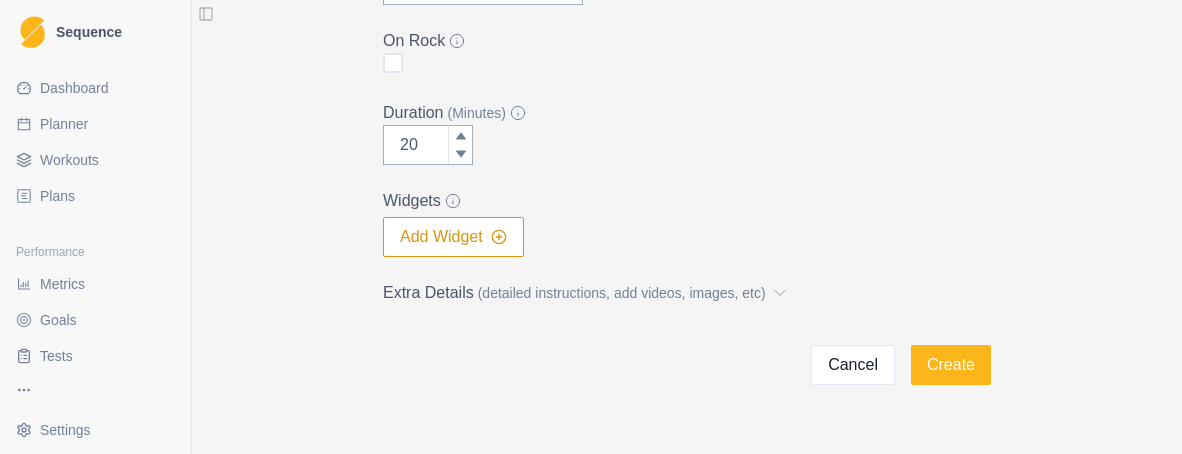 click on "(detailed instructions, add videos, images, etc)" at bounding box center (622, 293) 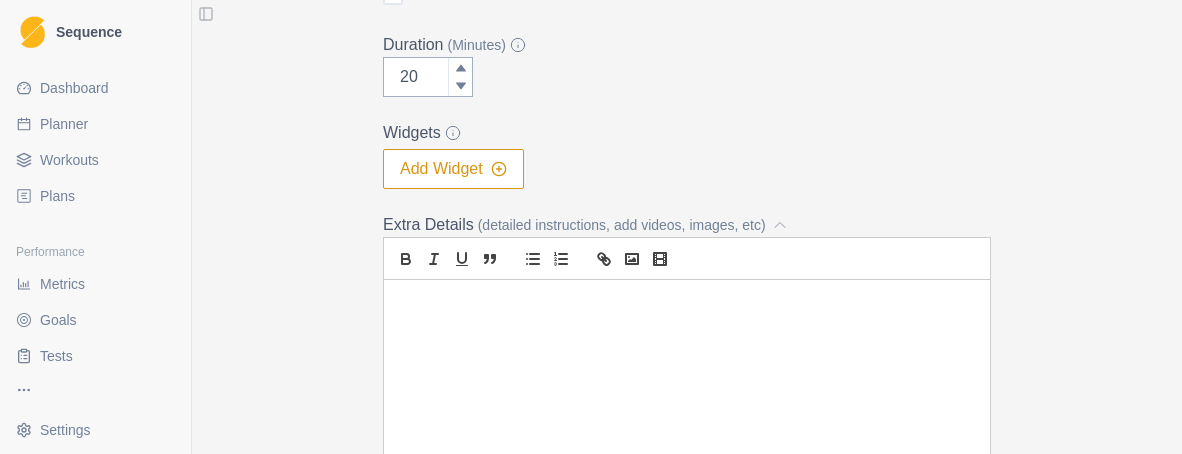 scroll, scrollTop: 500, scrollLeft: 0, axis: vertical 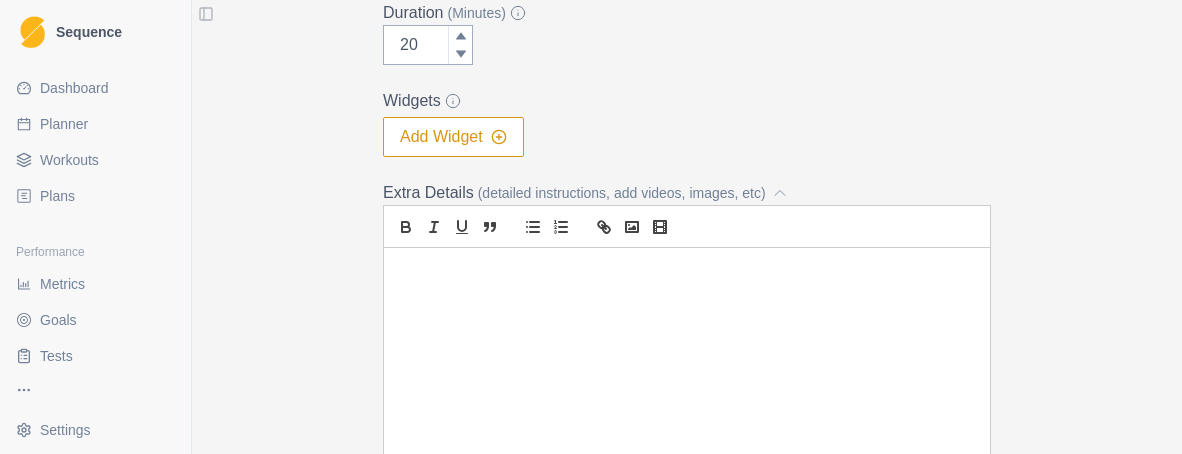 click at bounding box center [687, 373] 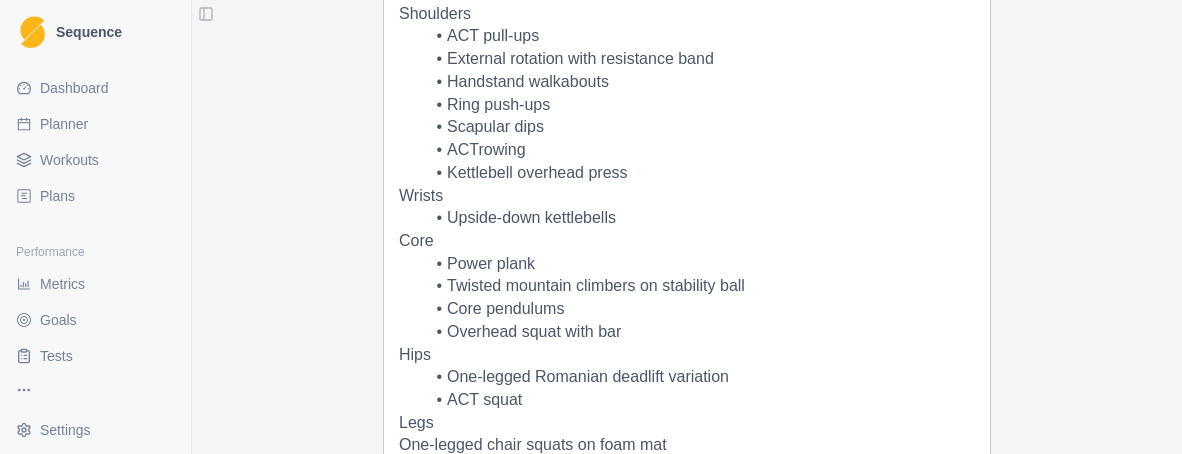 scroll, scrollTop: 857, scrollLeft: 0, axis: vertical 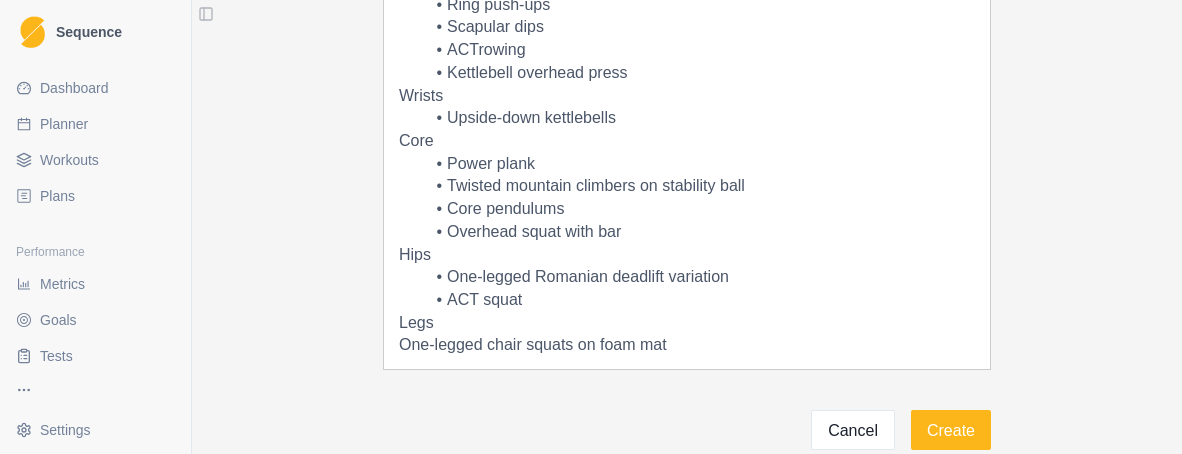 click on "One-legged chair squats on foam mat" at bounding box center (687, 345) 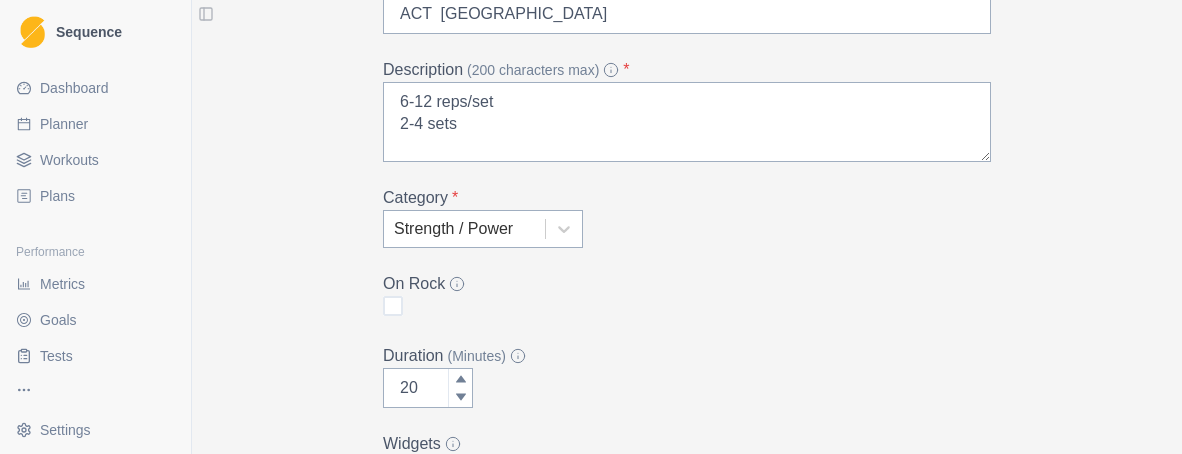 scroll, scrollTop: 57, scrollLeft: 0, axis: vertical 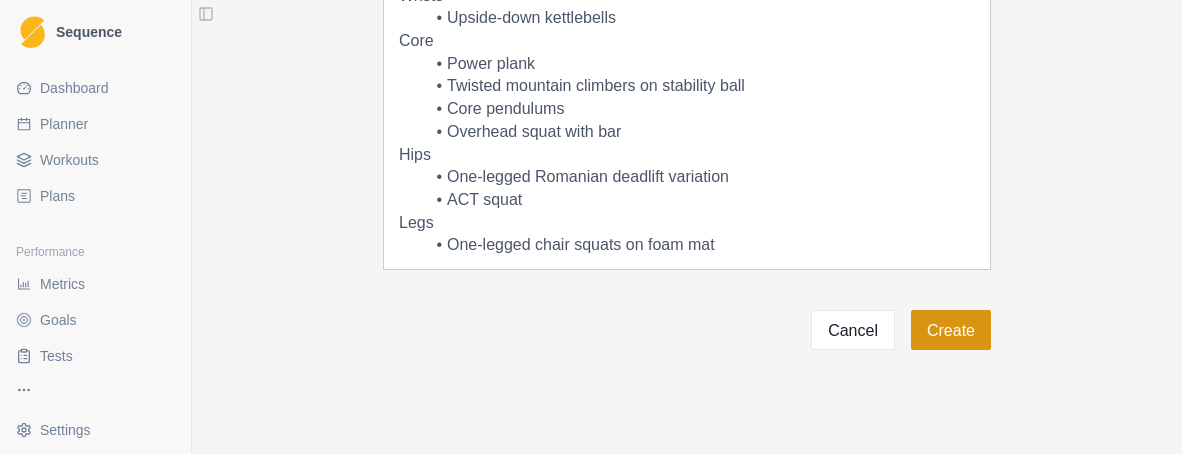 click on "Create" at bounding box center [951, 330] 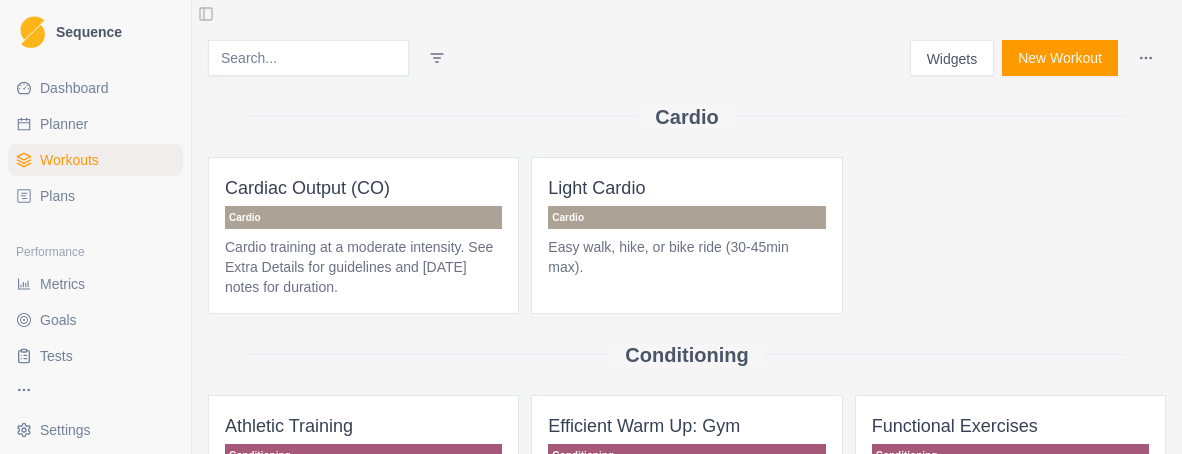 click on "New Workout" at bounding box center (1060, 58) 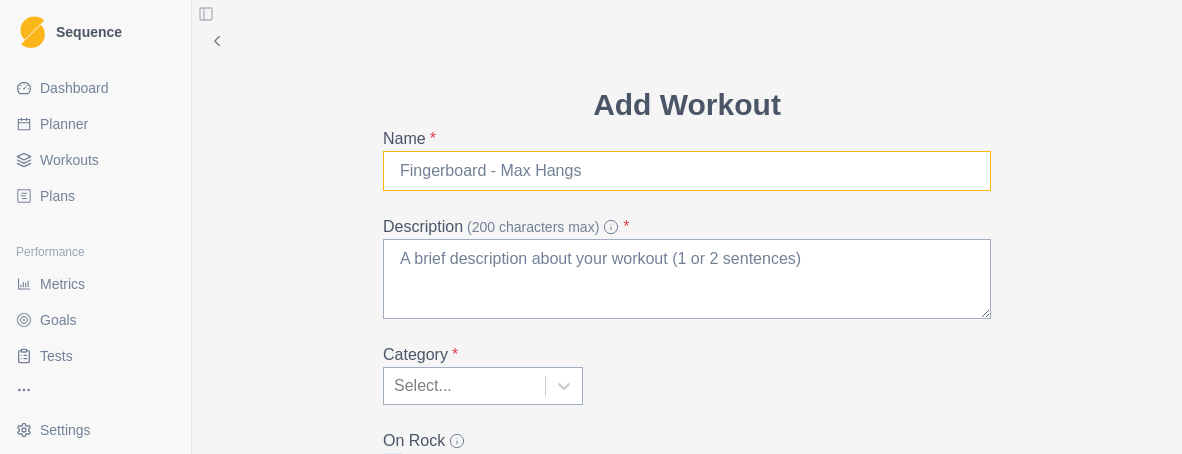 click on "Name *" at bounding box center (687, 171) 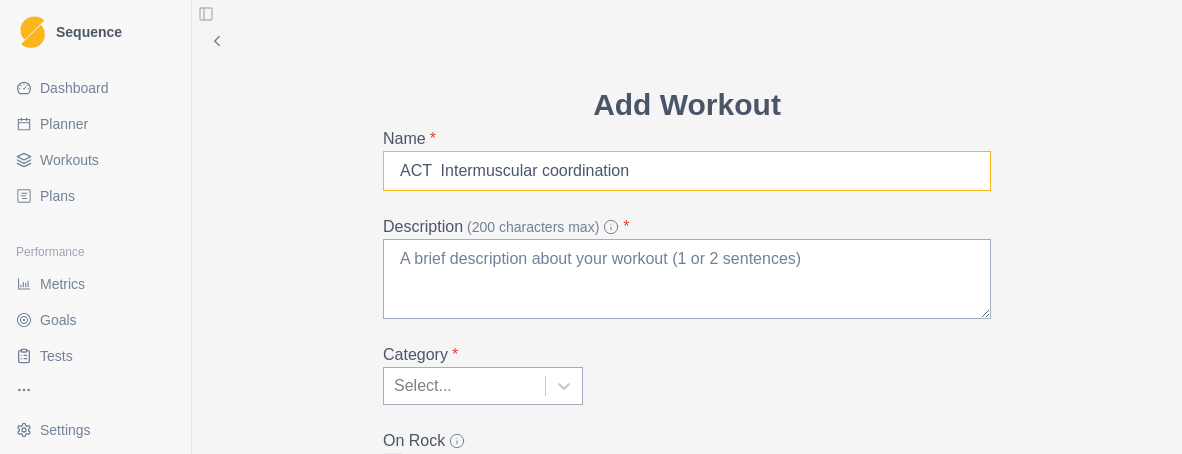 type on "ACT  Intermuscular coordination" 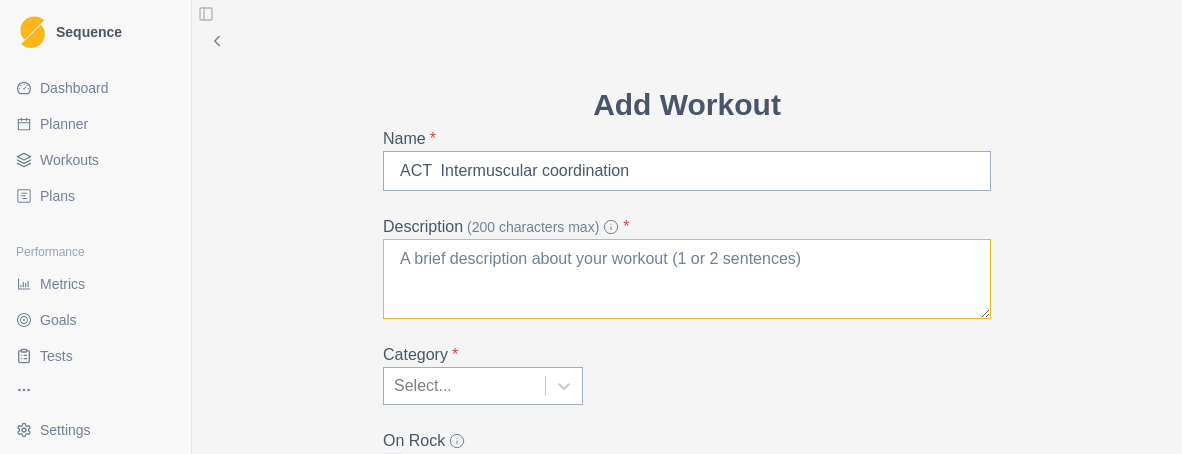 click on "Description   (200 characters max) *" at bounding box center [687, 279] 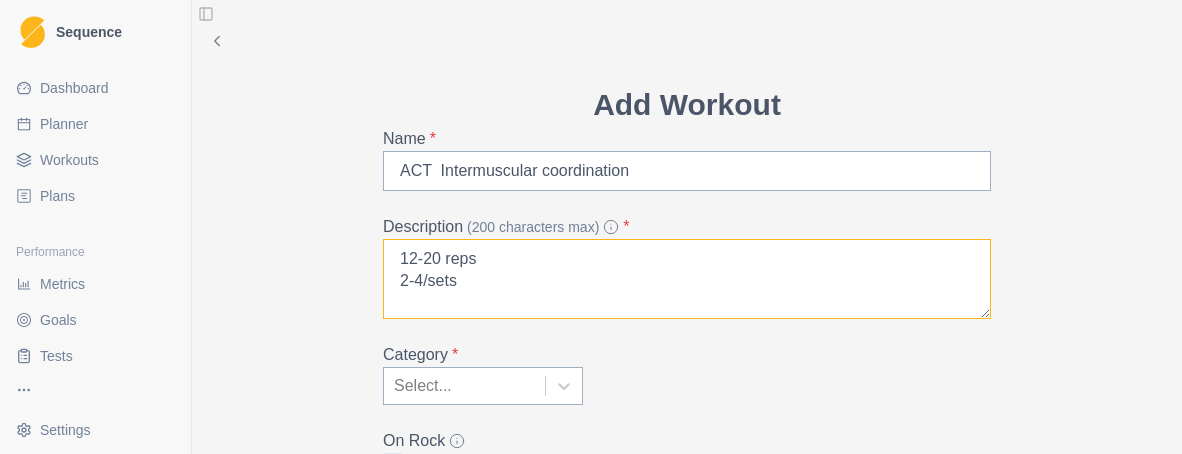 type on "12-20 reps
2-4/sets" 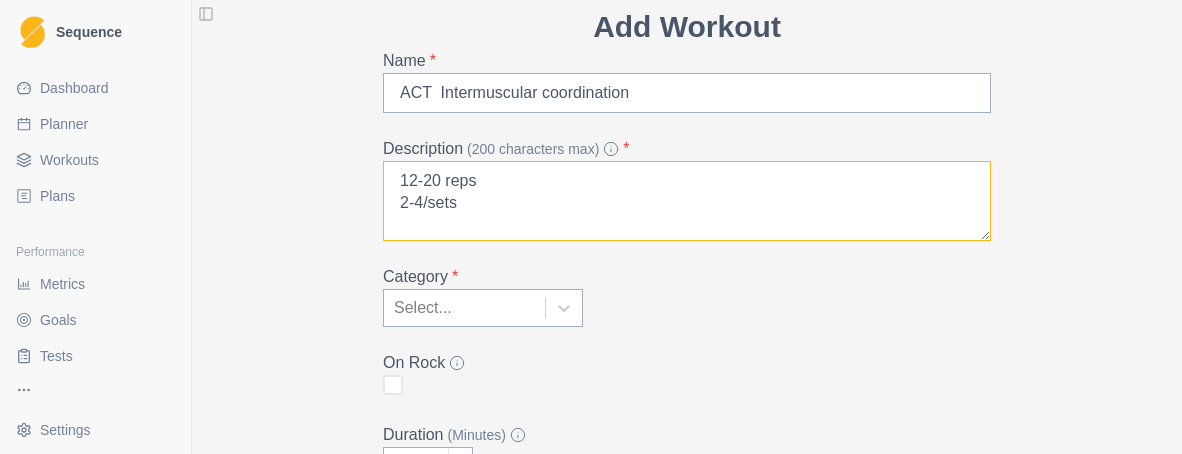 scroll, scrollTop: 200, scrollLeft: 0, axis: vertical 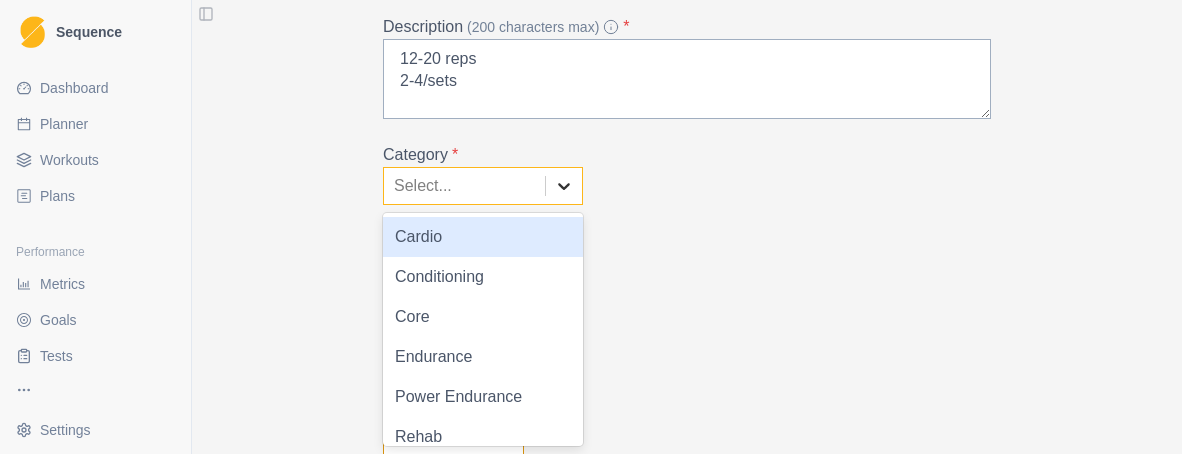 click at bounding box center [564, 186] 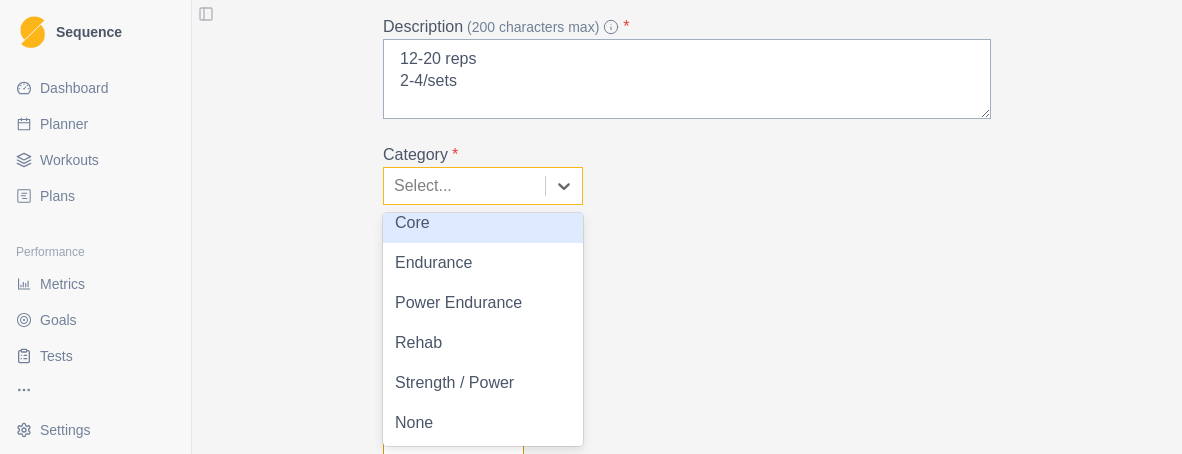 scroll, scrollTop: 0, scrollLeft: 0, axis: both 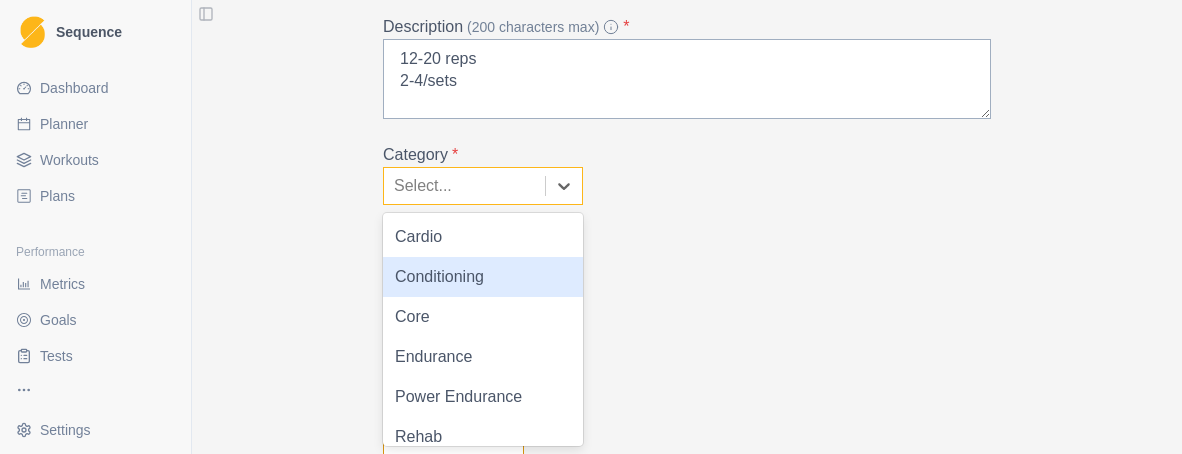 click on "Conditioning" at bounding box center (483, 277) 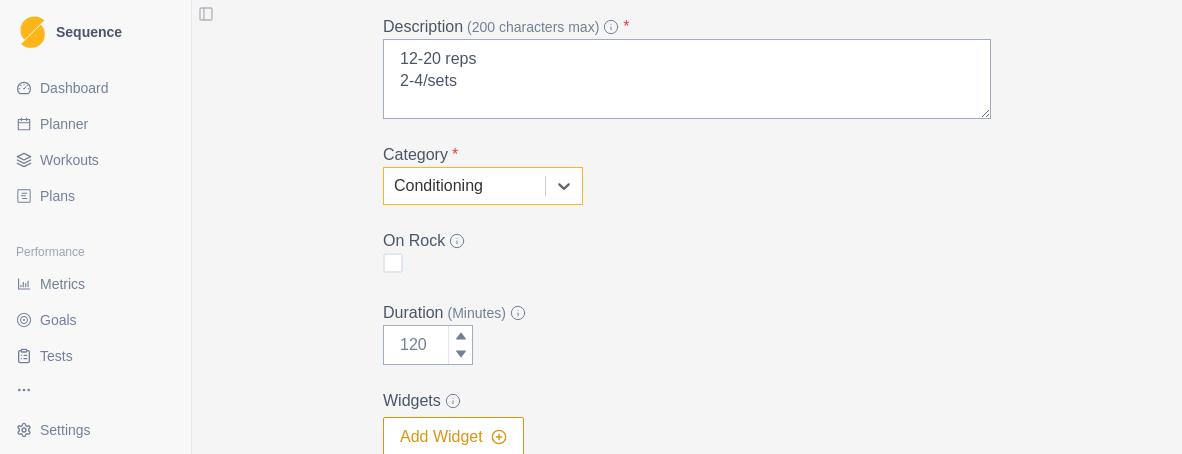 click on "On Rock" at bounding box center (687, 253) 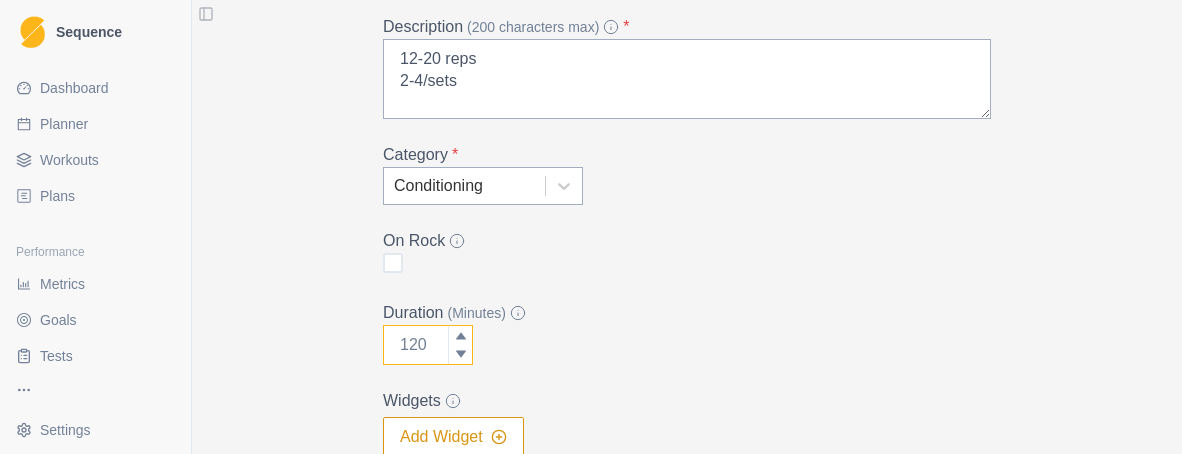 click on "Duration   (Minutes)" at bounding box center [428, 345] 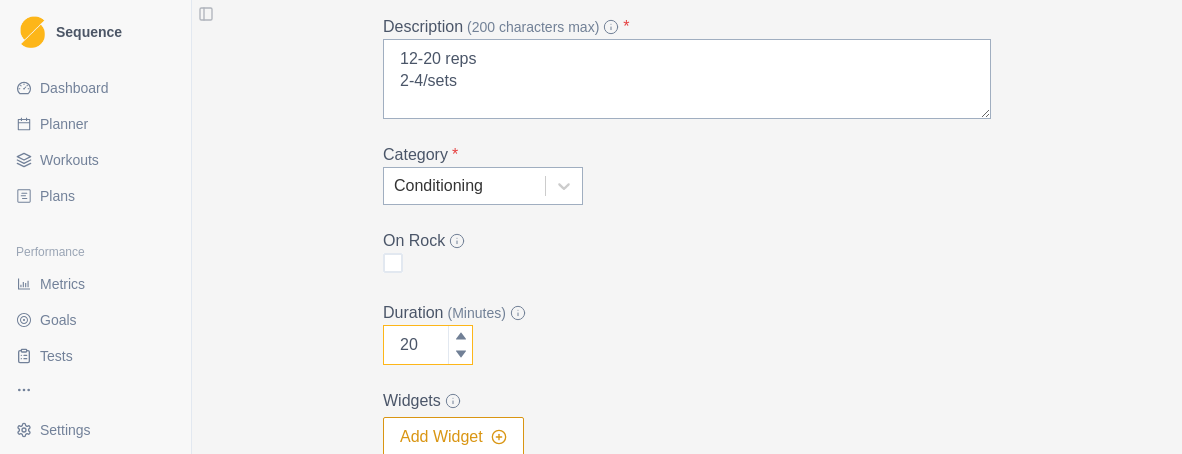 type on "20" 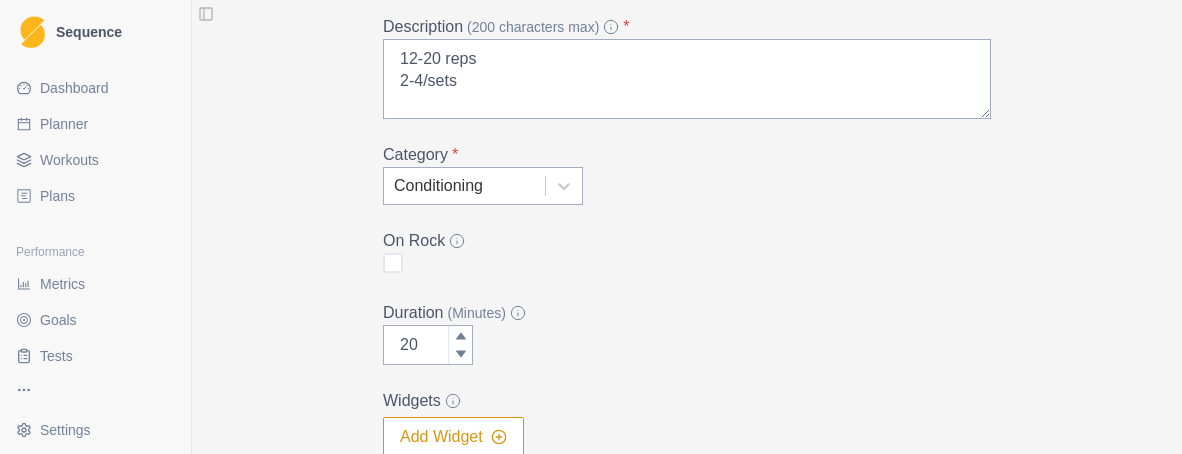click on "Duration   (Minutes)" at bounding box center [681, 313] 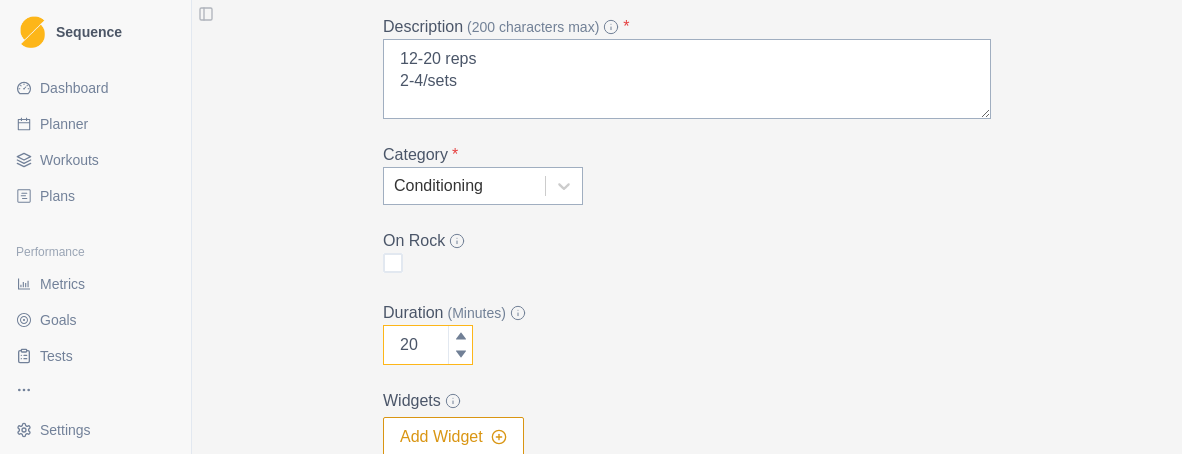 click on "20" at bounding box center [428, 345] 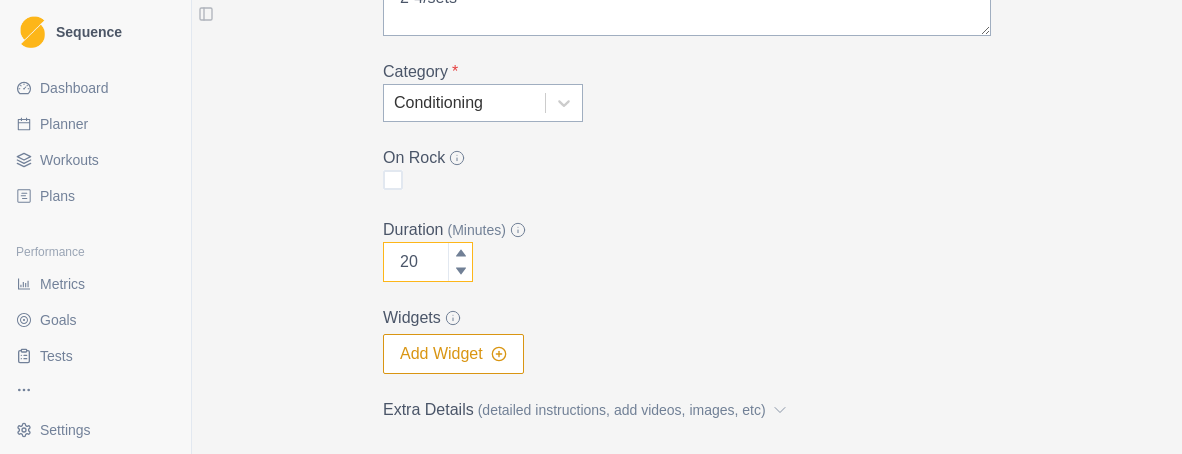 scroll, scrollTop: 400, scrollLeft: 0, axis: vertical 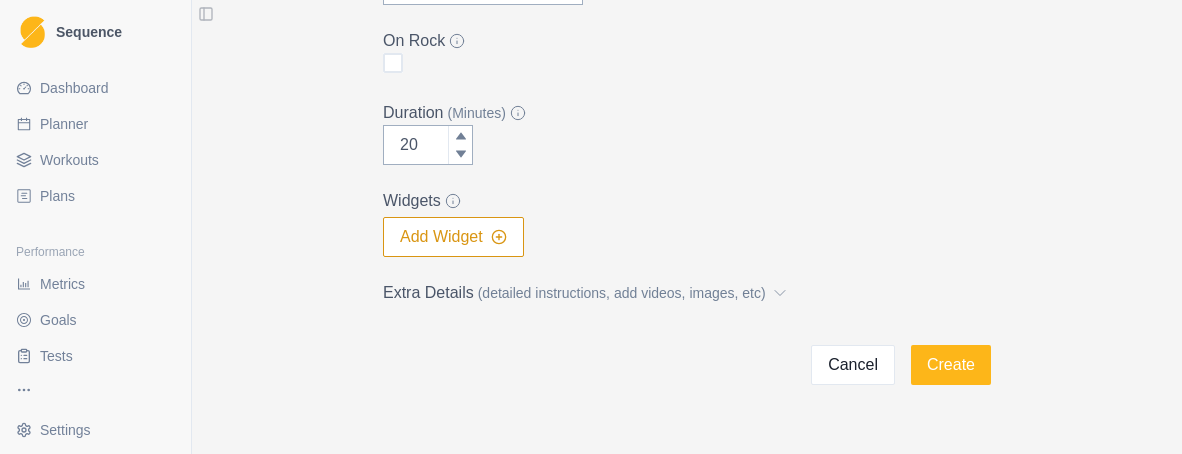 click on "(detailed instructions, add videos, images, etc)" at bounding box center [622, 293] 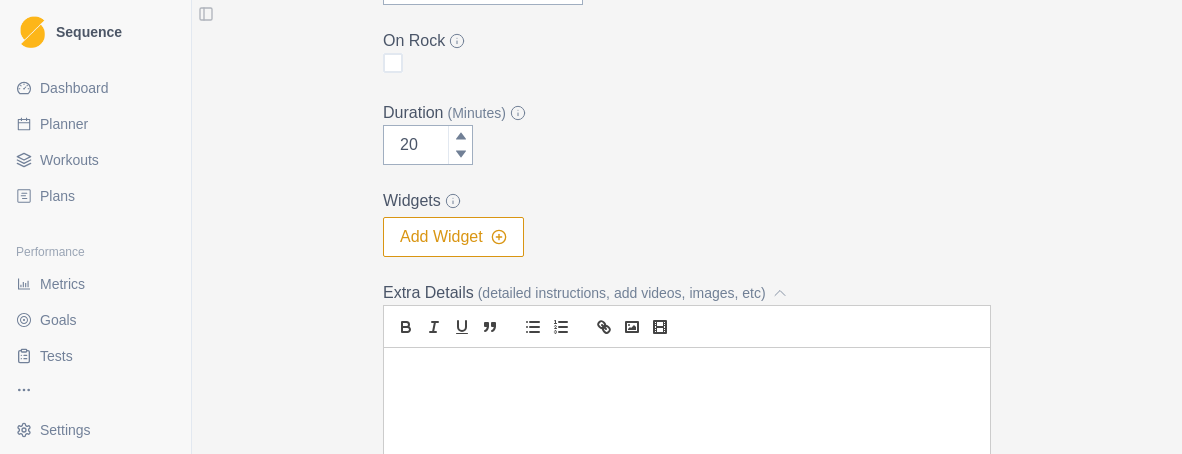 click at bounding box center (687, 473) 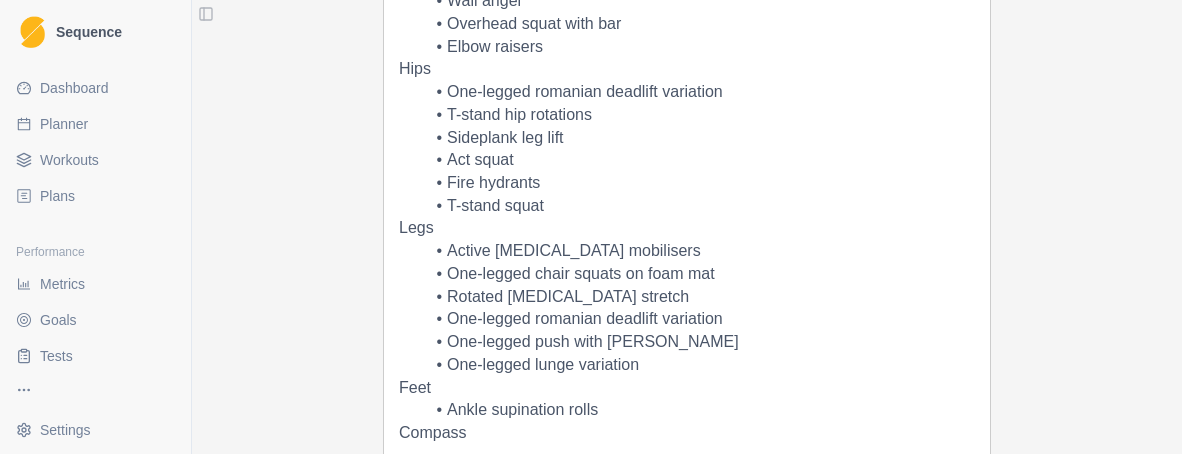 scroll, scrollTop: 500, scrollLeft: 0, axis: vertical 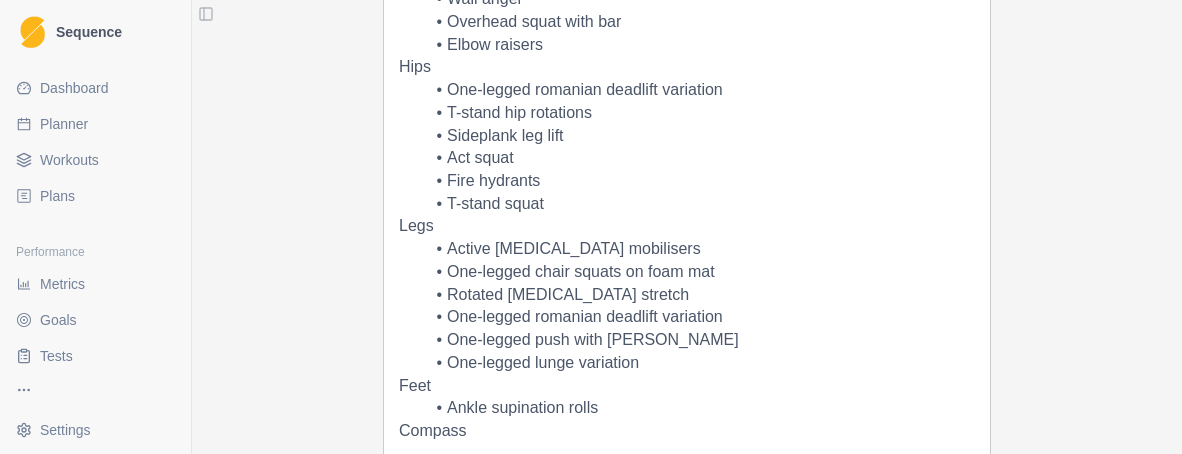 click on "Shoulders Handstand walkabouts Wall slides Sword pull External rotation with resistance band Bear walk Scapular dips Kettlebell overhead press Weighted prone internal rotations Prone scapular stabilizers Combined scapular push-ups Fake pull-ups 	Elbows Eccentric finger curls with resistance band Flexor sling stretch on stability ball 	Wrists Upside-down kettlebells 	Core Core pendulums Foam roller with kettlebell push and pull [MEDICAL_DATA] openers on stability ball Floor angel Wall angel Overhead squat with bar Elbow raisers 	Hips One-legged romanian deadlift variation T-stand hip rotations Sideplank leg lift Act squat Fire hydrants T-stand squat 	Legs Active [MEDICAL_DATA] mobilisers One-legged chair squats on foam mat Rotated [MEDICAL_DATA] stretch One-legged romanian deadlift variation One-legged push with barbell One-legged lunge variation 	Feet Ankle supination rolls Compass" at bounding box center [687, 204] 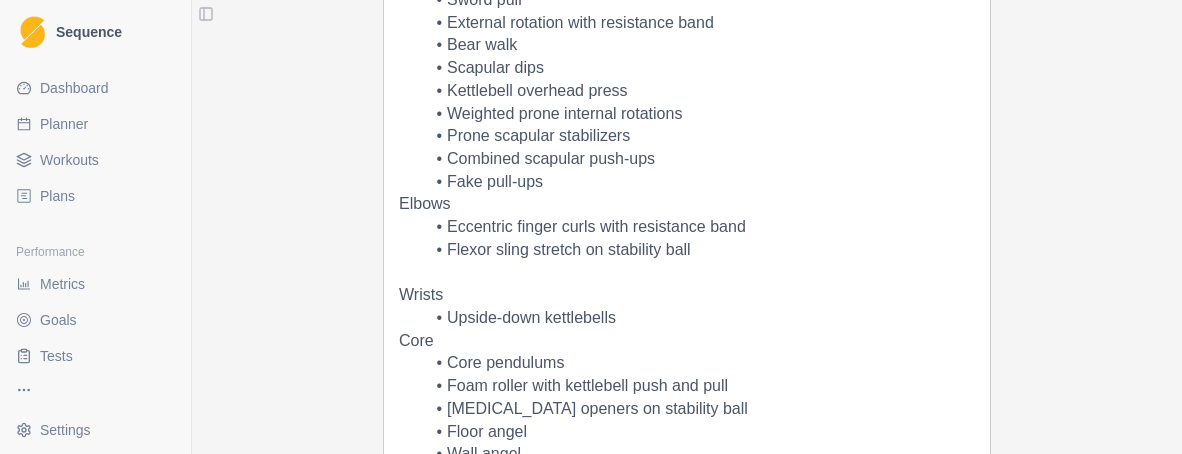 scroll, scrollTop: 0, scrollLeft: 0, axis: both 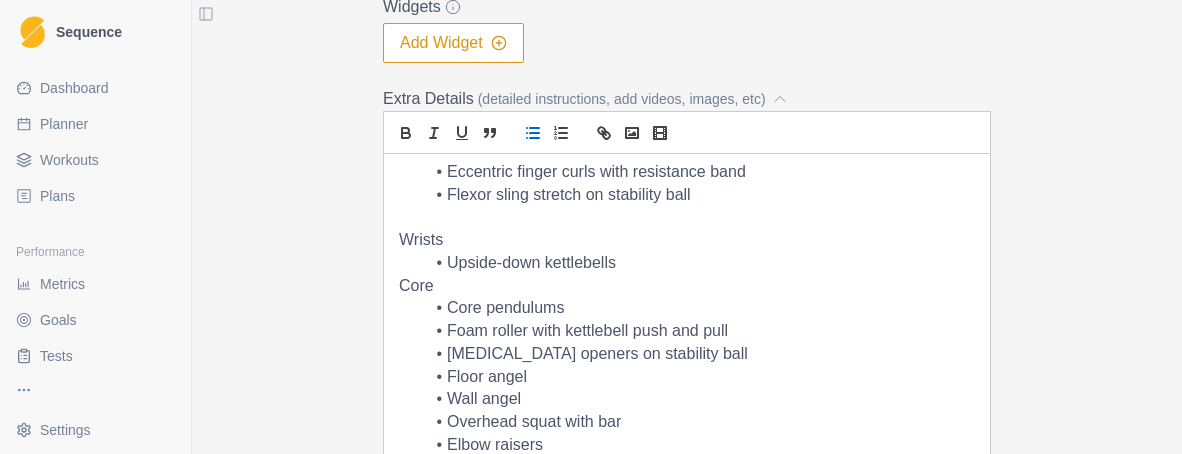 click on "Upside-down kettlebells" at bounding box center [699, 263] 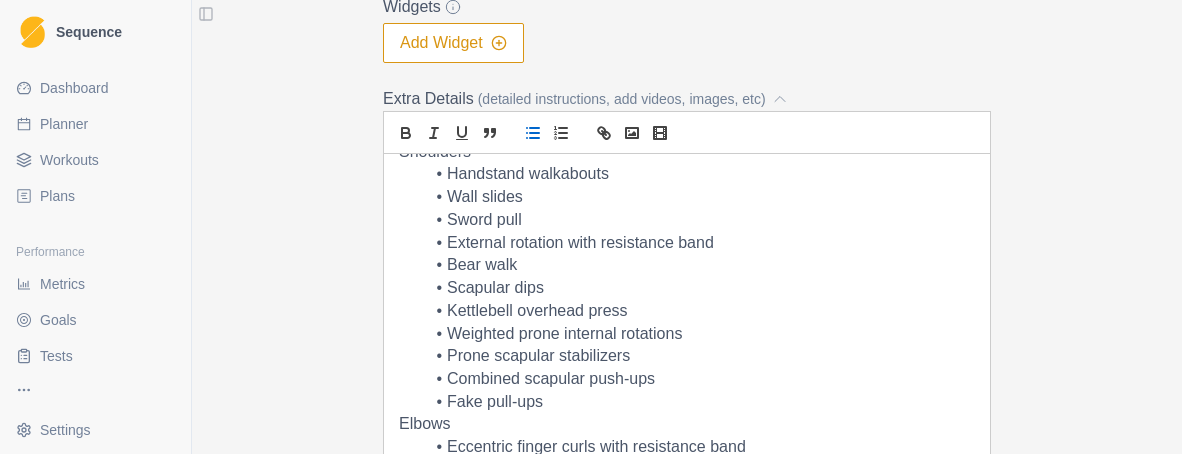 scroll, scrollTop: 0, scrollLeft: 0, axis: both 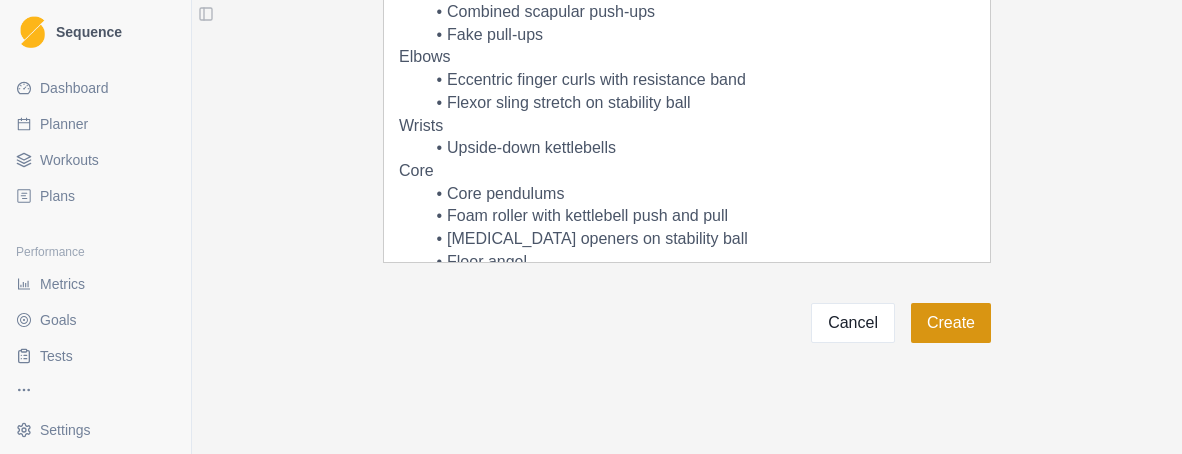 click on "Create" at bounding box center (951, 323) 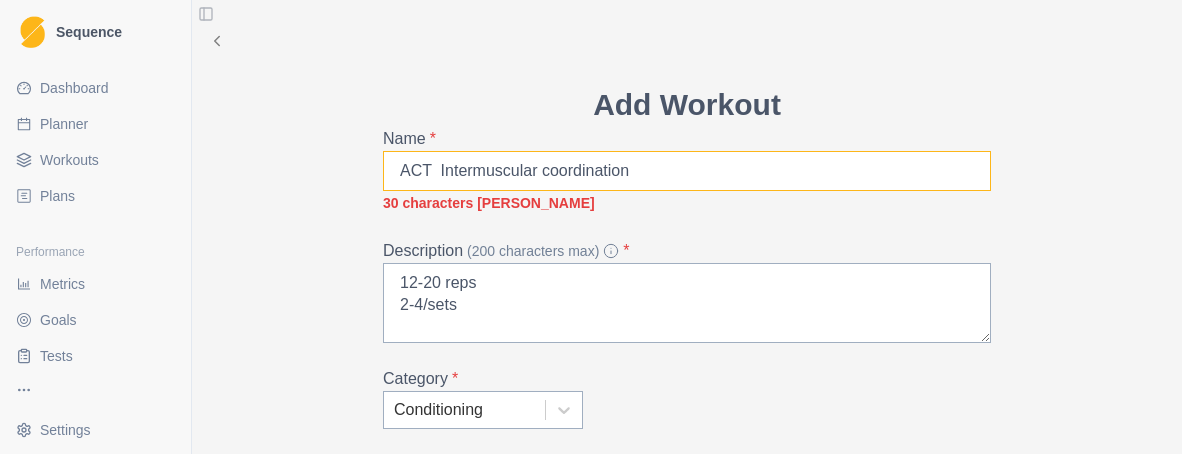 drag, startPoint x: 388, startPoint y: 176, endPoint x: 366, endPoint y: 176, distance: 22 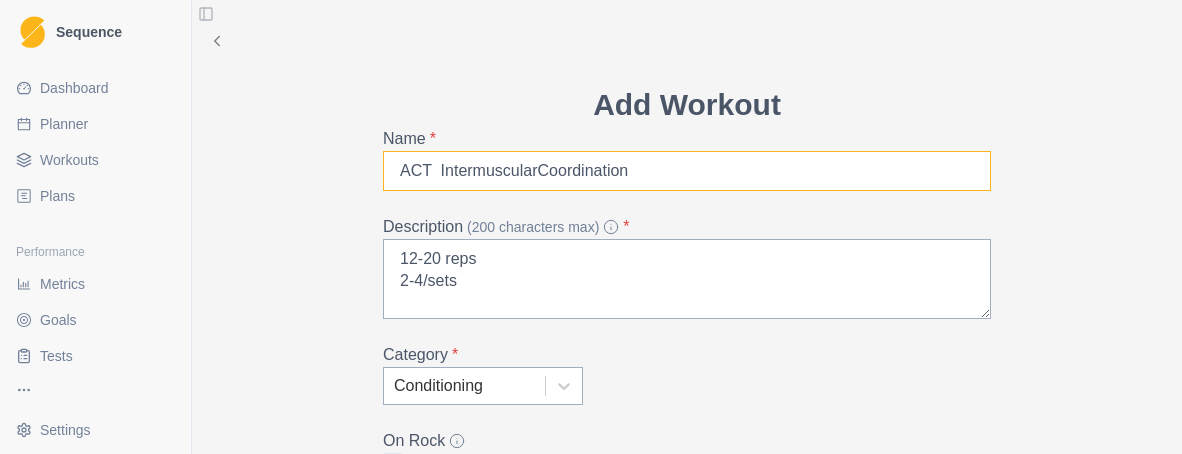 drag, startPoint x: 525, startPoint y: 168, endPoint x: 460, endPoint y: 169, distance: 65.00769 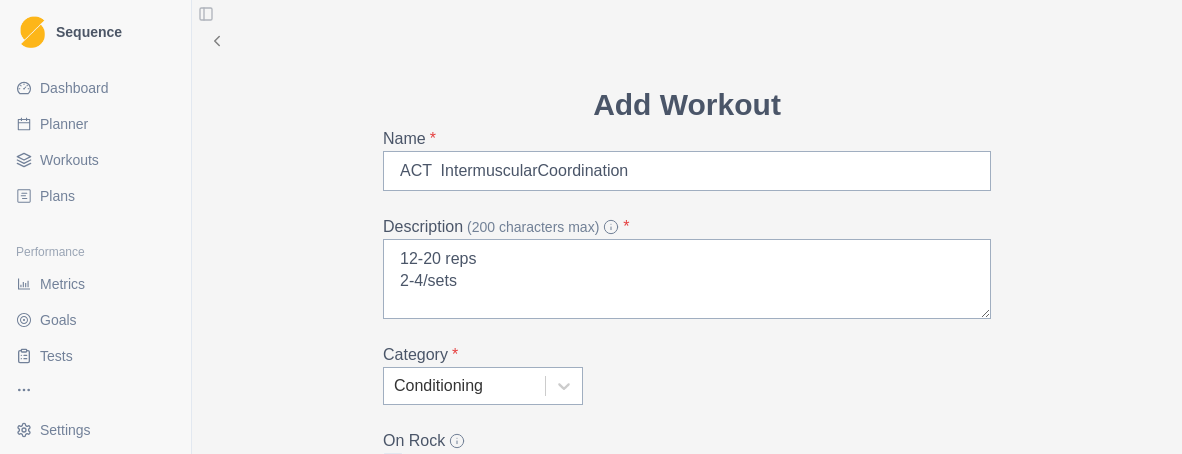 click on "Add Workout Name * ACT  IntermuscularCoordination Description   (200 characters max) * 12-20 reps
2-4/sets Category * Conditioning On Rock Duration   (Minutes) 20 Widgets Add Widget Extra Details (detailed instructions, add videos, images, etc) 	Shoulders Handstand walkabouts Wall slides Sword pull External rotation with resistance band Bear walk Scapular dips Kettlebell overhead press Weighted prone internal rotations Prone scapular stabilizers Combined scapular push-ups Fake pull-ups 	Elbows Eccentric finger curls with resistance band Flexor sling stretch on stability ball 	Wrists Upside-down kettlebells 	Core Core pendulums Foam roller with kettlebell push and pull [MEDICAL_DATA] openers on stability ball Floor angel Wall angel Overhead squat with bar Elbow raisers 	Hips One-legged romanian deadlift variation T-stand hip rotations Sideplank leg lift Act squat Fire hydrants T-stand squat 	Legs Active [MEDICAL_DATA] mobilisers One-legged chair squats on foam mat Rotated [MEDICAL_DATA] stretch 	Feet Compass Cancel" at bounding box center [687, 664] 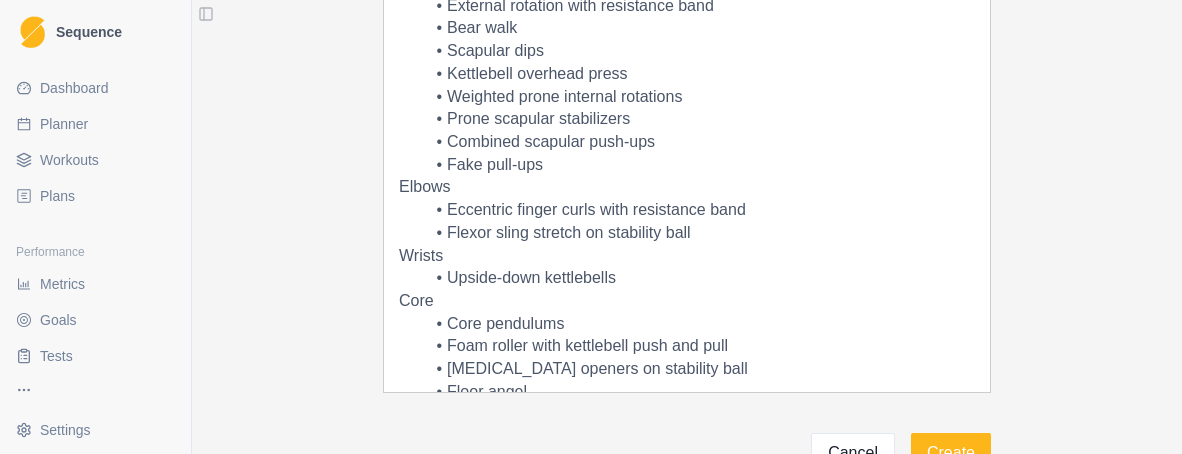 scroll, scrollTop: 986, scrollLeft: 0, axis: vertical 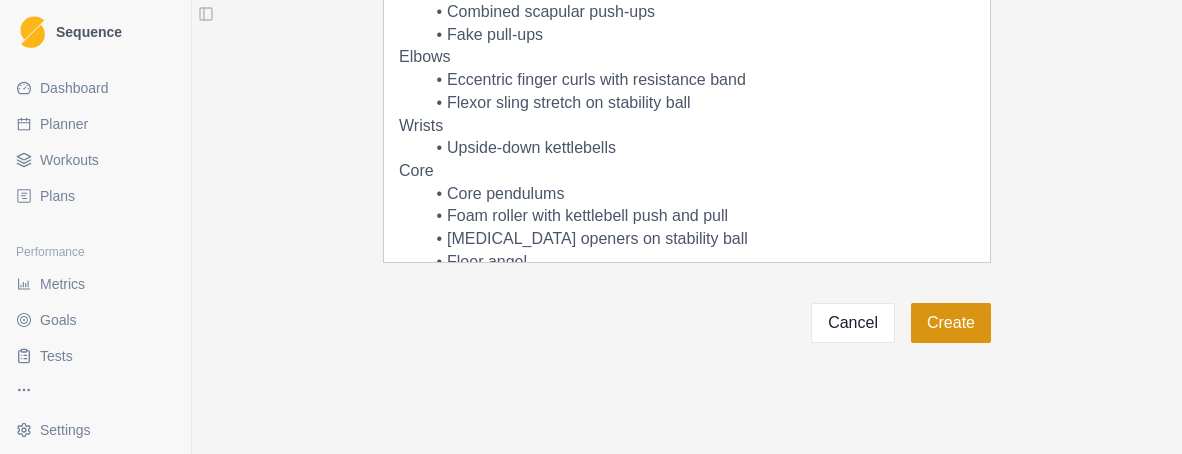 click on "Create" at bounding box center [951, 323] 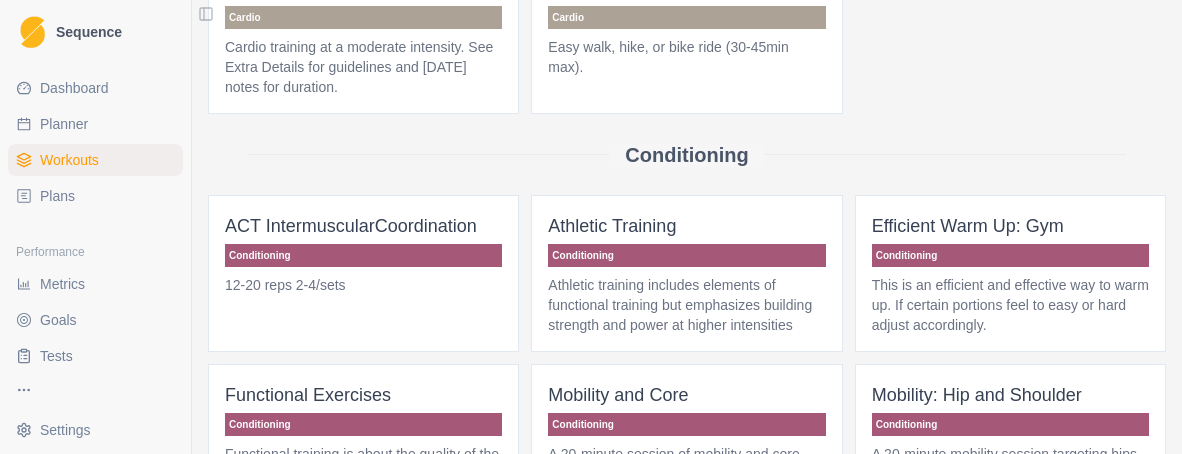 scroll, scrollTop: 0, scrollLeft: 0, axis: both 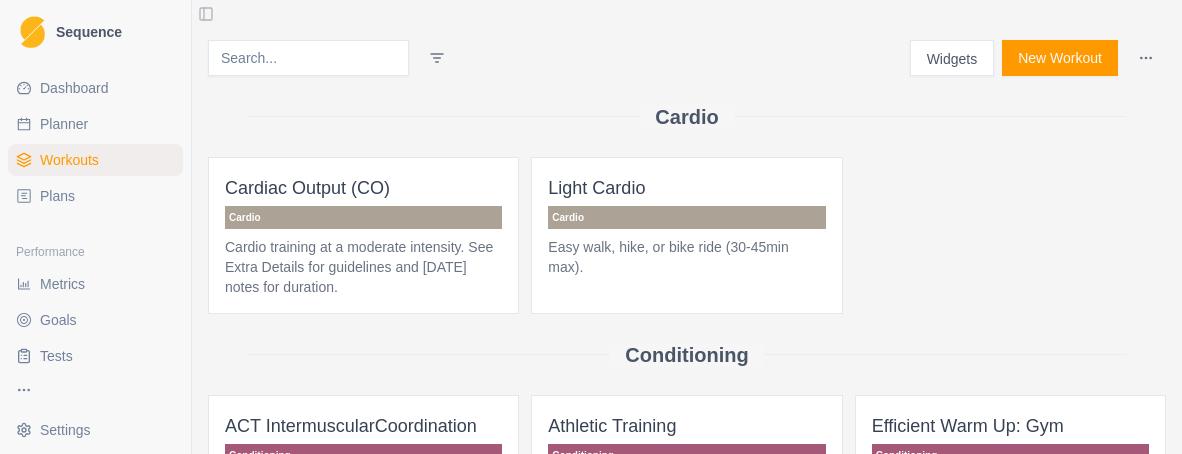 click on "New Workout" at bounding box center (1060, 58) 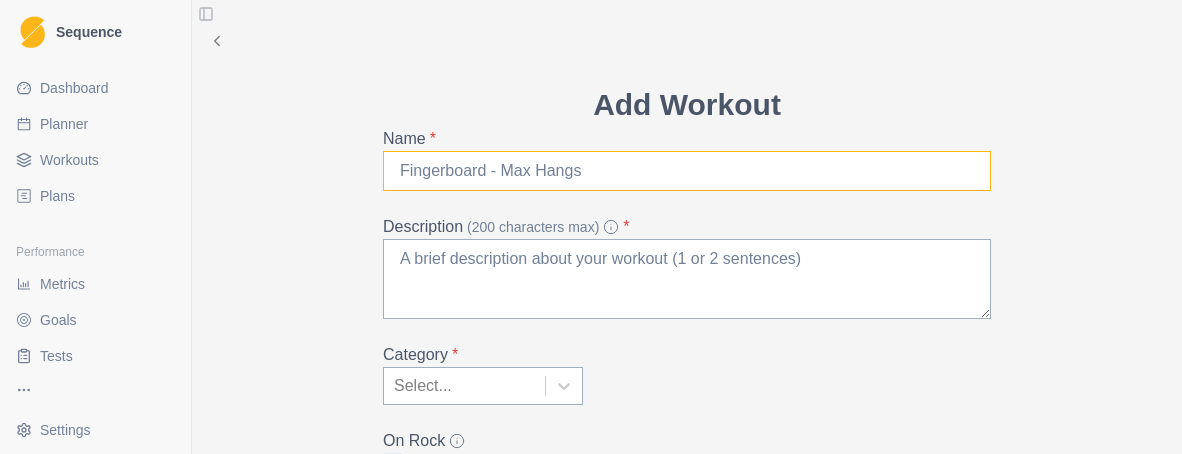 click on "Name *" at bounding box center (687, 171) 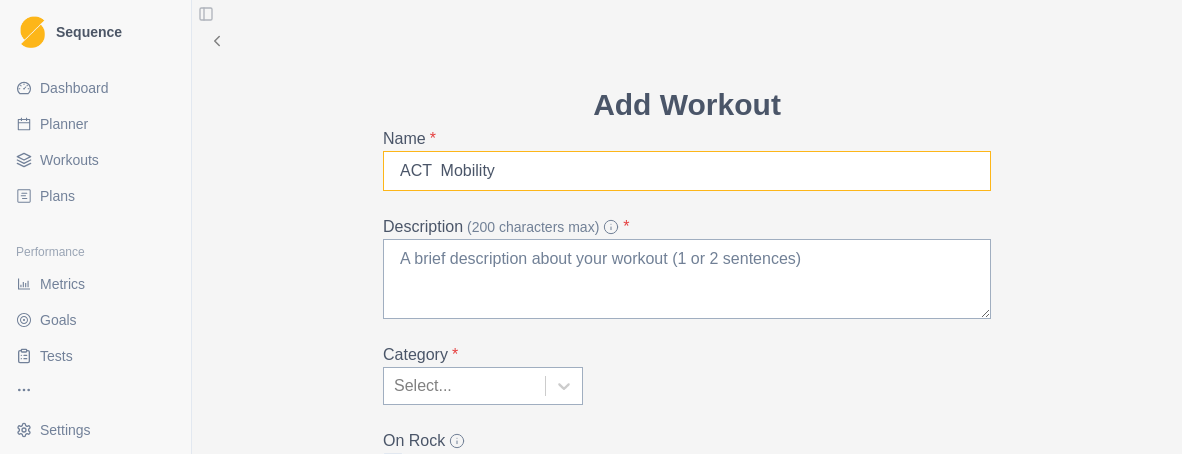 type on "ACT  Mobility" 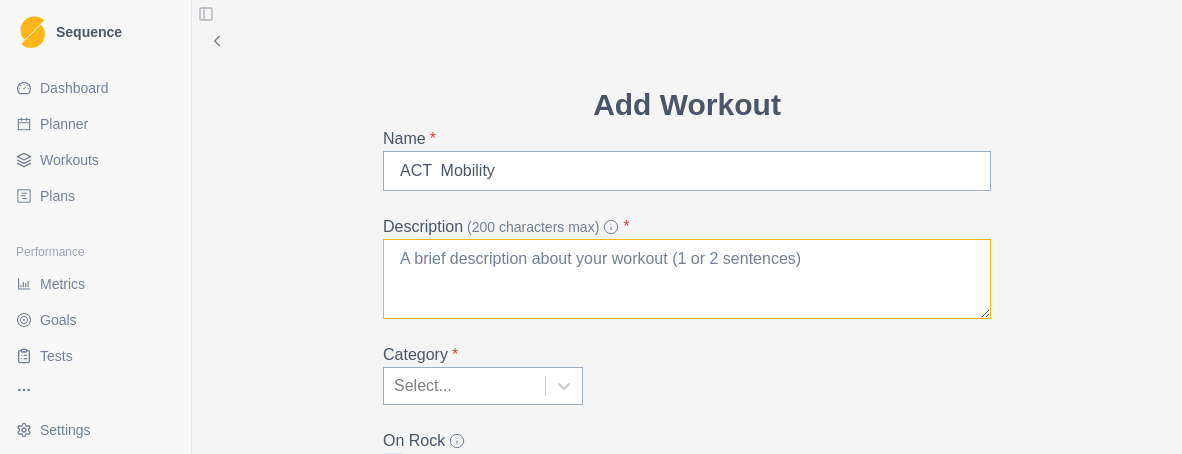 click on "Description   (200 characters max) *" at bounding box center (687, 279) 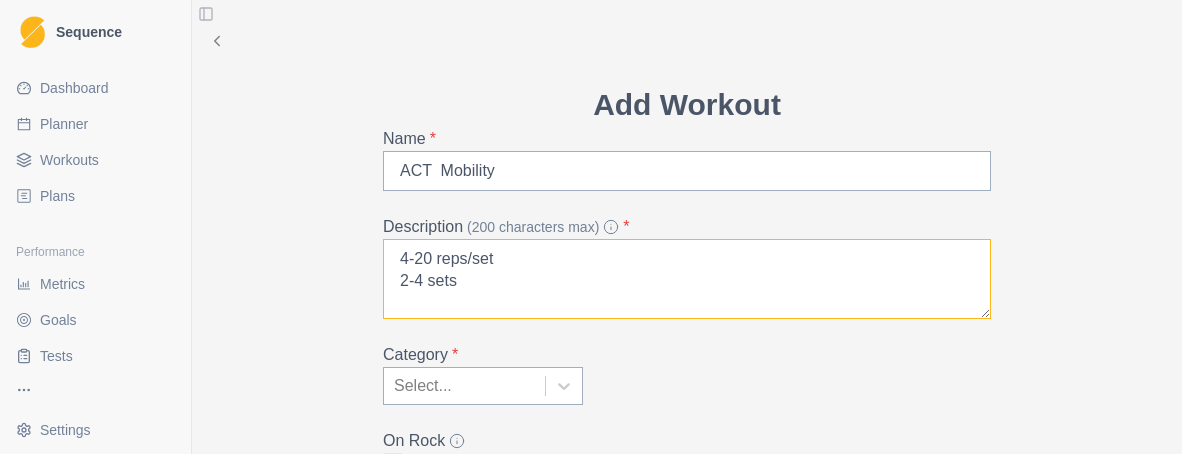 type on "4-20 reps/set
2-4 sets" 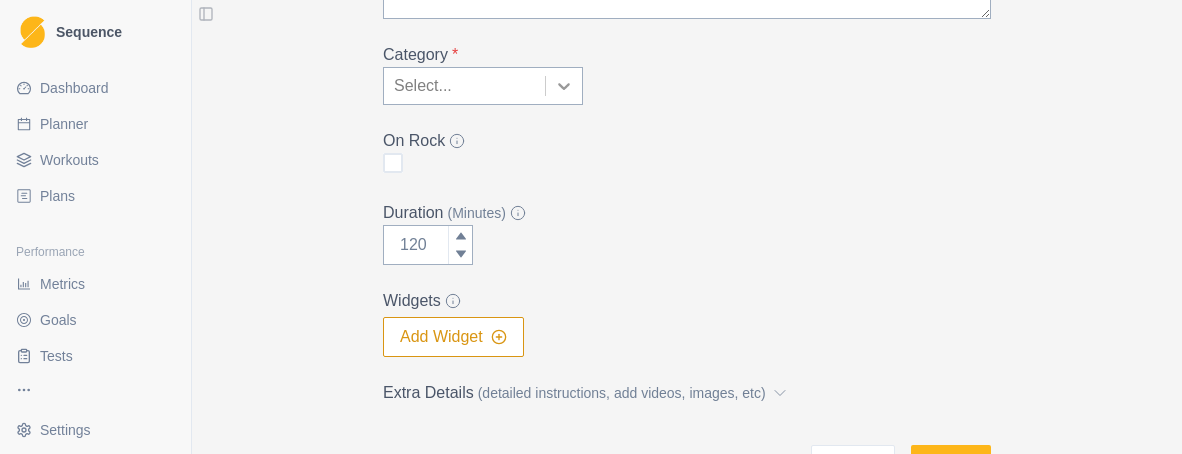 click 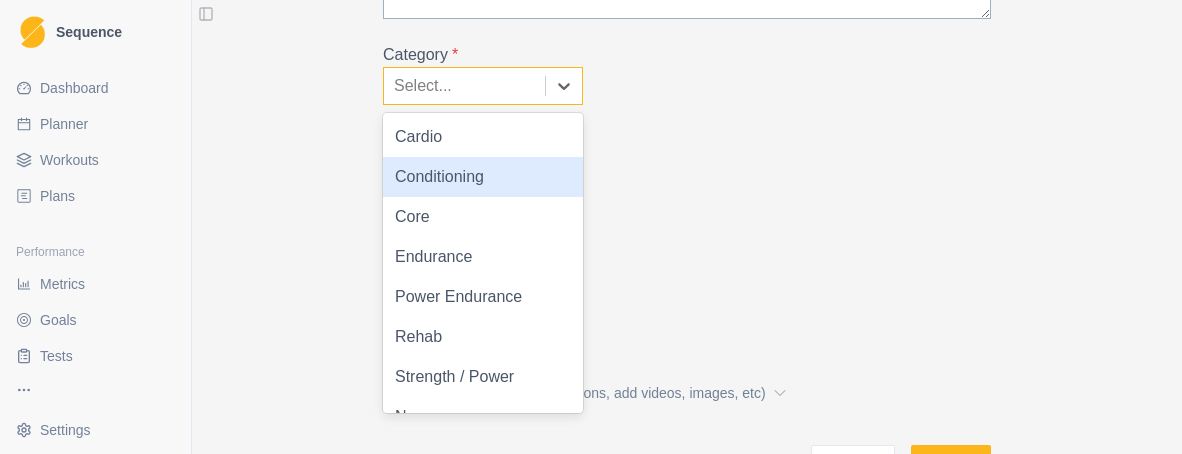 click on "Conditioning" at bounding box center [483, 177] 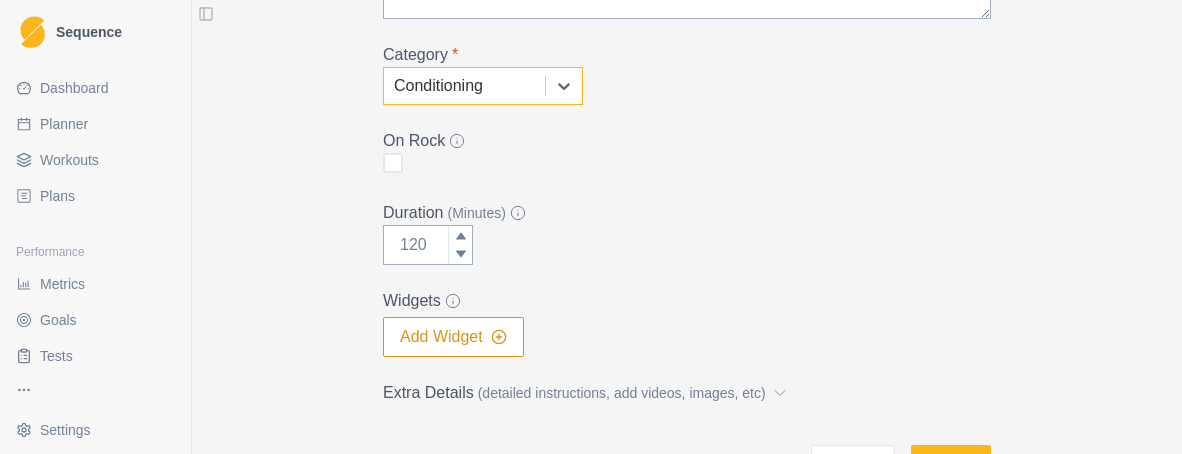 scroll, scrollTop: 443, scrollLeft: 0, axis: vertical 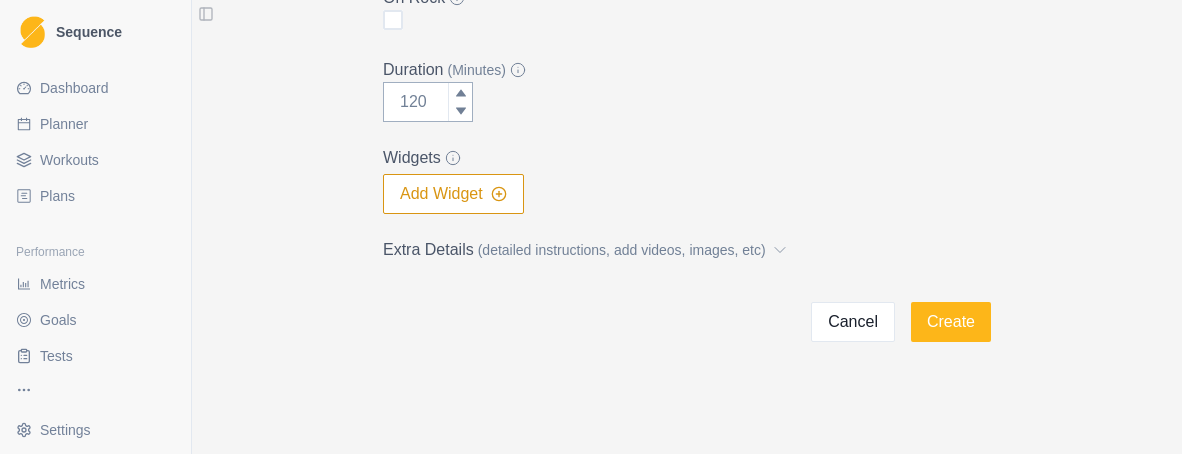click on "(detailed instructions, add videos, images, etc)" at bounding box center (622, 250) 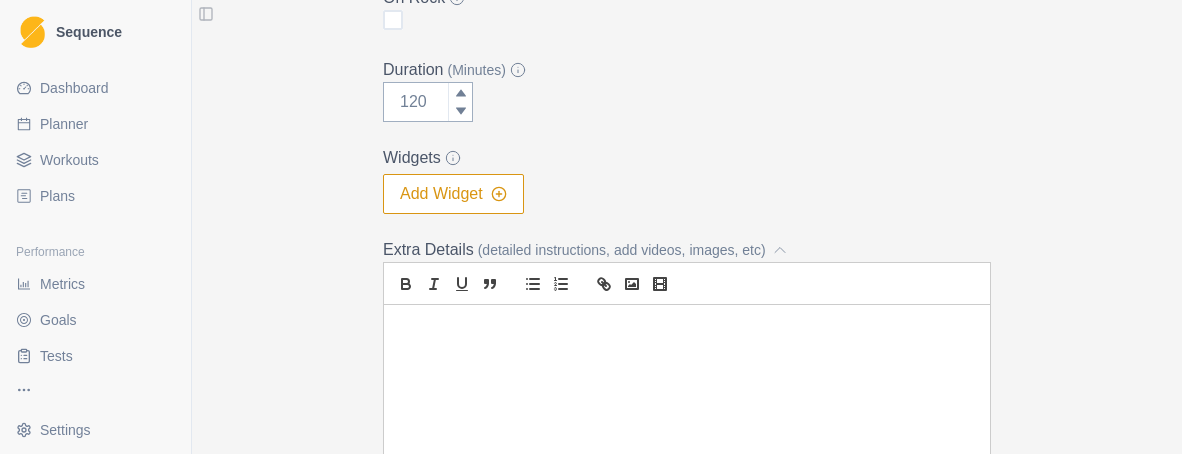 click at bounding box center [687, 328] 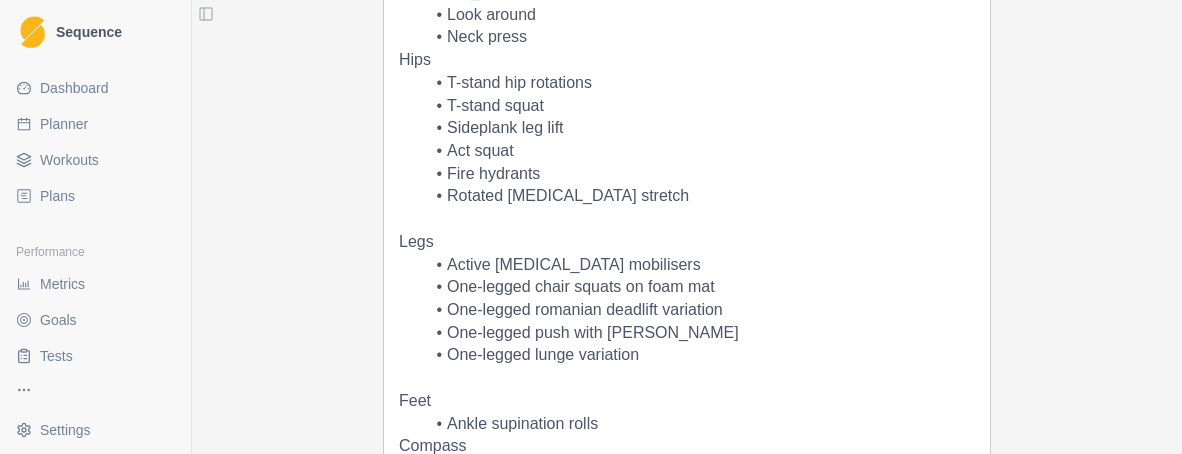 click on "Shoulders Handstand walkabouts Wall slides Resistance band behind the back Prone scapular stabilisers Combined scapular push-ups Elbows Eccentric finger curls with resistance band Flexor sling stretch on stability ball 	Spine and Core Foam roller with kettlebell push and pull [MEDICAL_DATA] openers on stability ball Floor angel Wall angel Overhead squat with bar Pretzel Elbow raisers 	Belayer’s neck Look around Neck press 	Hips T-stand hip rotations T-stand squat Sideplank leg lift Act squat Fire hydrants Rotated [MEDICAL_DATA] stretch 	Legs Active [MEDICAL_DATA] mobilisers One-legged chair squats on foam mat One-legged romanian deadlift variation One-legged push with barbell One-legged lunge variation 	Feet Ankle supination rolls Compass" at bounding box center [687, 205] 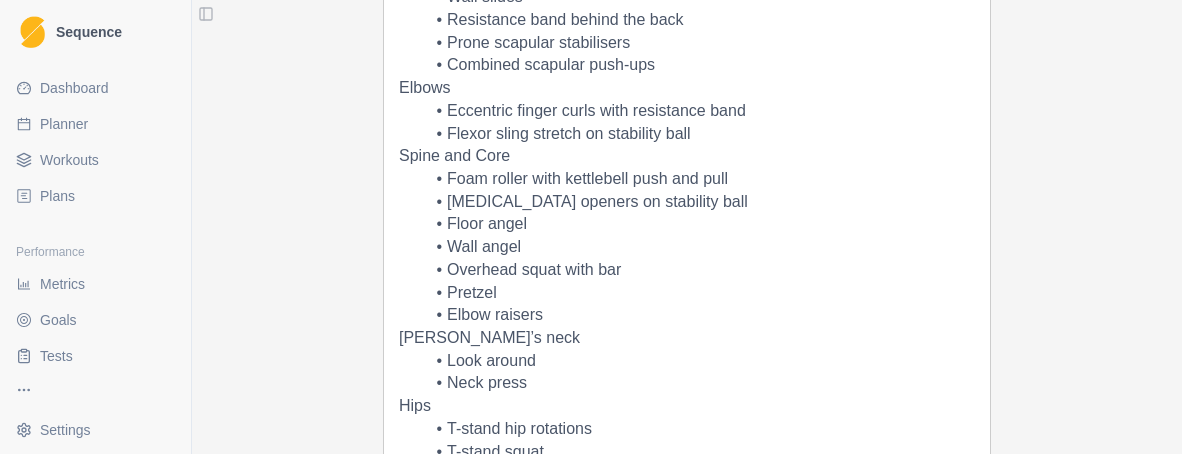 scroll, scrollTop: 0, scrollLeft: 0, axis: both 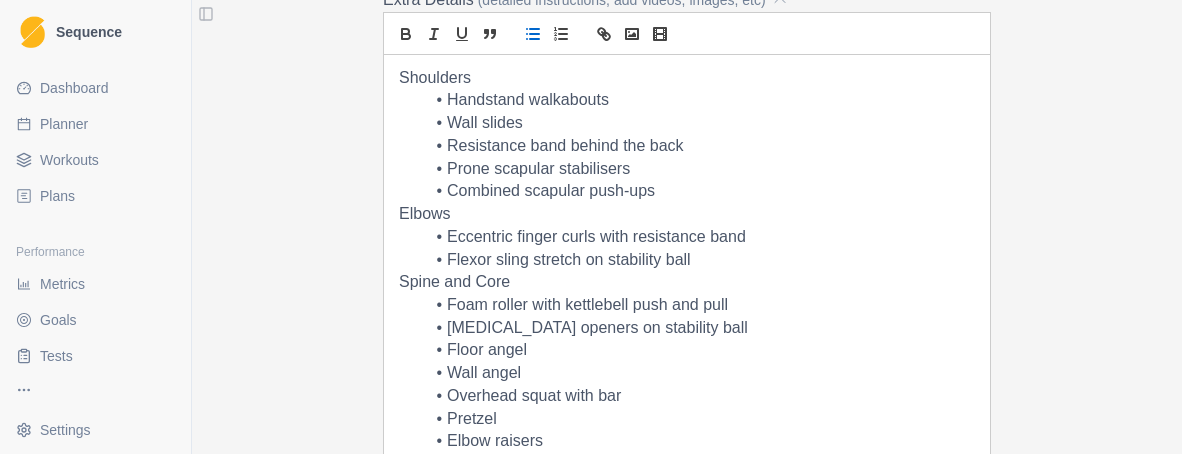 click on "Elbows" at bounding box center [687, 214] 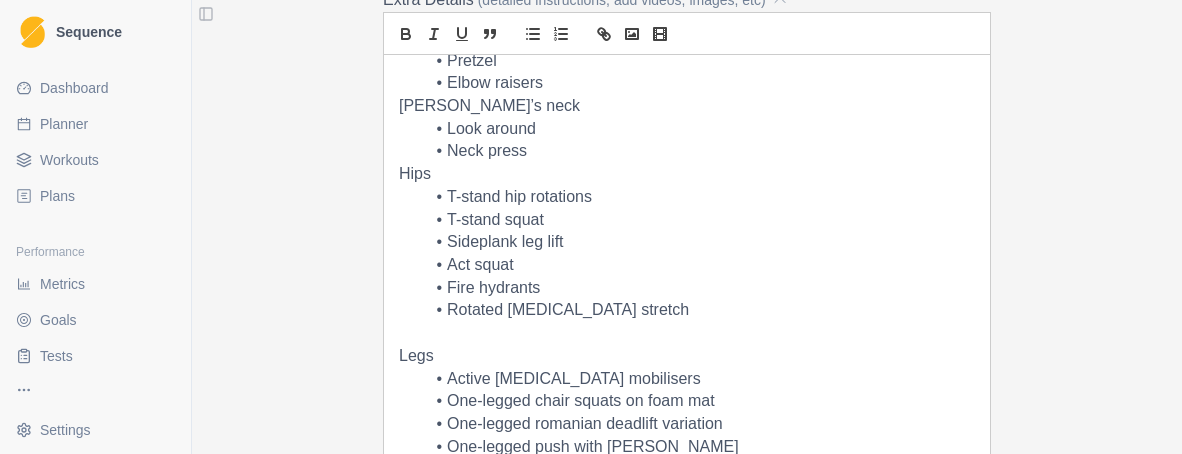 scroll, scrollTop: 387, scrollLeft: 0, axis: vertical 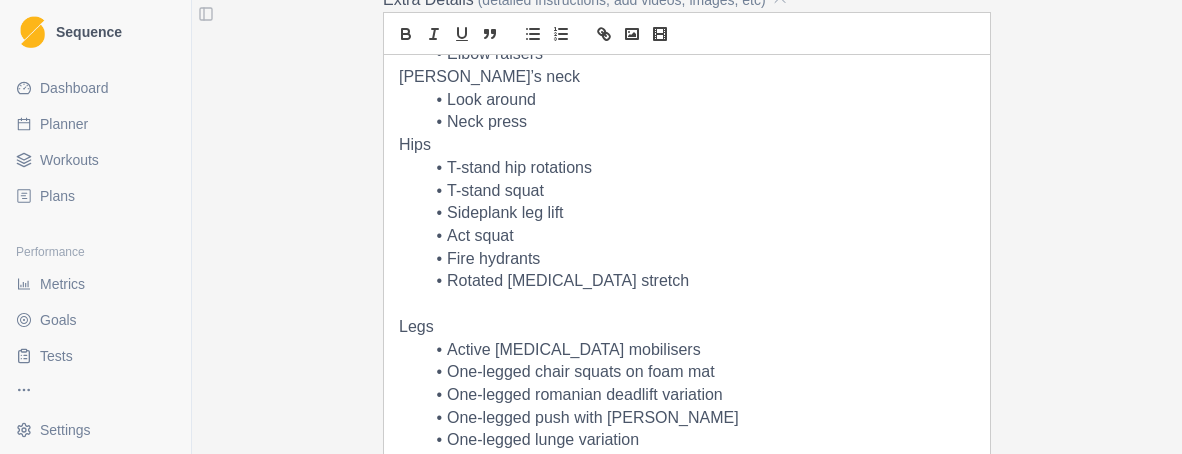 click at bounding box center (687, 304) 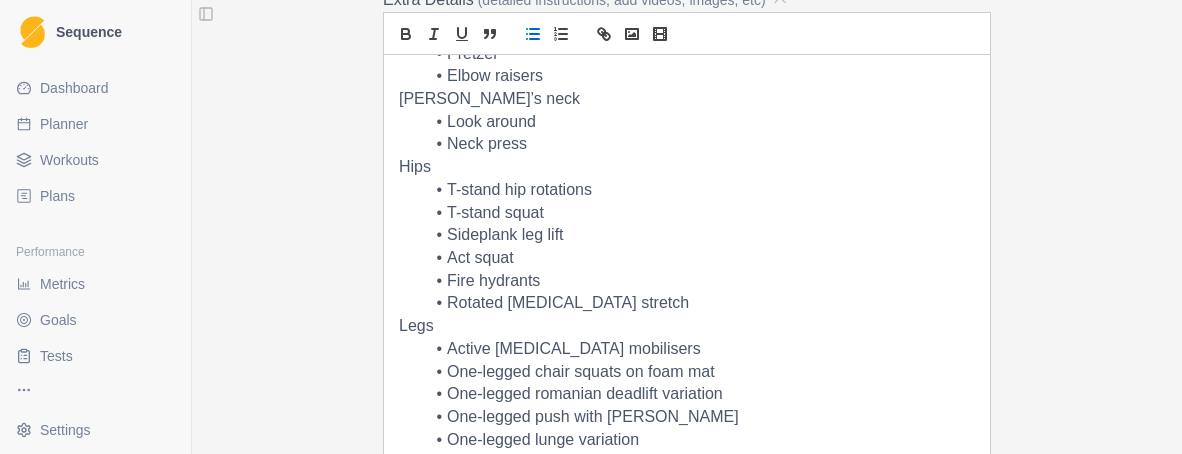 scroll, scrollTop: 364, scrollLeft: 0, axis: vertical 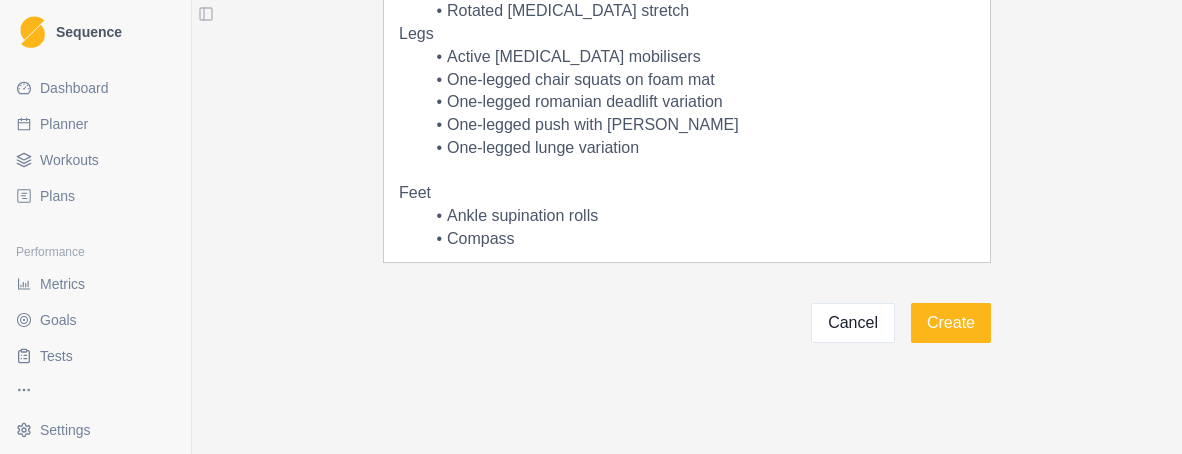click on "Shoulders Handstand walkabouts Wall slides Resistance band behind the back Prone scapular stabilisers Combined scapular push-ups 	Elbows Eccentric finger curls with resistance band Flexor sling stretch on stability ball 	Spine and Core Foam roller with kettlebell push and pull [MEDICAL_DATA] openers on stability ball Floor angel Wall angel Overhead squat with bar Pretzel Elbow raisers 	Belayer’s neck Look around Neck press 	Hips T-stand hip rotations T-stand squat Sideplank leg lift Act squat Fire hydrants Rotated [MEDICAL_DATA] stretch 	Legs Active [MEDICAL_DATA] mobilisers One-legged chair squats on foam mat One-legged romanian deadlift variation One-legged push with barbell One-legged lunge variation 	Feet Ankle supination rolls Compass" at bounding box center [687, 12] 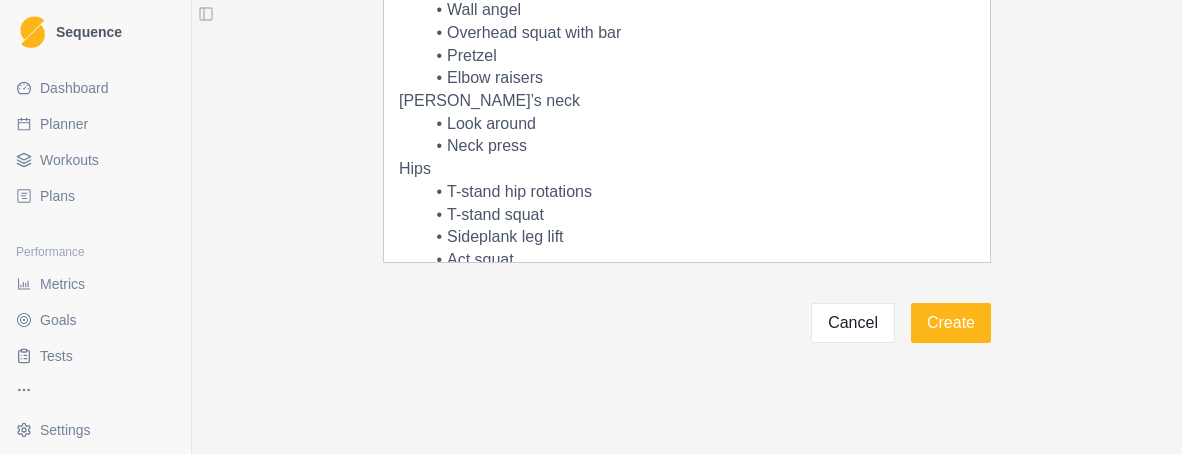 scroll, scrollTop: 0, scrollLeft: 0, axis: both 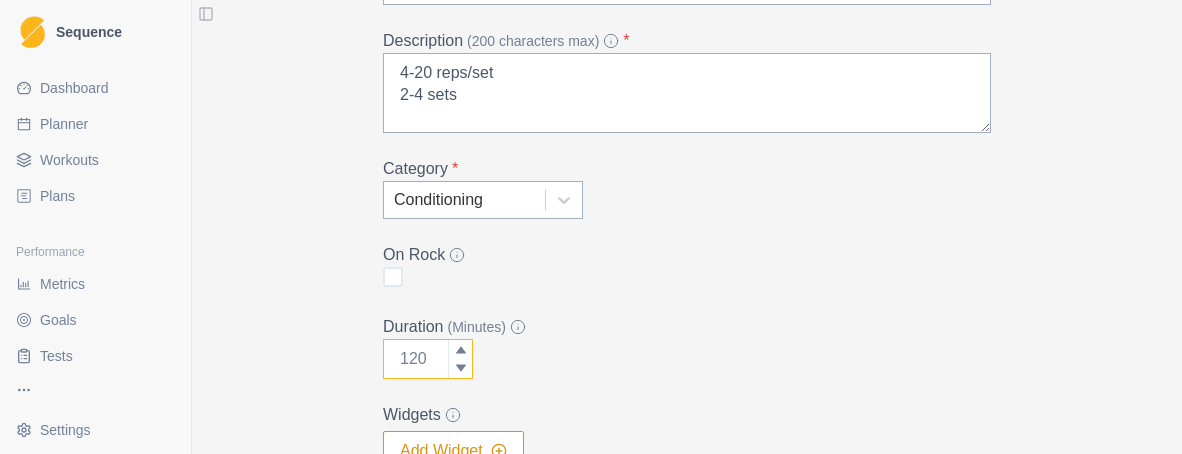 click on "Duration   (Minutes)" at bounding box center [428, 359] 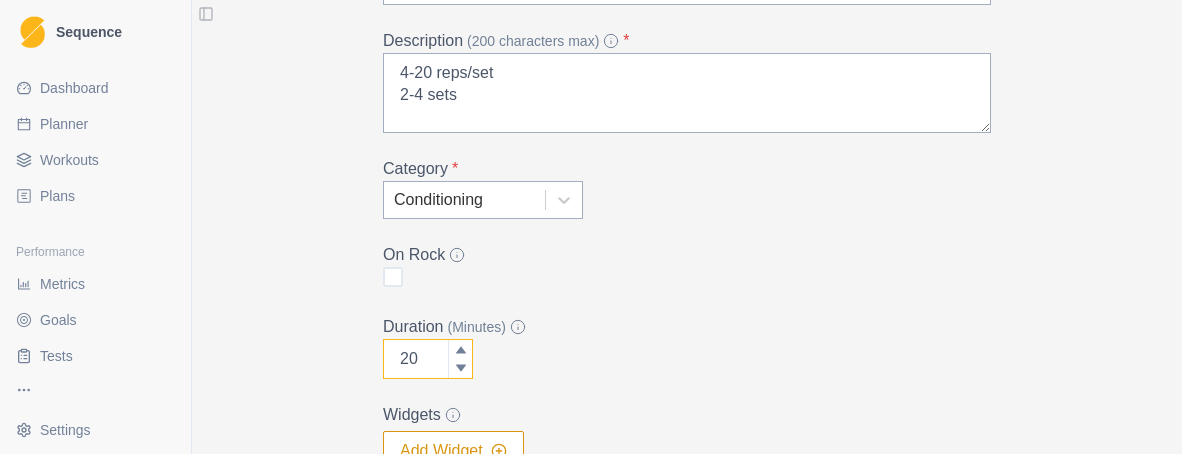 type on "20" 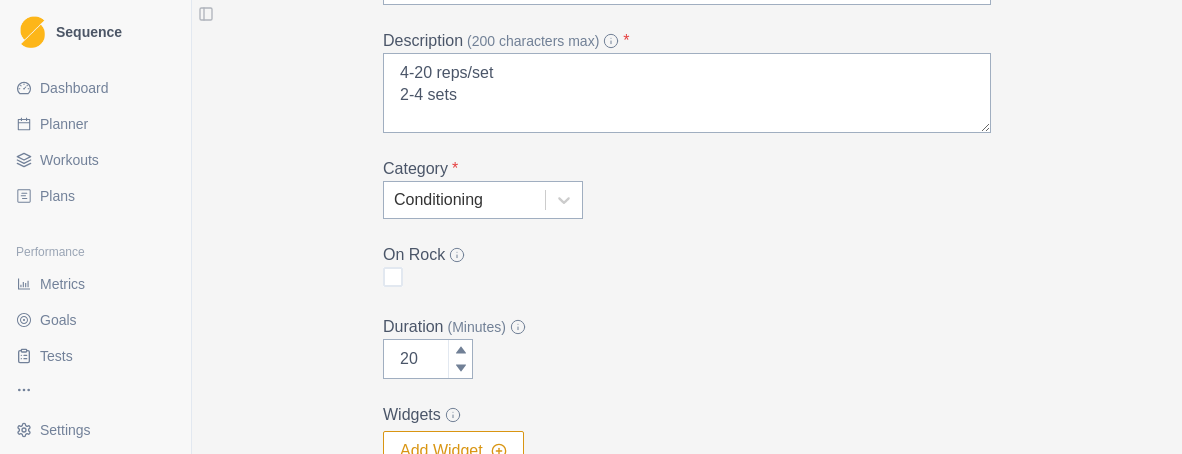 click on "On Rock" at bounding box center [687, 267] 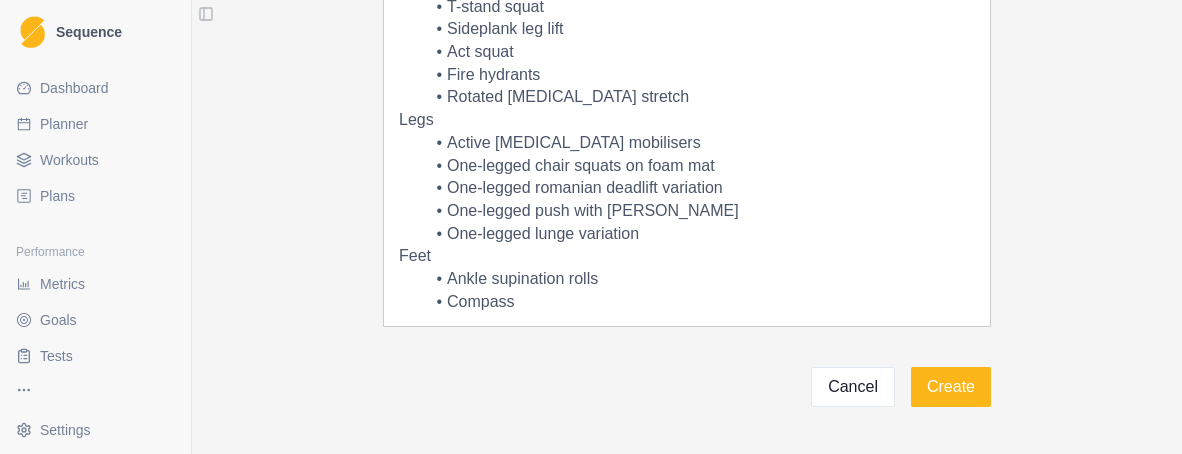 scroll, scrollTop: 986, scrollLeft: 0, axis: vertical 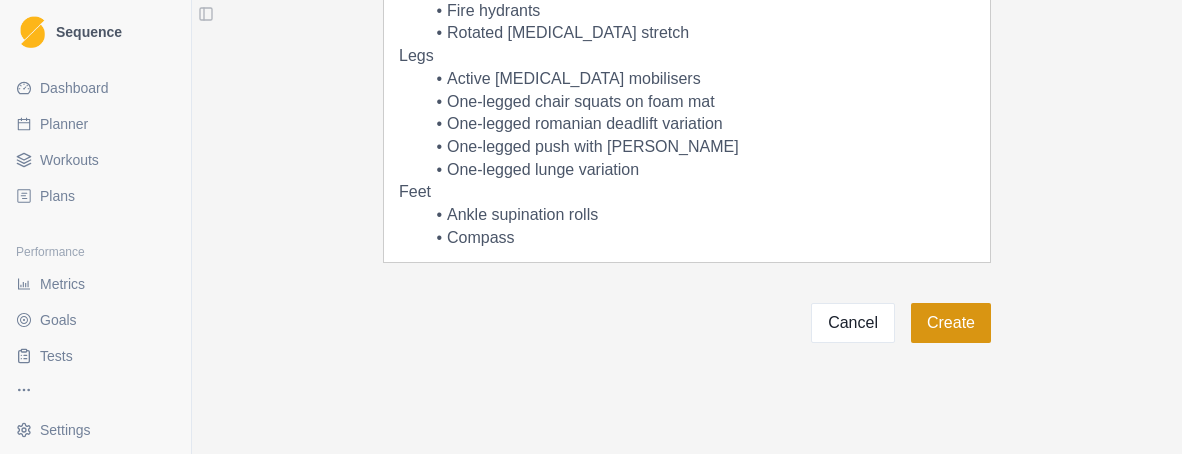 click on "Create" at bounding box center [951, 323] 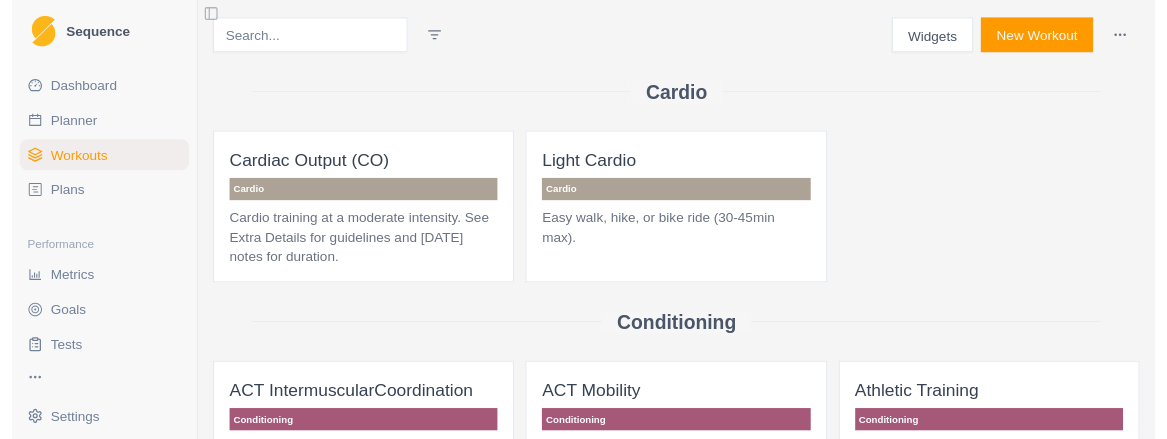 scroll, scrollTop: 0, scrollLeft: 0, axis: both 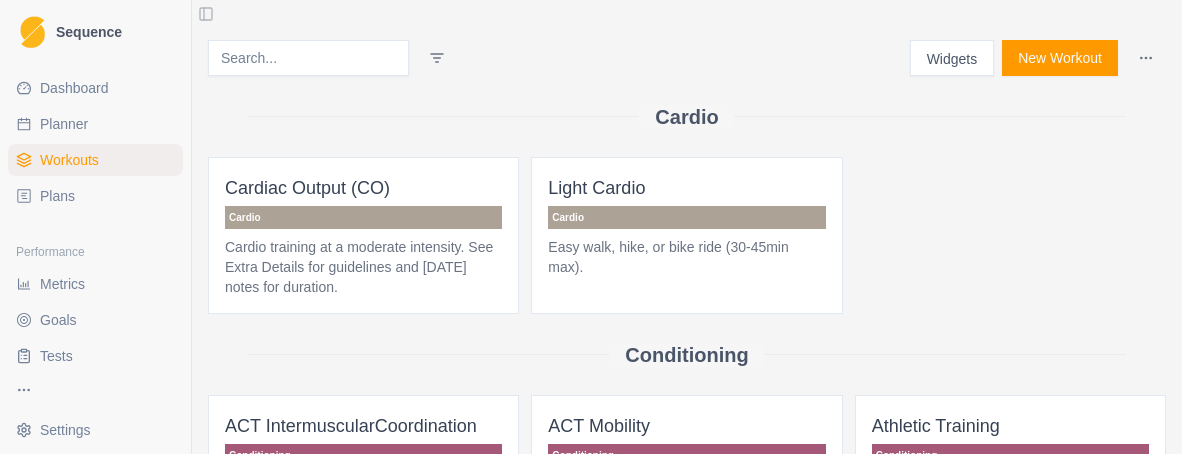 click on "Planner" at bounding box center (64, 124) 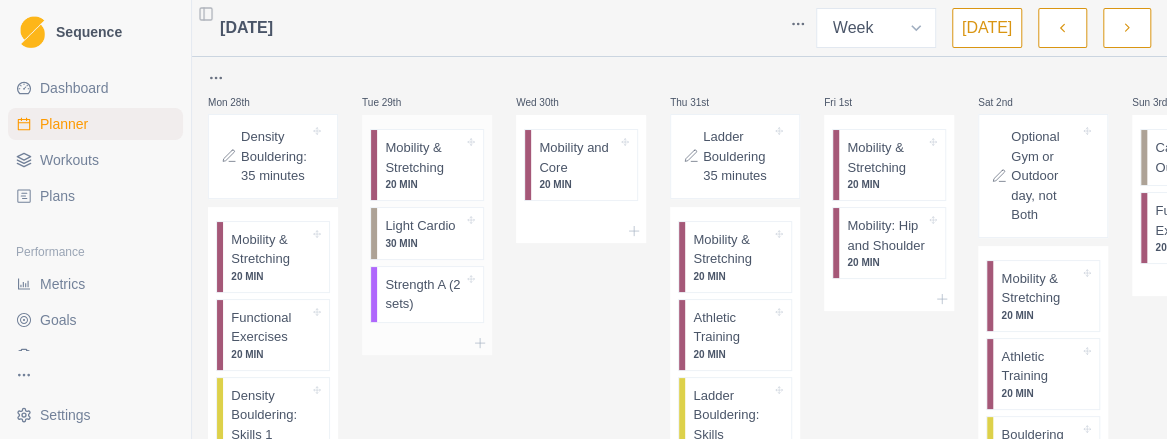 click on "Strength A (2 sets)" at bounding box center [424, 294] 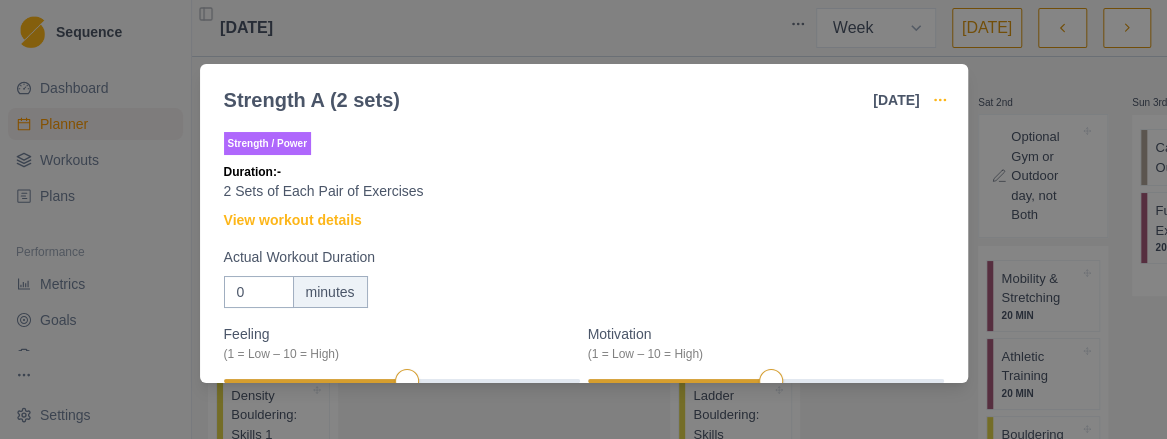 click 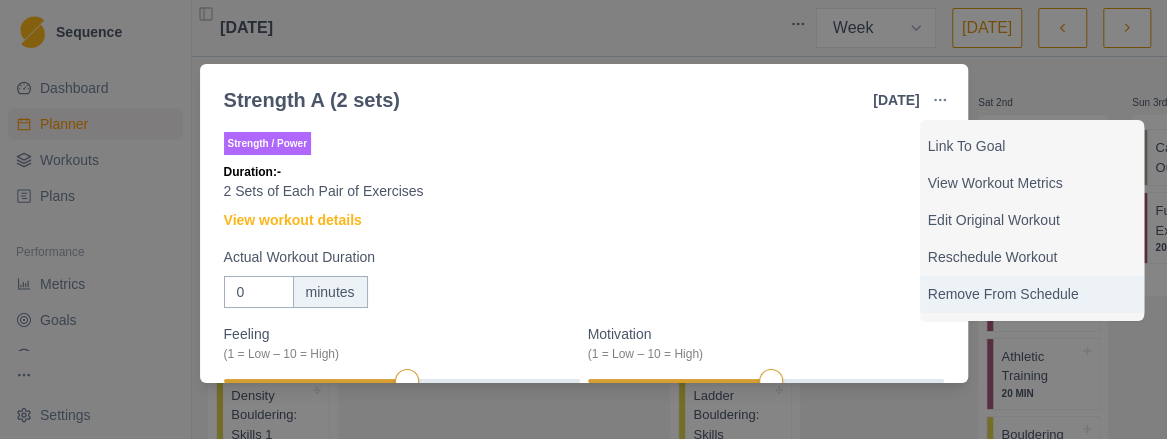 click on "Remove From Schedule" at bounding box center (1032, 294) 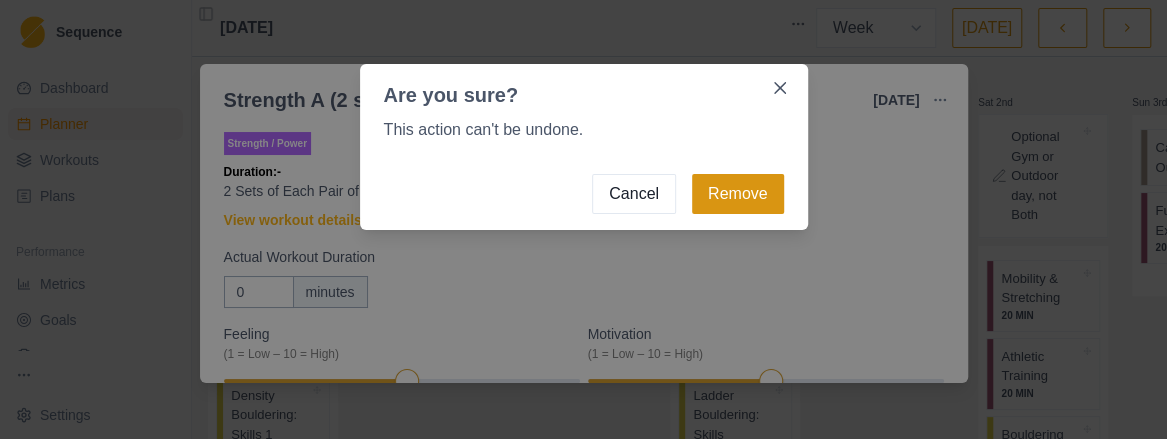click on "Remove" at bounding box center (738, 194) 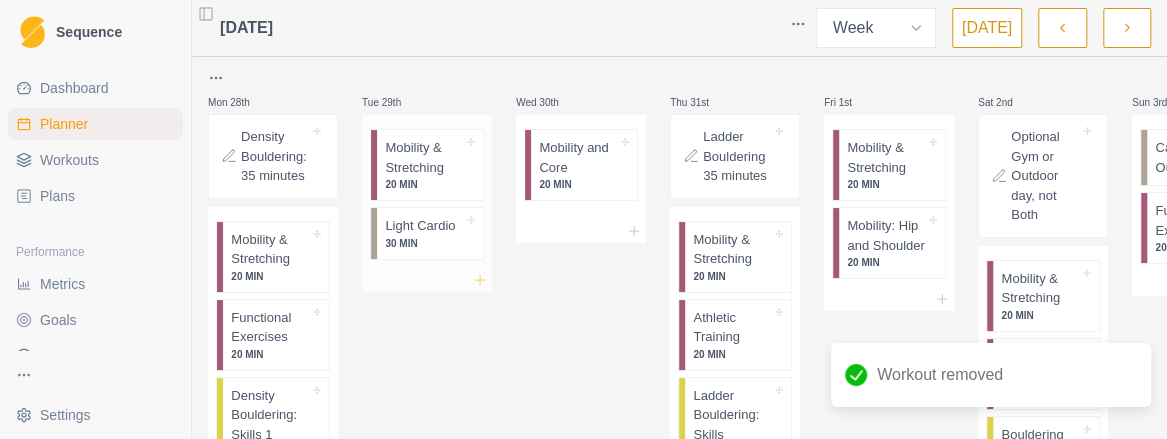 click 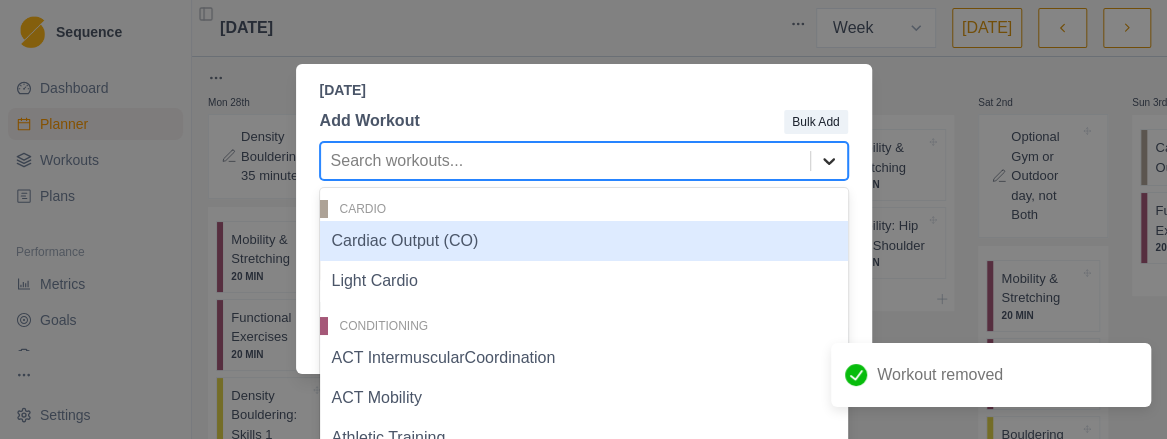 scroll, scrollTop: 0, scrollLeft: 0, axis: both 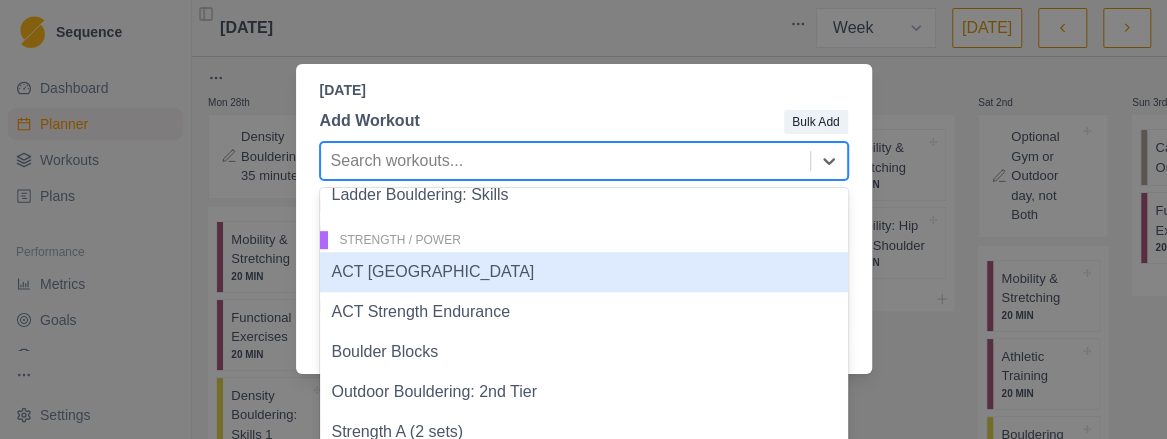 click on "ACT  [GEOGRAPHIC_DATA]" at bounding box center (584, 272) 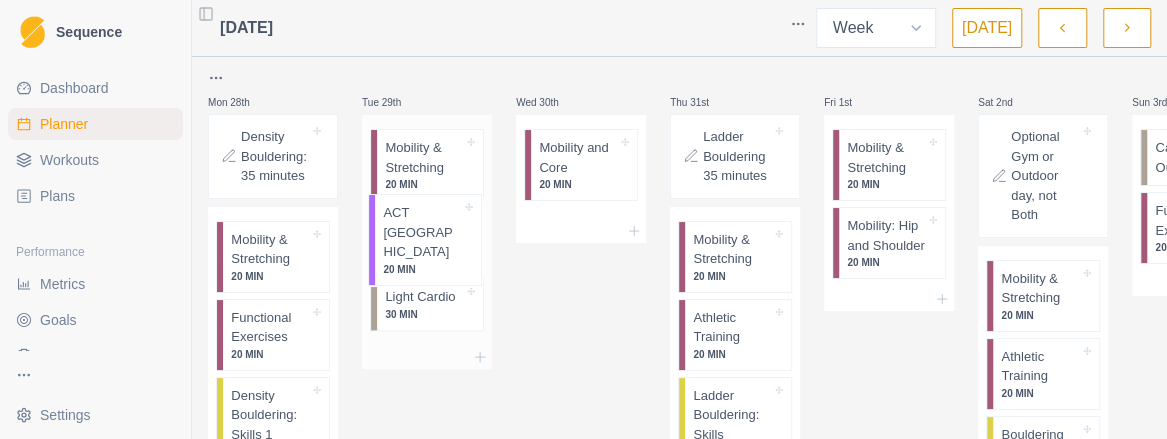 drag, startPoint x: 408, startPoint y: 311, endPoint x: 406, endPoint y: 236, distance: 75.026665 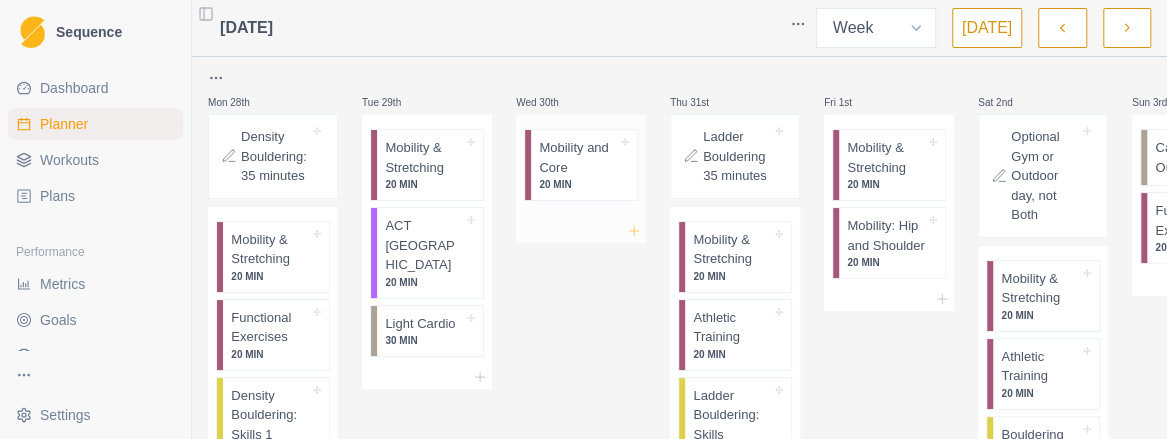 click 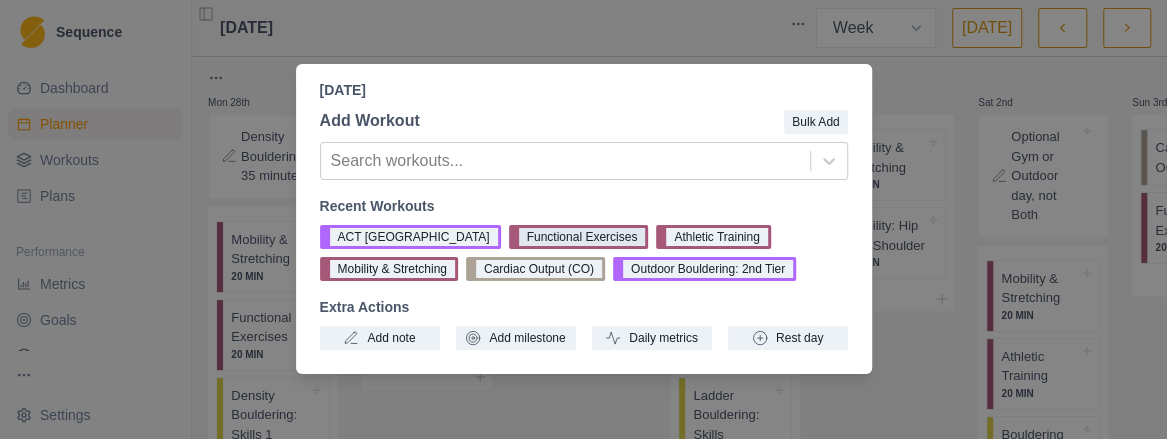 click on "Functional Exercises" at bounding box center (579, 237) 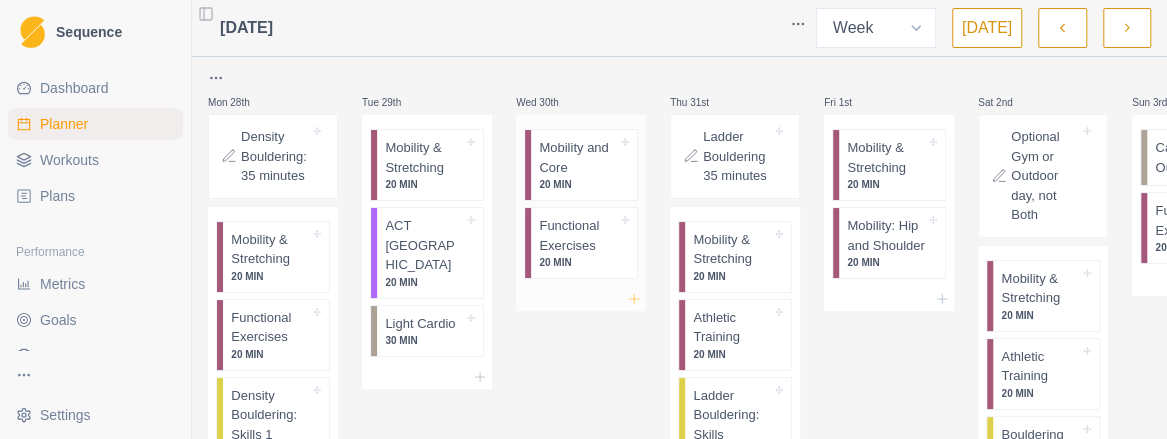 click 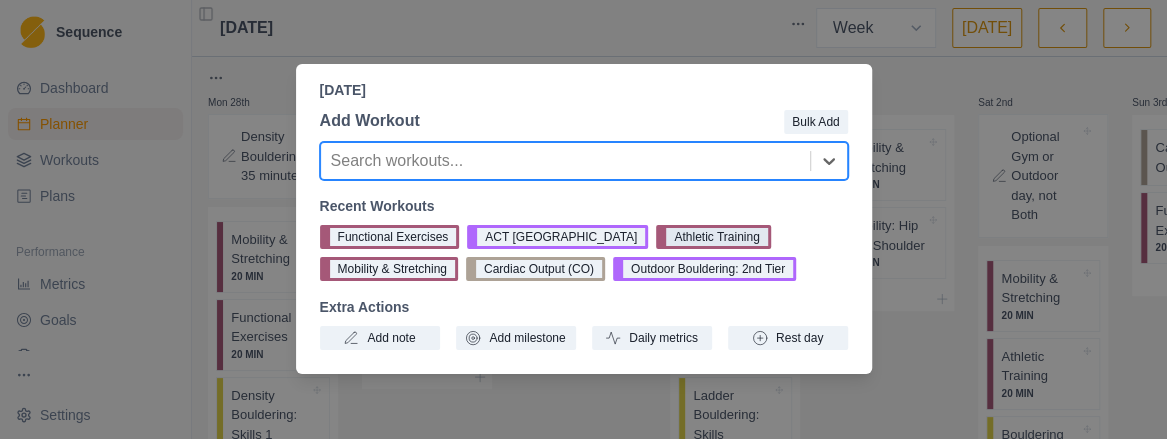 click on "Athletic Training" at bounding box center (713, 237) 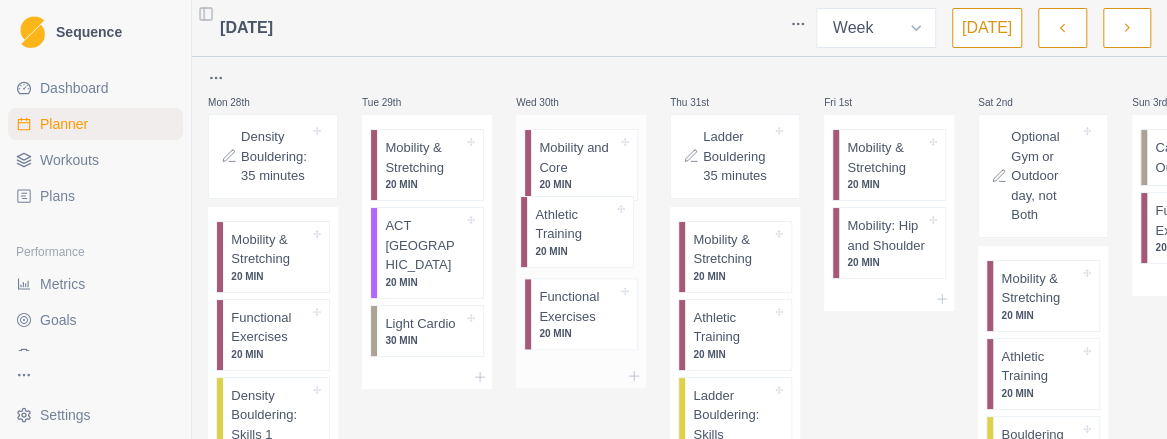 drag, startPoint x: 577, startPoint y: 331, endPoint x: 573, endPoint y: 236, distance: 95.084175 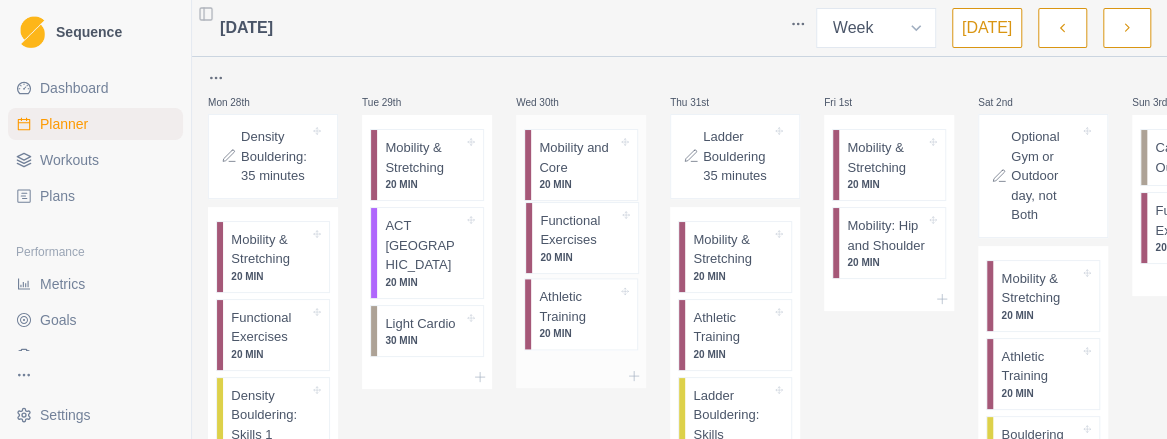 drag, startPoint x: 578, startPoint y: 330, endPoint x: 582, endPoint y: 243, distance: 87.0919 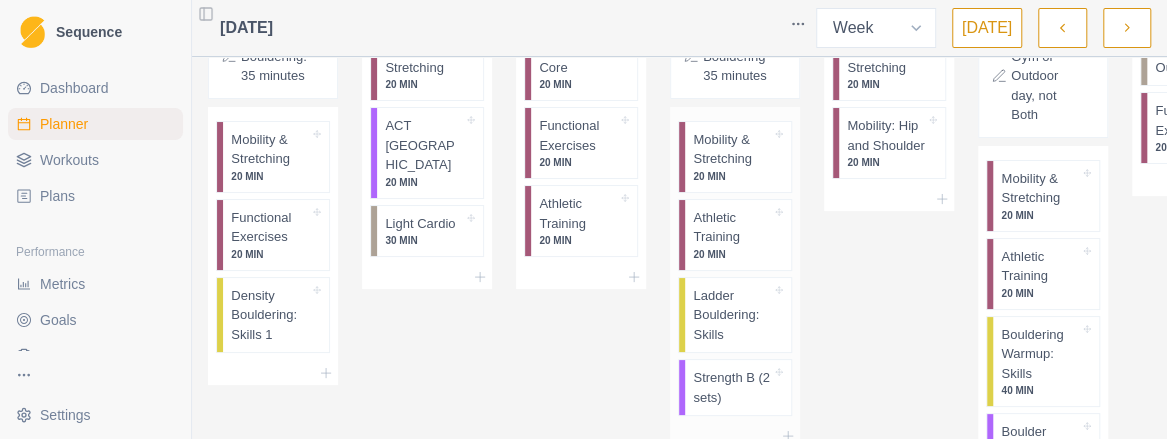 scroll, scrollTop: 200, scrollLeft: 0, axis: vertical 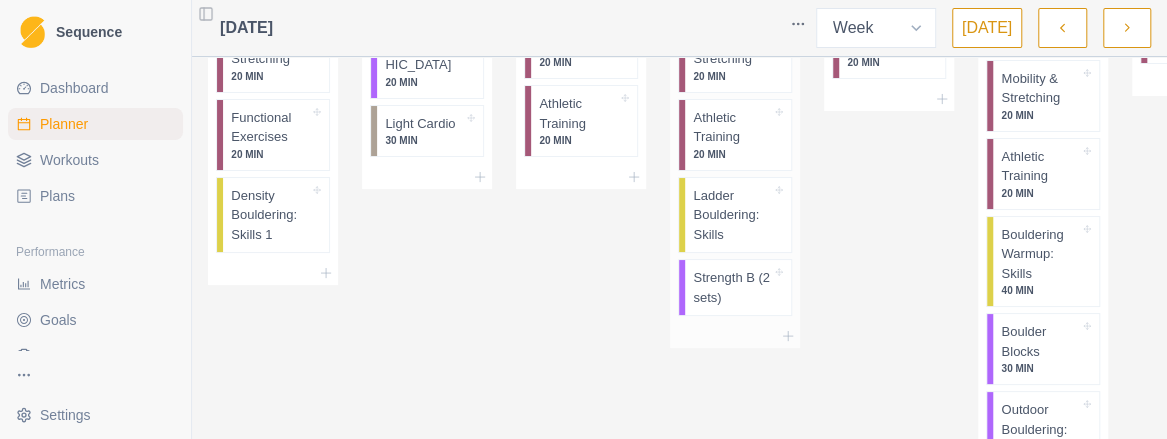 click on "Strength B (2 sets)" at bounding box center (732, 287) 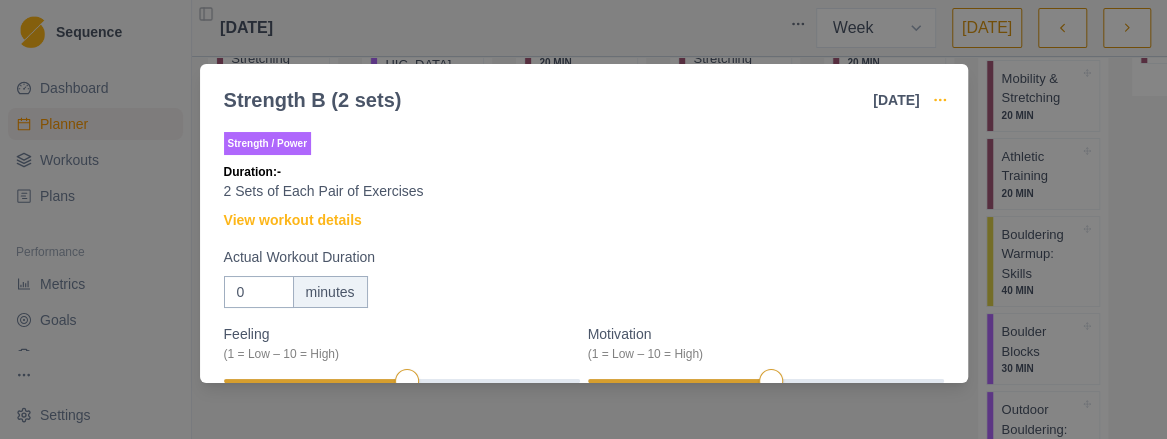 click 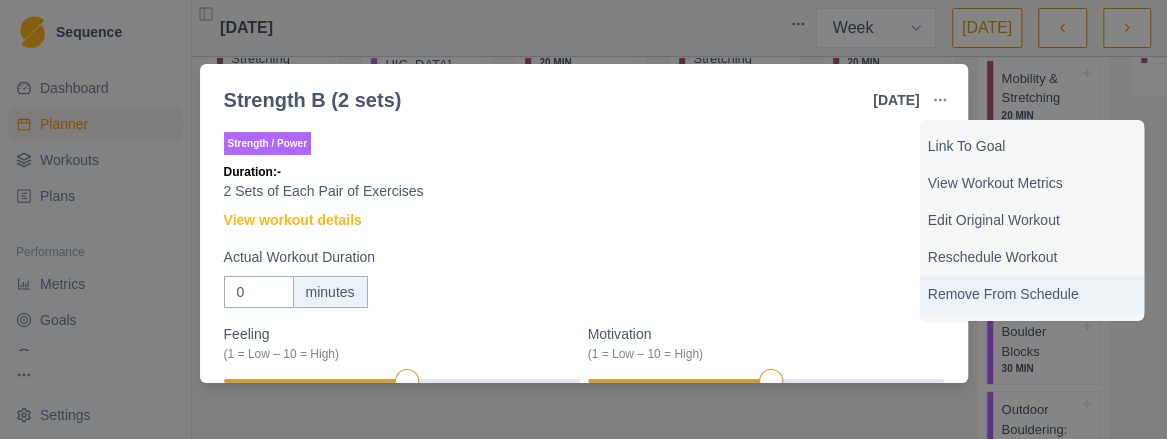 click on "Remove From Schedule" at bounding box center [1032, 294] 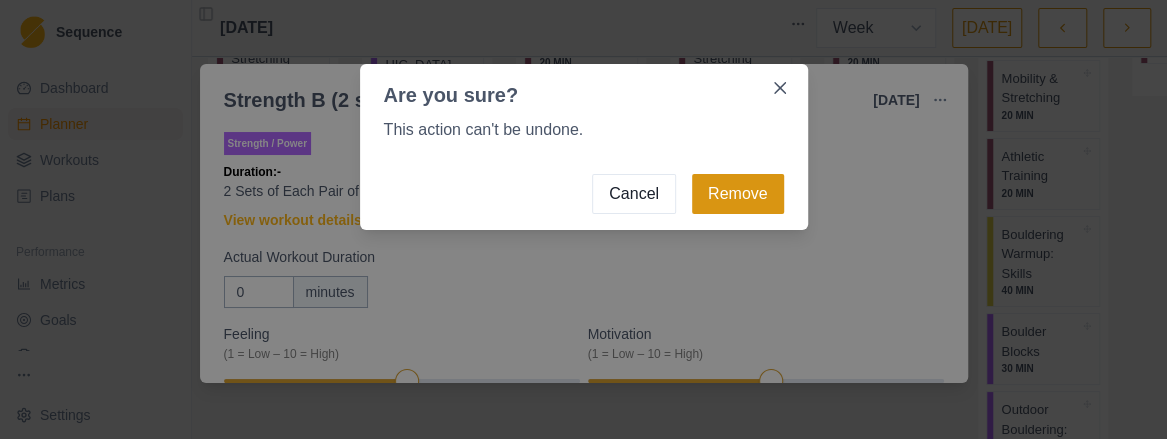 click on "Remove" at bounding box center [738, 194] 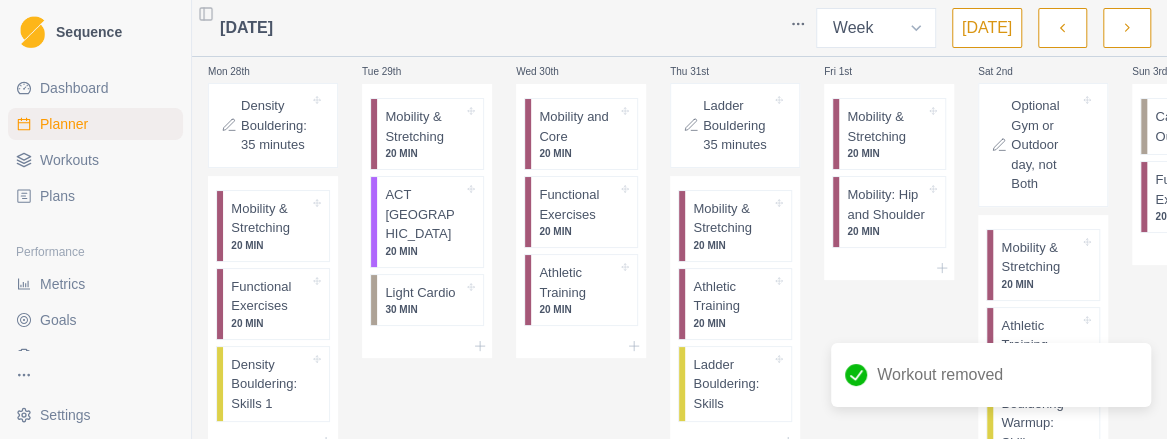 scroll, scrollTop: 0, scrollLeft: 0, axis: both 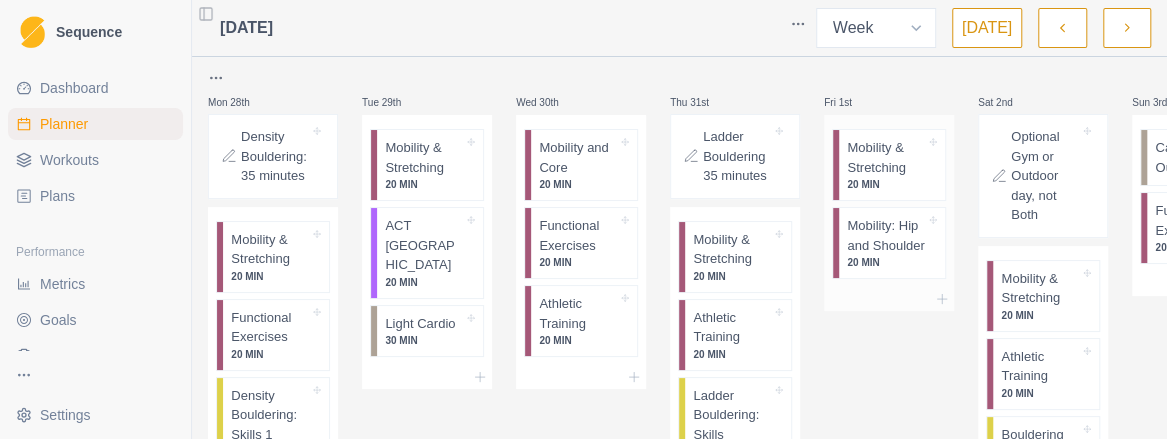 click on "Mobility: Hip and Shoulder" at bounding box center (886, 235) 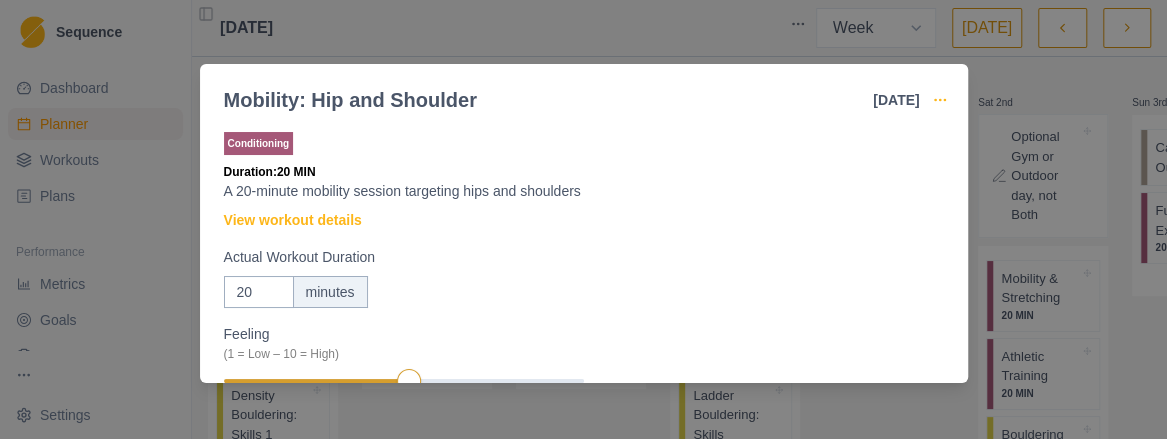 click 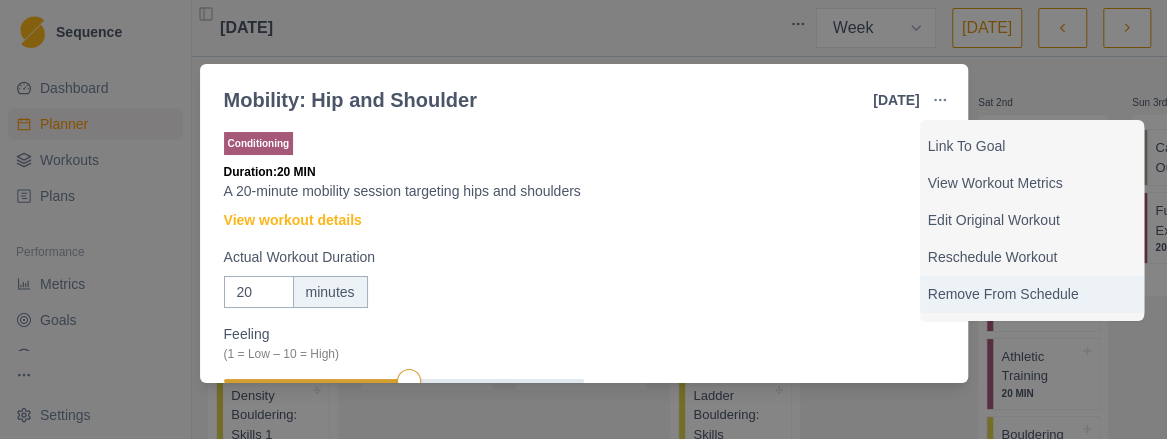 click on "Remove From Schedule" at bounding box center [1032, 294] 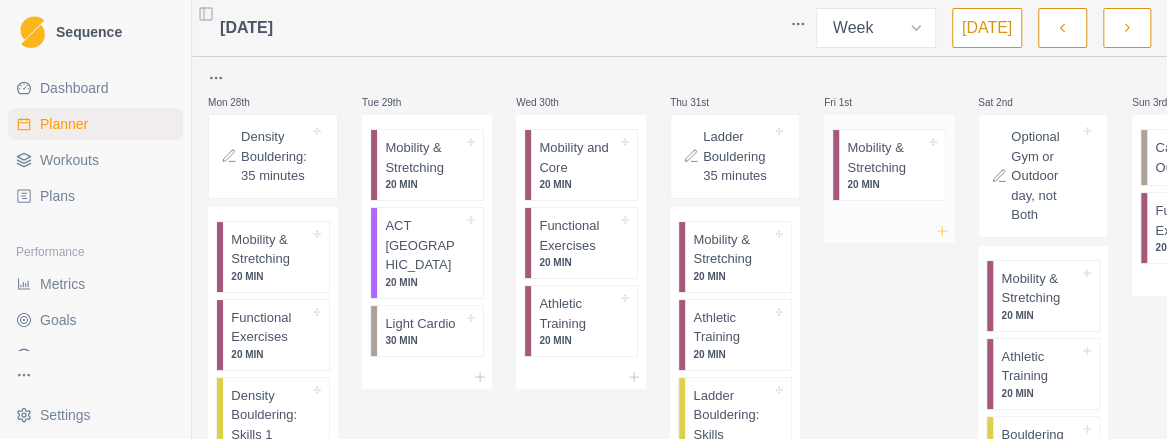click 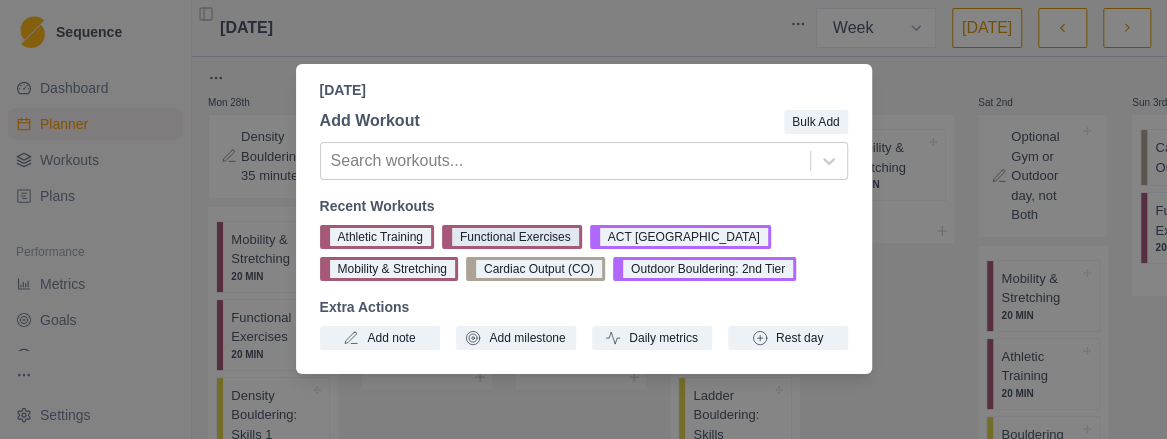 click on "Functional Exercises" at bounding box center (512, 237) 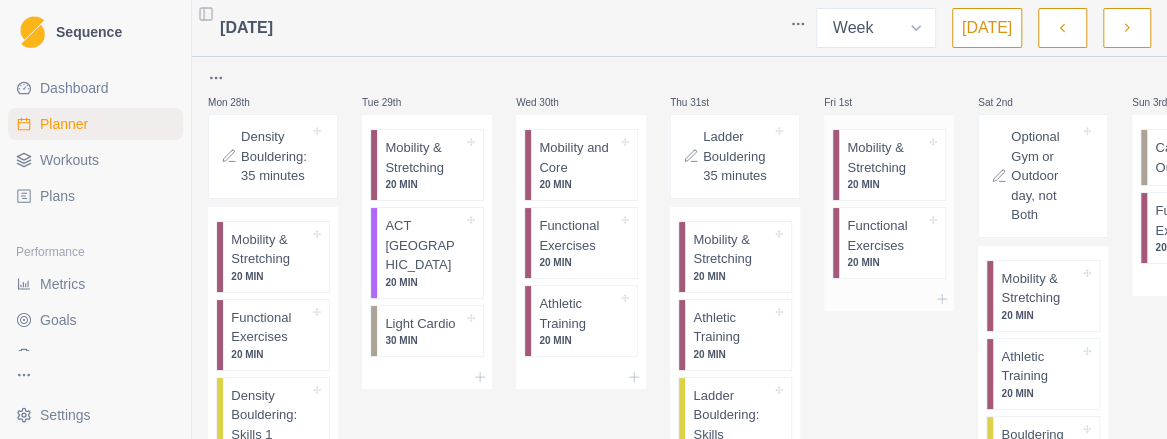 click at bounding box center [889, 299] 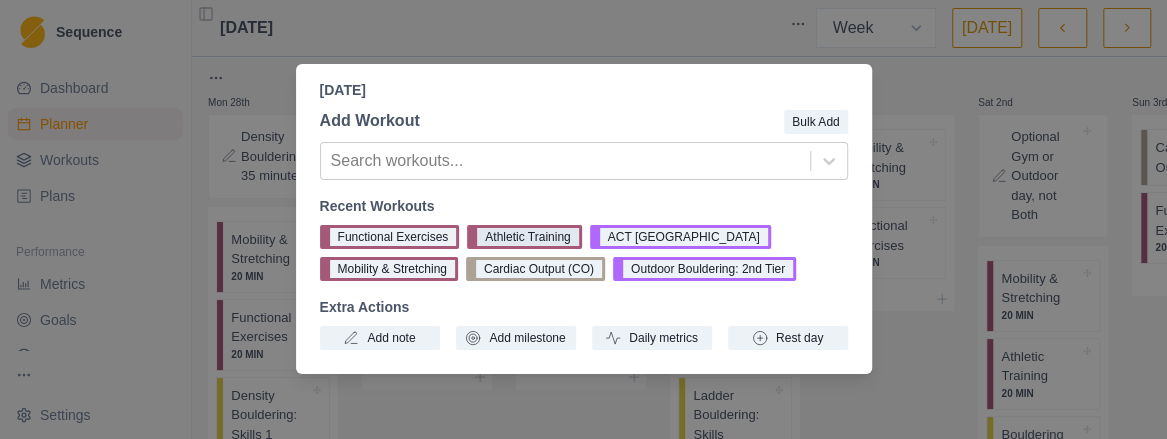 click on "Athletic Training" at bounding box center [524, 237] 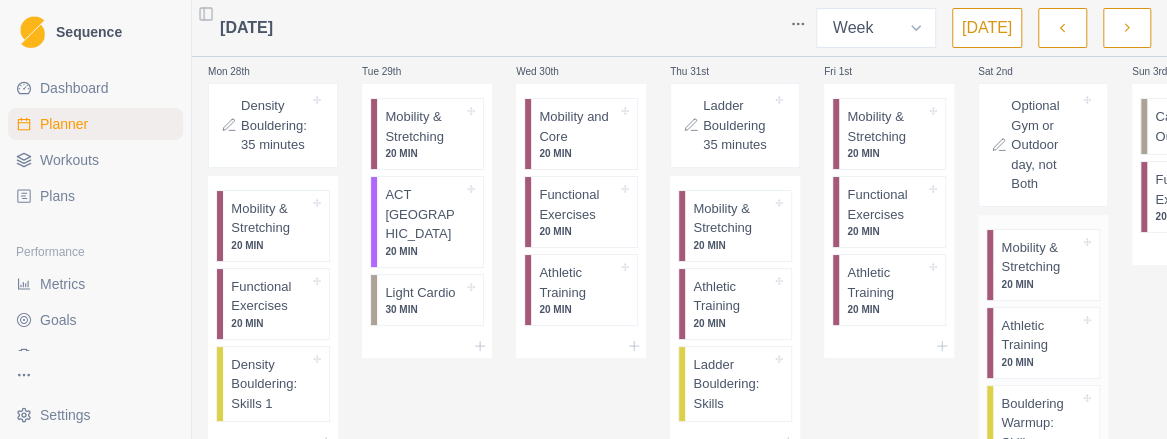 scroll, scrollTop: 0, scrollLeft: 0, axis: both 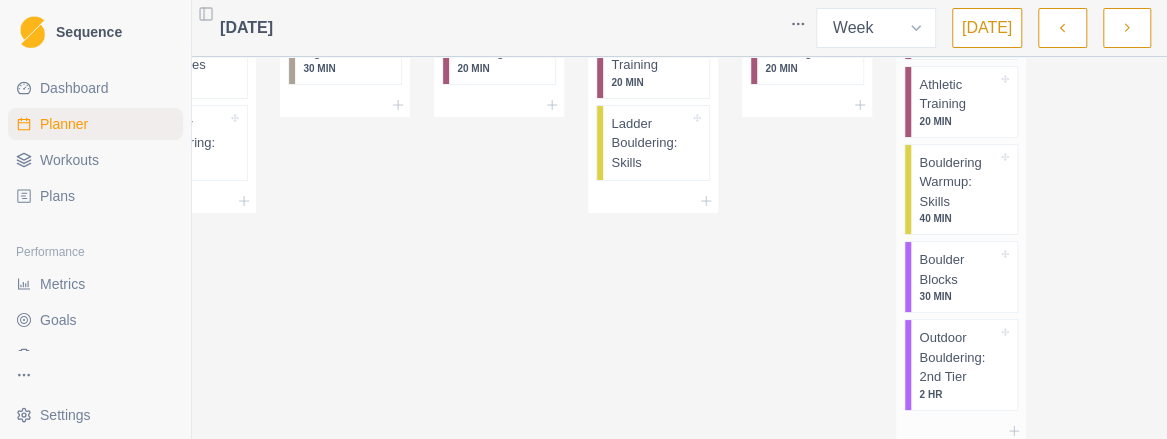 click on "Outdoor Bouldering: 2nd Tier" at bounding box center [958, 357] 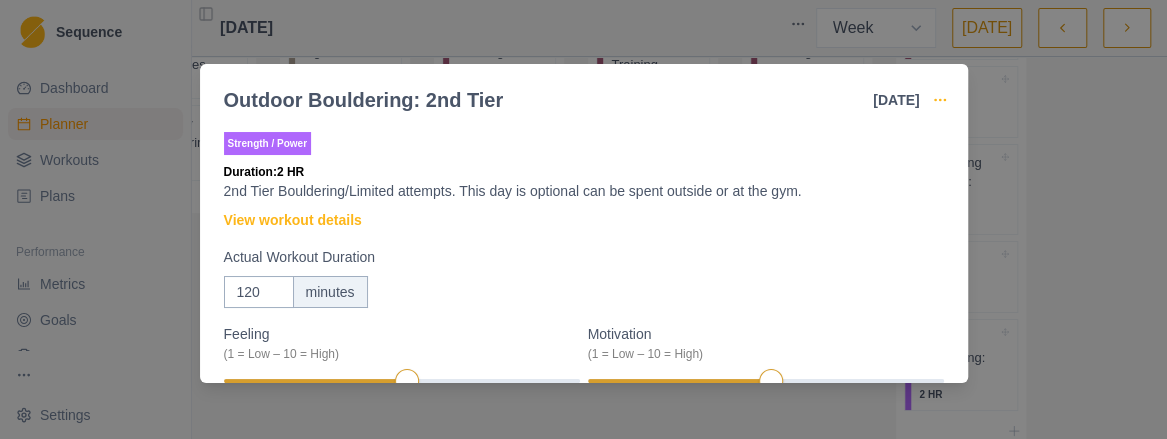 click 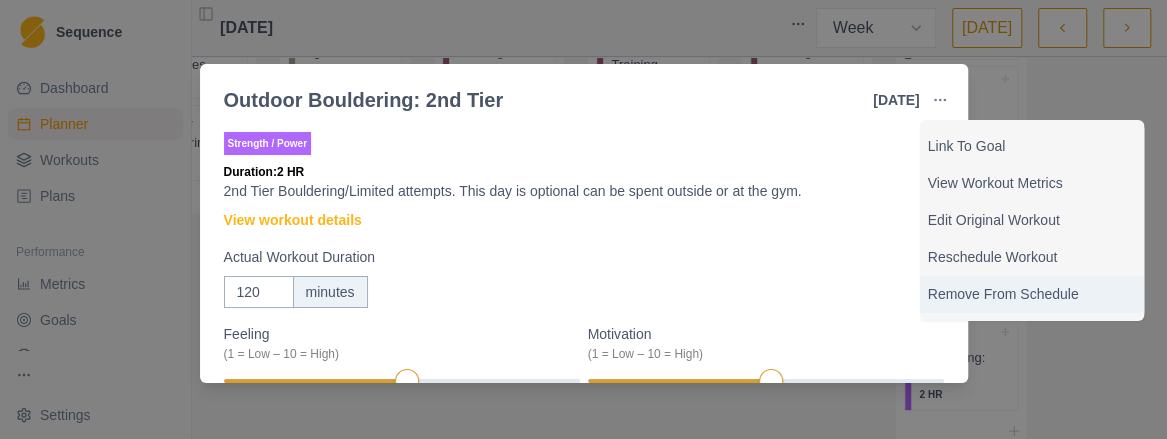 click on "Remove From Schedule" at bounding box center [1032, 294] 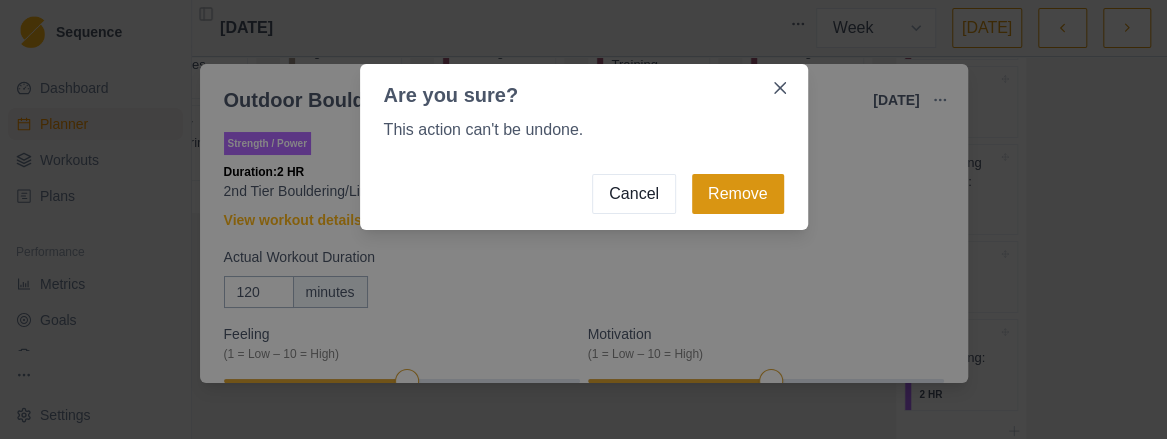 click on "Remove" at bounding box center [738, 194] 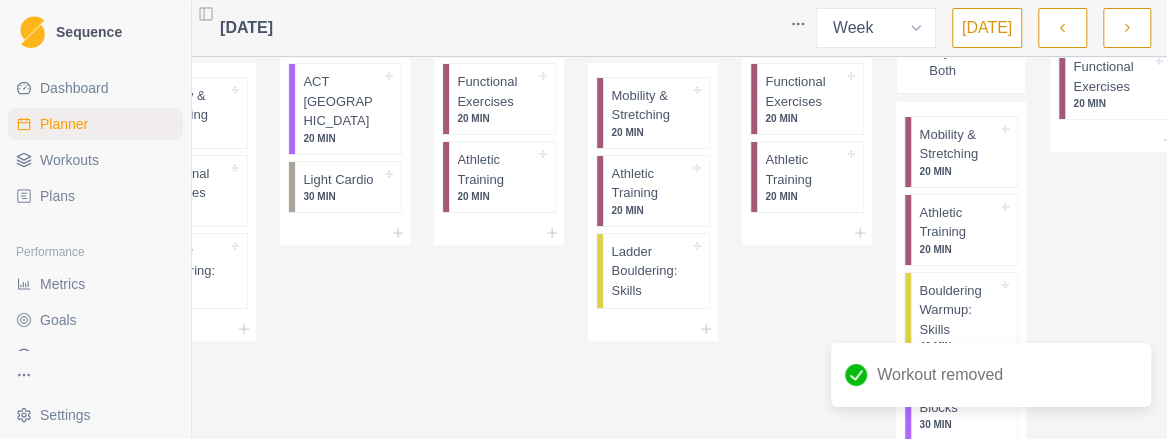 scroll, scrollTop: 176, scrollLeft: 0, axis: vertical 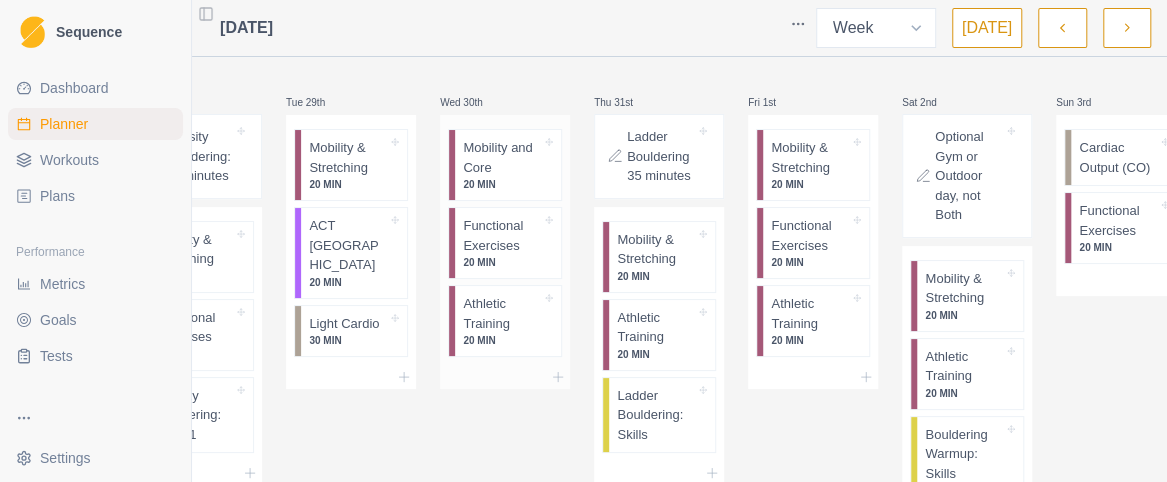 click on "Athletic Training" at bounding box center (502, 313) 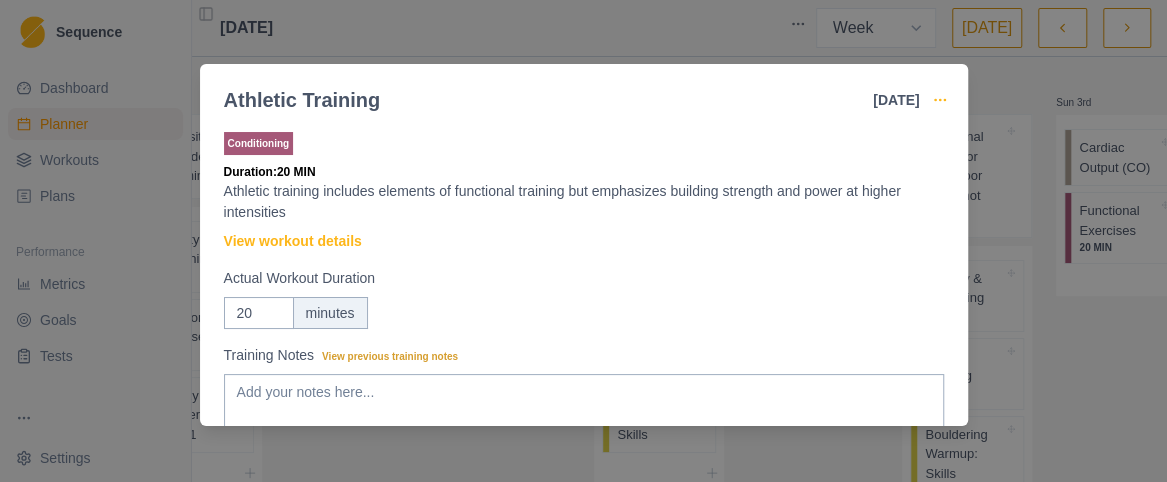 click 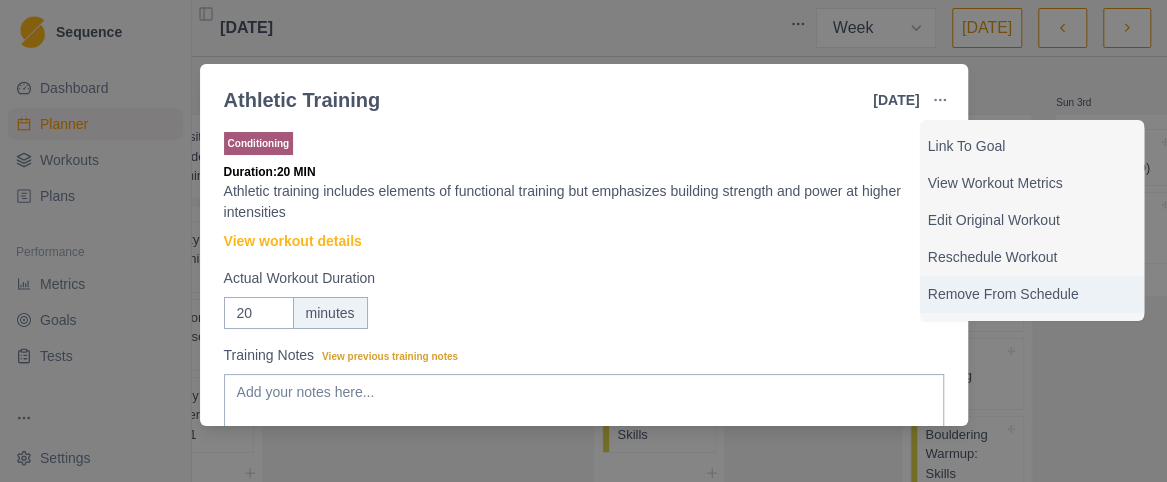 click on "Remove From Schedule" at bounding box center [1032, 294] 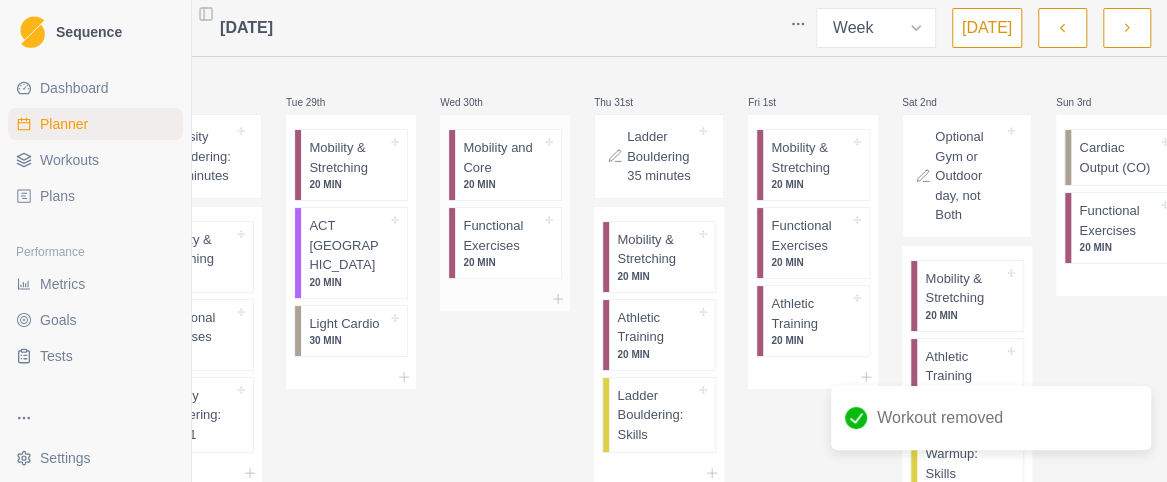 click on "Functional Exercises" at bounding box center [502, 235] 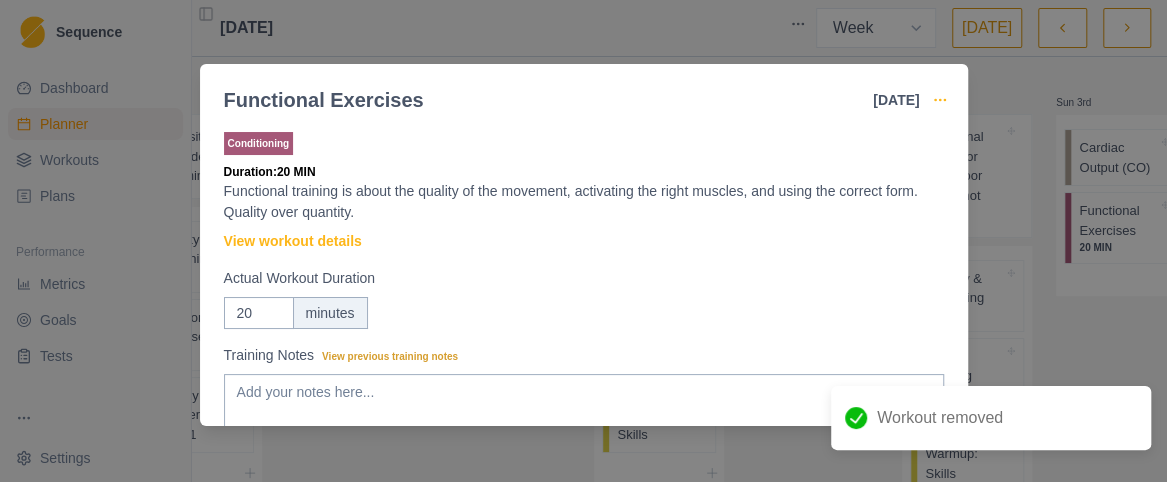 click 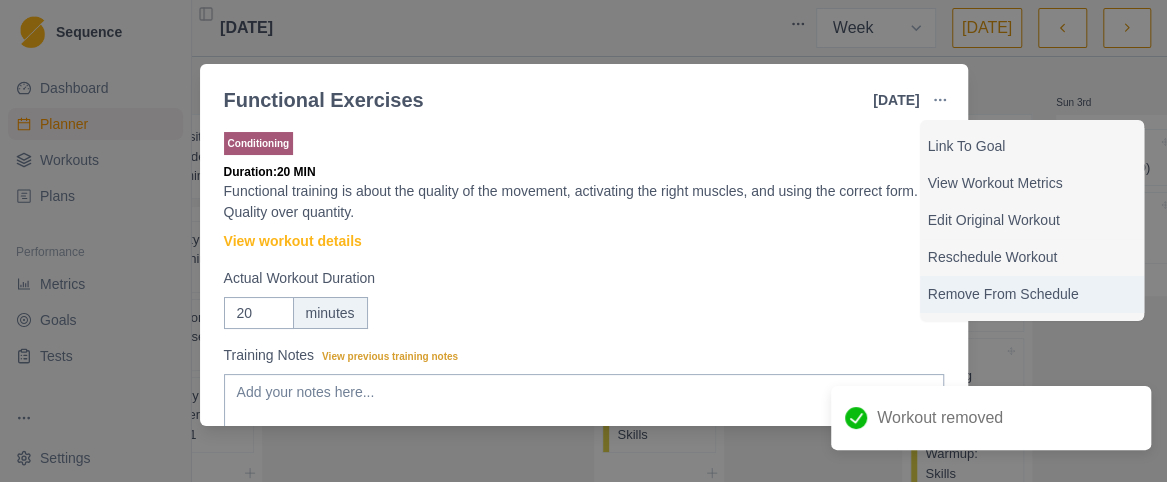 click on "Remove From Schedule" at bounding box center [1032, 294] 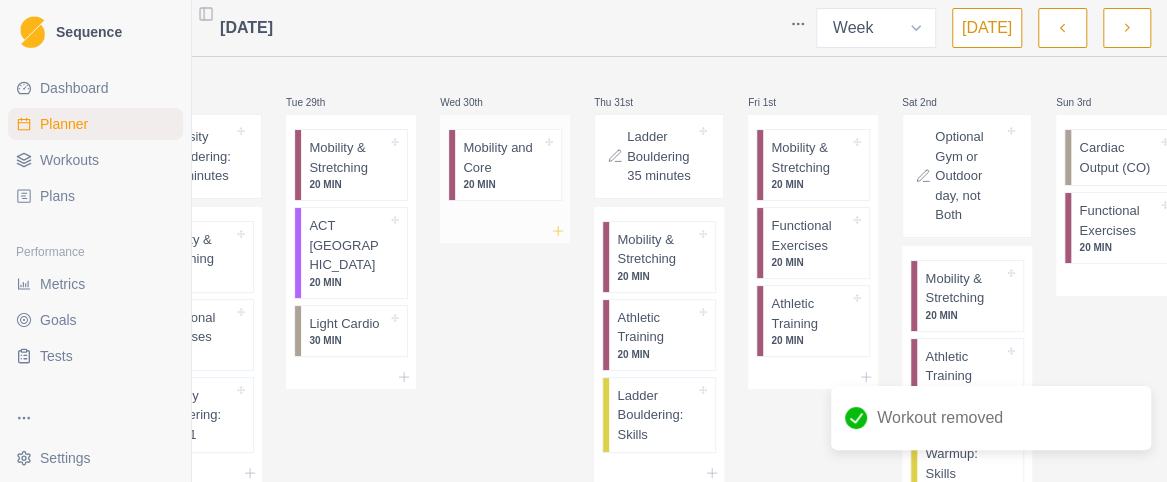 click 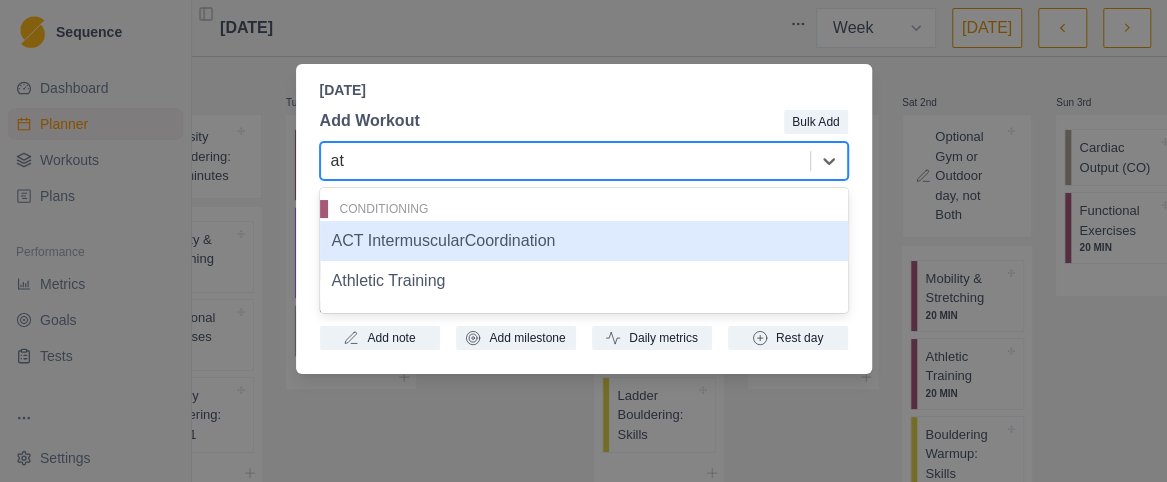 type on "atc" 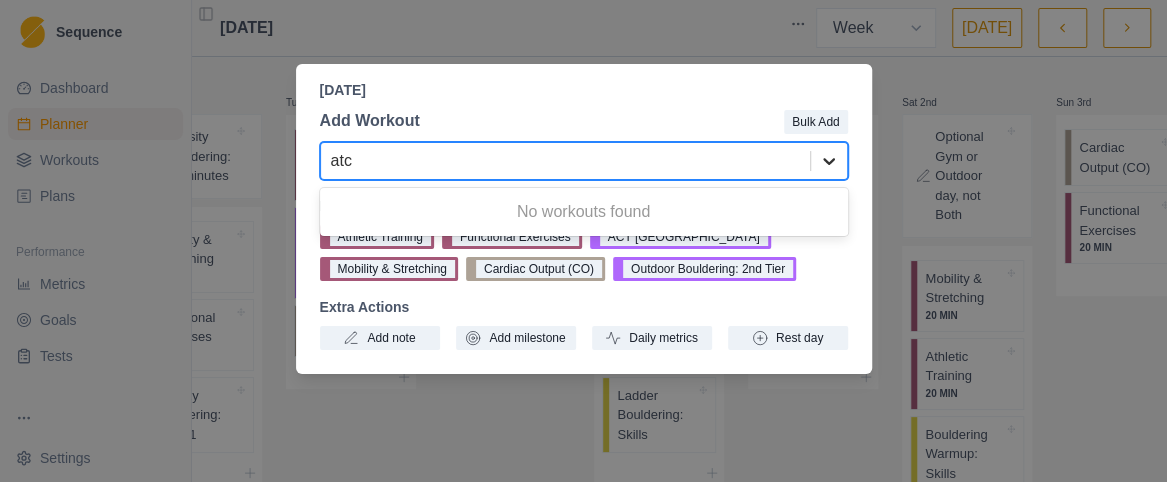 type 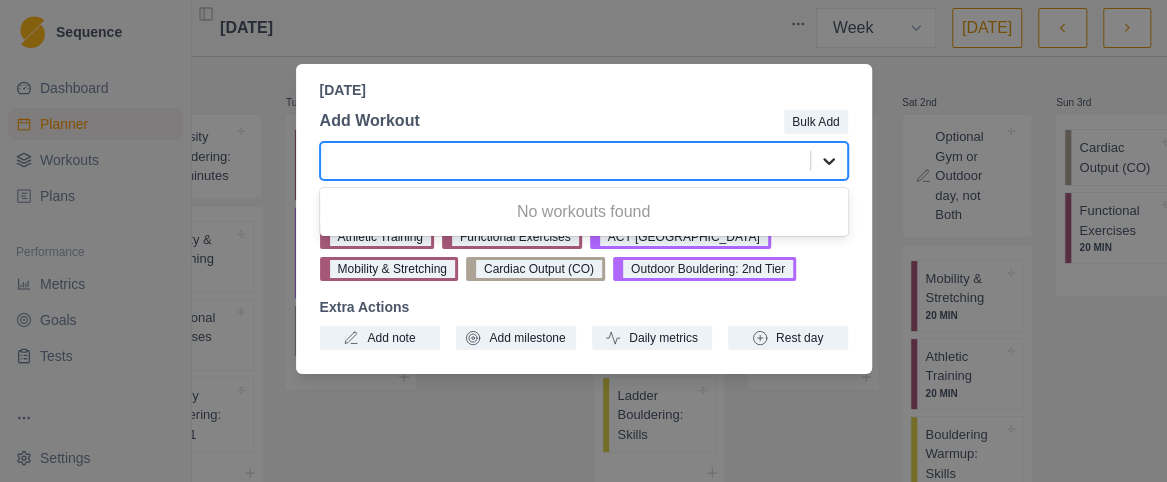 click 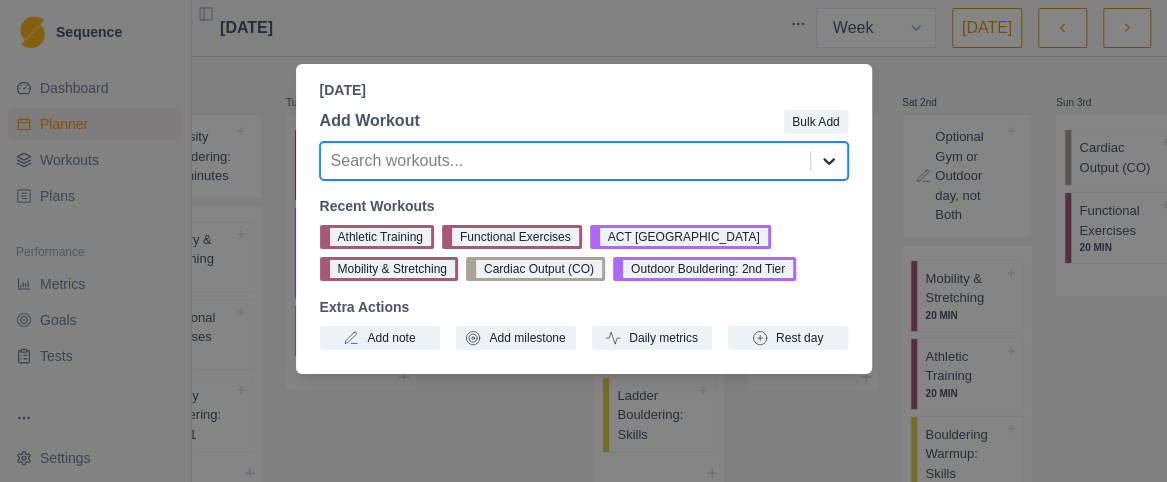 click 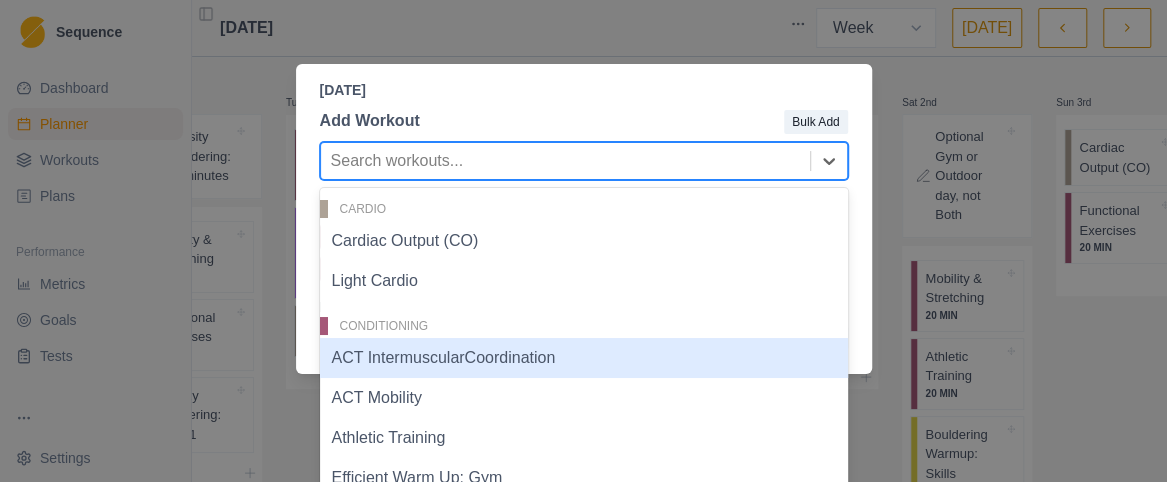 click on "ACT  IntermuscularCoordination" at bounding box center [584, 358] 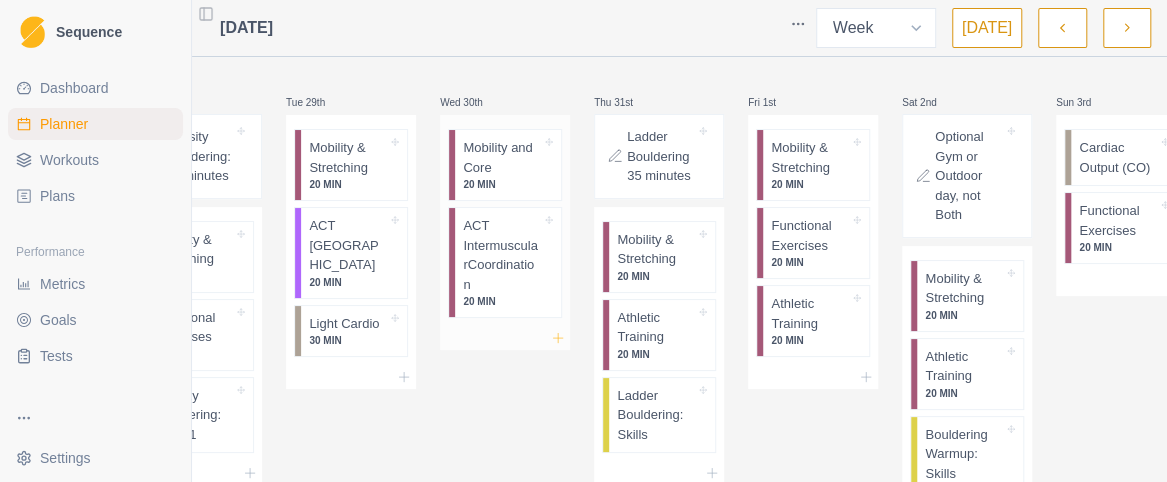 click 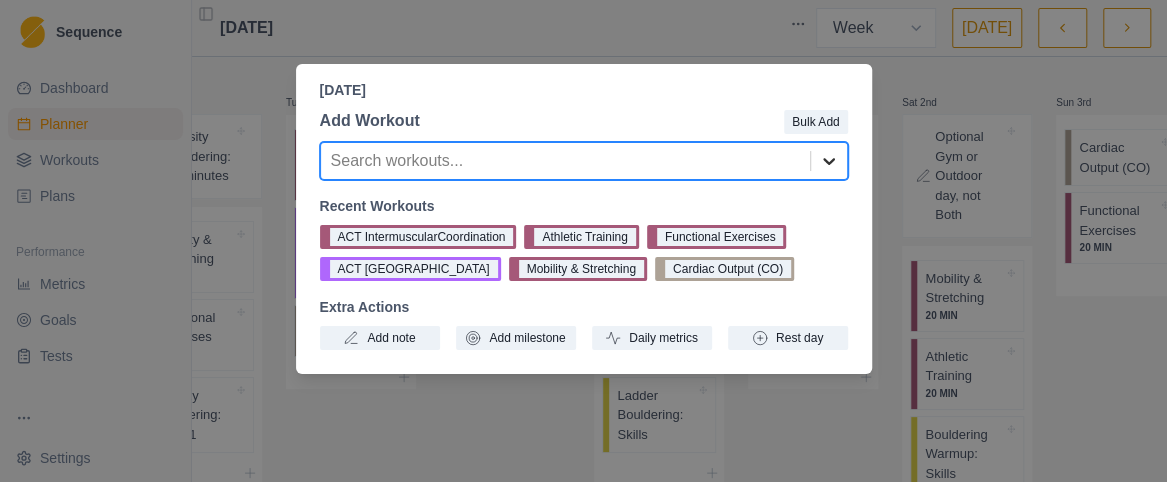 click 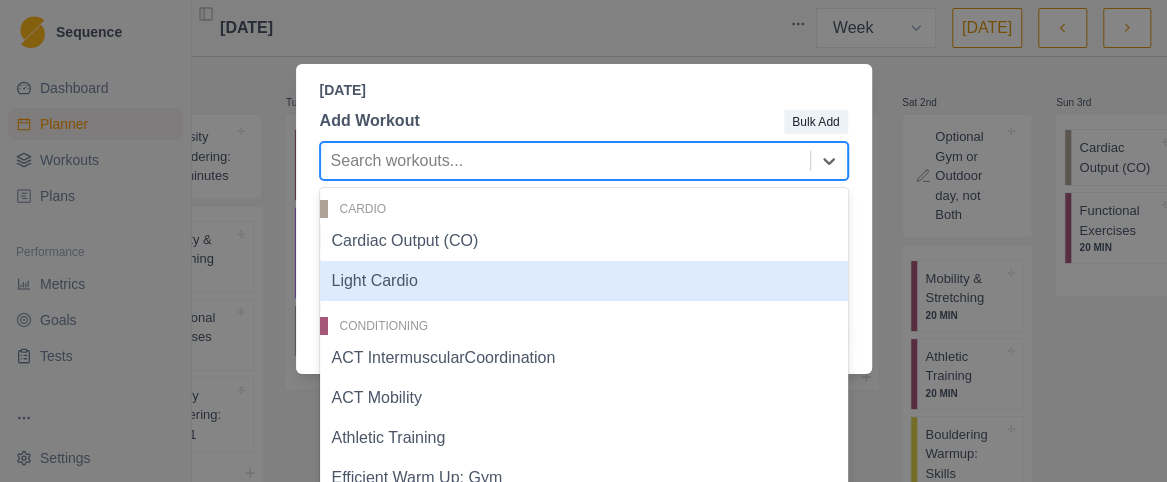 click on "Light Cardio" at bounding box center (584, 281) 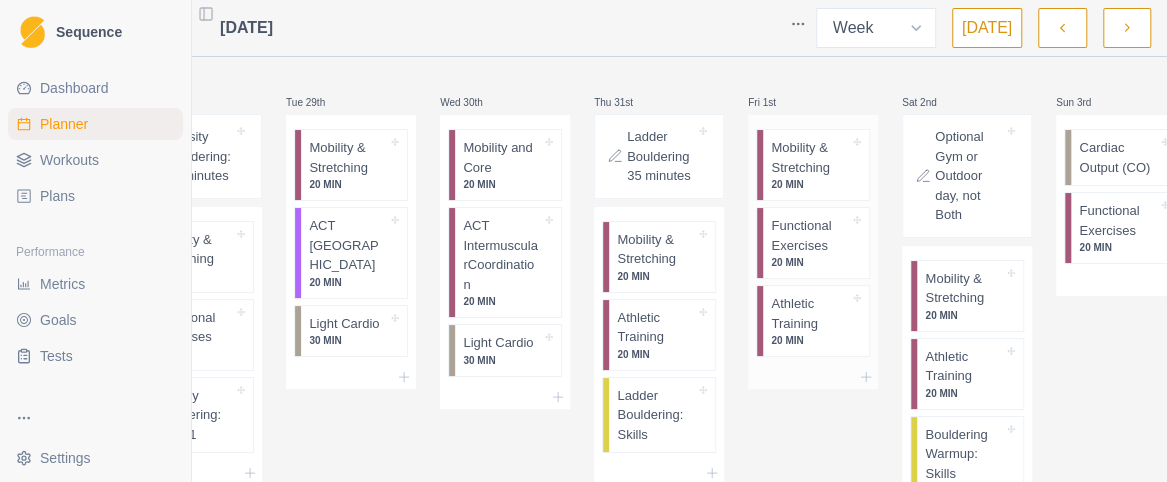 click on "Functional Exercises" at bounding box center [810, 235] 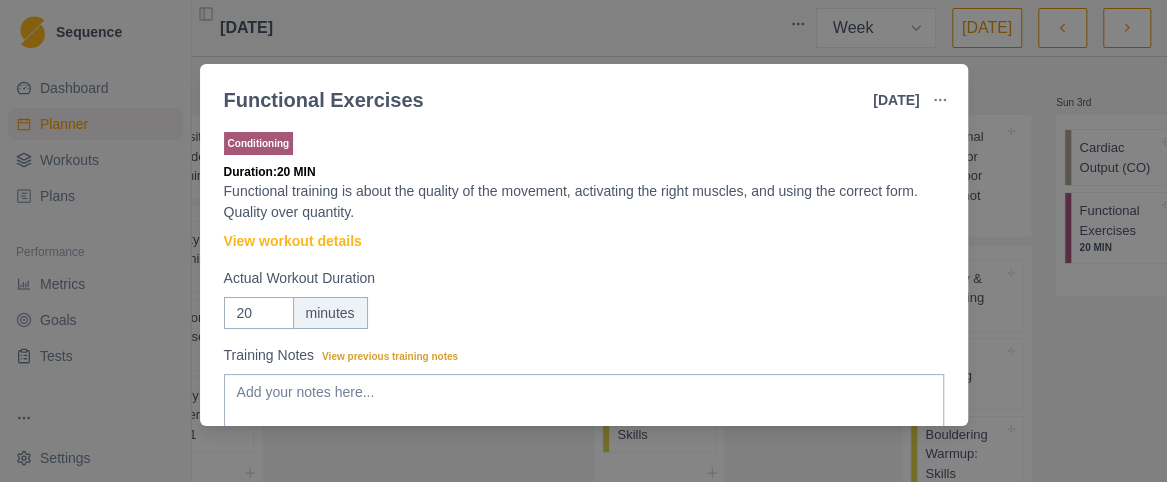 click on "Functional Exercises [DATE] Link To Goal View Workout Metrics Edit Original Workout Reschedule Workout Remove From Schedule Conditioning Duration:  20 MIN Functional training is about the quality of the movement, activating the right muscles, and using the correct form. Quality over quantity. View workout details Actual Workout Duration 20 minutes Training Notes View previous training notes Mark as Incomplete Complete Workout" at bounding box center [583, 241] 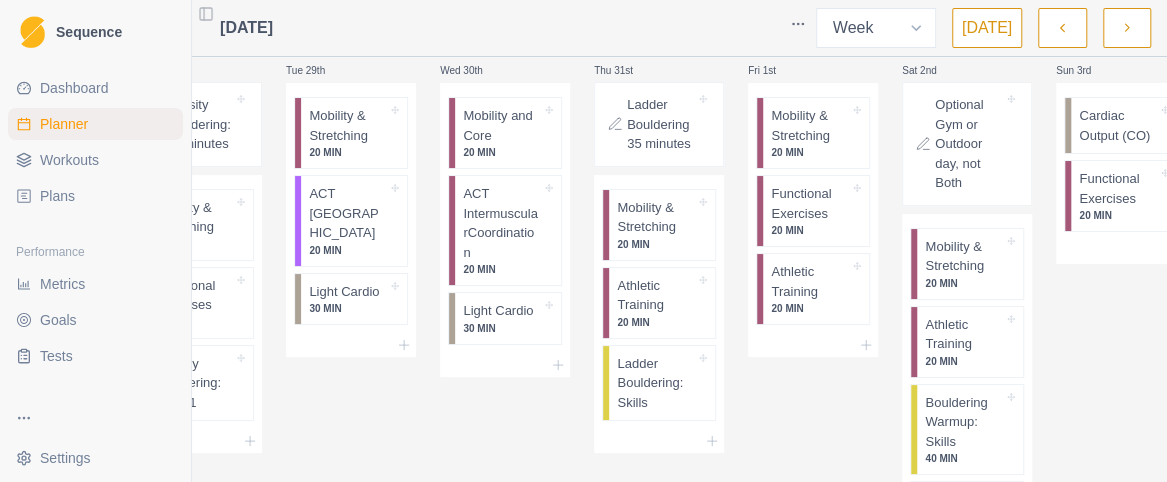 scroll, scrollTop: 0, scrollLeft: 0, axis: both 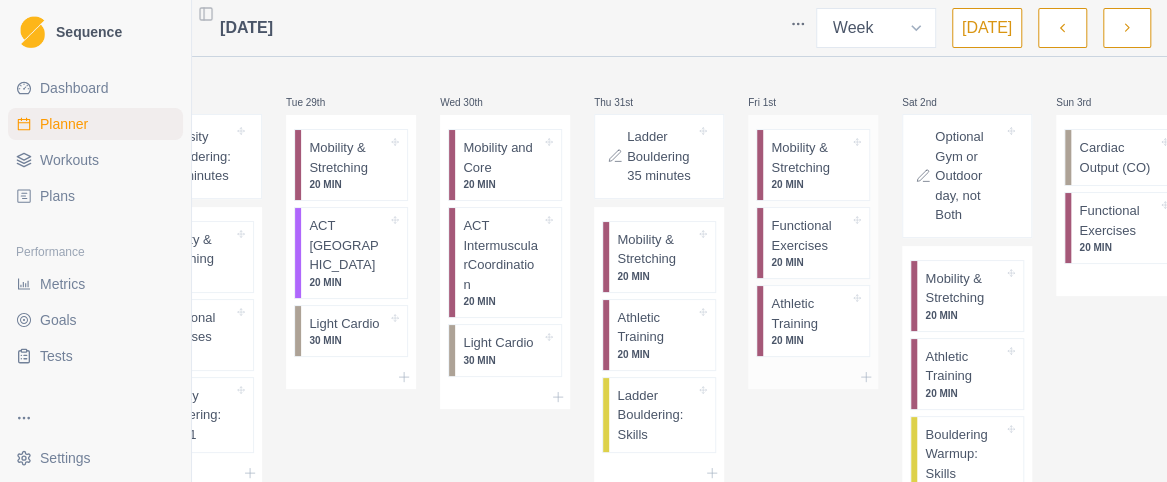 click on "Functional Exercises" at bounding box center [810, 235] 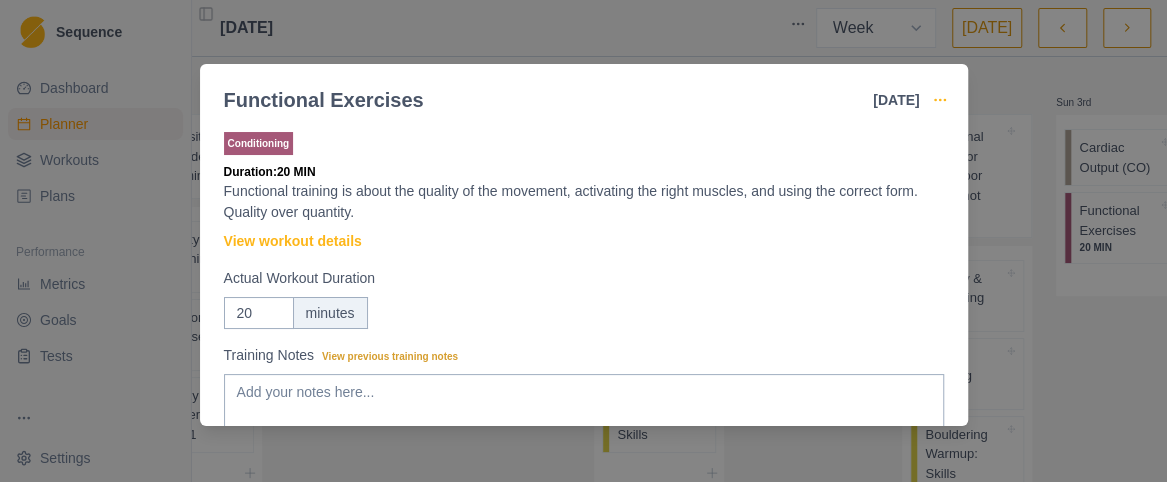 click 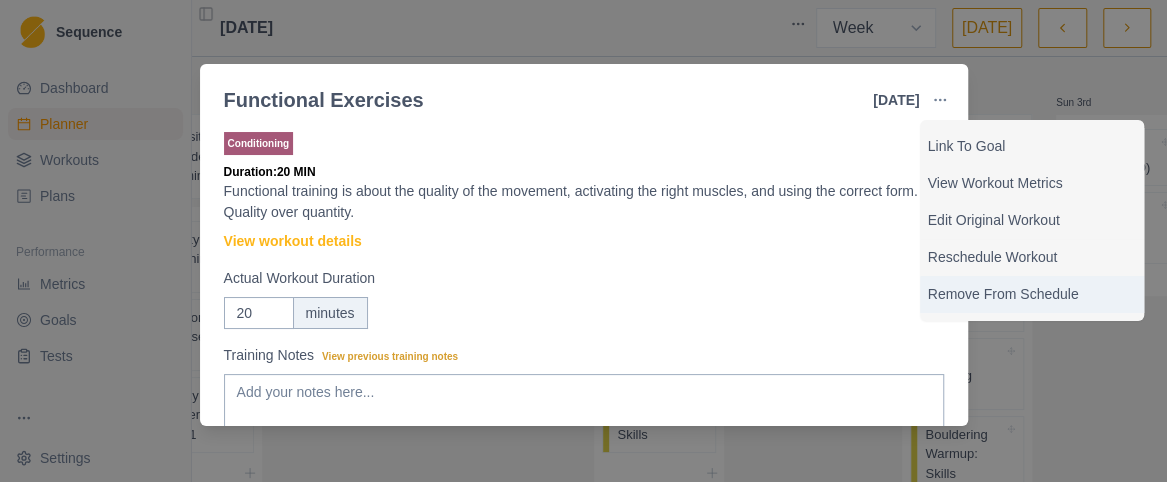 click on "Remove From Schedule" at bounding box center (1032, 294) 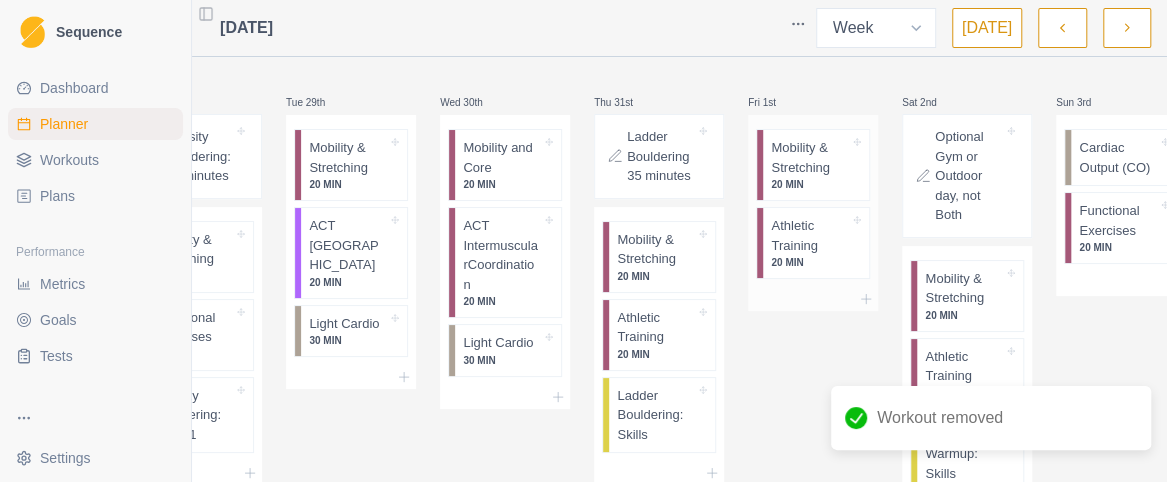 click on "Athletic Training" at bounding box center (810, 235) 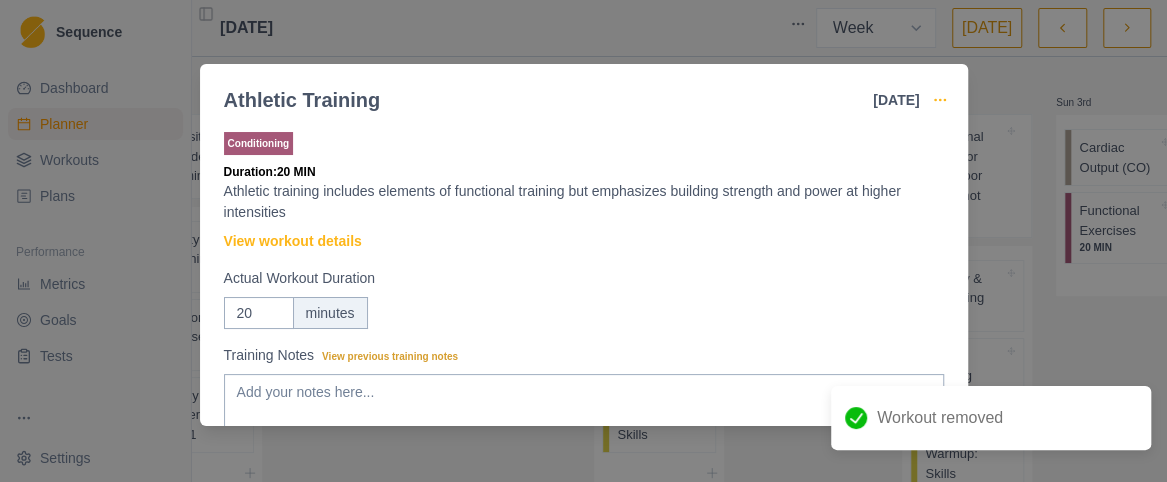 click 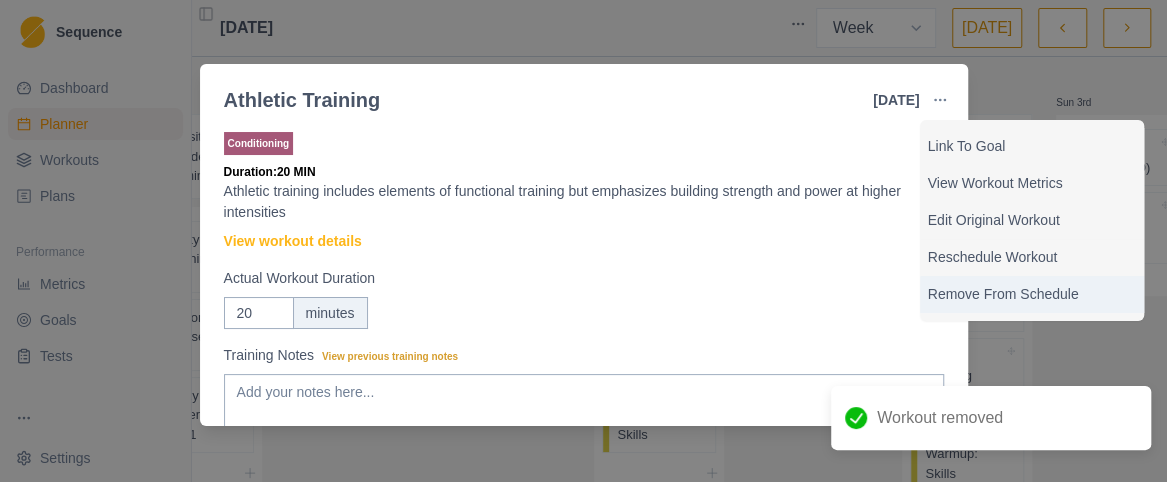 click on "Remove From Schedule" at bounding box center [1032, 294] 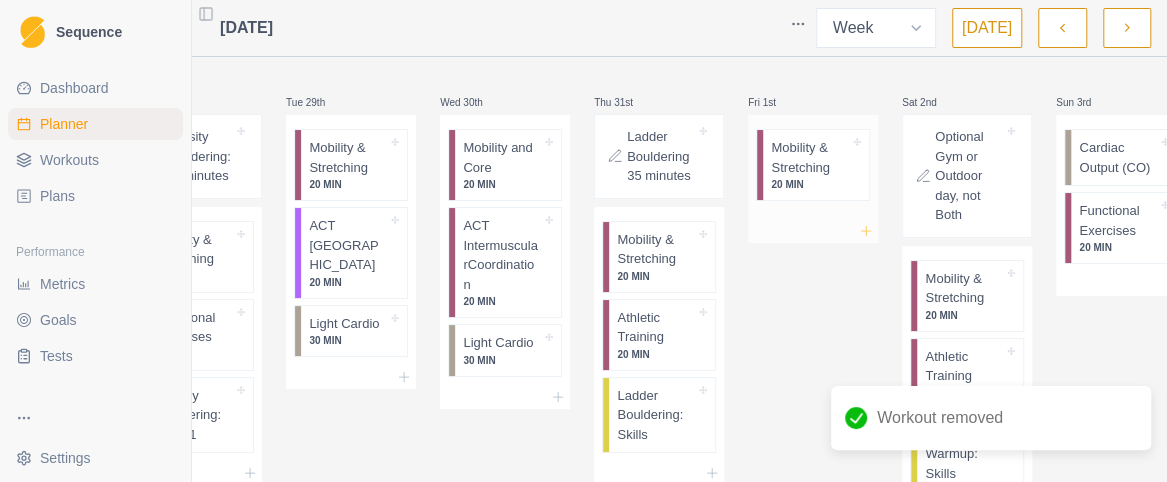click 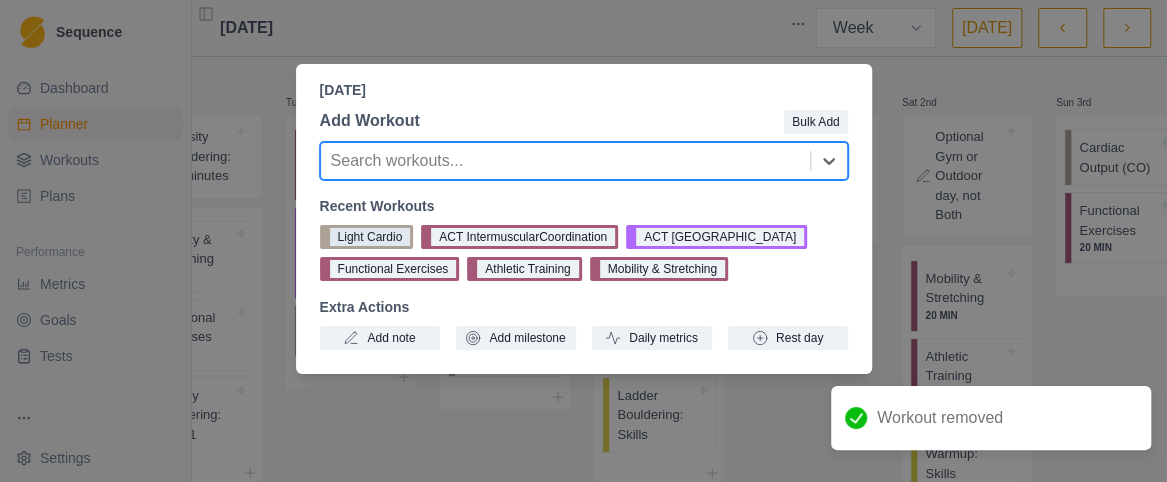 click on "Light Cardio" at bounding box center [367, 237] 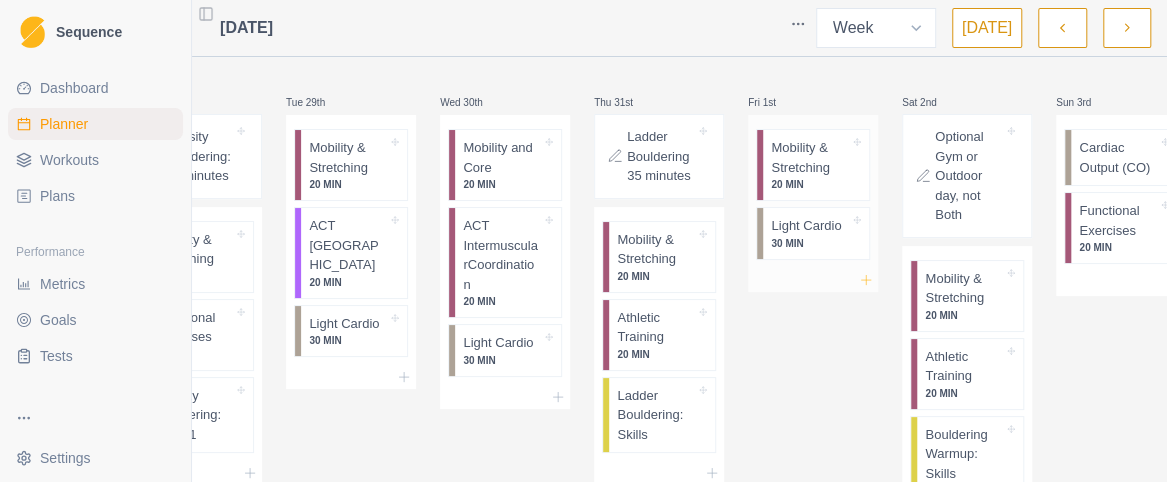click 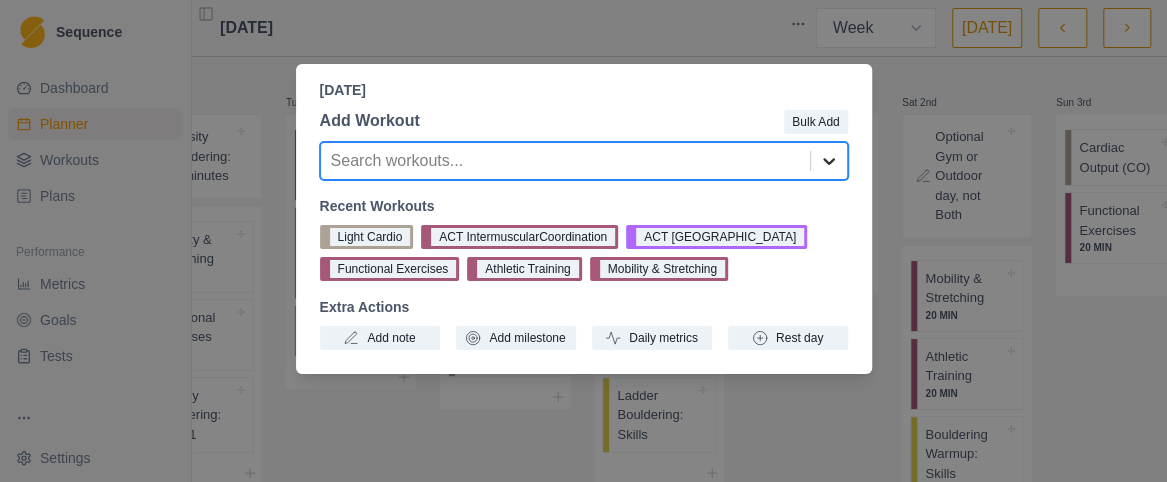 click 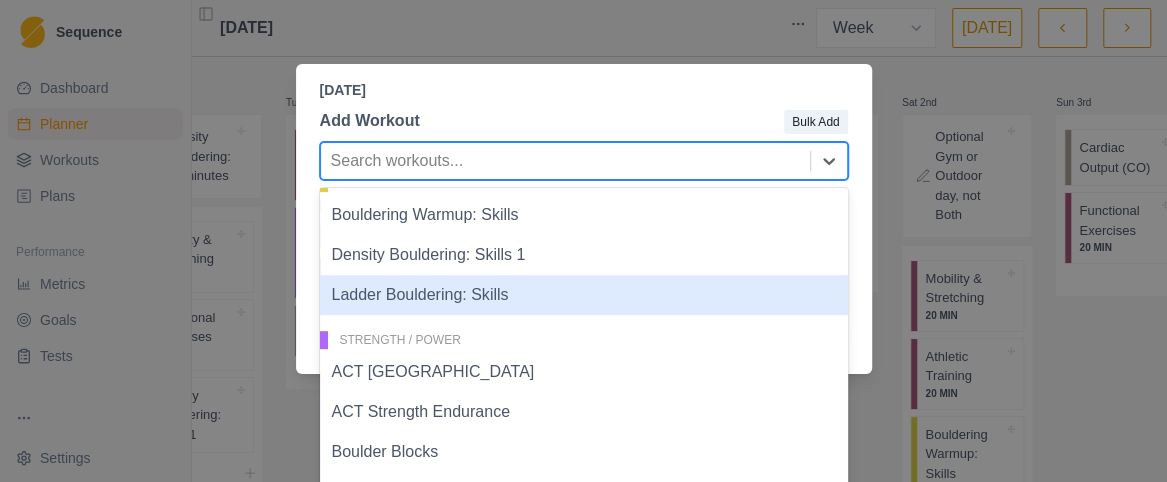 scroll, scrollTop: 600, scrollLeft: 0, axis: vertical 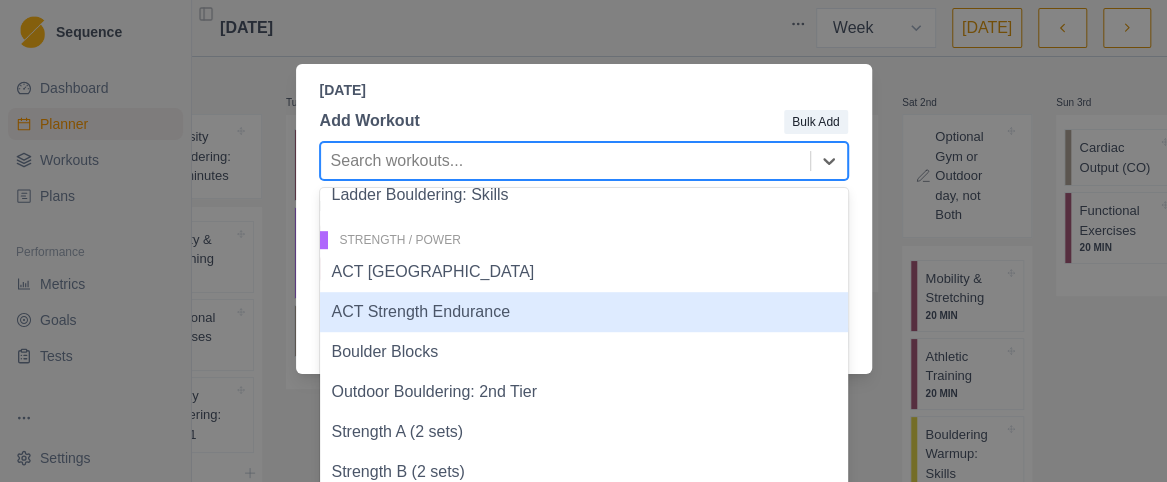 click on "ACT  Strength Endurance" at bounding box center (584, 312) 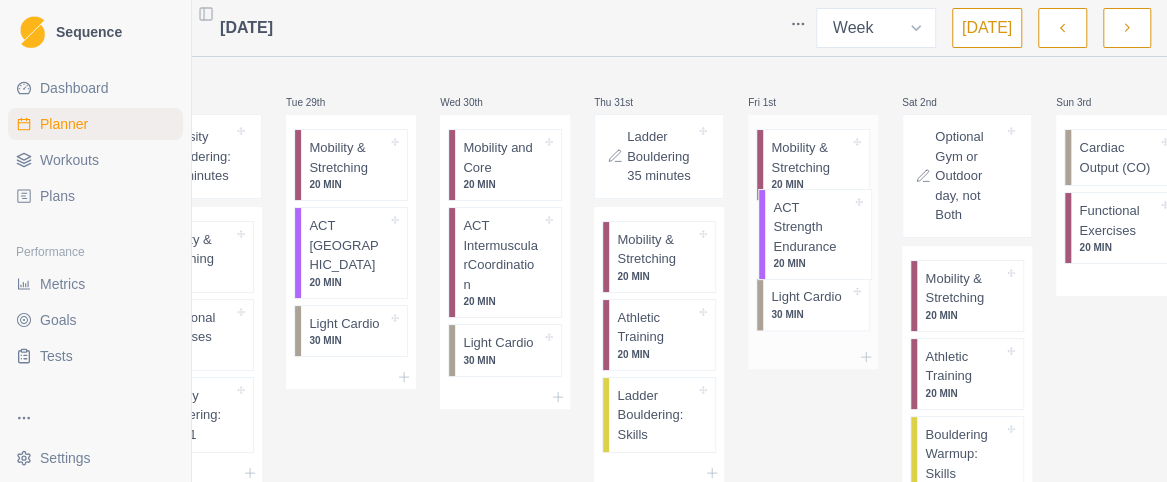 drag, startPoint x: 788, startPoint y: 287, endPoint x: 790, endPoint y: 219, distance: 68.0294 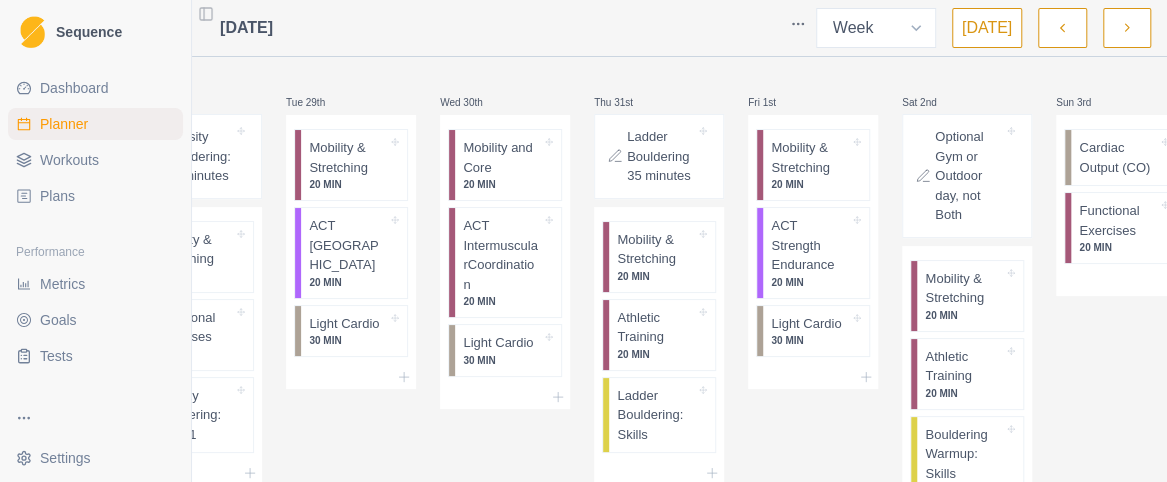 scroll, scrollTop: 100, scrollLeft: 0, axis: vertical 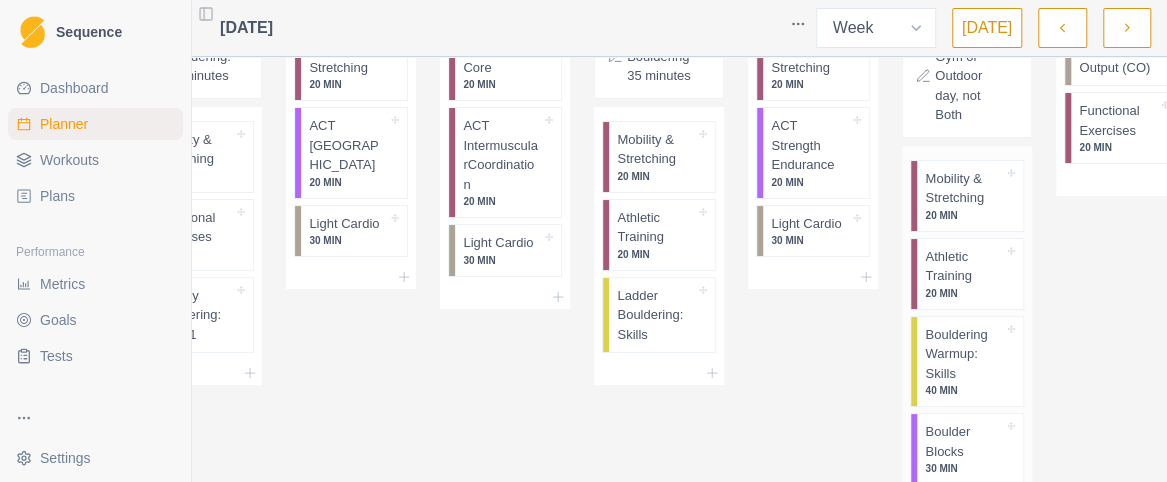 click on "Bouldering Warmup: Skills" at bounding box center [964, 354] 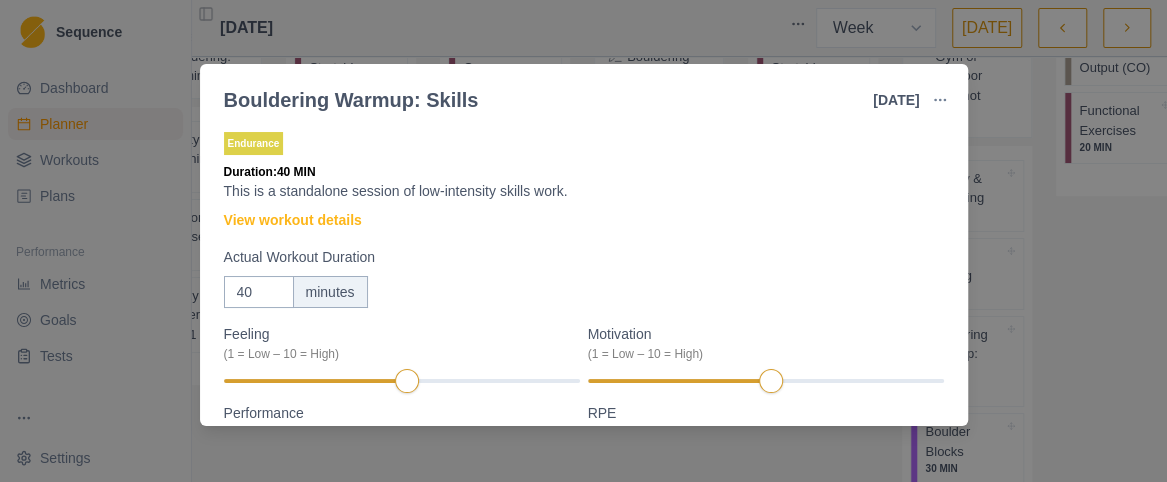 click on "Bouldering Warmup: Skills [DATE] Link To Goal View Workout Metrics Edit Original Workout Reschedule Workout Remove From Schedule Endurance Duration:  40 MIN This is a standalone session of low-intensity skills work.   View workout details Actual Workout Duration 40 minutes Feeling (1 = Low – 10 = High) Motivation (1 = Low – 10 = High) Performance (1 = Low – 10 = High) RPE (1 = Low – 10 = High) Measures Number of problems Amount Training Notes View previous training notes Mark as Incomplete Complete Workout" at bounding box center (583, 241) 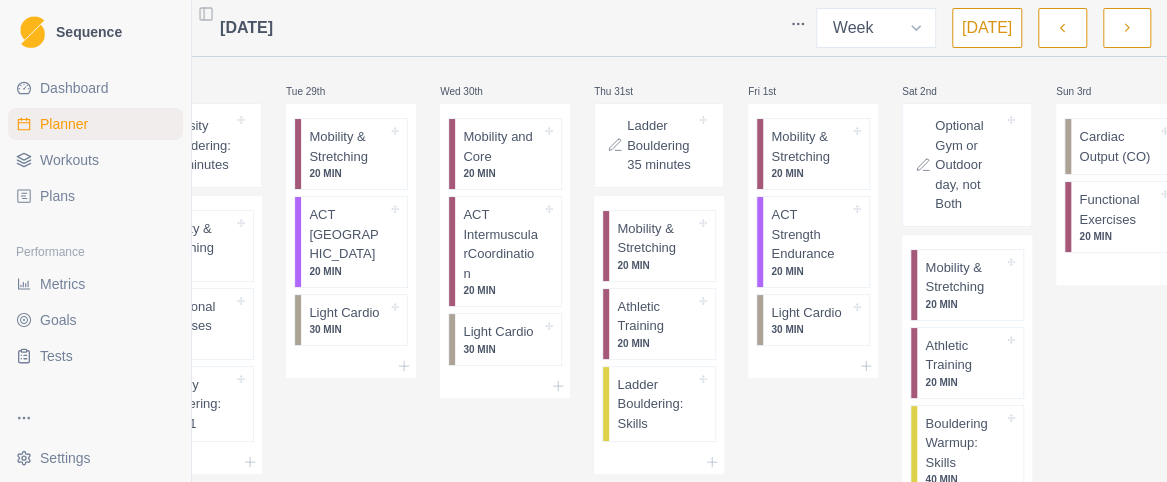 scroll, scrollTop: 0, scrollLeft: 0, axis: both 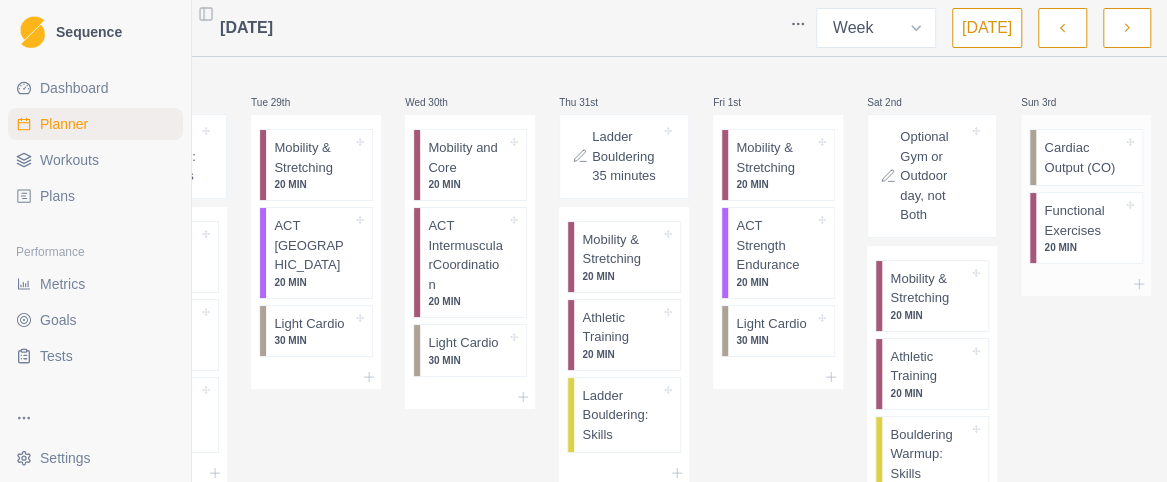 click on "Cardiac Output (CO)" at bounding box center (1083, 157) 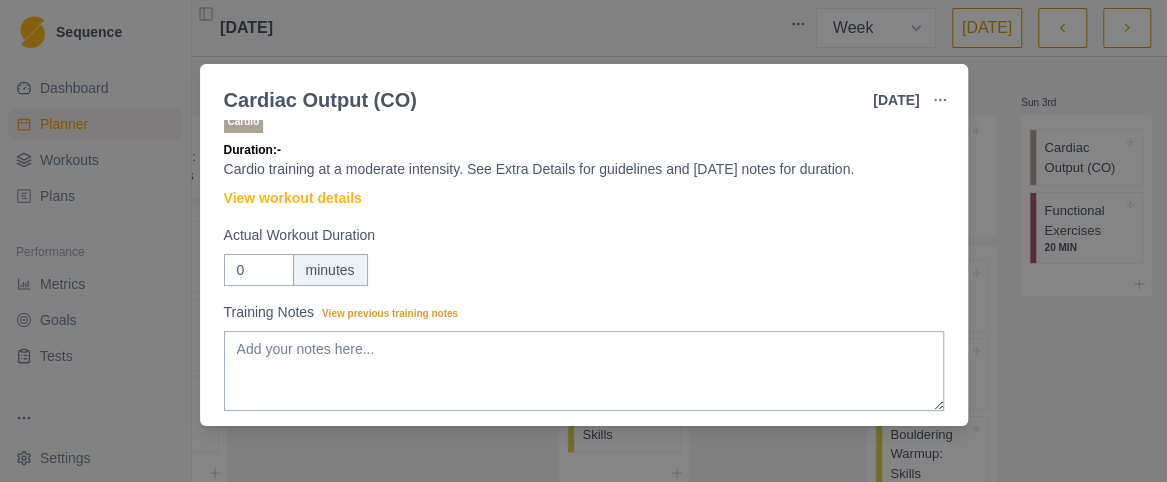 scroll, scrollTop: 0, scrollLeft: 0, axis: both 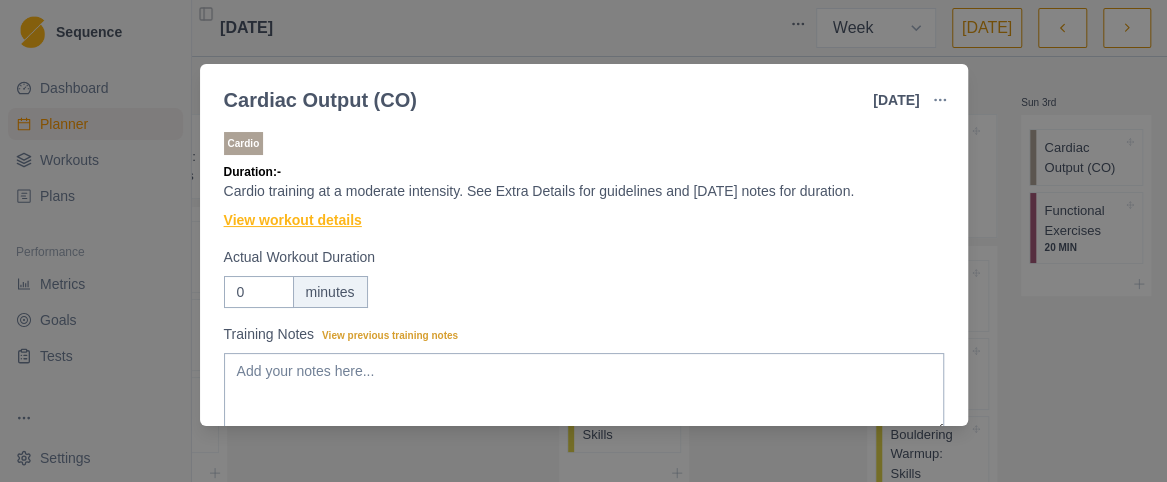 click on "View workout details" at bounding box center [293, 220] 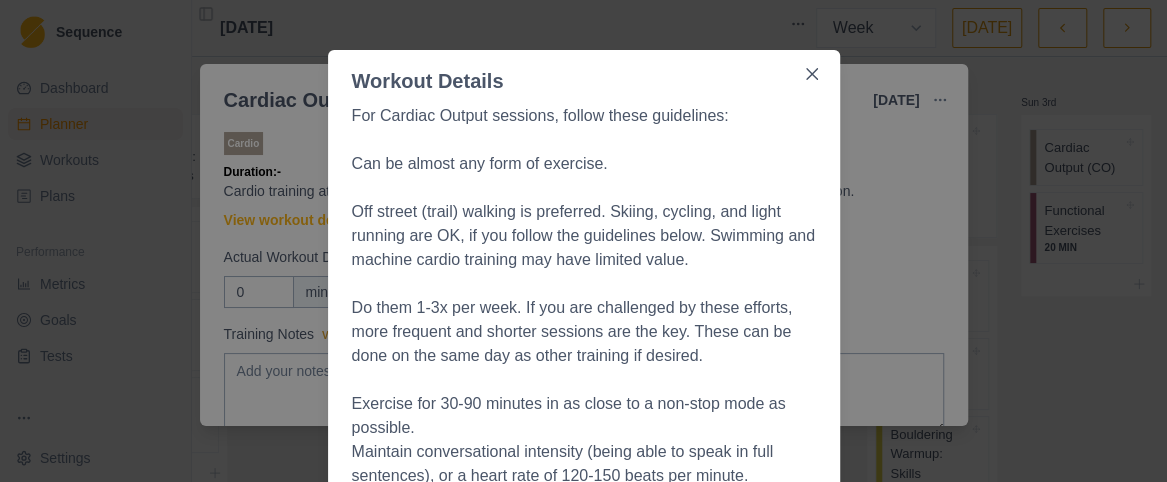 scroll, scrollTop: 0, scrollLeft: 0, axis: both 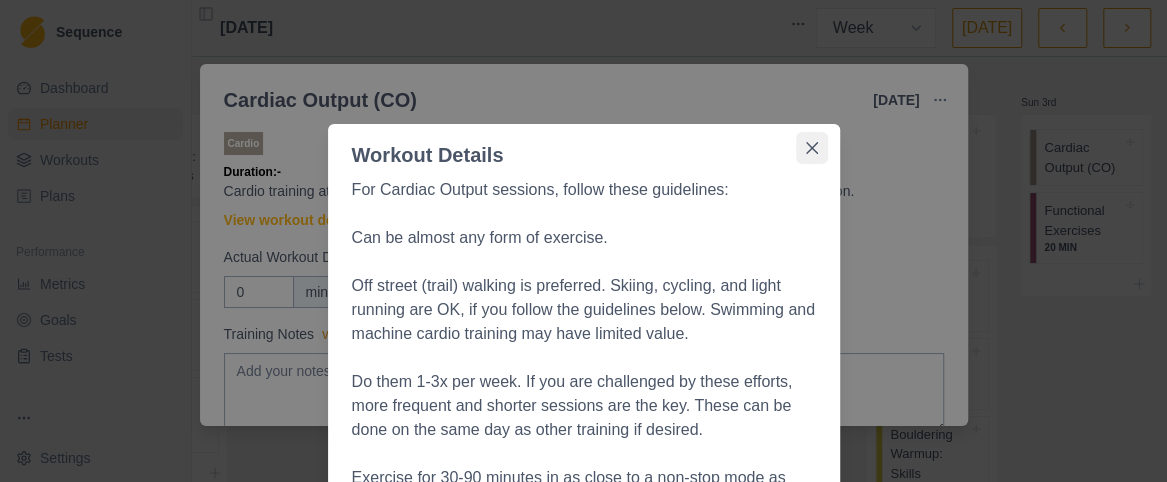 click 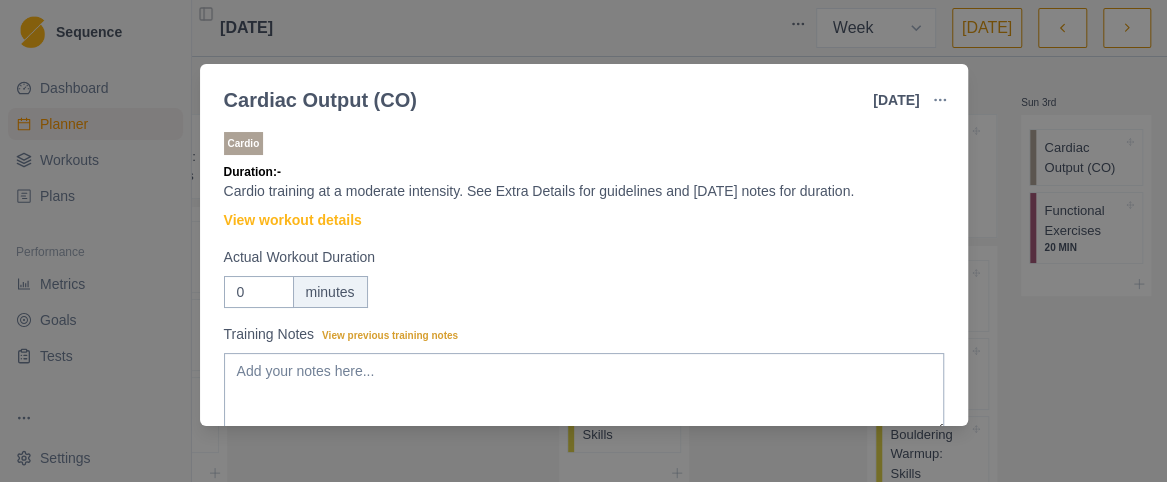 click on "Cardiac Output (CO) [DATE] Link To Goal View Workout Metrics Edit Original Workout Reschedule Workout Remove From Schedule Cardio Duration:  - Cardio training at a moderate intensity.  See Extra Details for guidelines and [DATE] notes for duration. View workout details Actual Workout Duration 0 minutes Training Notes View previous training notes Mark as Incomplete Complete Workout" at bounding box center (583, 241) 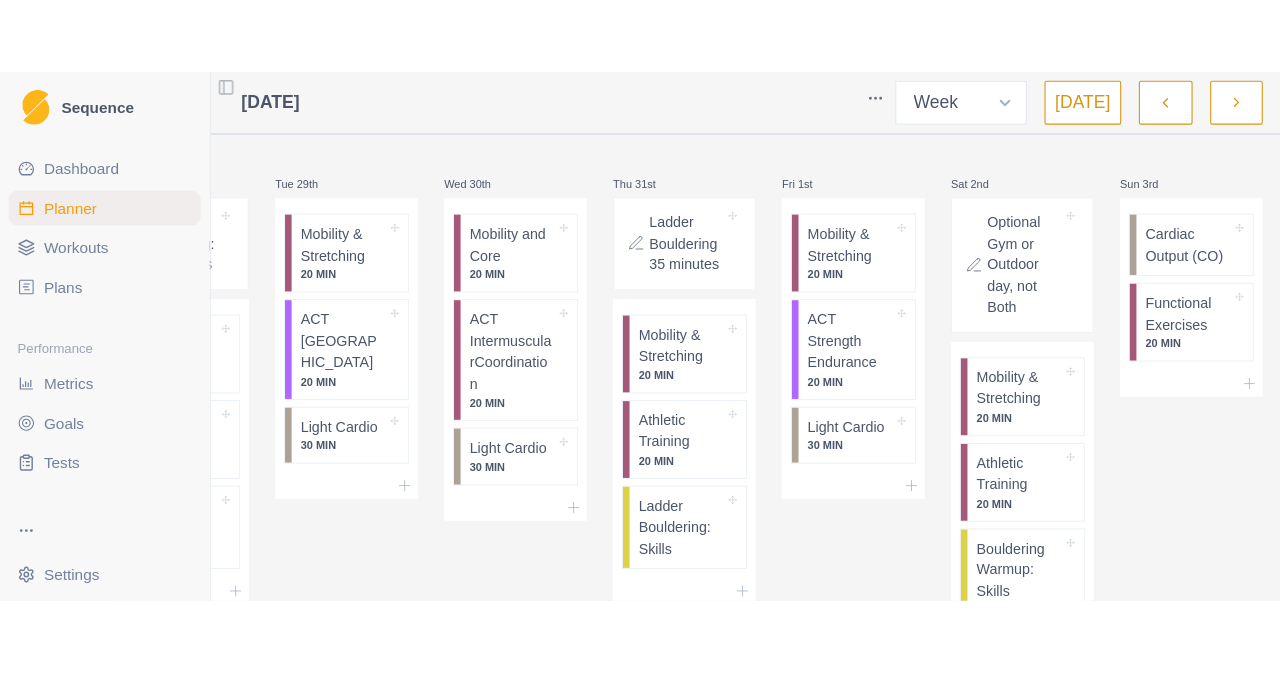 scroll, scrollTop: 0, scrollLeft: 0, axis: both 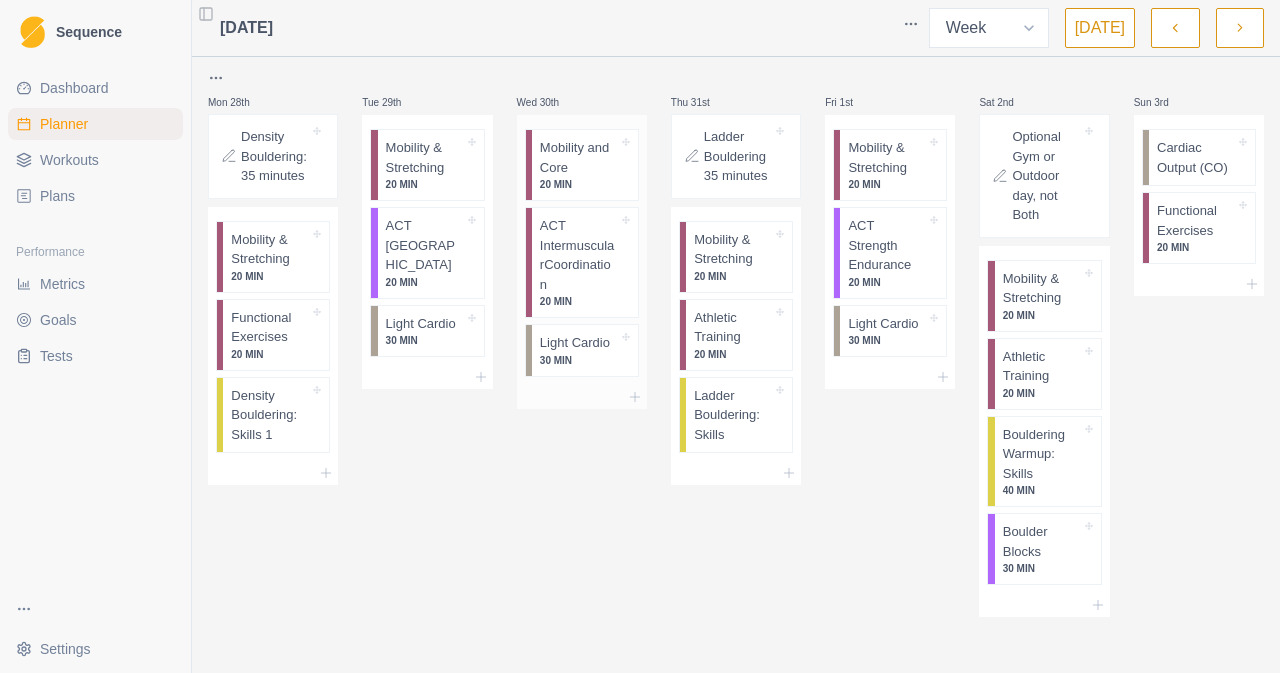 click on "Mobility and Core" at bounding box center (579, 157) 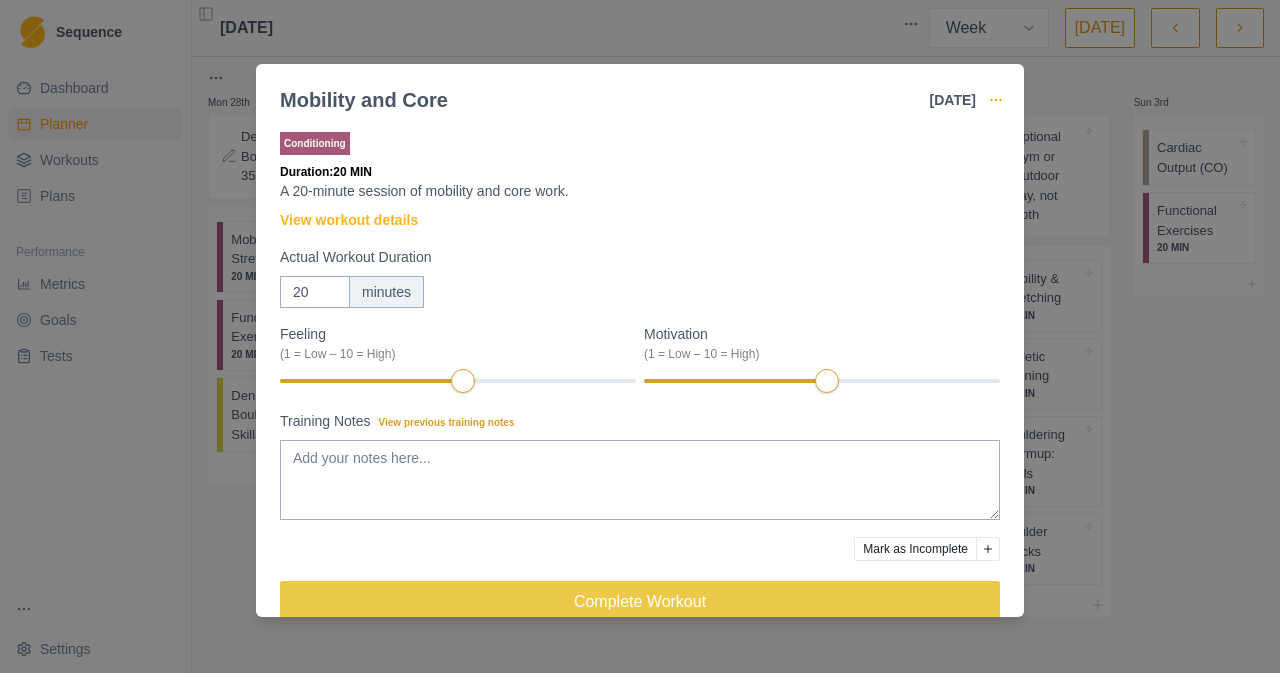 click 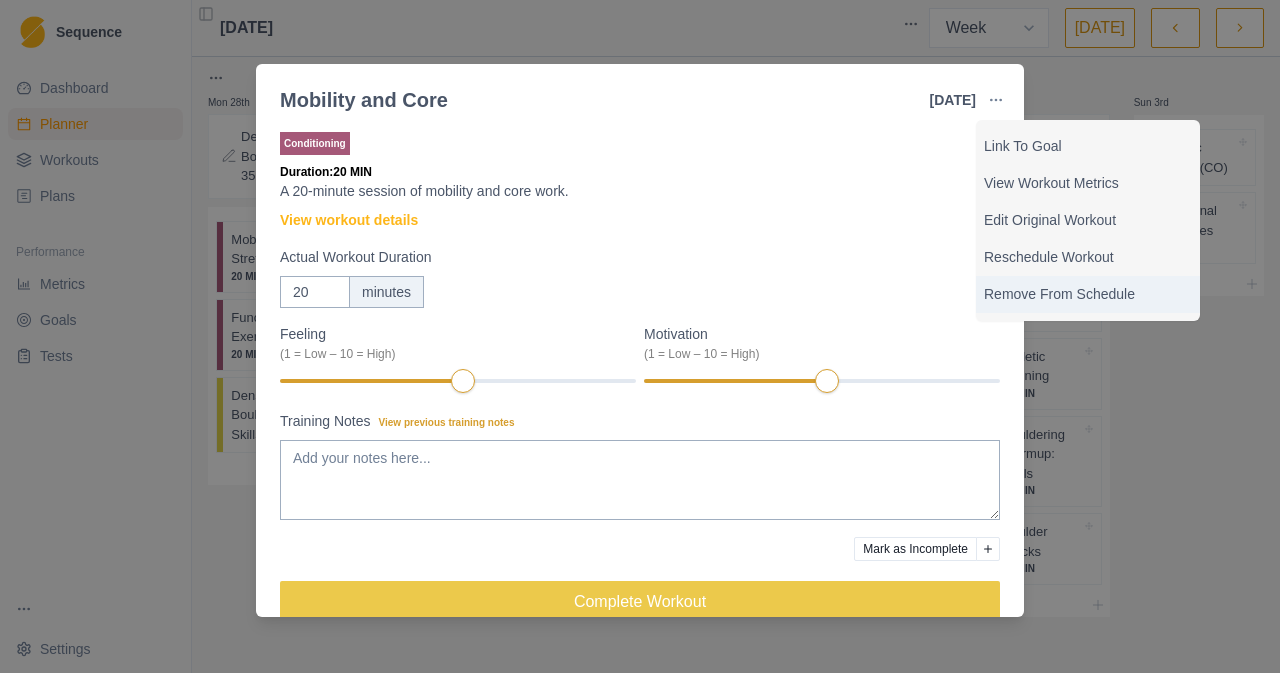 click on "Remove From Schedule" at bounding box center (1088, 294) 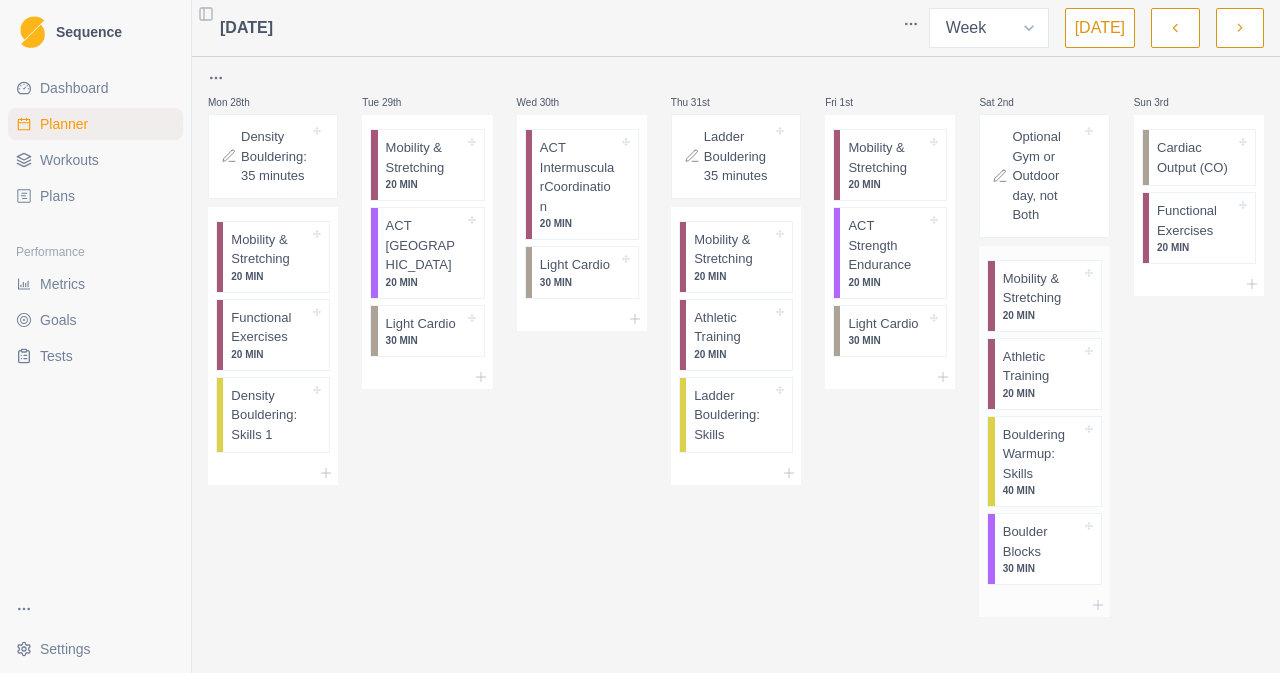 click on "Mobility & Stretching" at bounding box center (1042, 288) 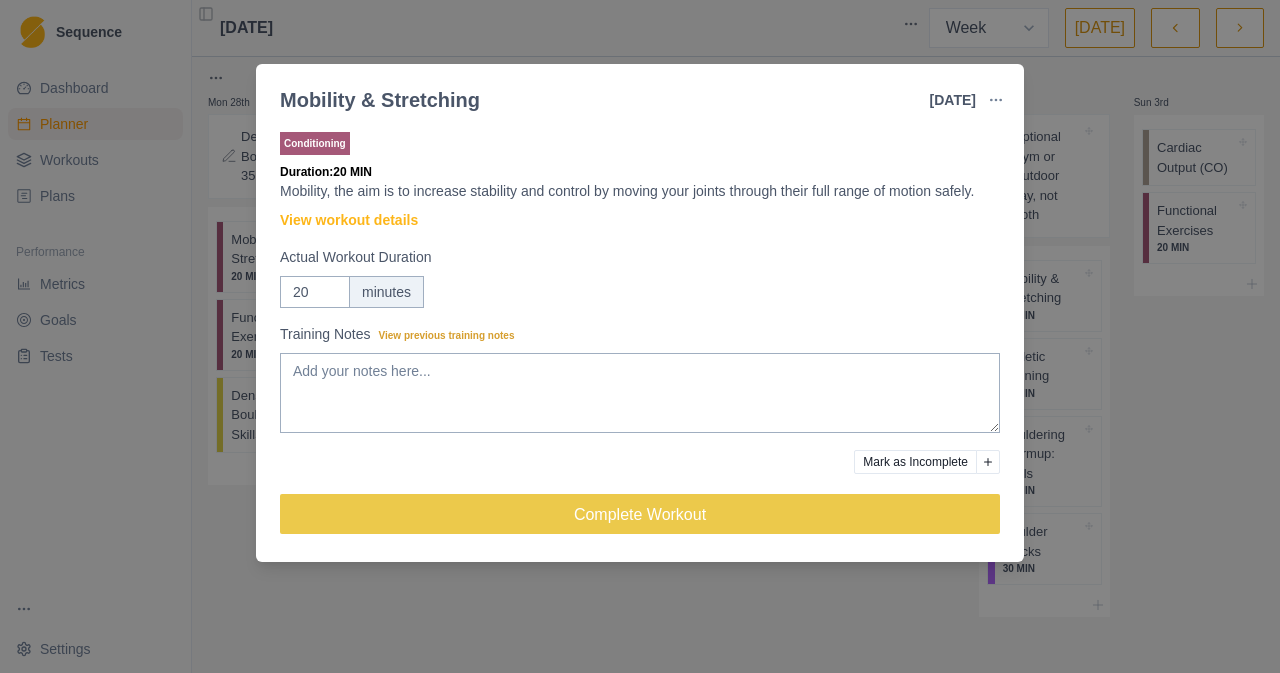 click at bounding box center [996, 100] 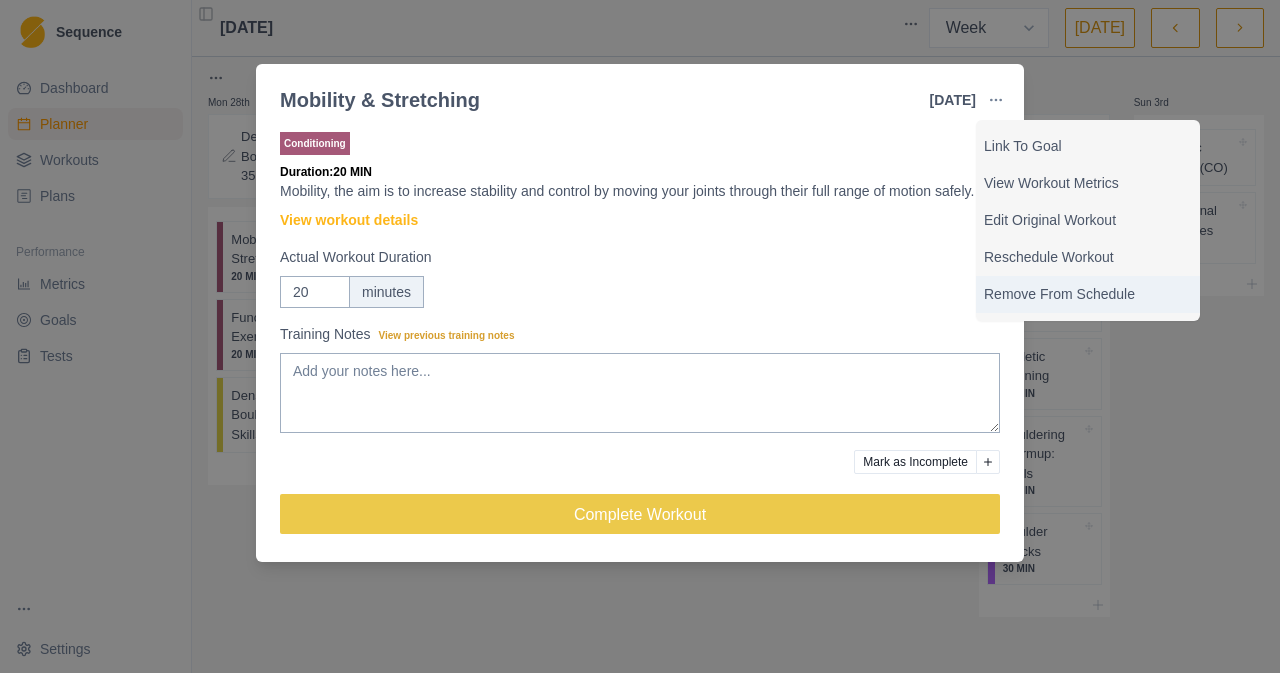 click on "Remove From Schedule" at bounding box center [1088, 294] 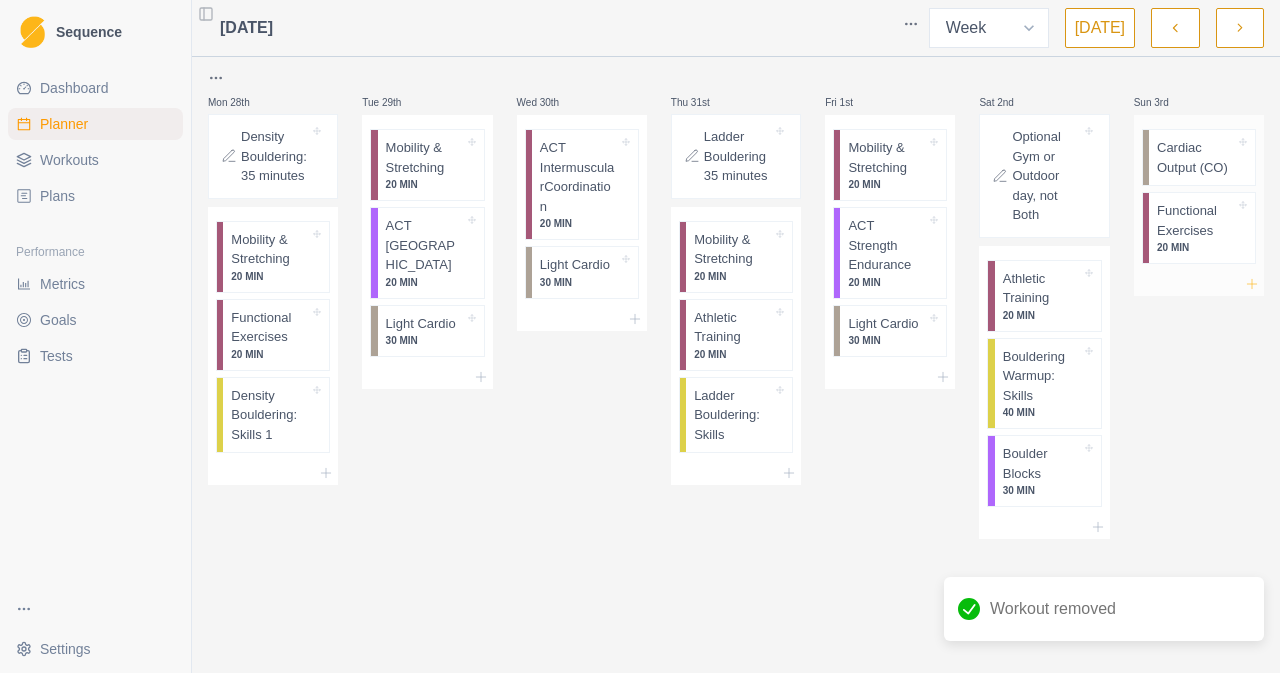 click 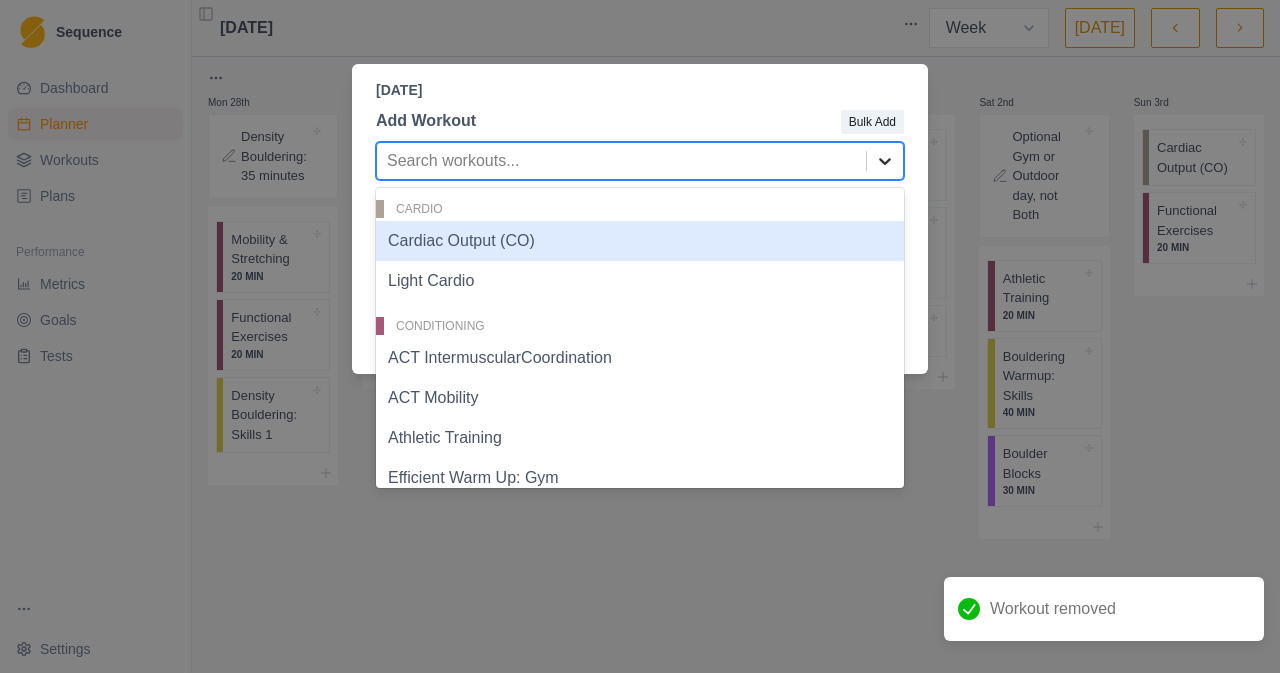 click 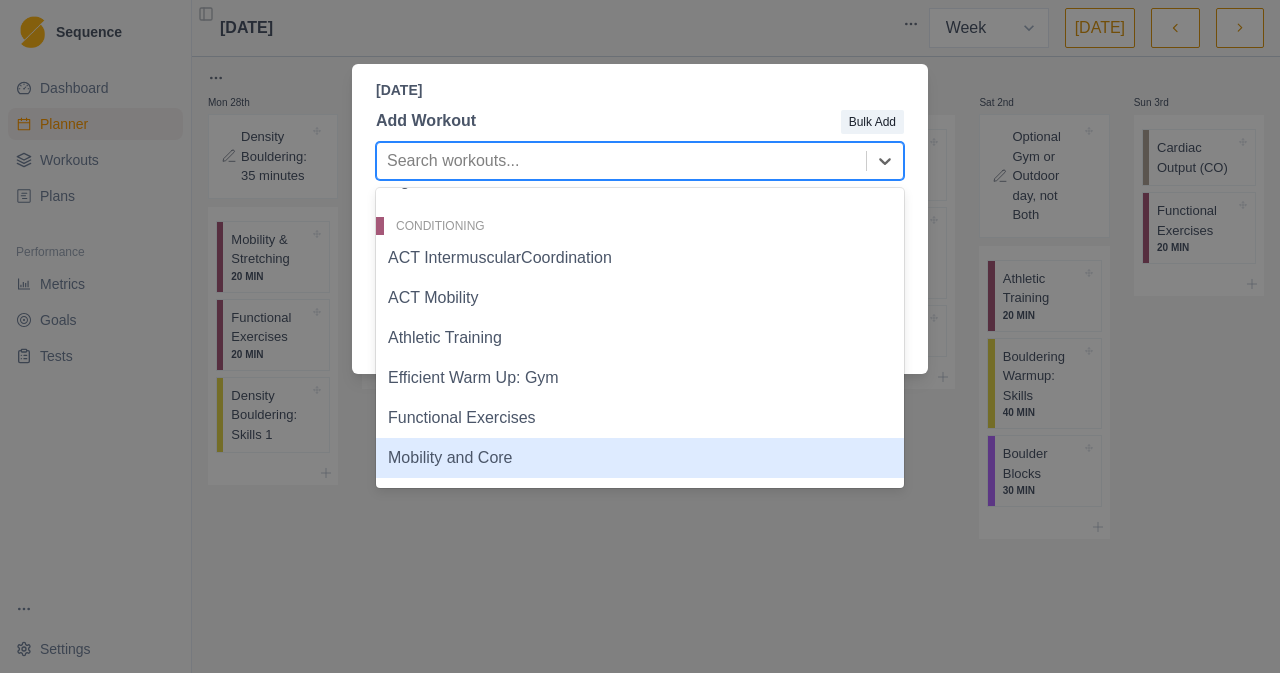 scroll, scrollTop: 200, scrollLeft: 0, axis: vertical 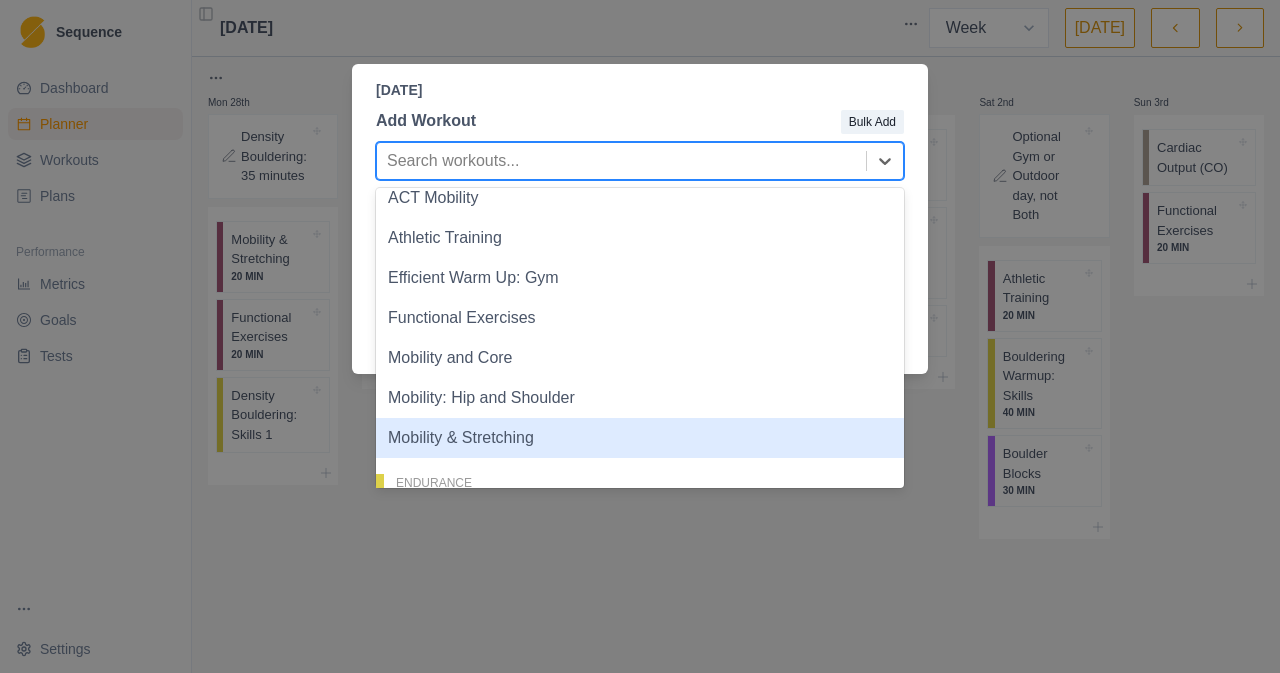 click on "Mobility & Stretching" at bounding box center [640, 438] 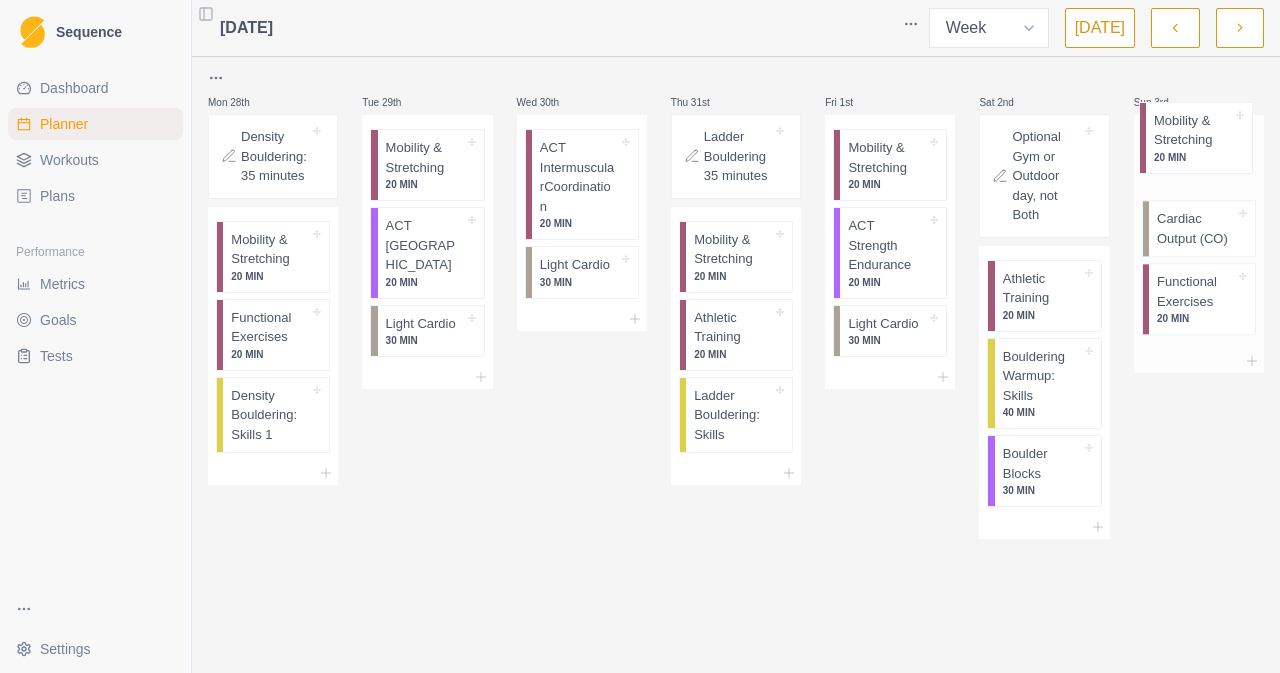 drag, startPoint x: 1182, startPoint y: 309, endPoint x: 1177, endPoint y: 136, distance: 173.07224 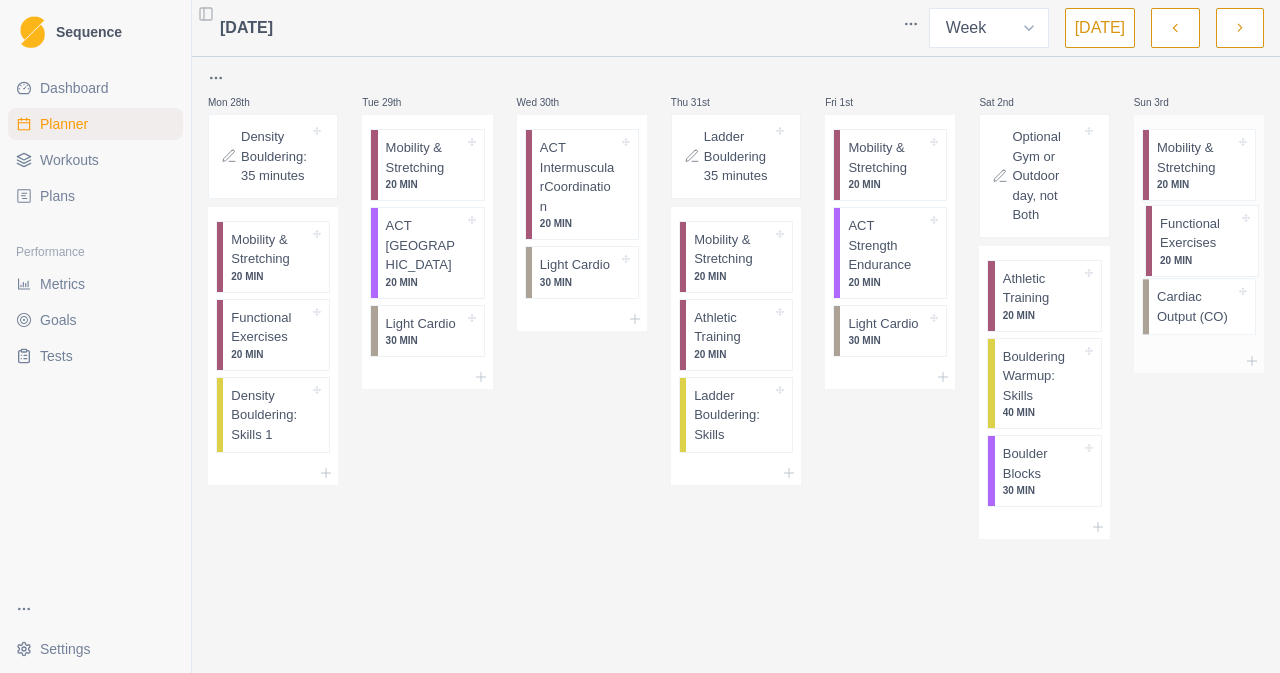 drag, startPoint x: 1184, startPoint y: 311, endPoint x: 1188, endPoint y: 242, distance: 69.115845 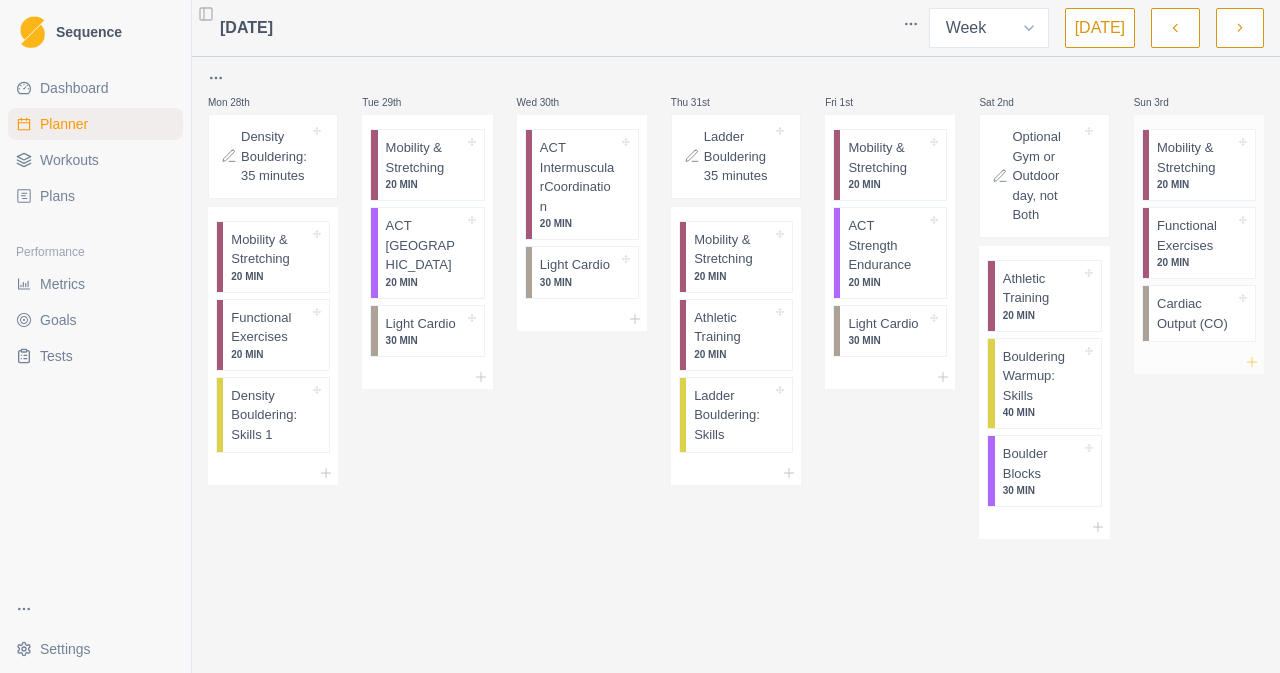 click 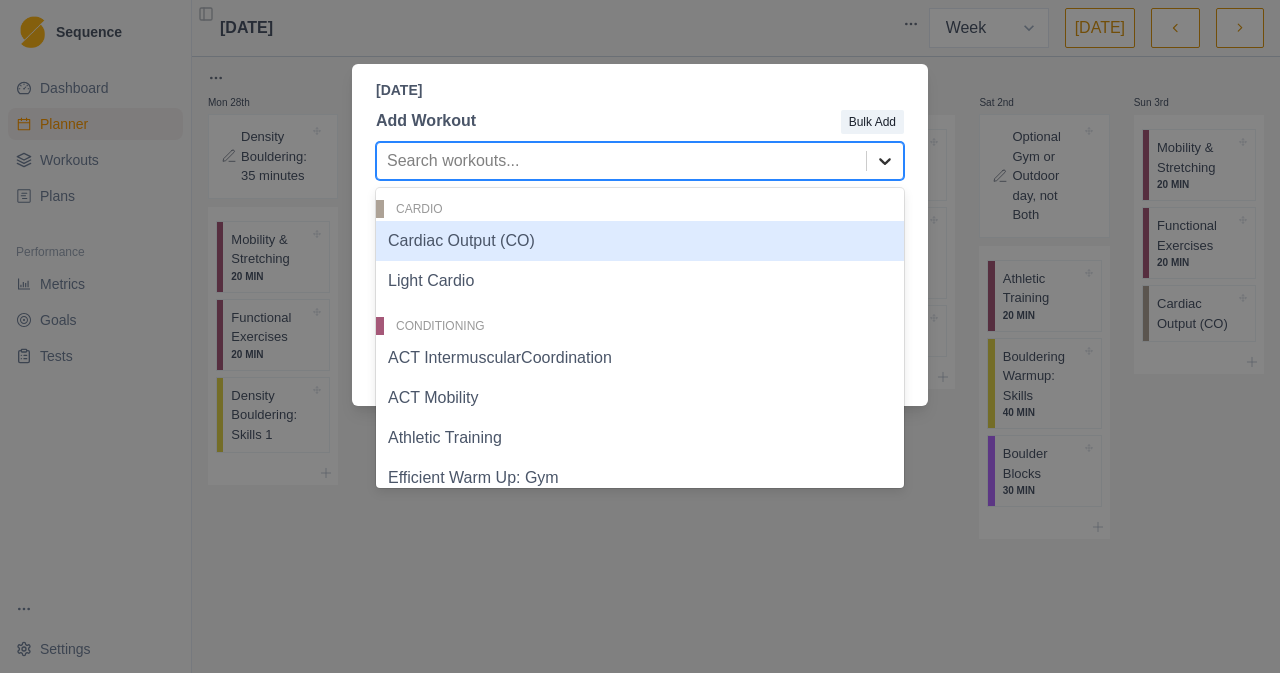 click 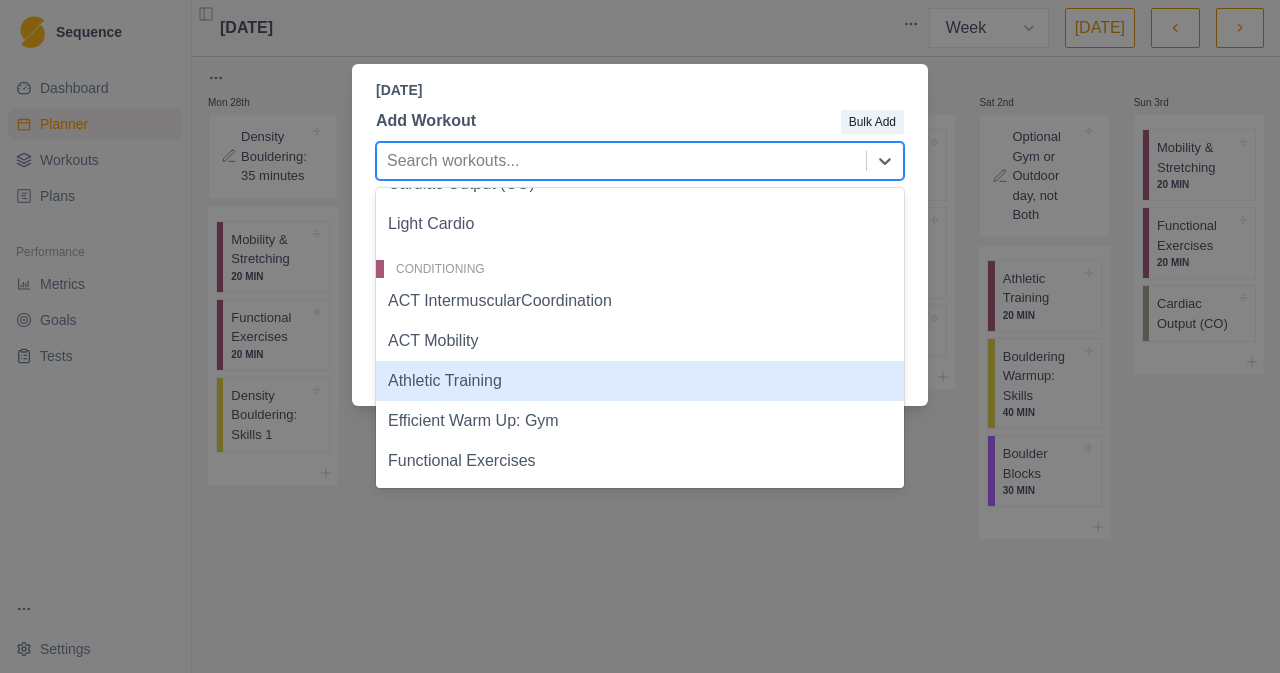 scroll, scrollTop: 100, scrollLeft: 0, axis: vertical 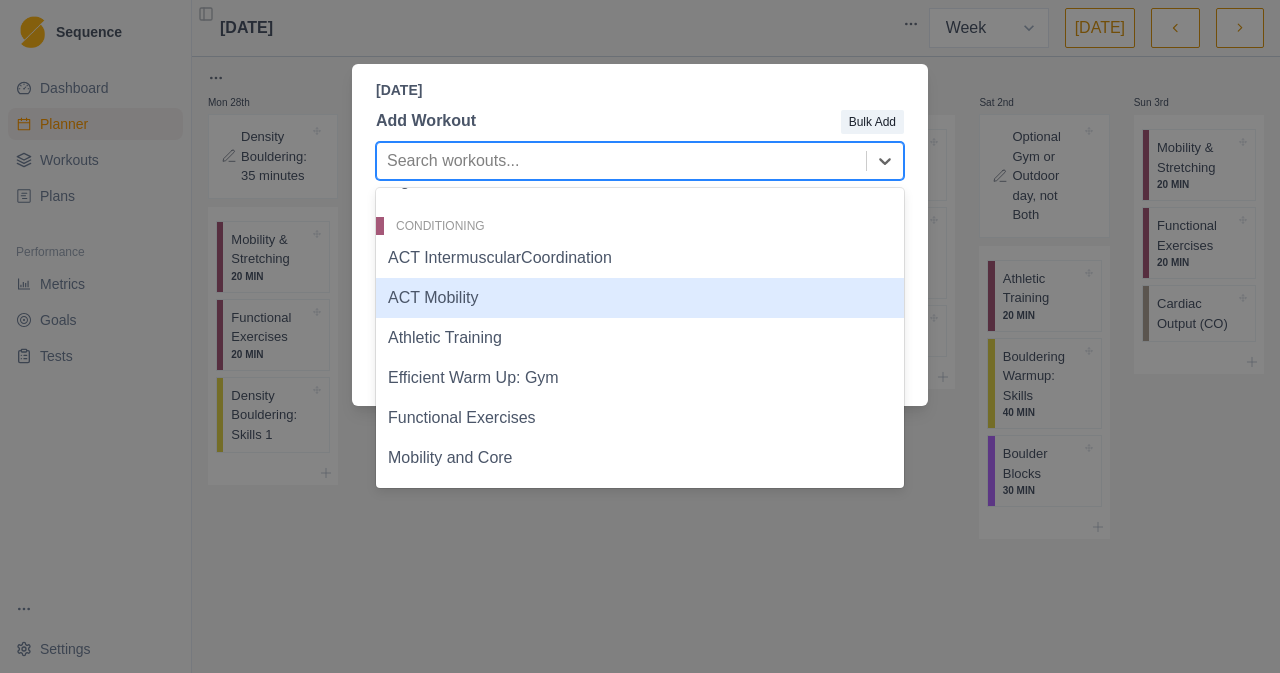 click on "ACT  Mobility" at bounding box center (640, 298) 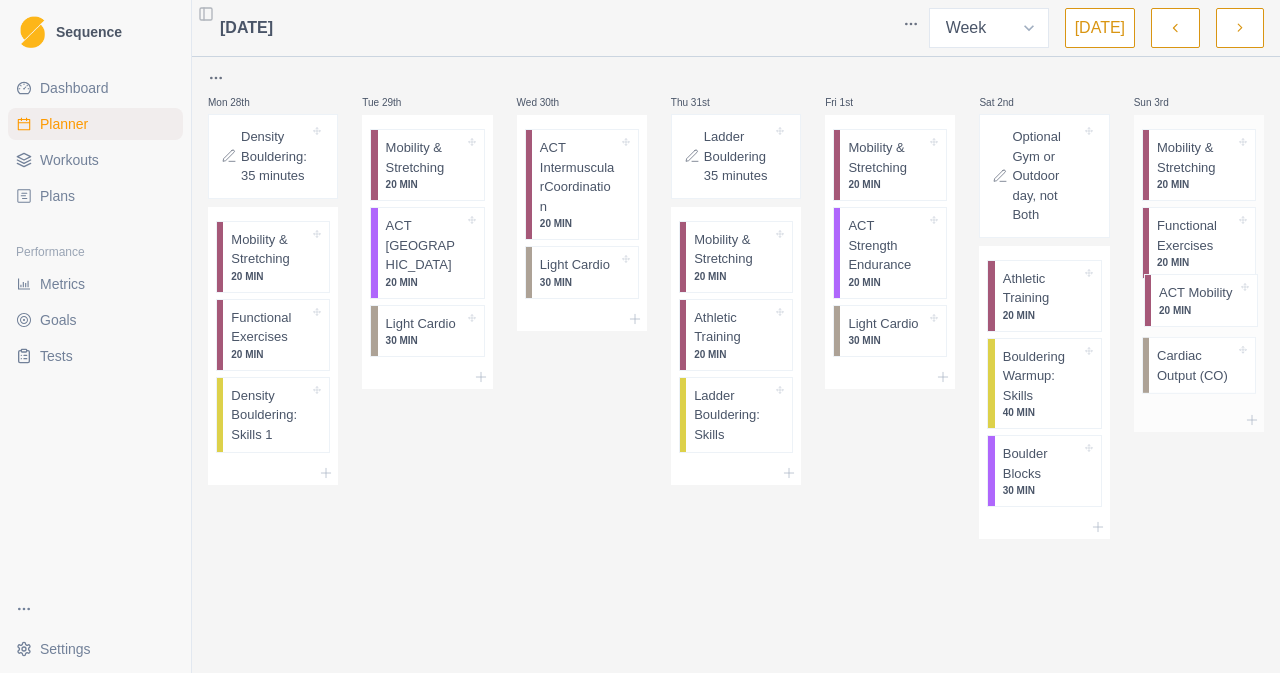 drag, startPoint x: 1174, startPoint y: 381, endPoint x: 1176, endPoint y: 295, distance: 86.023254 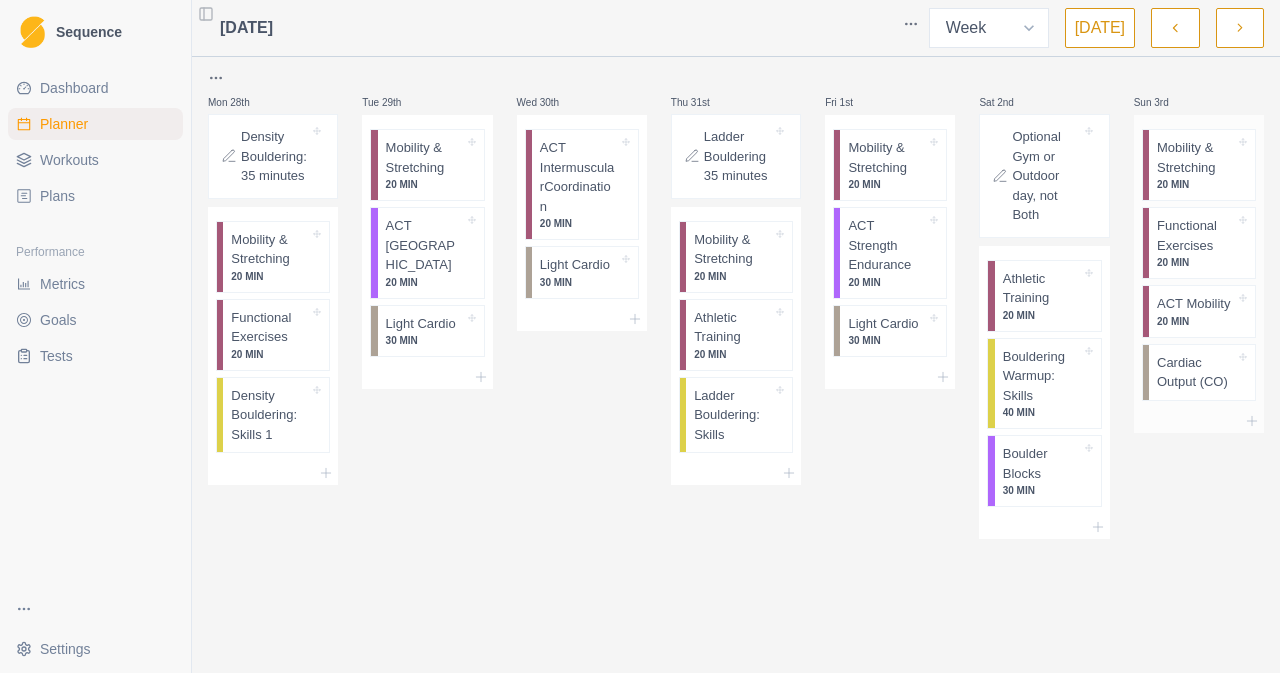 click on "Functional Exercises" at bounding box center (1196, 235) 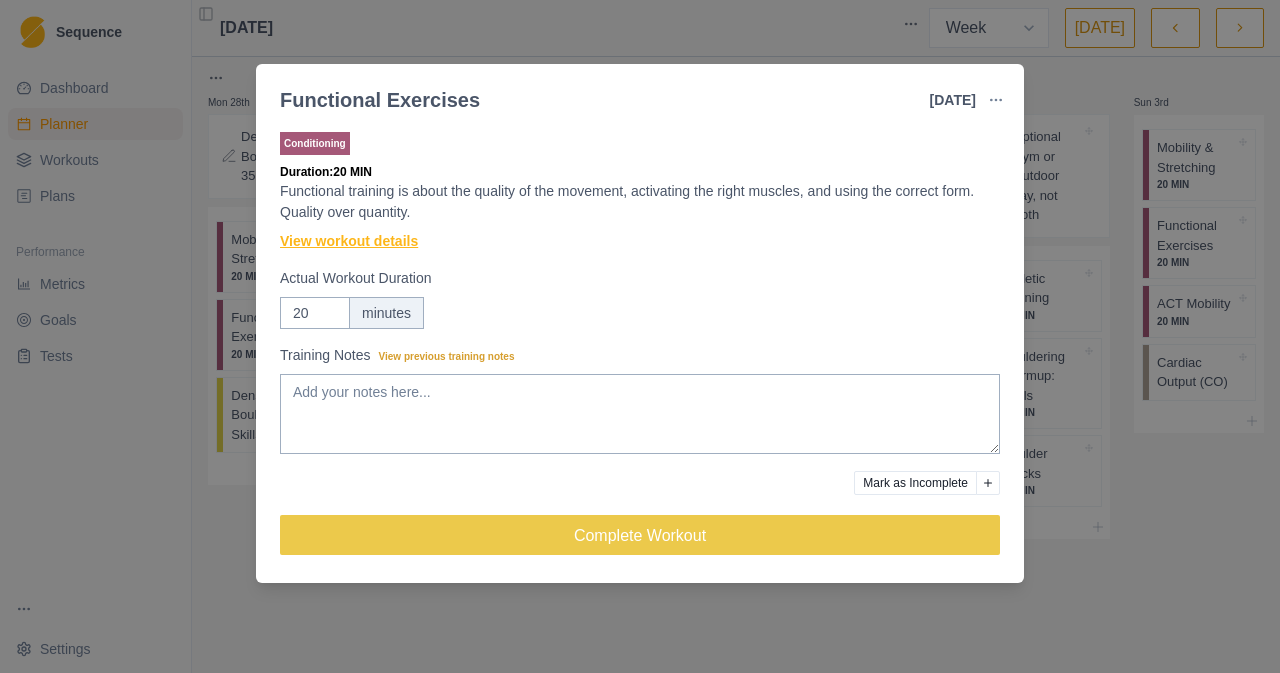 click on "View workout details" at bounding box center [349, 241] 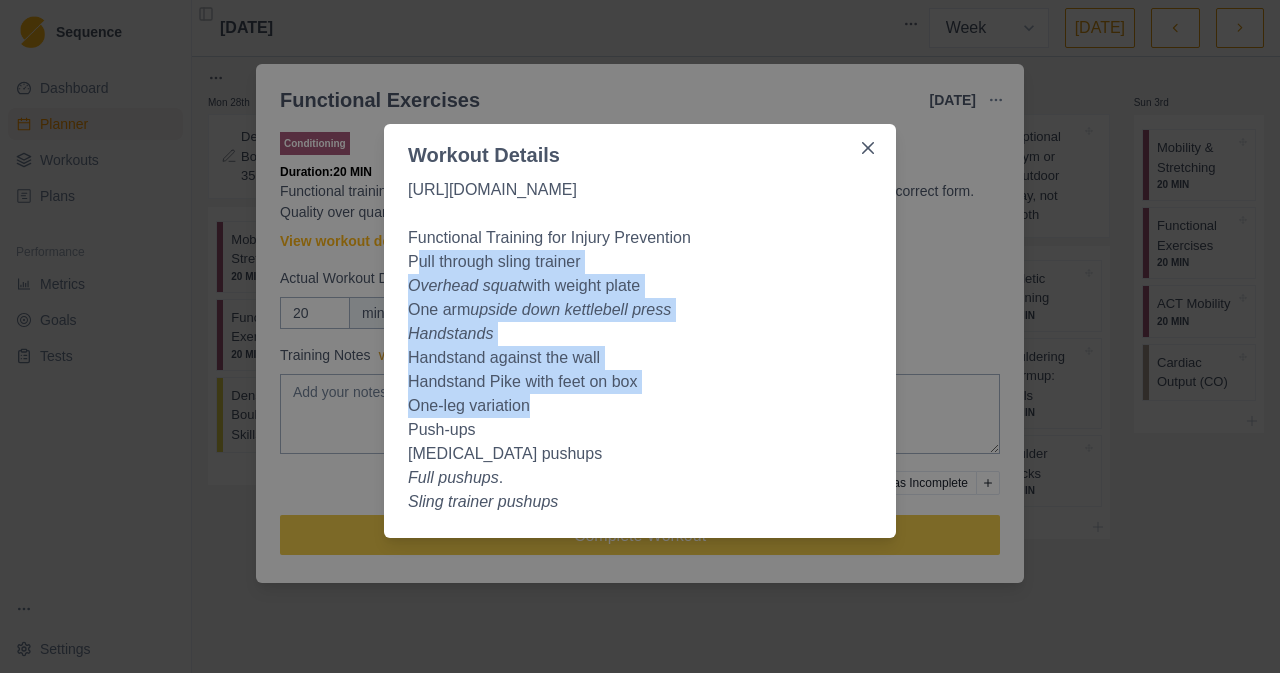 drag, startPoint x: 413, startPoint y: 286, endPoint x: 608, endPoint y: 434, distance: 244.804 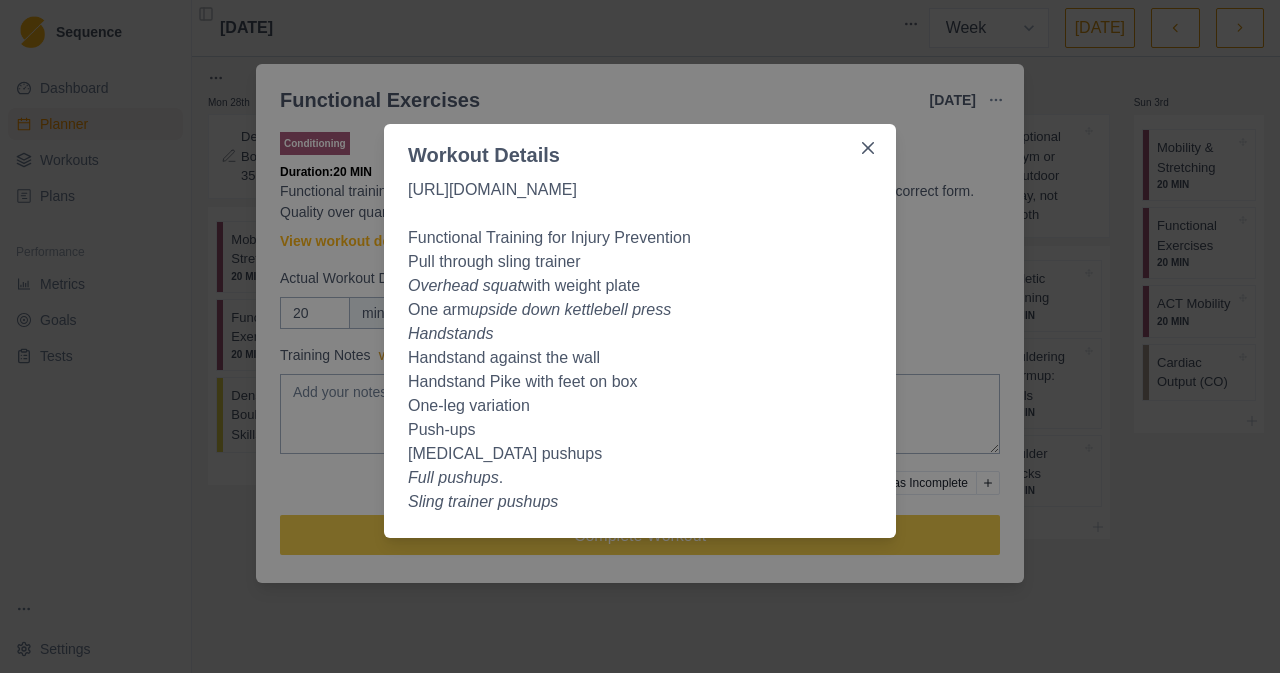 click on "[MEDICAL_DATA] pushups" at bounding box center (640, 454) 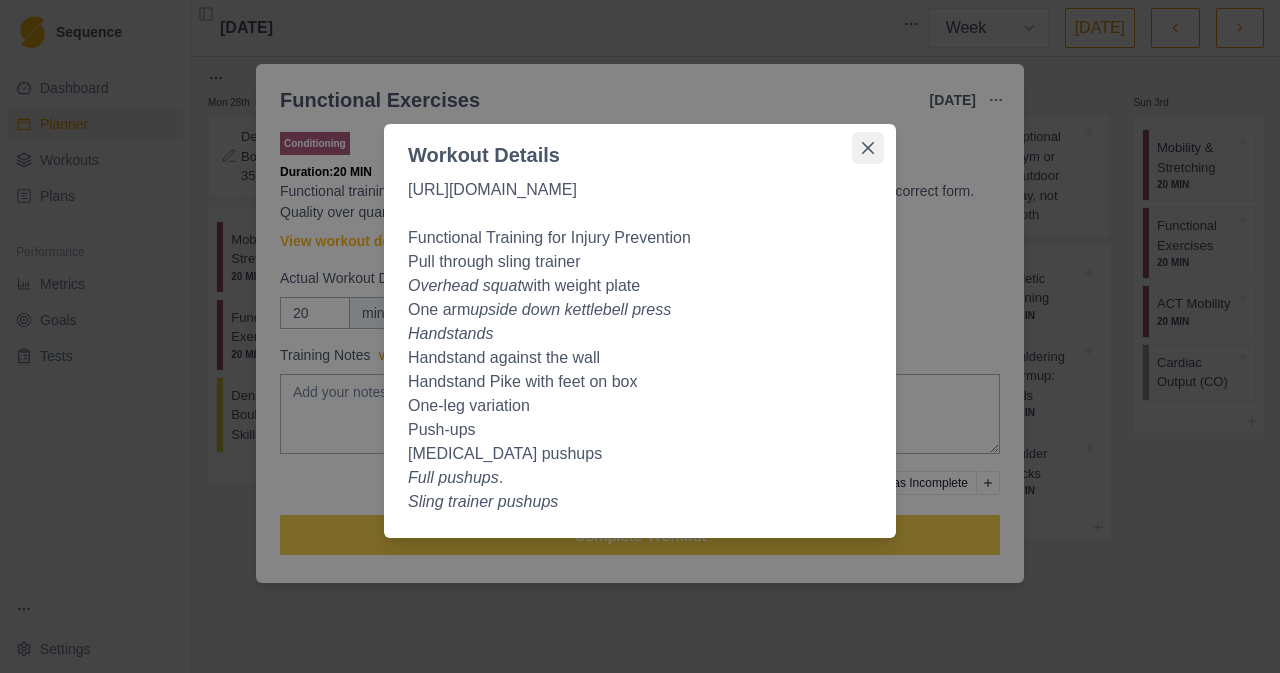 click at bounding box center (868, 148) 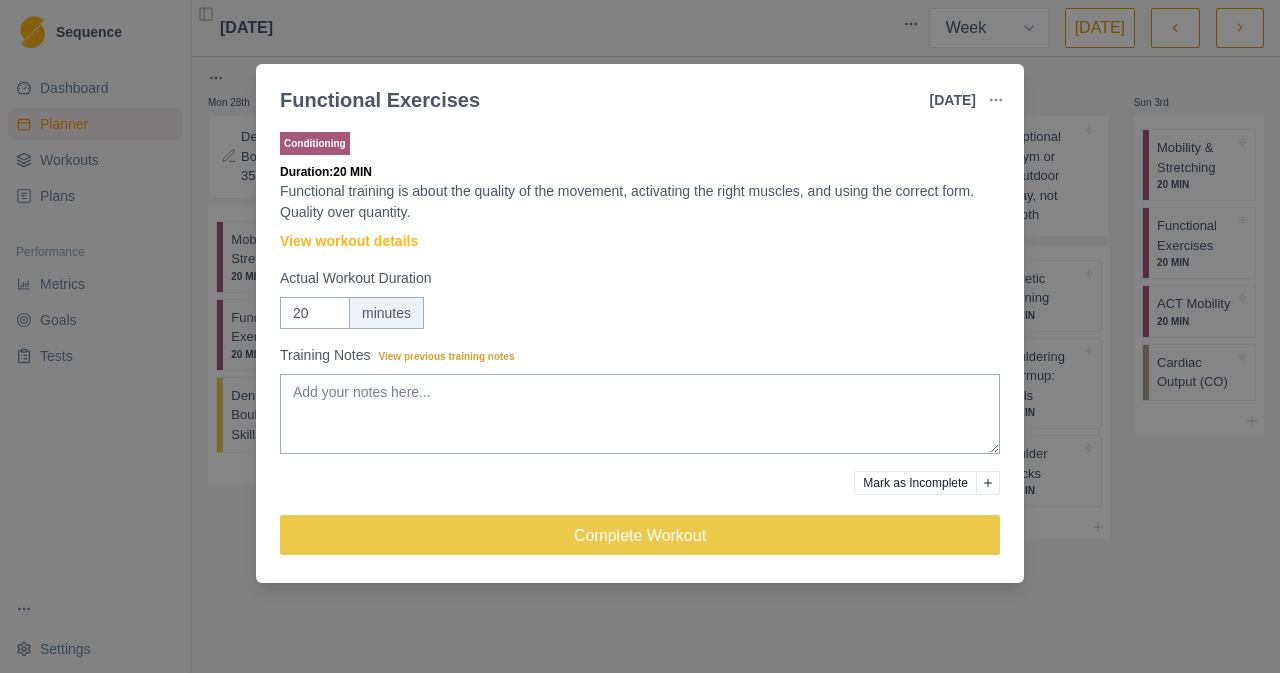 click on "Functional Exercises [DATE] Link To Goal View Workout Metrics Edit Original Workout Reschedule Workout Remove From Schedule Conditioning Duration:  20 MIN Functional training is about the quality of the movement, activating the right muscles, and using the correct form. Quality over quantity. View workout details Actual Workout Duration 20 minutes Training Notes View previous training notes Mark as Incomplete Complete Workout" at bounding box center (640, 336) 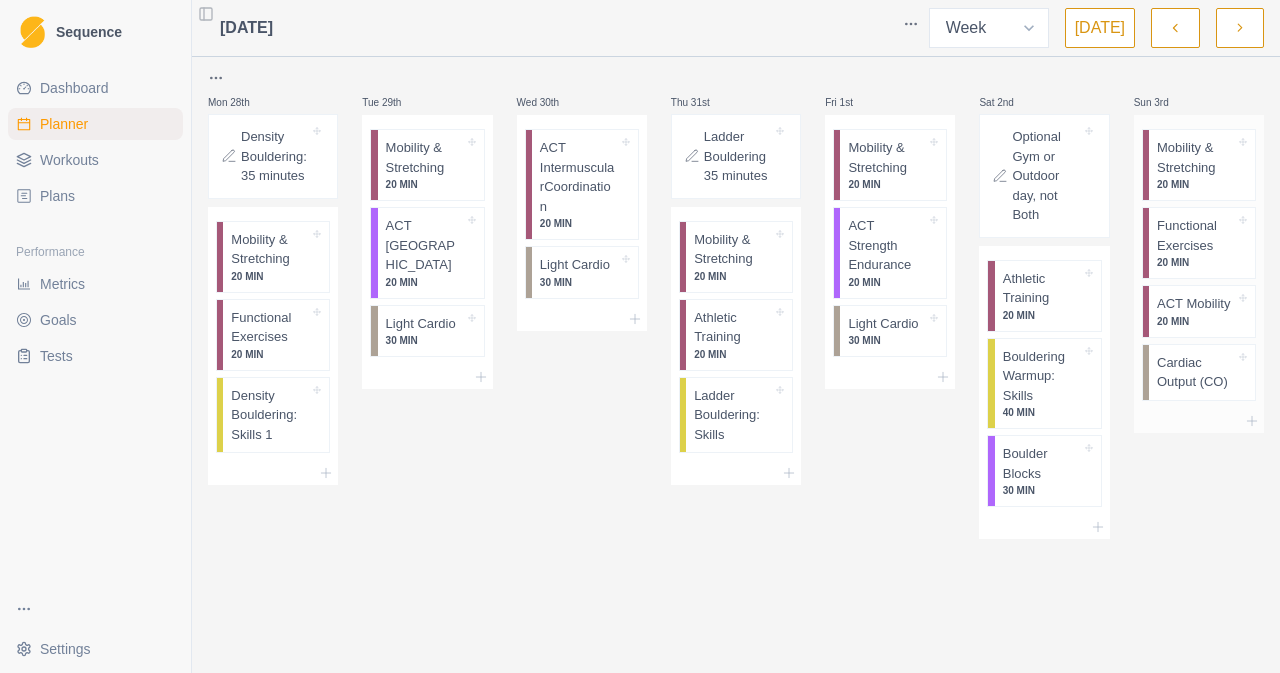 click on "ACT  Mobility 20 MIN" at bounding box center (1202, 311) 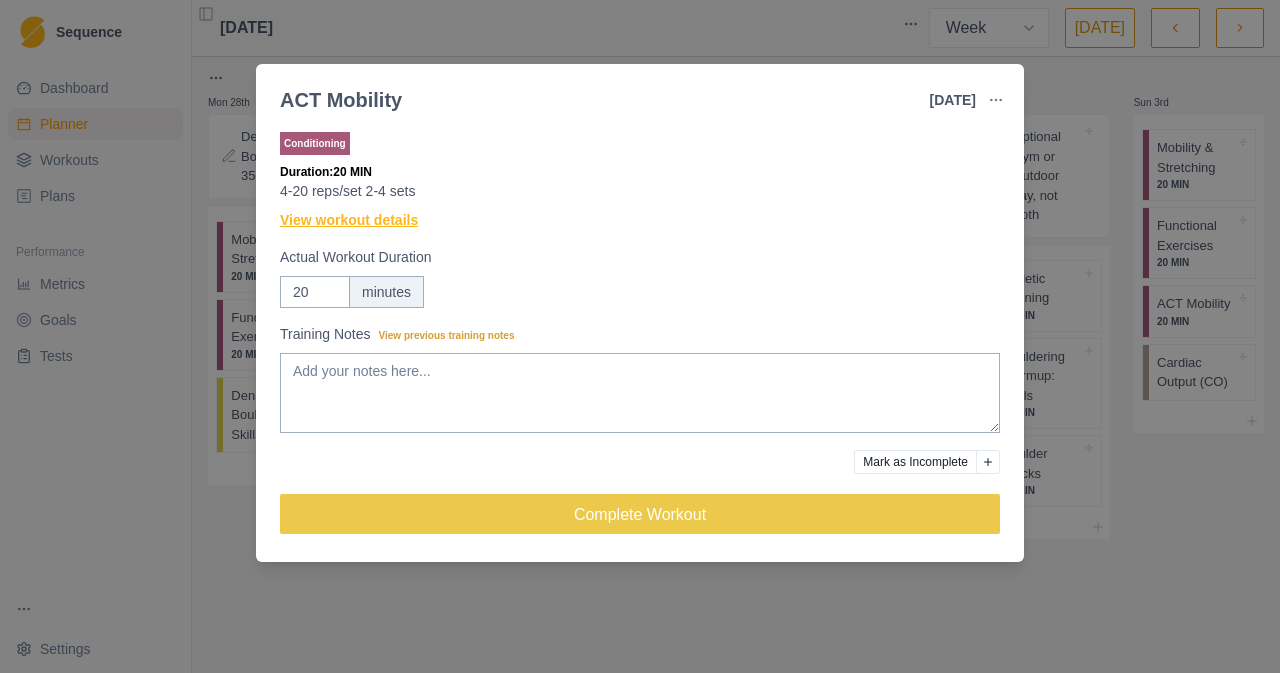 click on "View workout details" at bounding box center (349, 220) 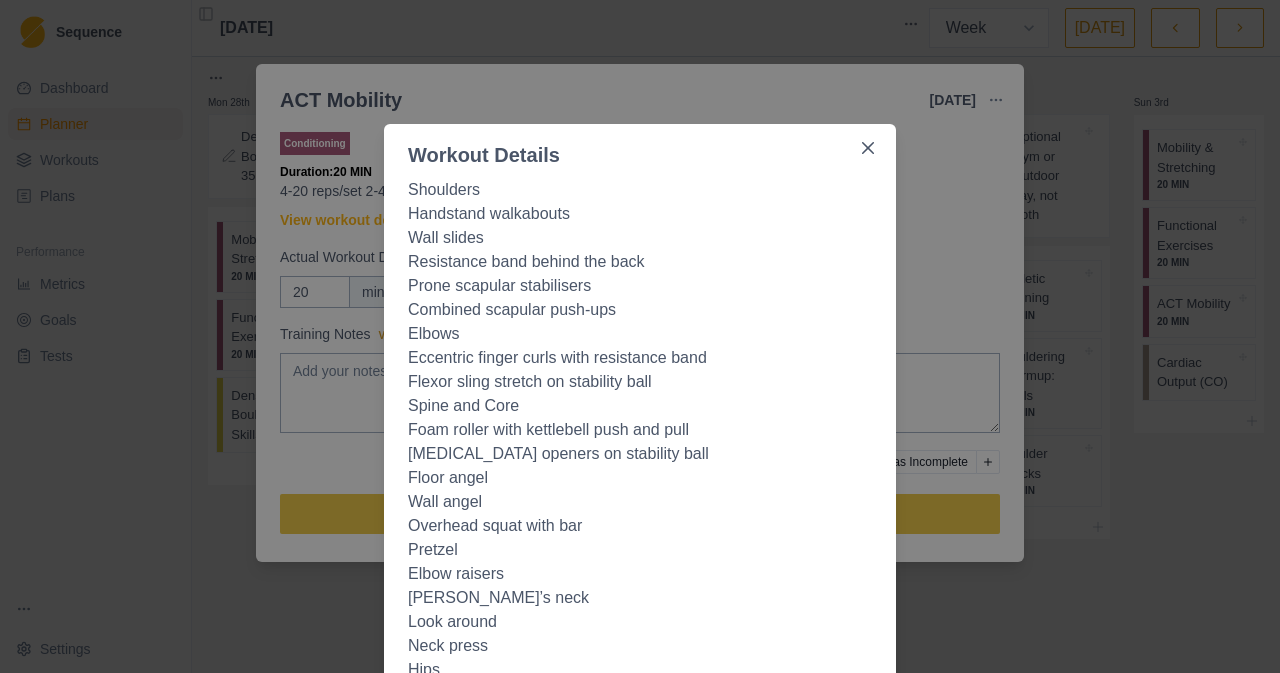 drag, startPoint x: 427, startPoint y: 225, endPoint x: 467, endPoint y: 280, distance: 68.007355 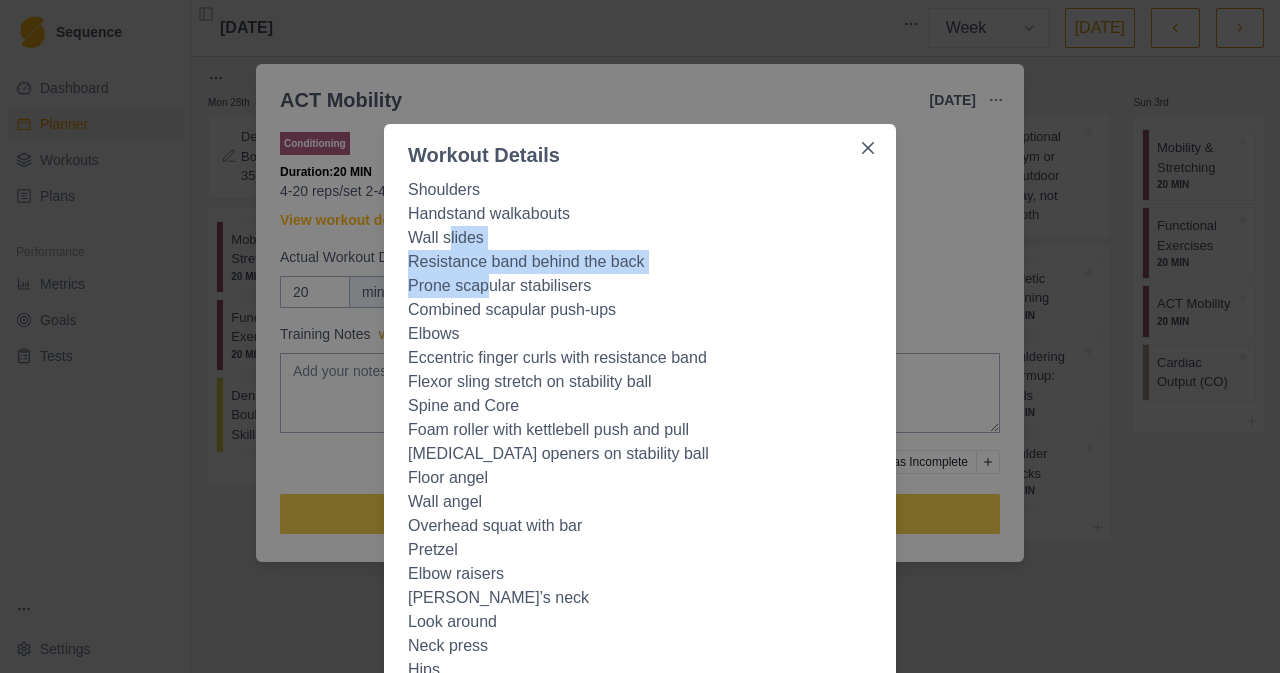 drag, startPoint x: 438, startPoint y: 239, endPoint x: 481, endPoint y: 281, distance: 60.108234 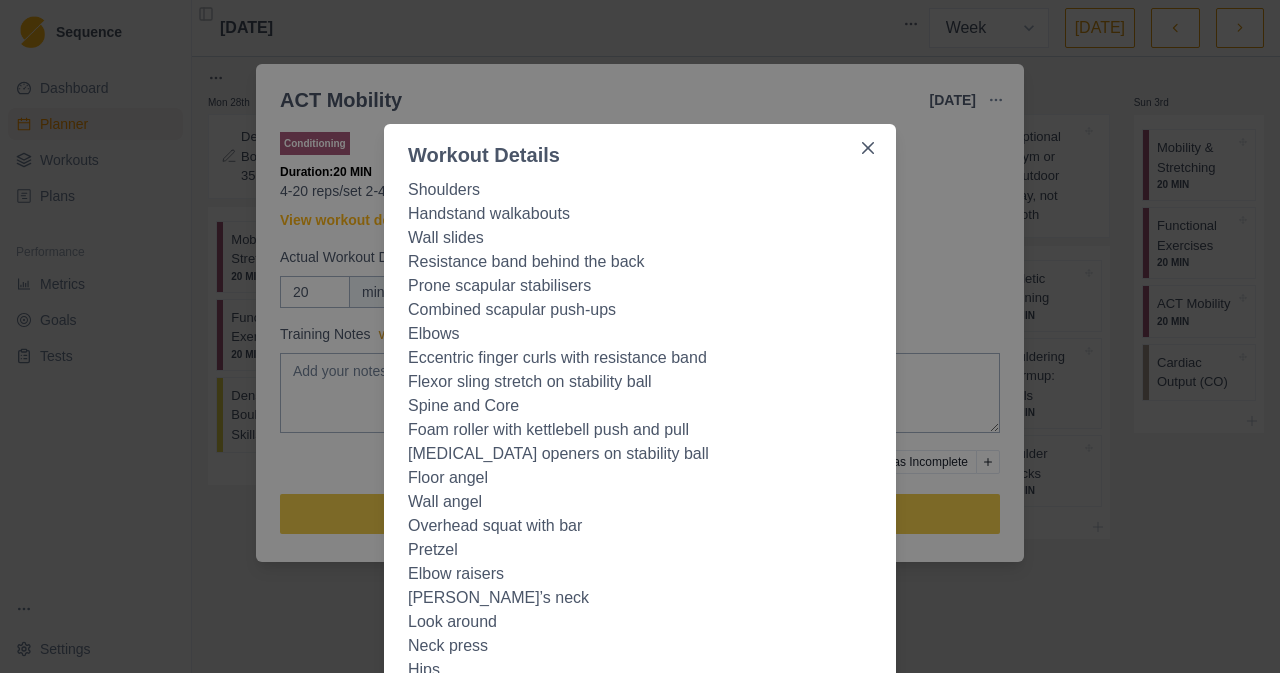 click on "Prone scapular stabilisers" at bounding box center [640, 286] 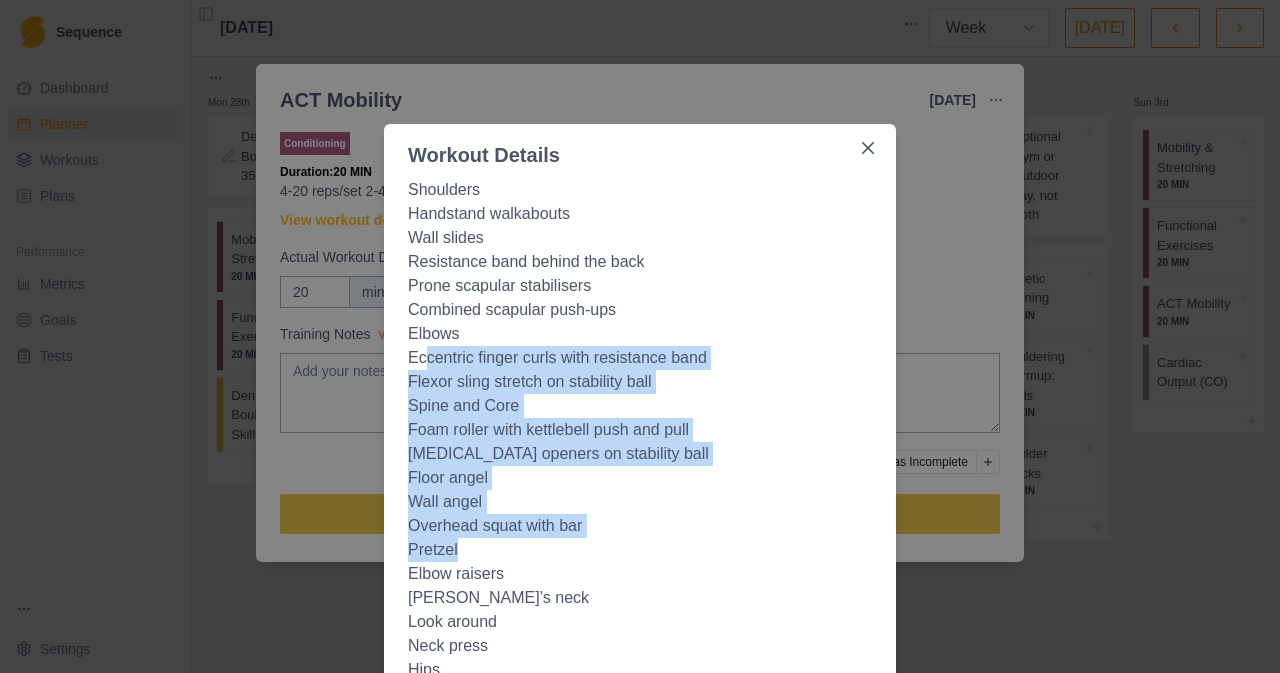 drag, startPoint x: 416, startPoint y: 358, endPoint x: 535, endPoint y: 551, distance: 226.73773 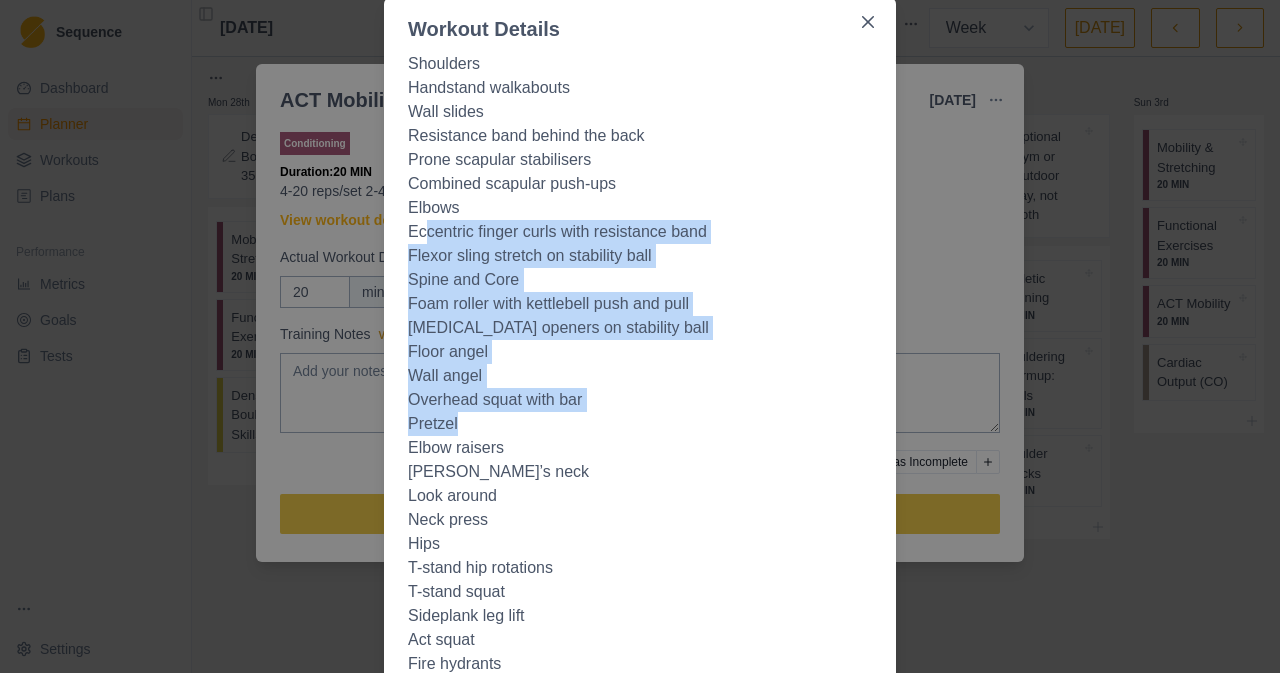 scroll, scrollTop: 0, scrollLeft: 0, axis: both 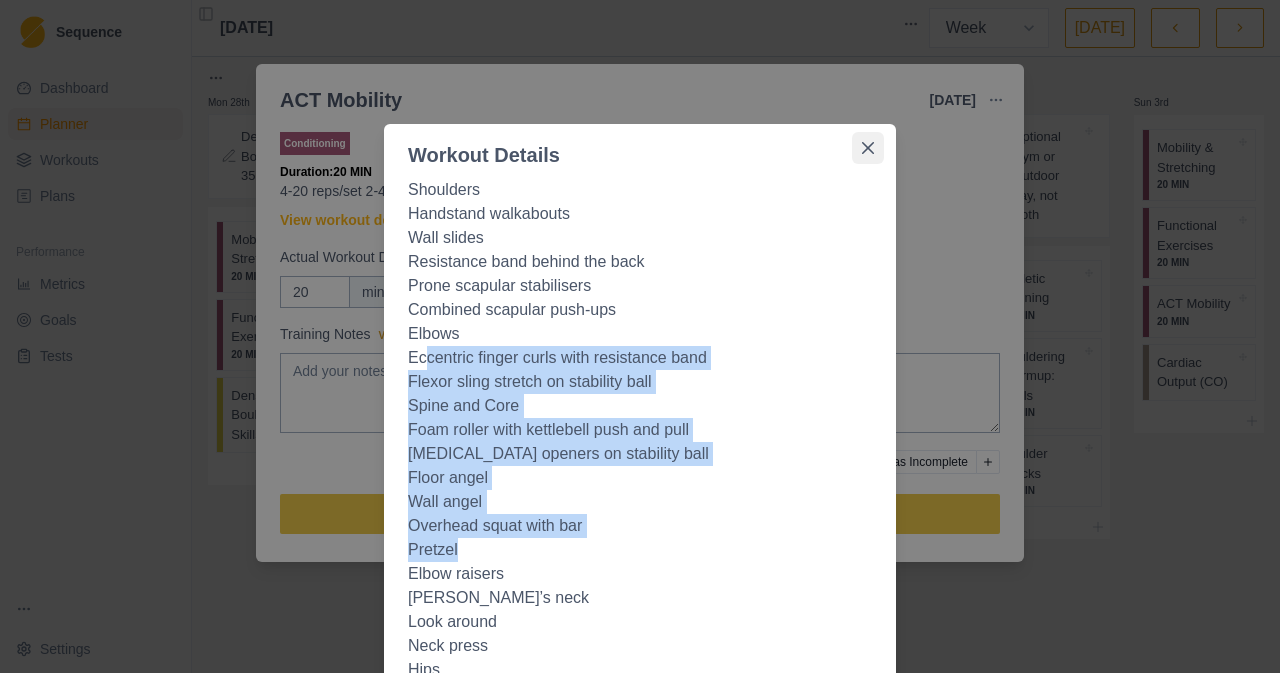 click 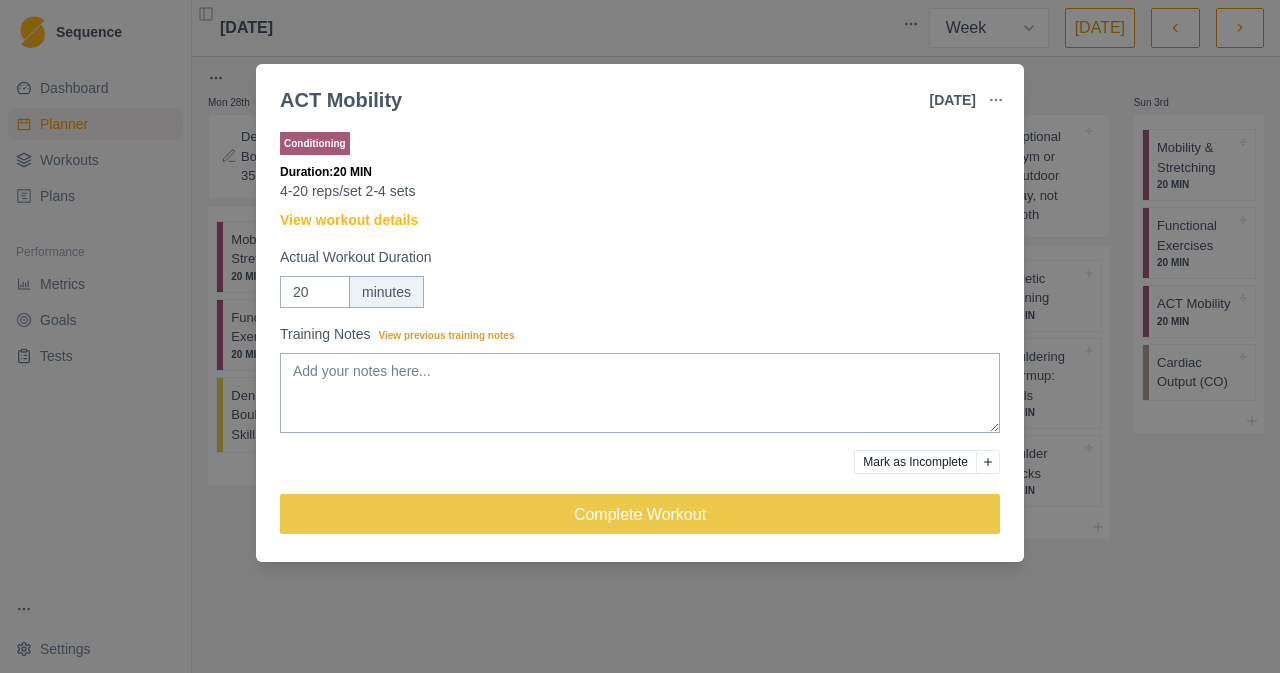 click on "ACT  Mobility [DATE] Link To Goal View Workout Metrics Edit Original Workout Reschedule Workout Remove From Schedule Conditioning Duration:  20 MIN 4-20 reps/set
2-4 sets View workout details Actual Workout Duration 20 minutes Training Notes View previous training notes Mark as Incomplete Complete Workout" at bounding box center (640, 336) 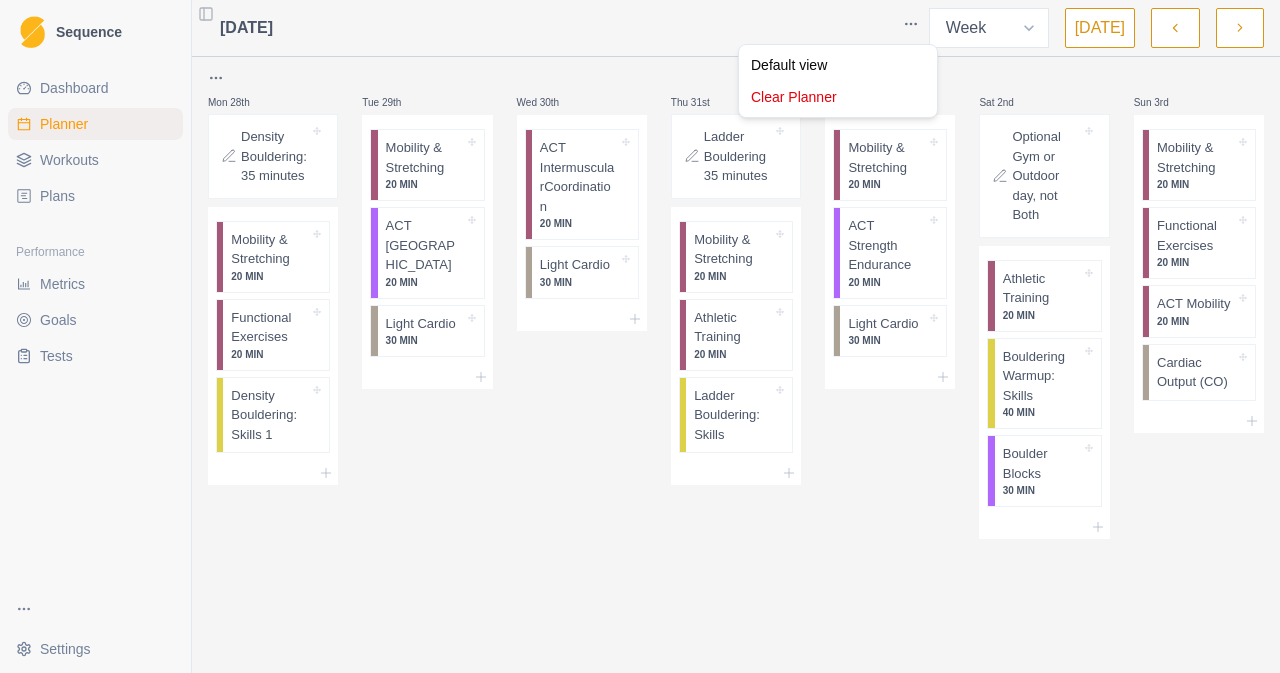 click on "Sequence Dashboard Planner Workouts Plans Performance Metrics Goals Tests Settings Toggle Sidebar [DATE] Week Month [DATE] Mon 28th Density Bouldering: 35 minutes  Mobility & Stretching 20 MIN Functional Exercises 20 MIN Density Bouldering: Skills 1 Tue 29th Mobility & Stretching 20 MIN ACT  Muscle Building 20 MIN Light Cardio 30 MIN Wed 30th ACT  IntermuscularCoordination 20 MIN Light Cardio 30 MIN Thu 31st Ladder Bouldering 35 minutes Mobility & Stretching 20 MIN Athletic Training 20 MIN Ladder Bouldering: Skills Fri 1st Mobility & Stretching 20 MIN ACT  Strength Endurance 20 MIN Light Cardio 30 MIN Sat 2nd Optional Gym or Outdoor day, not Both Athletic Training 20 MIN Bouldering Warmup: Skills 40 MIN Boulder Blocks 30 [PERSON_NAME] 3rd Mobility & Stretching 20 MIN Functional Exercises 20 MIN ACT  Mobility 20 MIN Cardiac Output (CO)
You have dropped the item.
You have moved the item from position 4
to position 3
Default view Clear Planner" at bounding box center [640, 336] 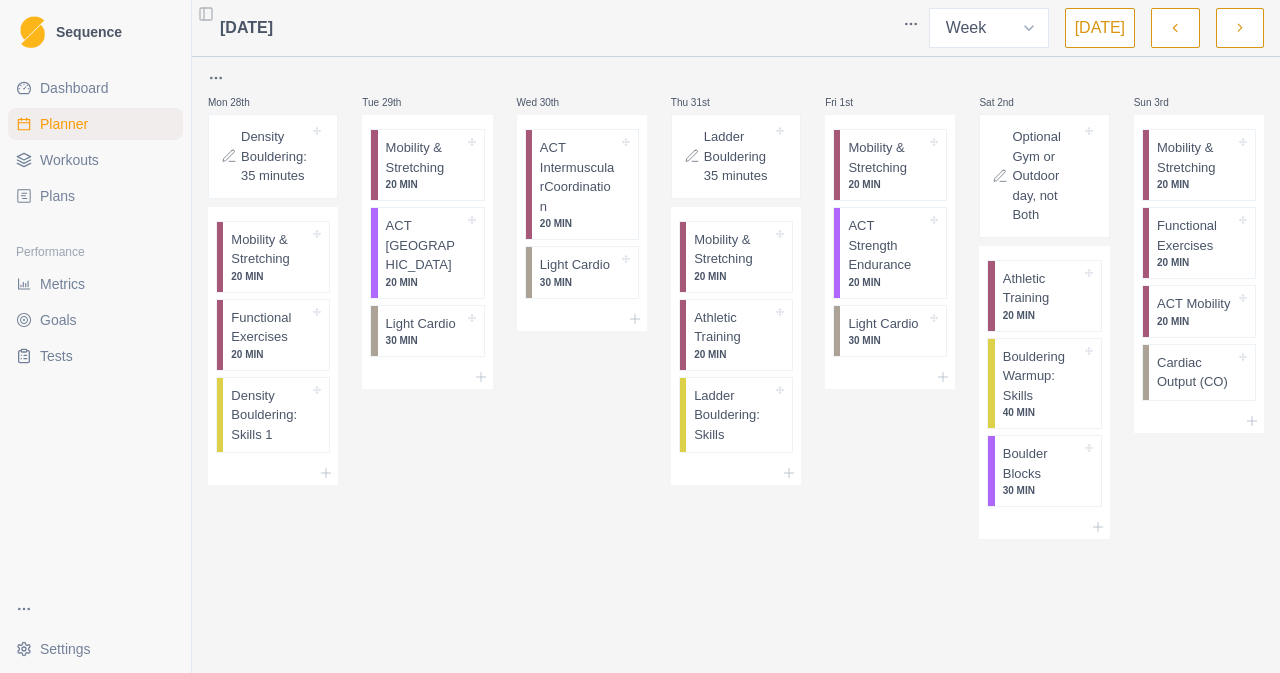click on "[DATE] Week Month [DATE] Mon 28th Density Bouldering: 35 minutes  Mobility & Stretching 20 MIN Functional Exercises 20 MIN Density Bouldering: Skills 1 Tue 29th Mobility & Stretching 20 MIN ACT  Muscle Building 20 MIN Light Cardio 30 MIN Wed 30th ACT  IntermuscularCoordination 20 MIN Light Cardio 30 MIN Thu 31st Ladder Bouldering 35 minutes Mobility & Stretching 20 MIN Athletic Training 20 MIN Ladder Bouldering: Skills Fri 1st Mobility & Stretching 20 MIN ACT  Strength Endurance 20 MIN Light Cardio 30 MIN Sat 2nd Optional Gym or Outdoor day, not Both Athletic Training 20 MIN Bouldering Warmup: Skills 40 MIN Boulder Blocks 30 [PERSON_NAME] 3rd Mobility & Stretching 20 MIN Functional Exercises 20 MIN ACT  Mobility 20 MIN Cardiac Output (CO)" at bounding box center (736, 336) 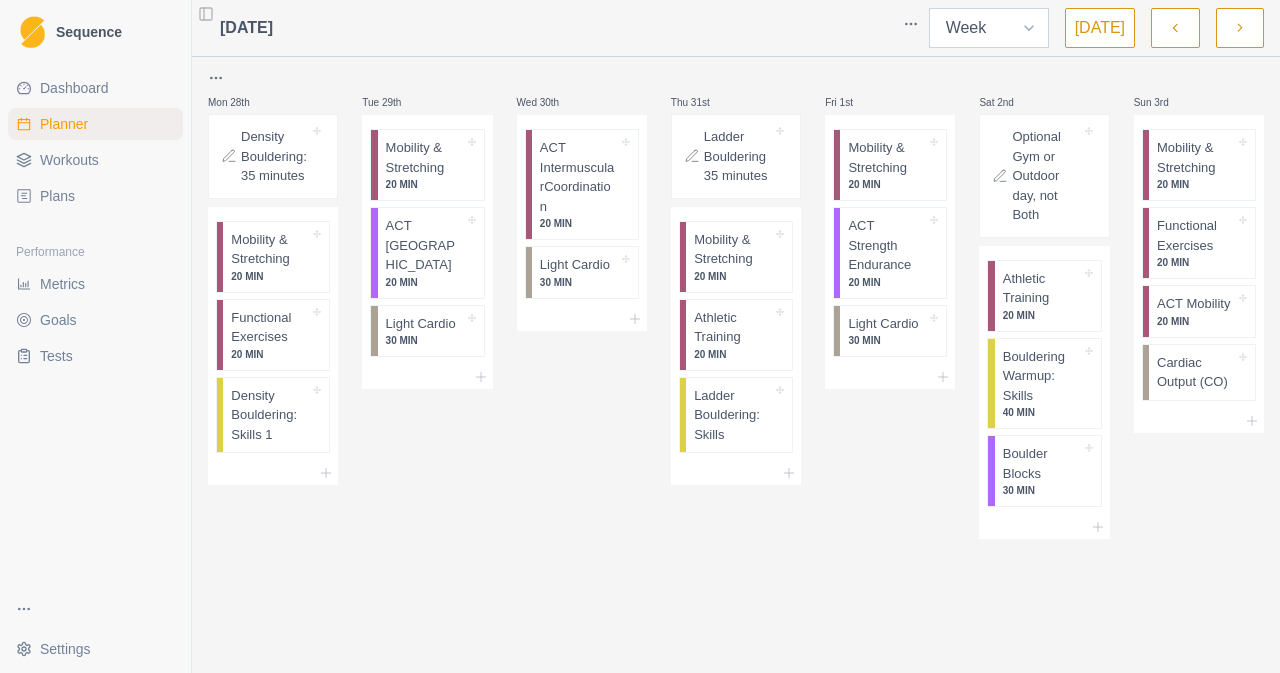click on "Week Month" at bounding box center [989, 28] 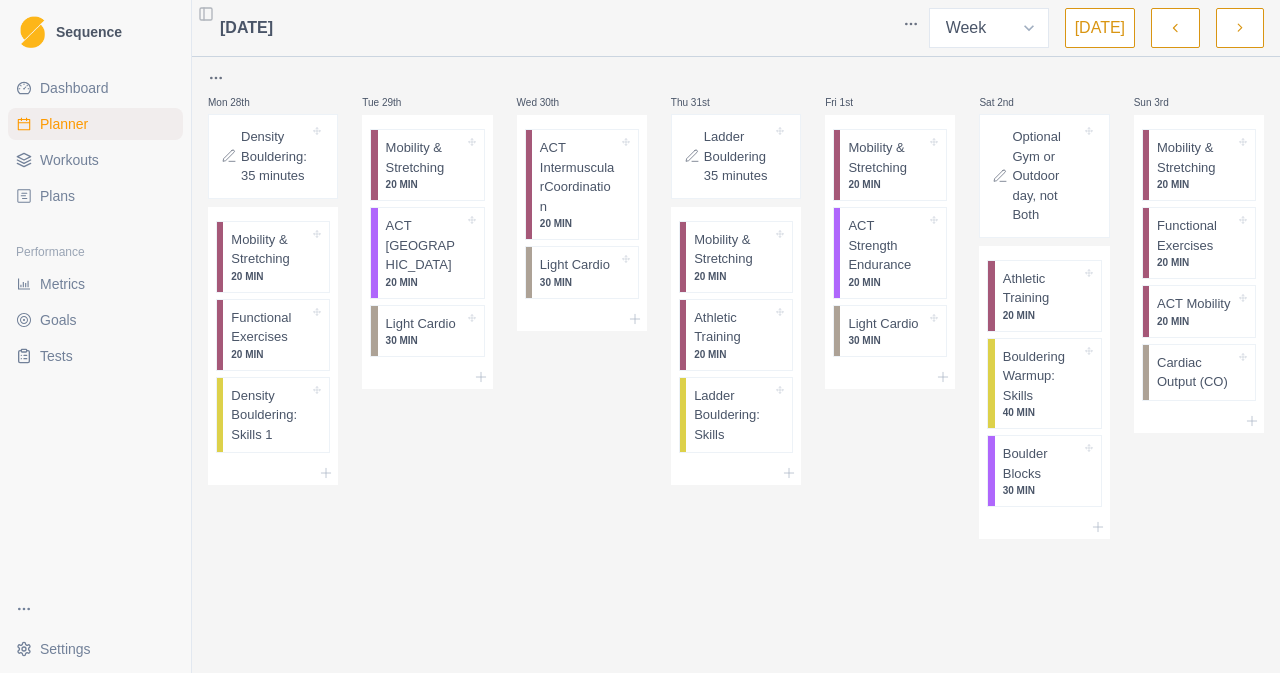 click on "[DATE] Week Month [DATE]" at bounding box center (736, 28) 